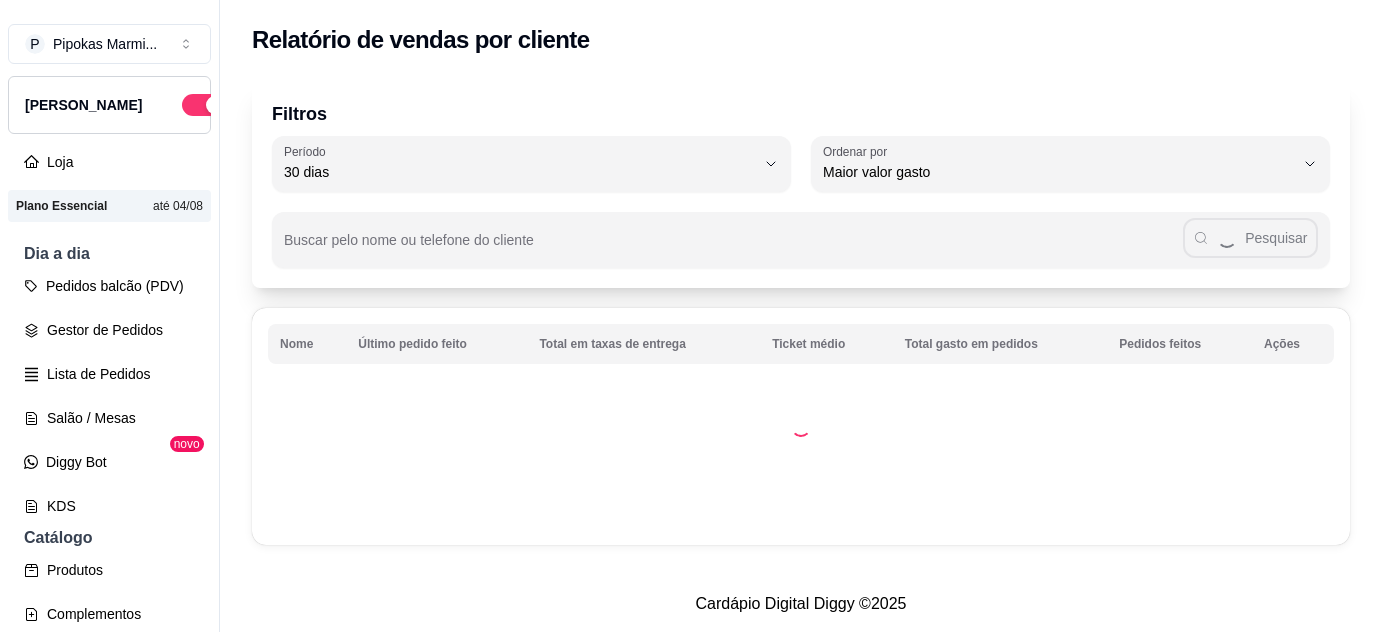 select on "30" 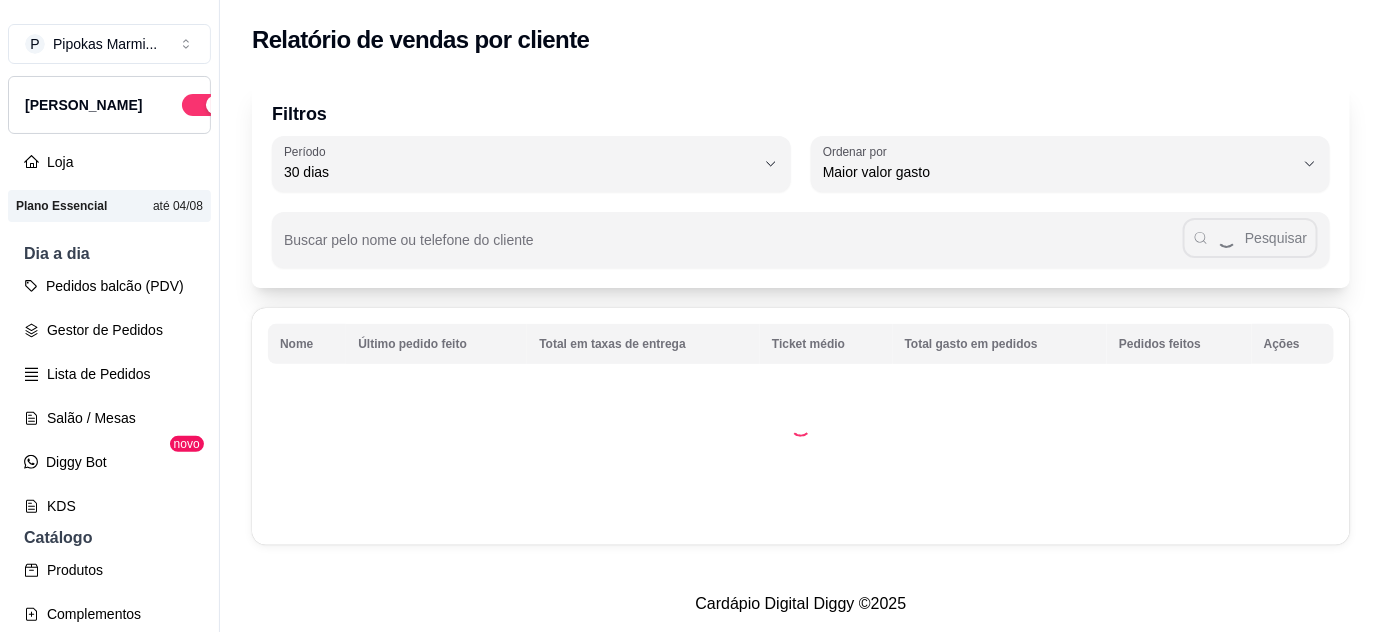 scroll, scrollTop: 272, scrollLeft: 0, axis: vertical 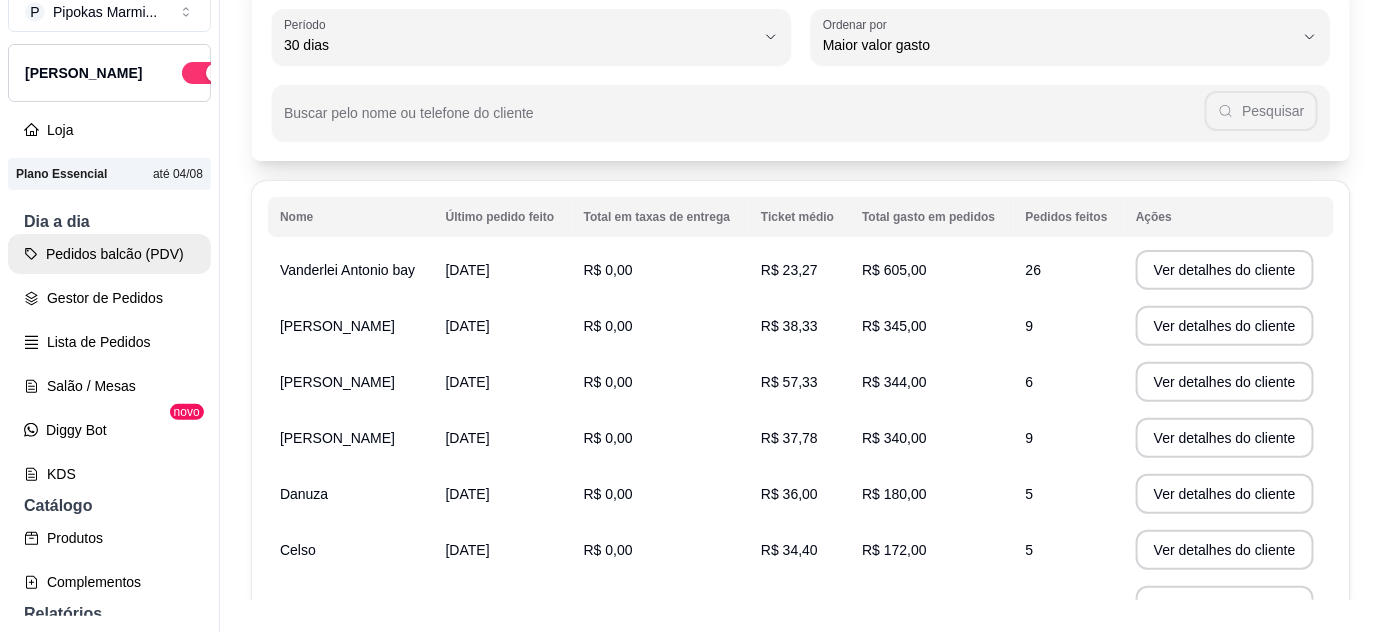 click on "Pedidos balcão (PDV)" at bounding box center [109, 254] 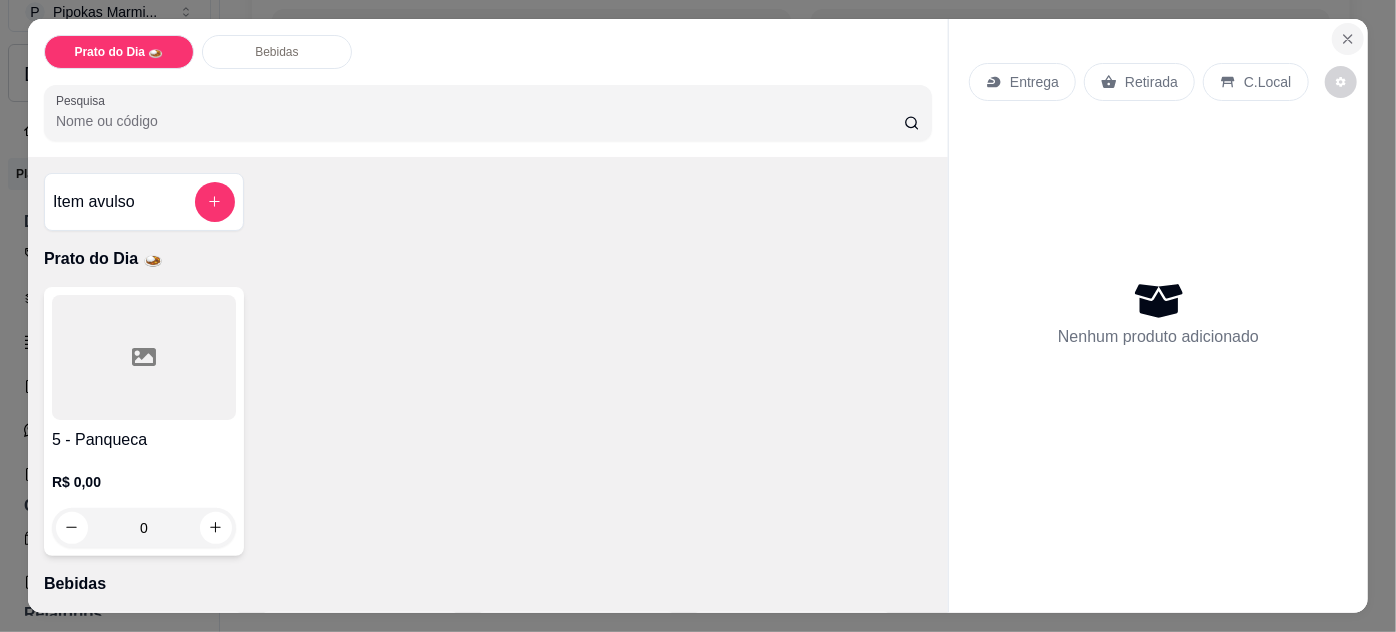 click 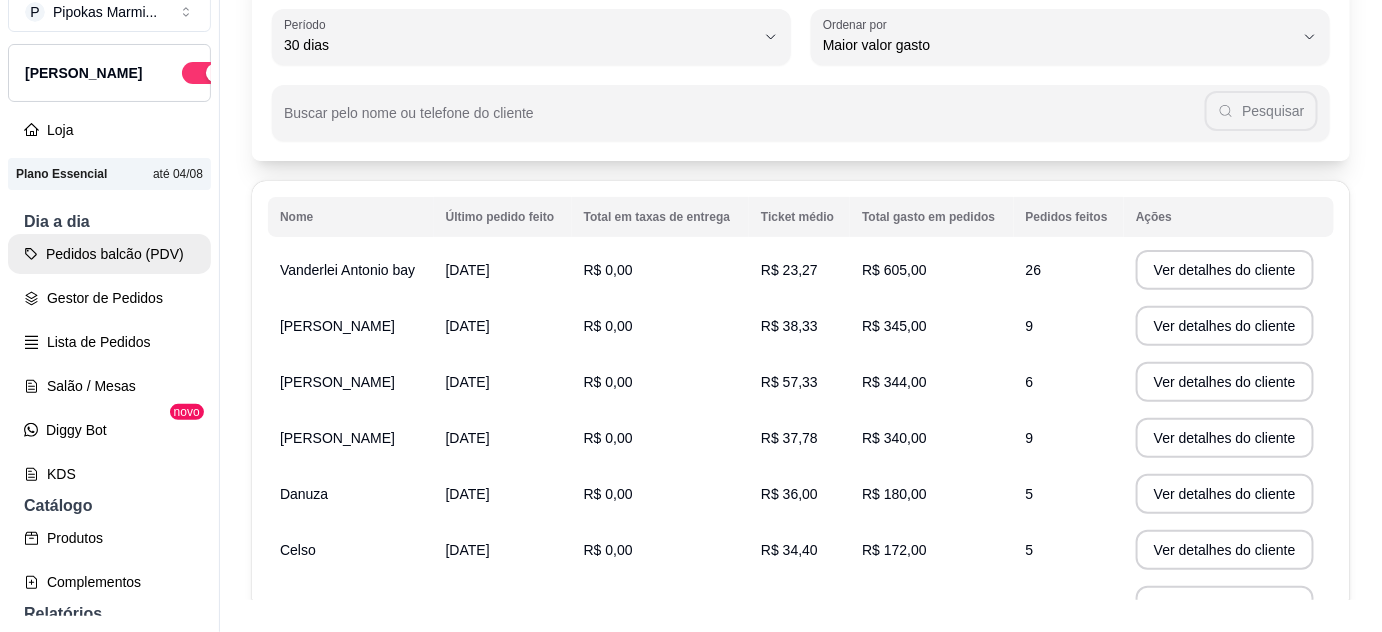 click on "Pedidos balcão (PDV)" at bounding box center (109, 254) 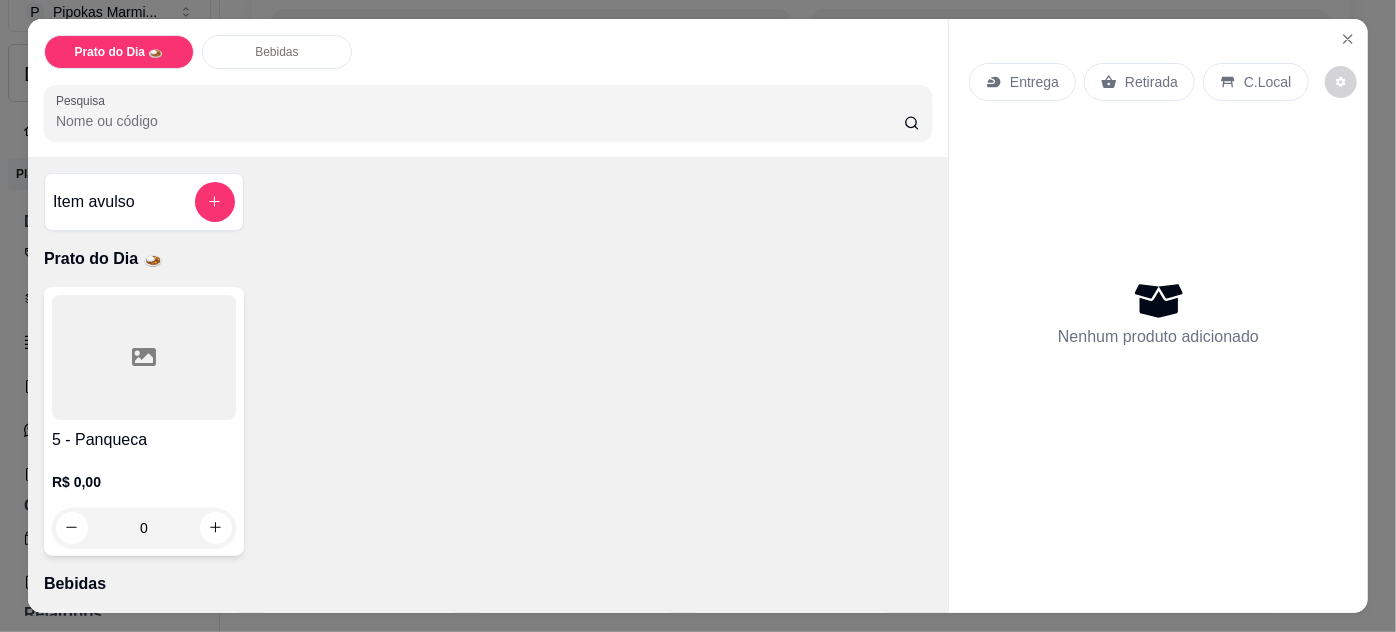 click at bounding box center [144, 357] 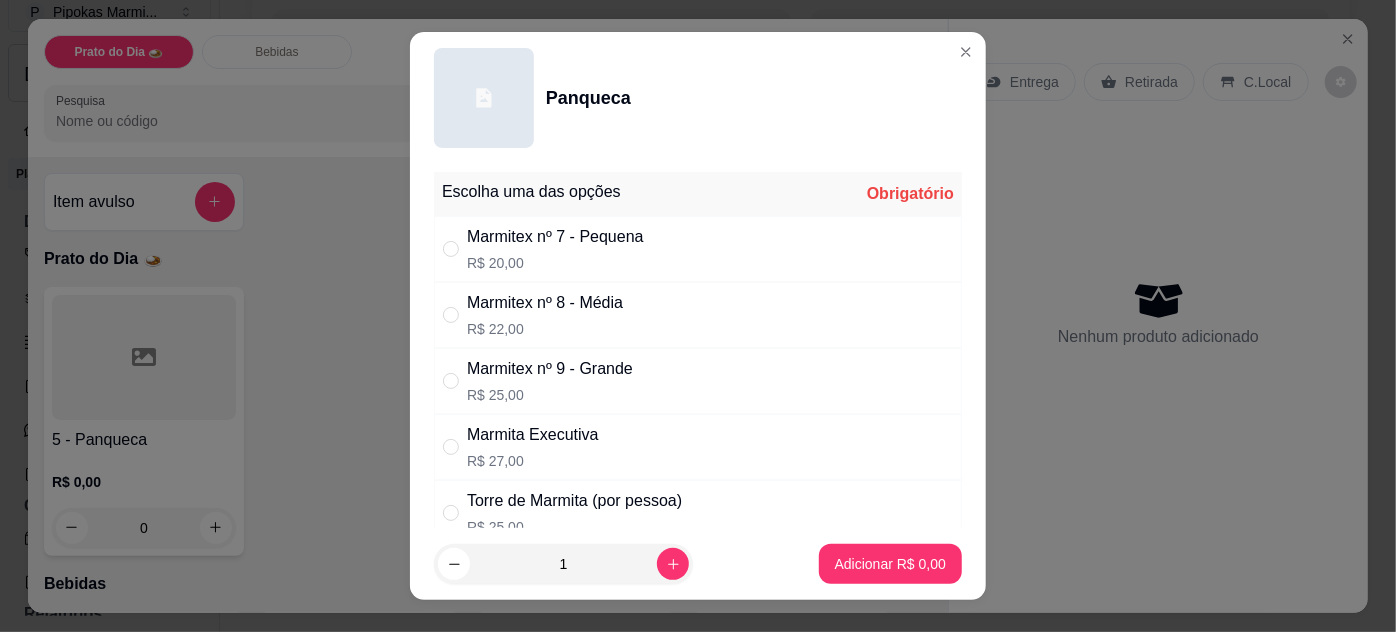 drag, startPoint x: 446, startPoint y: 251, endPoint x: 470, endPoint y: 261, distance: 26 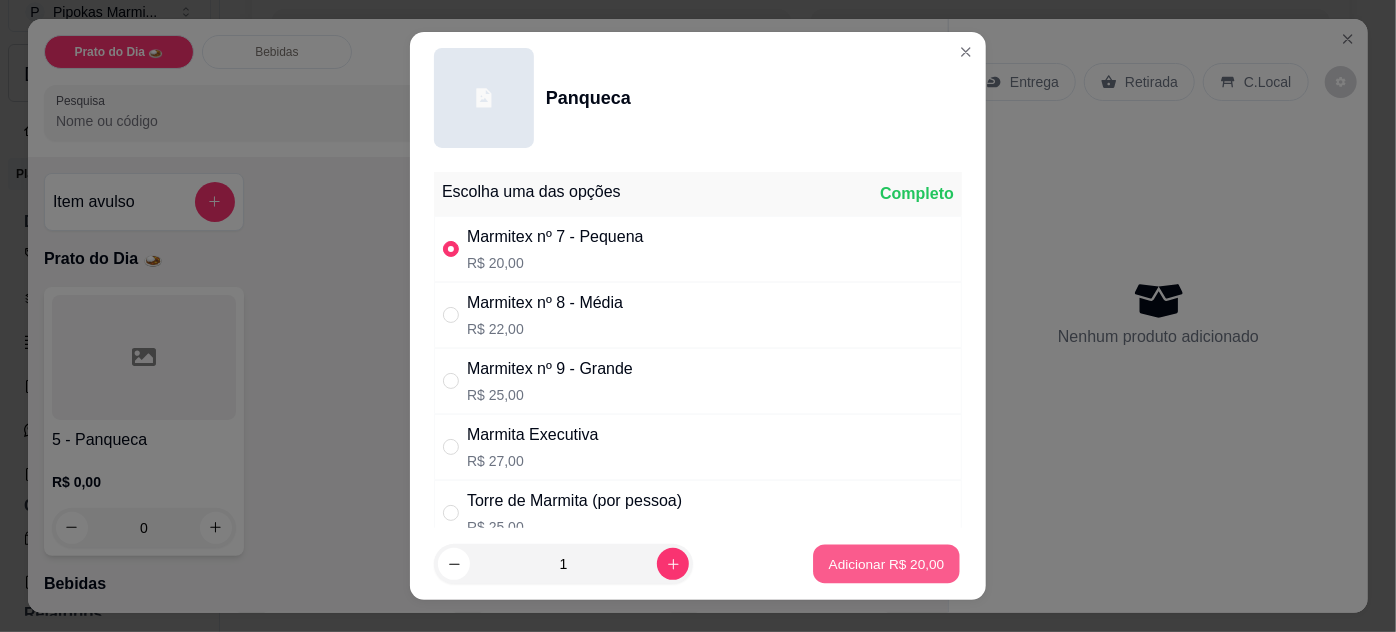 click on "Adicionar   R$ 20,00" at bounding box center (887, 564) 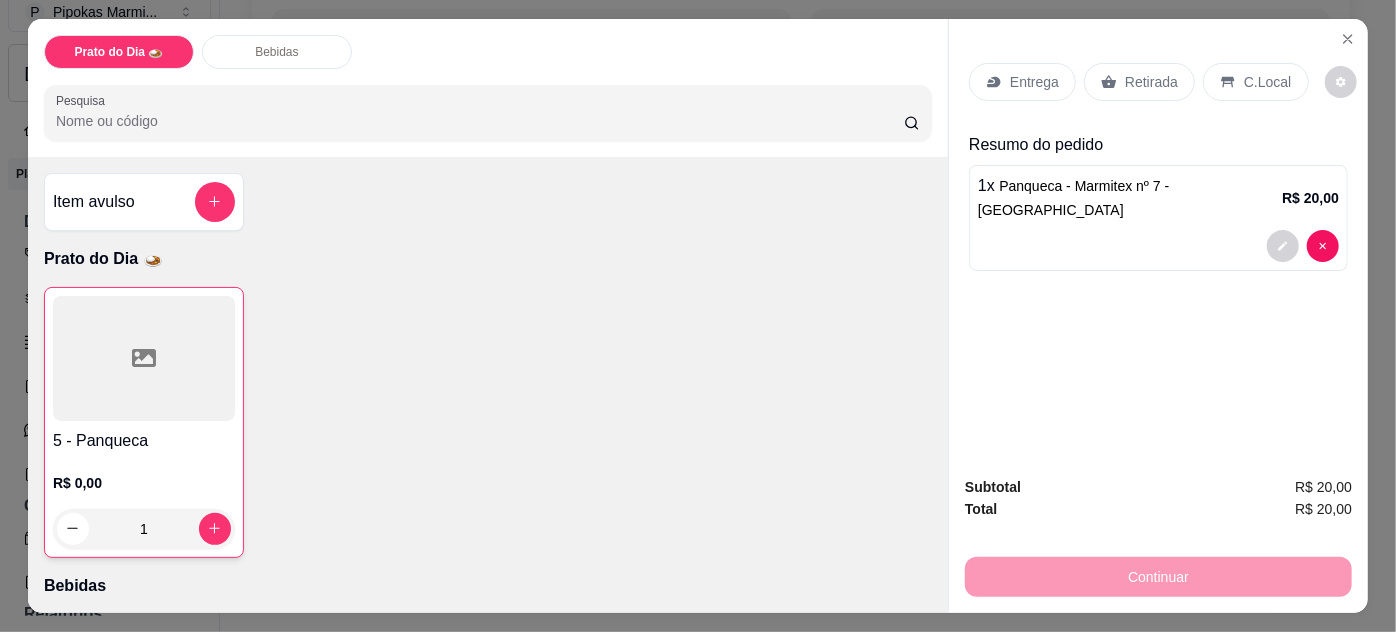 click on "Retirada" at bounding box center (1139, 82) 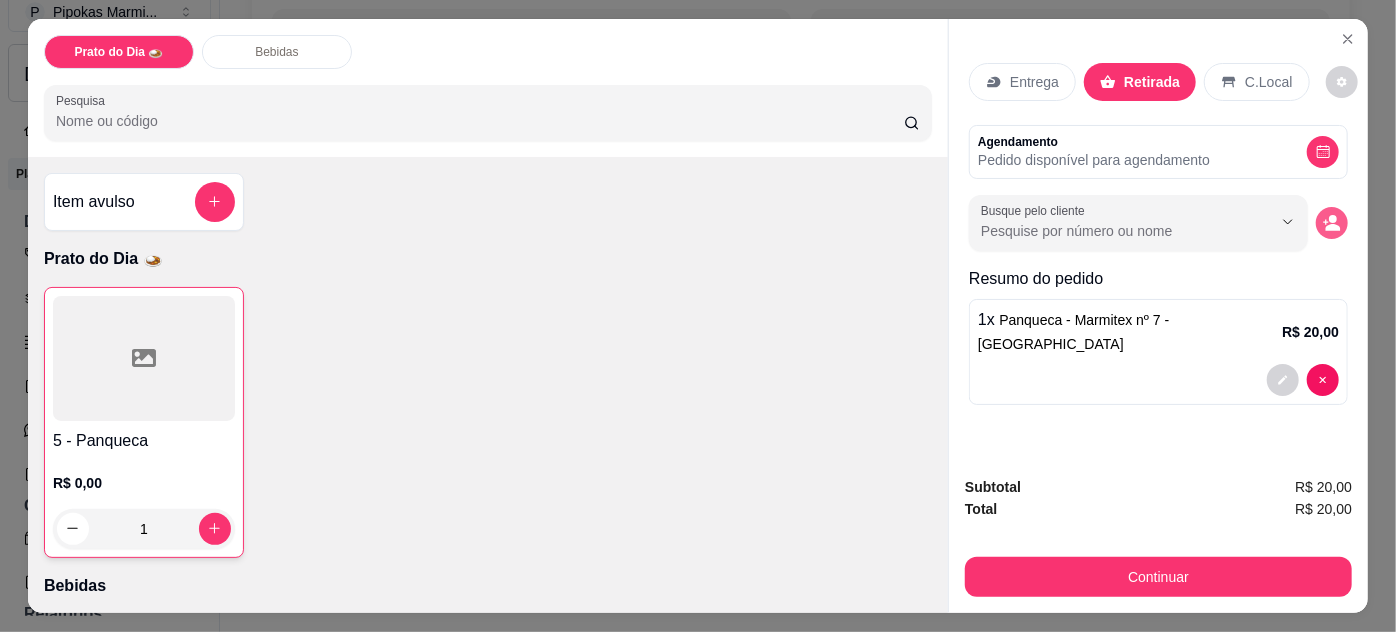 click at bounding box center (1332, 223) 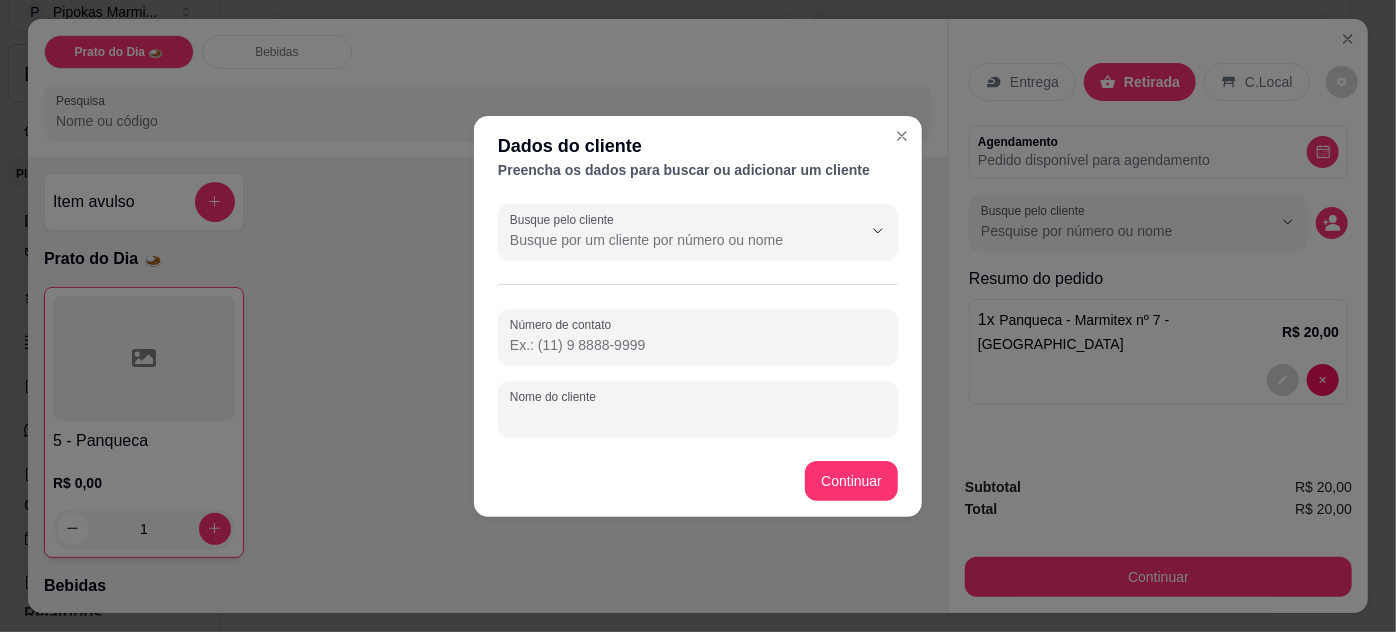 click on "Nome do cliente" at bounding box center [698, 417] 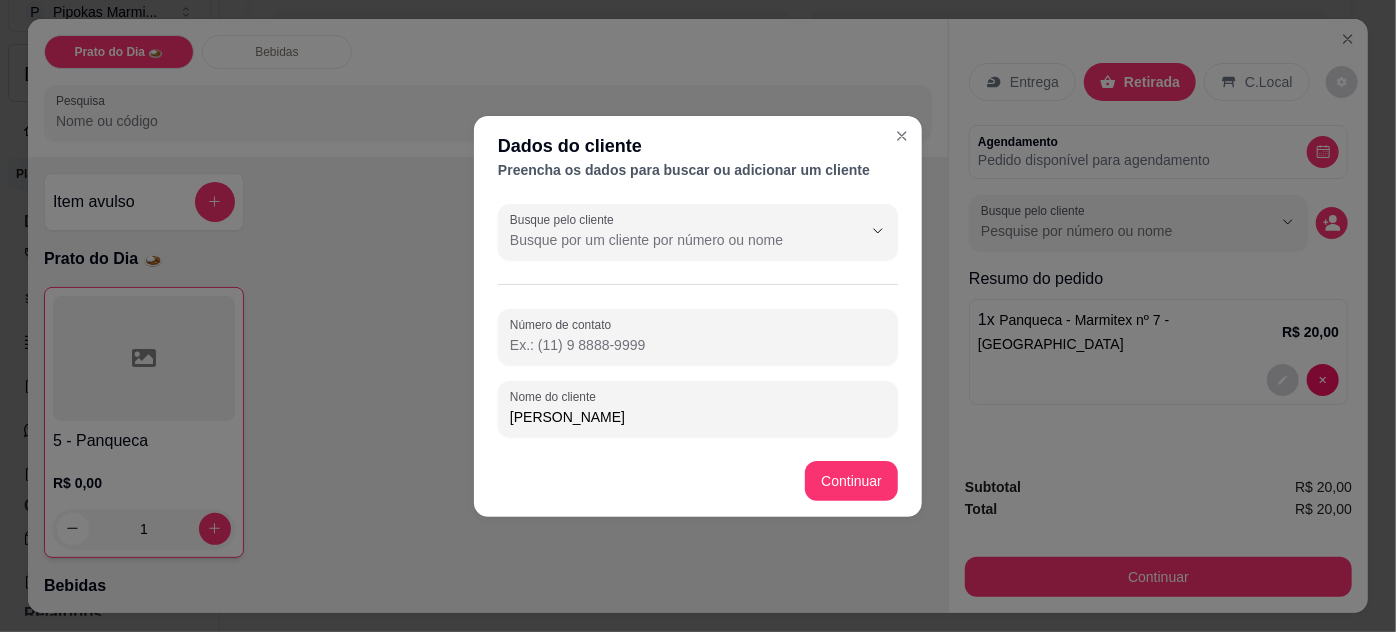 type on "[PERSON_NAME]" 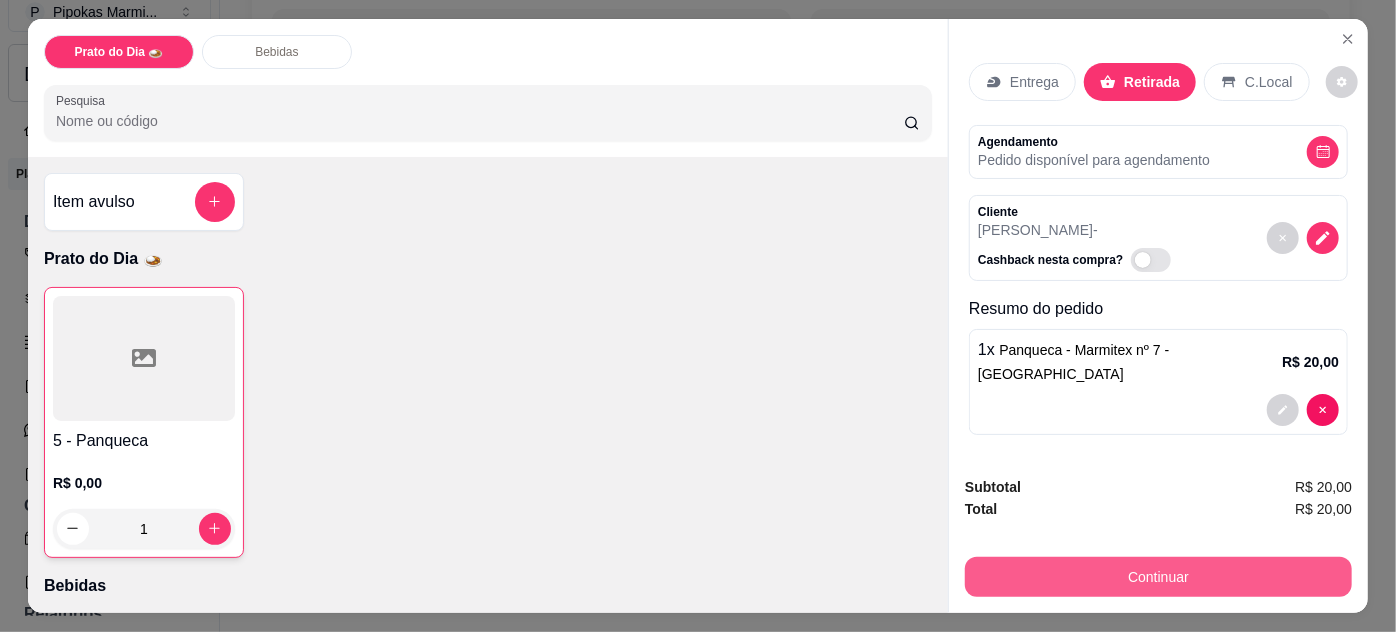 click on "Continuar" at bounding box center [1158, 577] 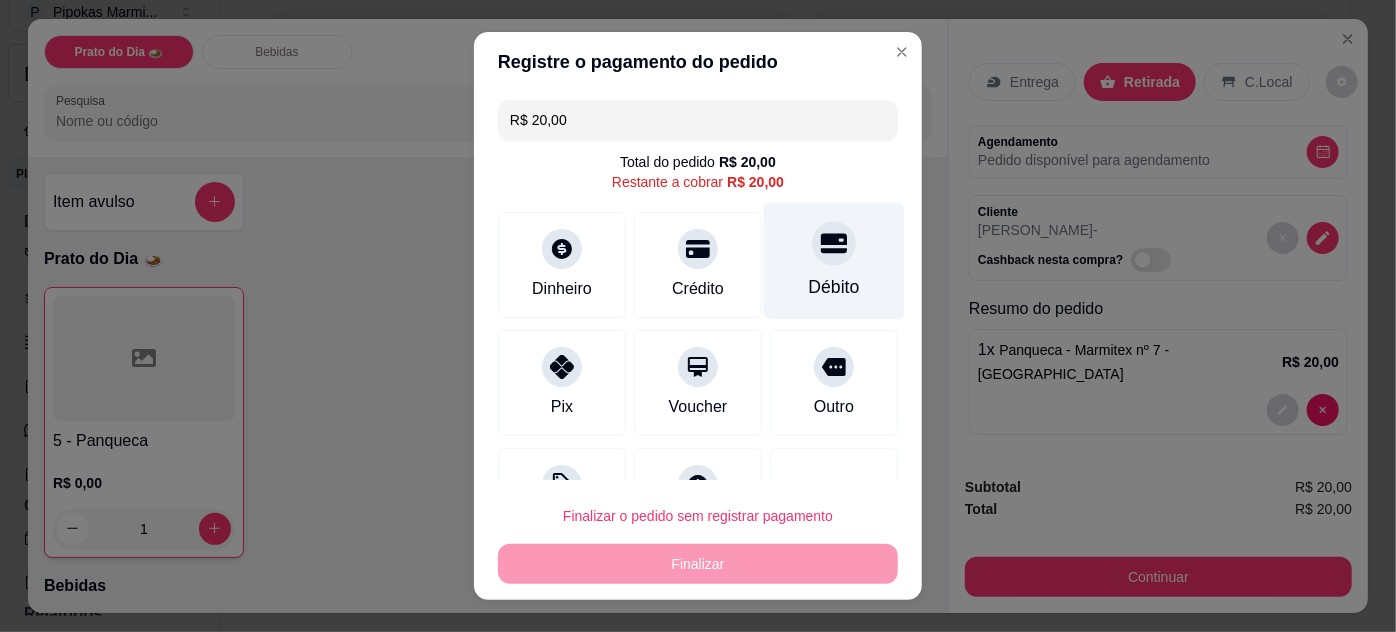 click on "Débito" at bounding box center (834, 260) 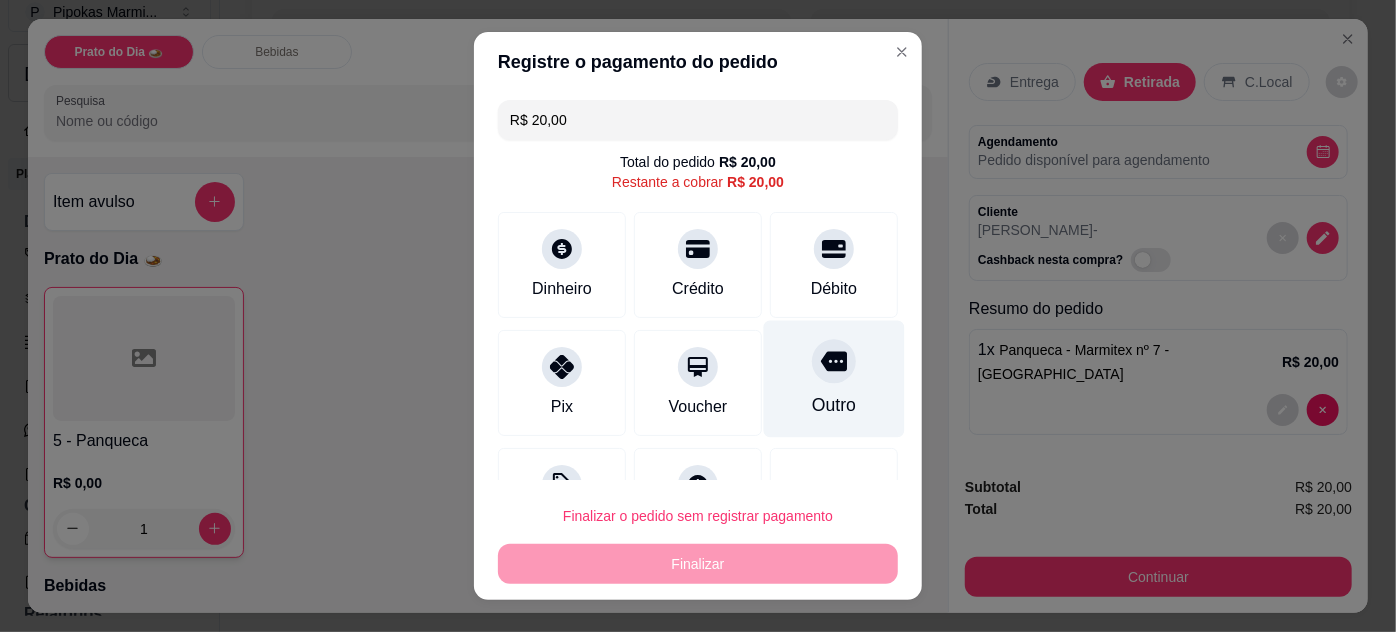 type on "R$ 0,00" 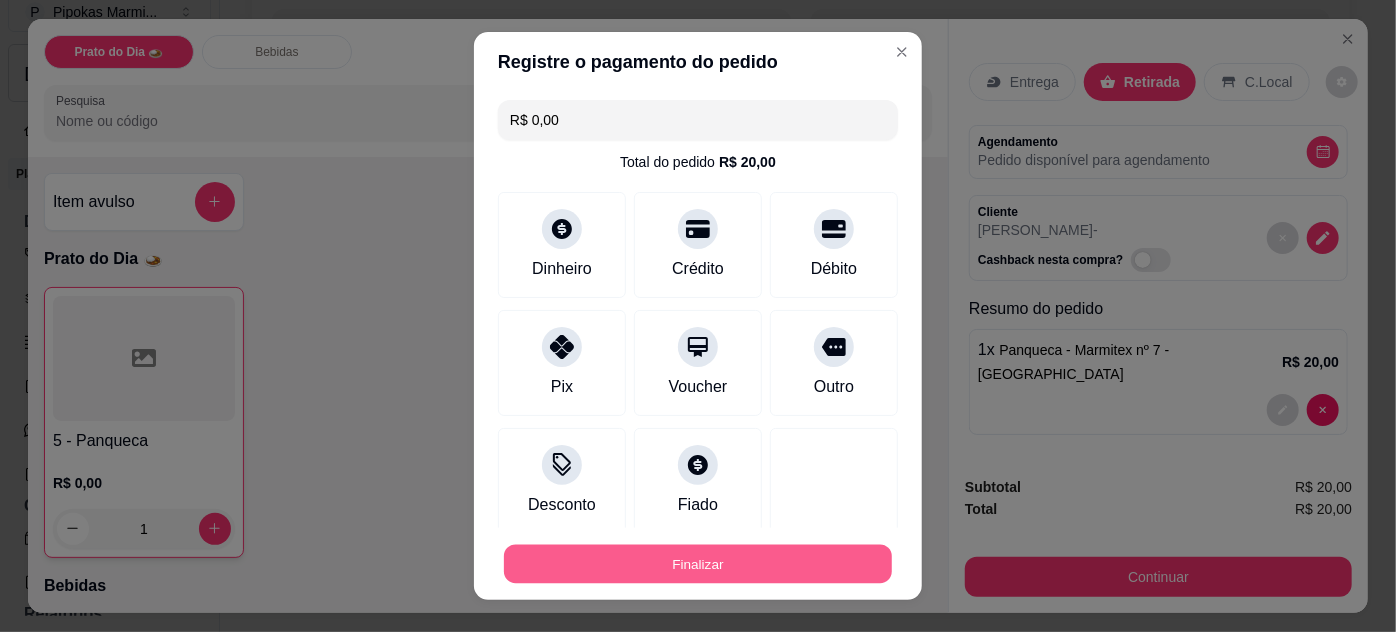 click on "Finalizar" at bounding box center (698, 564) 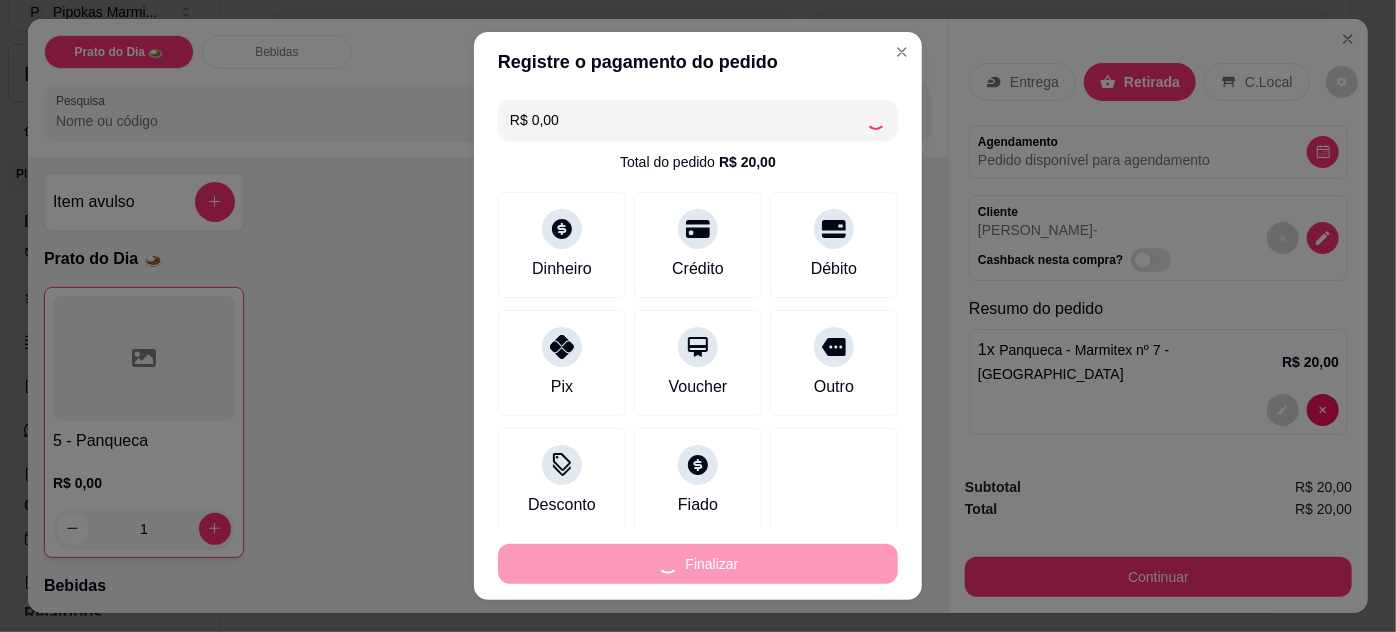 type on "0" 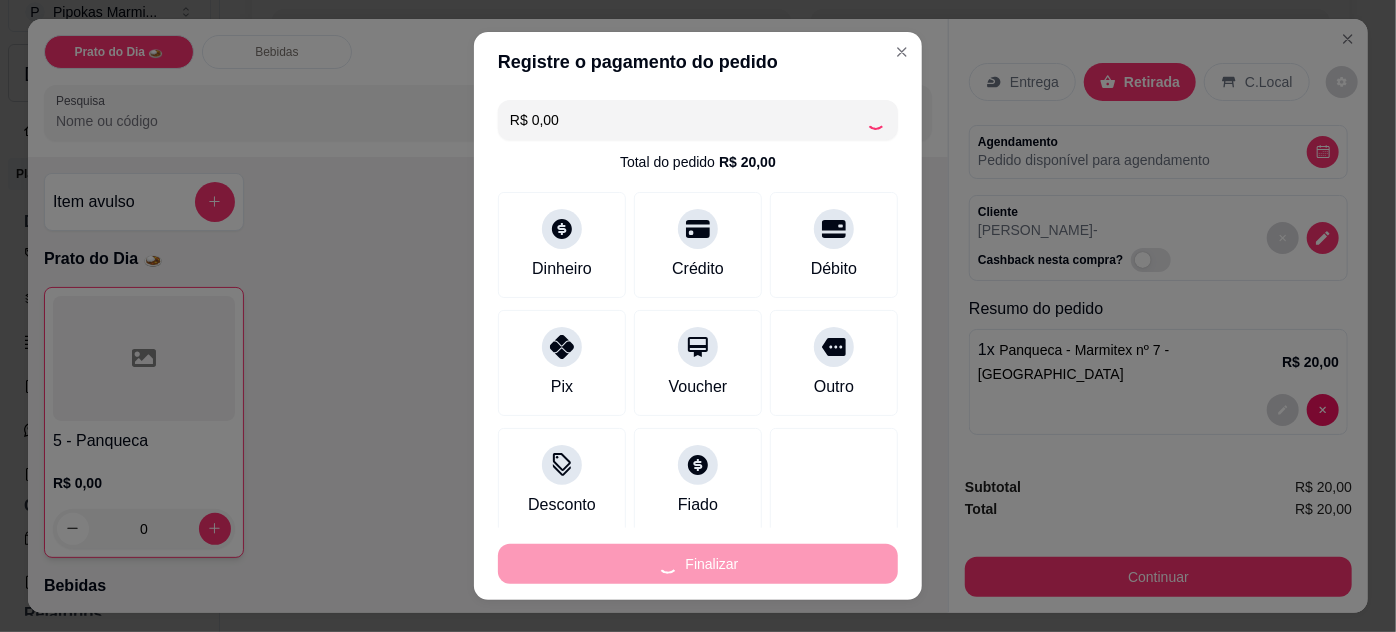 type on "-R$ 20,00" 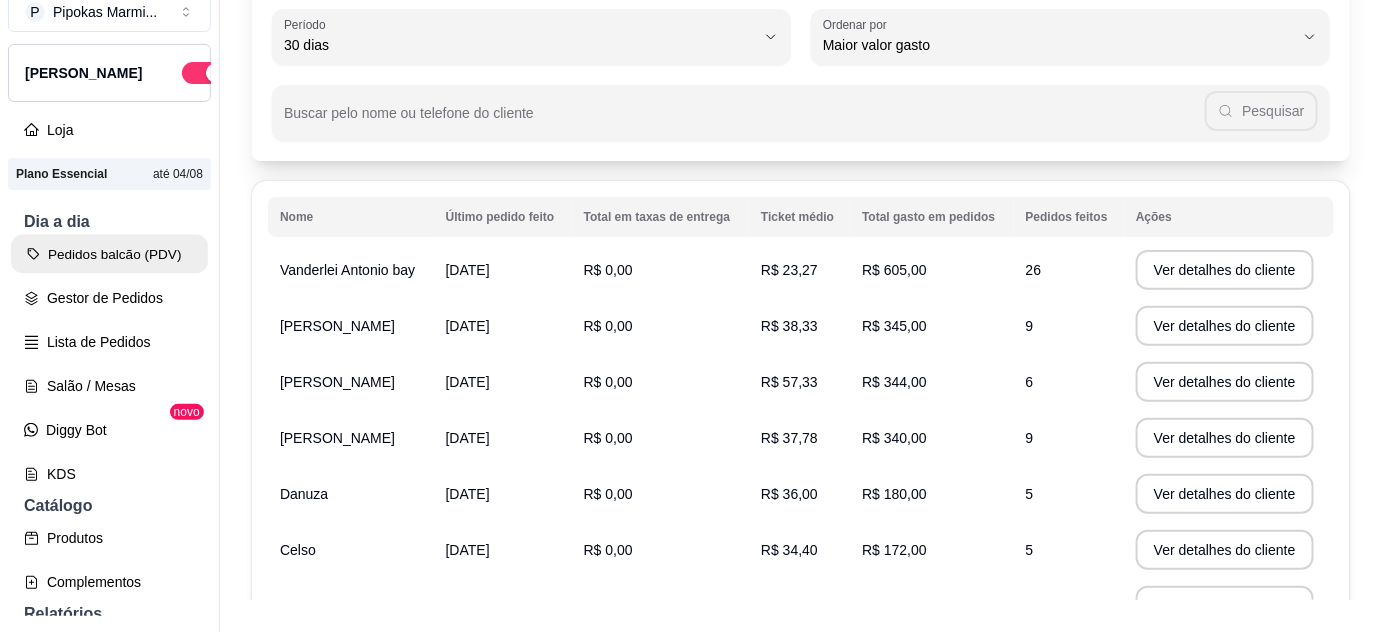 click on "Pedidos balcão (PDV)" at bounding box center [109, 254] 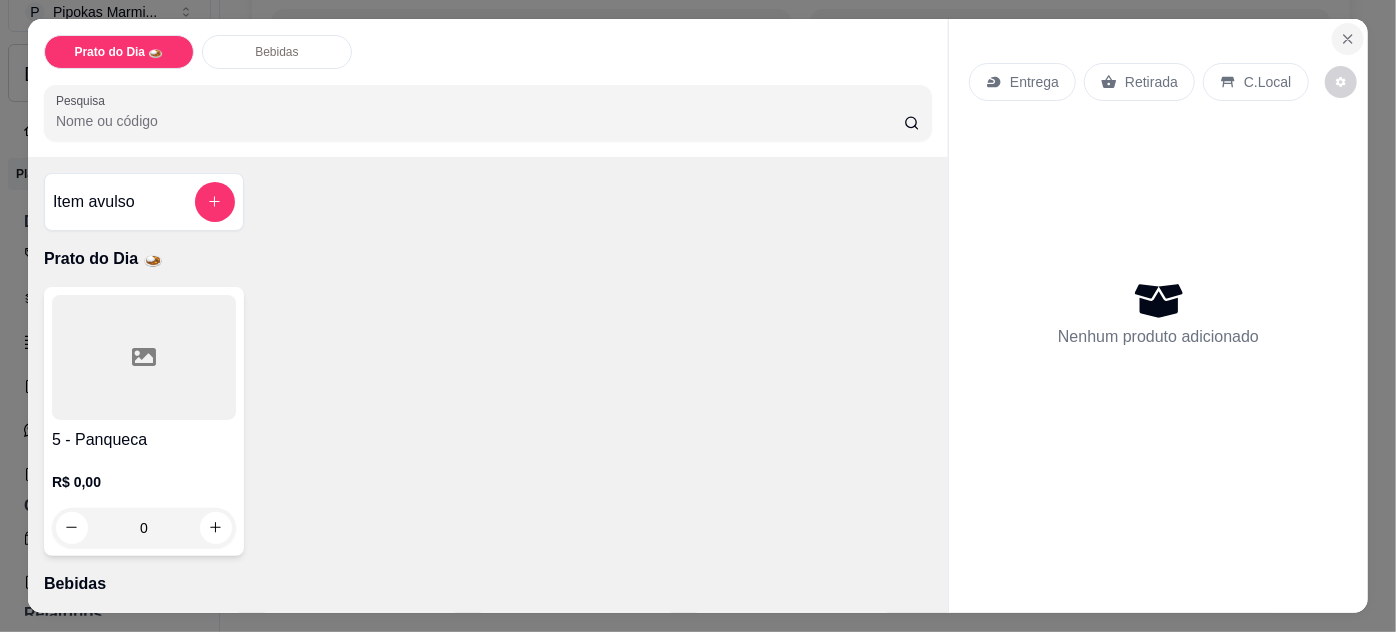 drag, startPoint x: 1362, startPoint y: 26, endPoint x: 1344, endPoint y: 28, distance: 18.110771 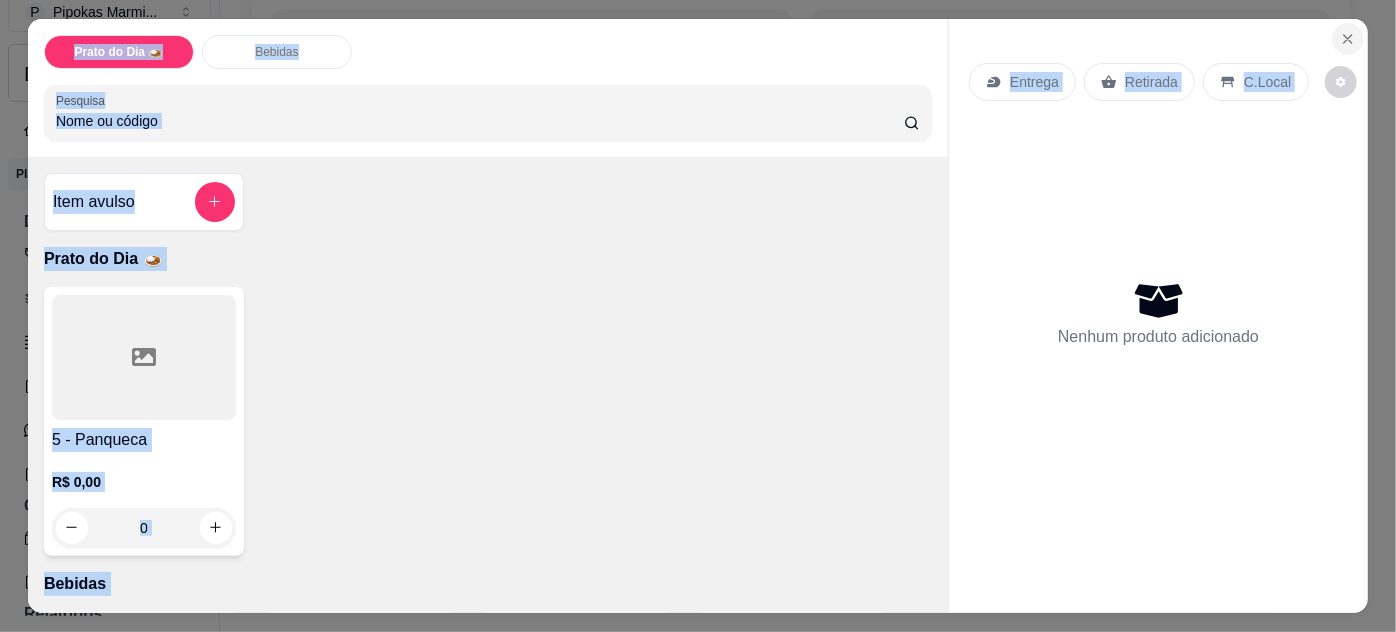 click 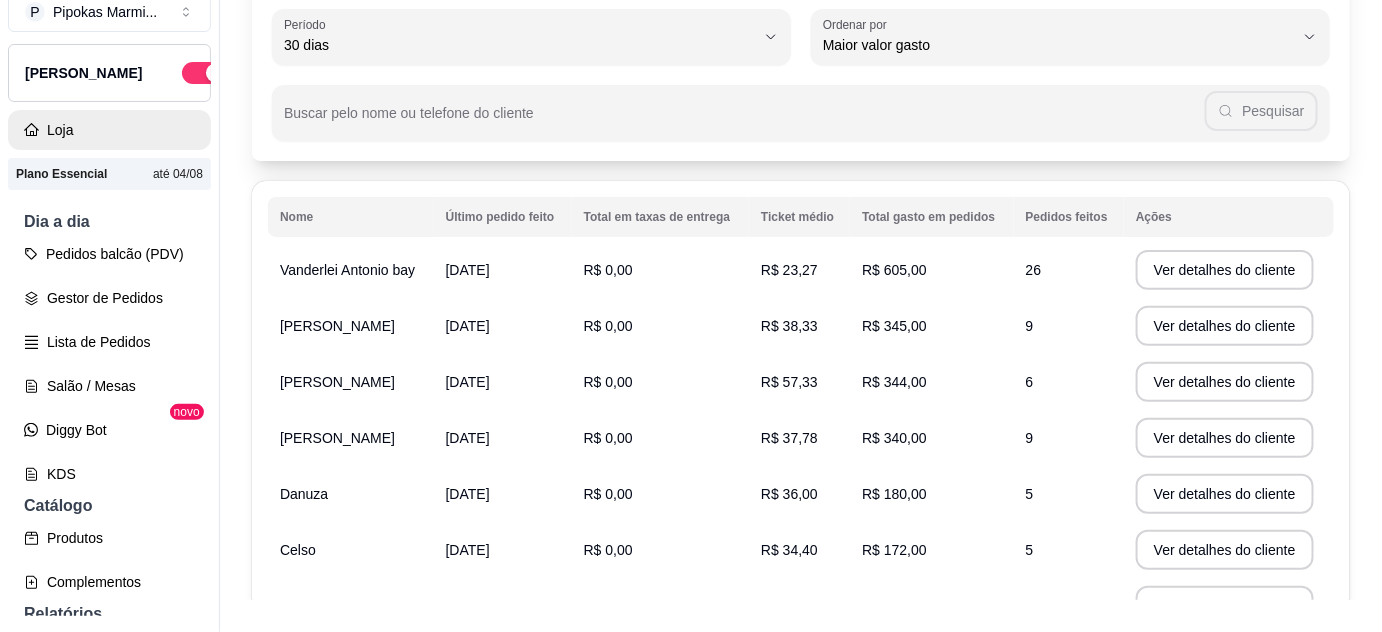 click on "Loja" at bounding box center [109, 130] 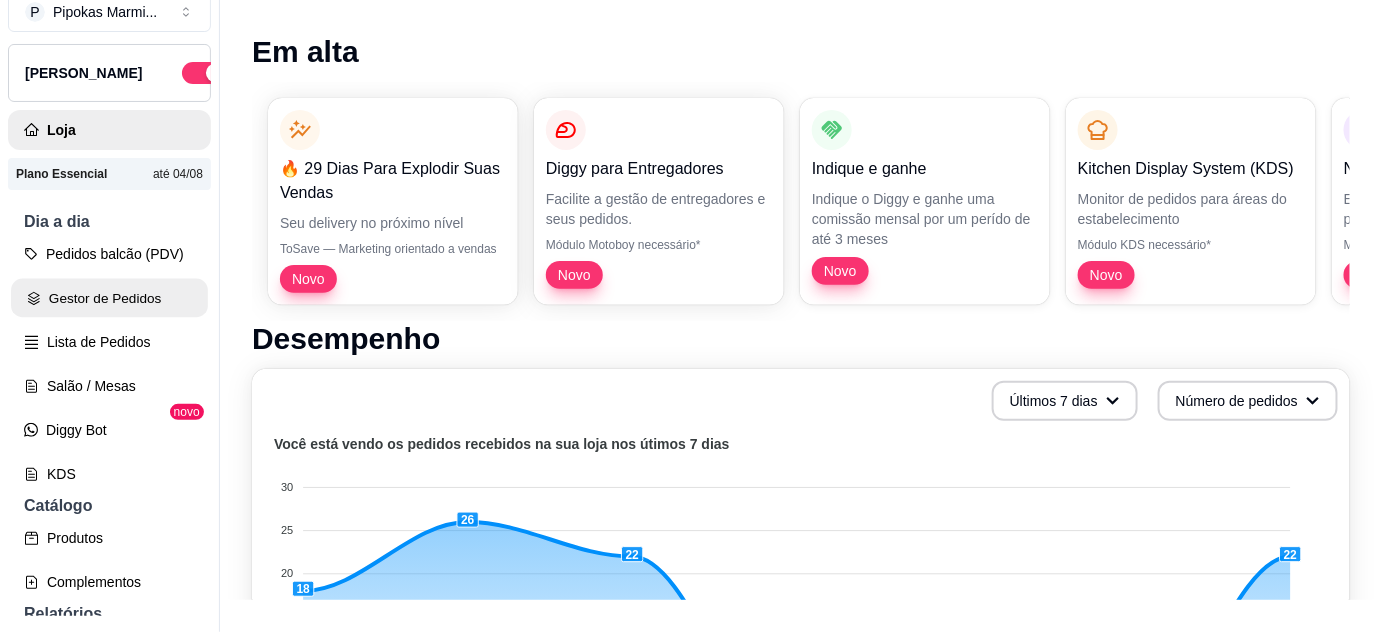 click on "Gestor de Pedidos" at bounding box center [109, 298] 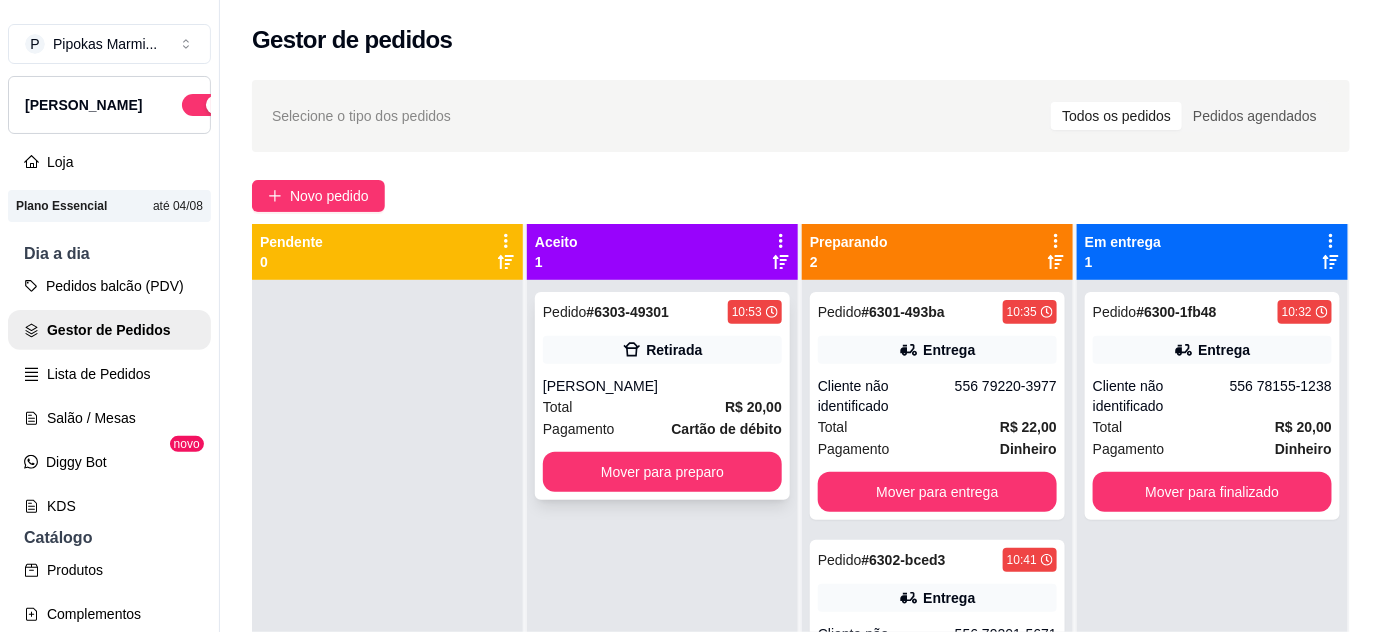 scroll, scrollTop: 56, scrollLeft: 0, axis: vertical 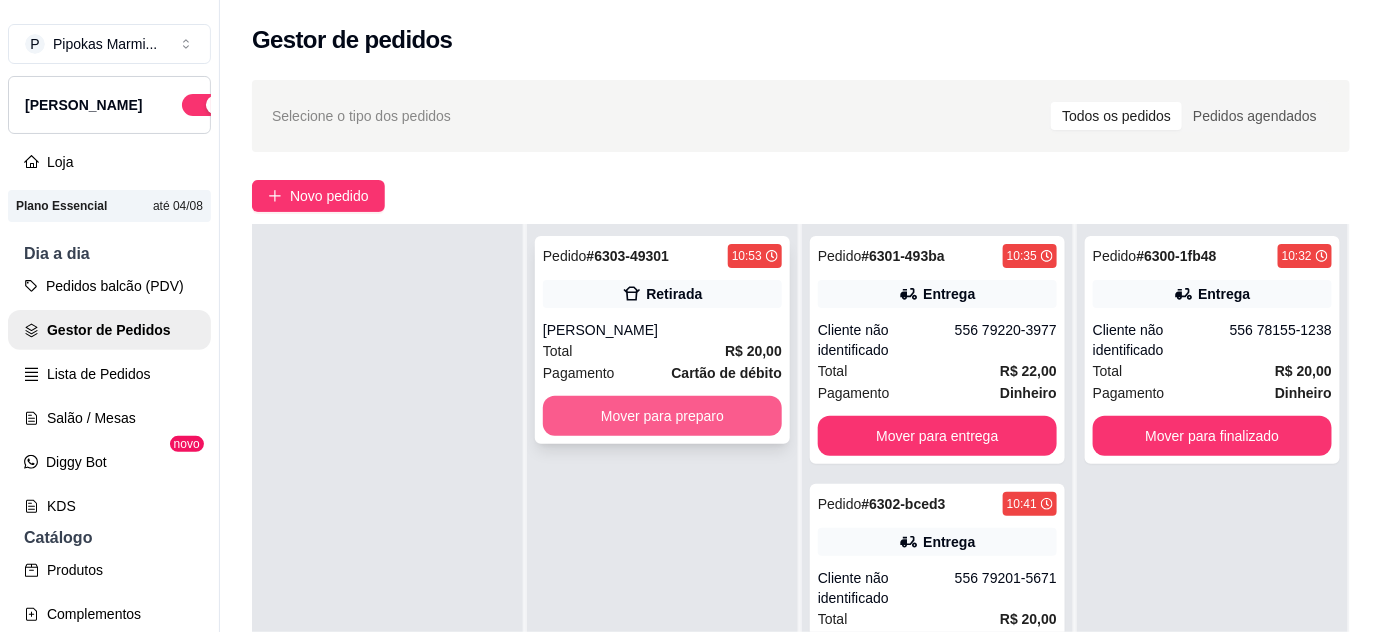 click on "Mover para preparo" at bounding box center [662, 416] 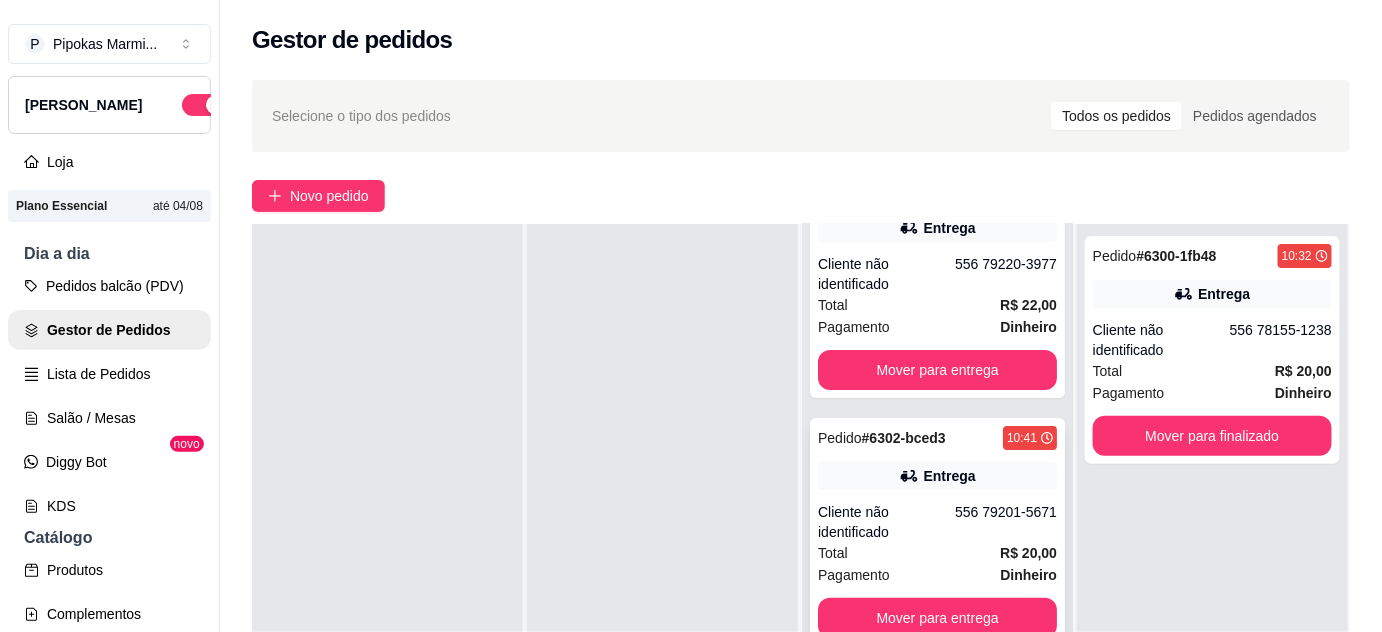 scroll, scrollTop: 112, scrollLeft: 0, axis: vertical 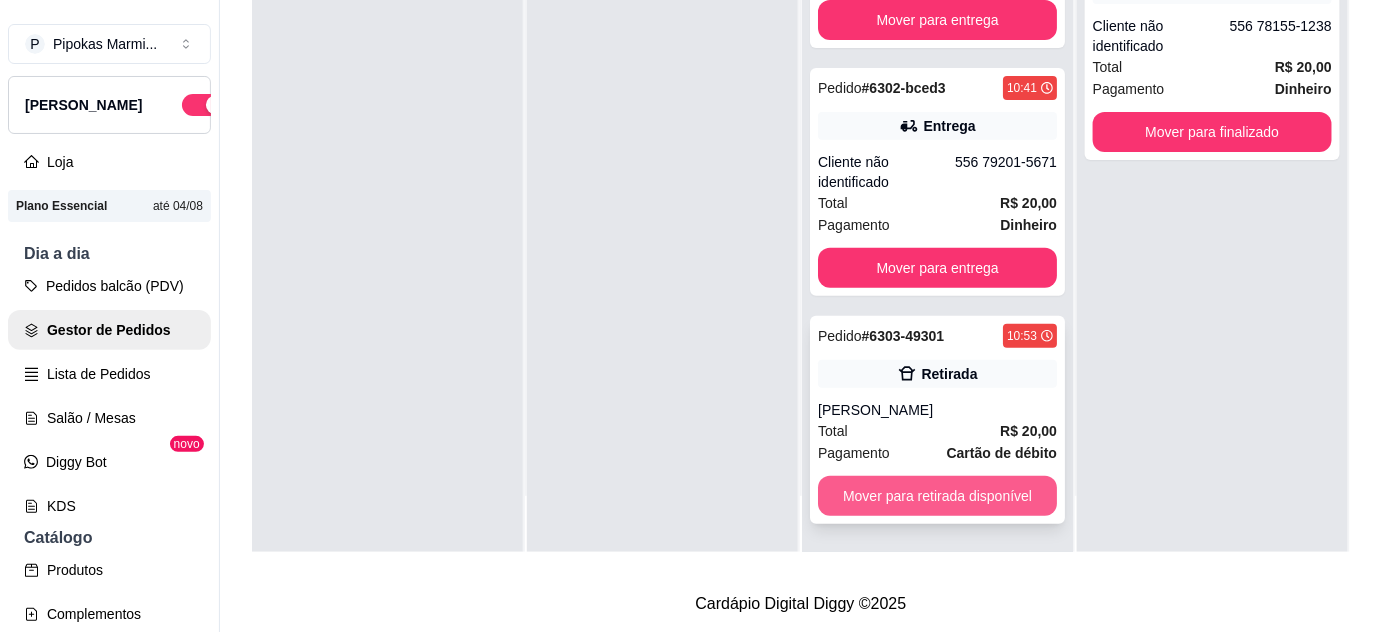 click on "Mover para retirada disponível" at bounding box center (937, 496) 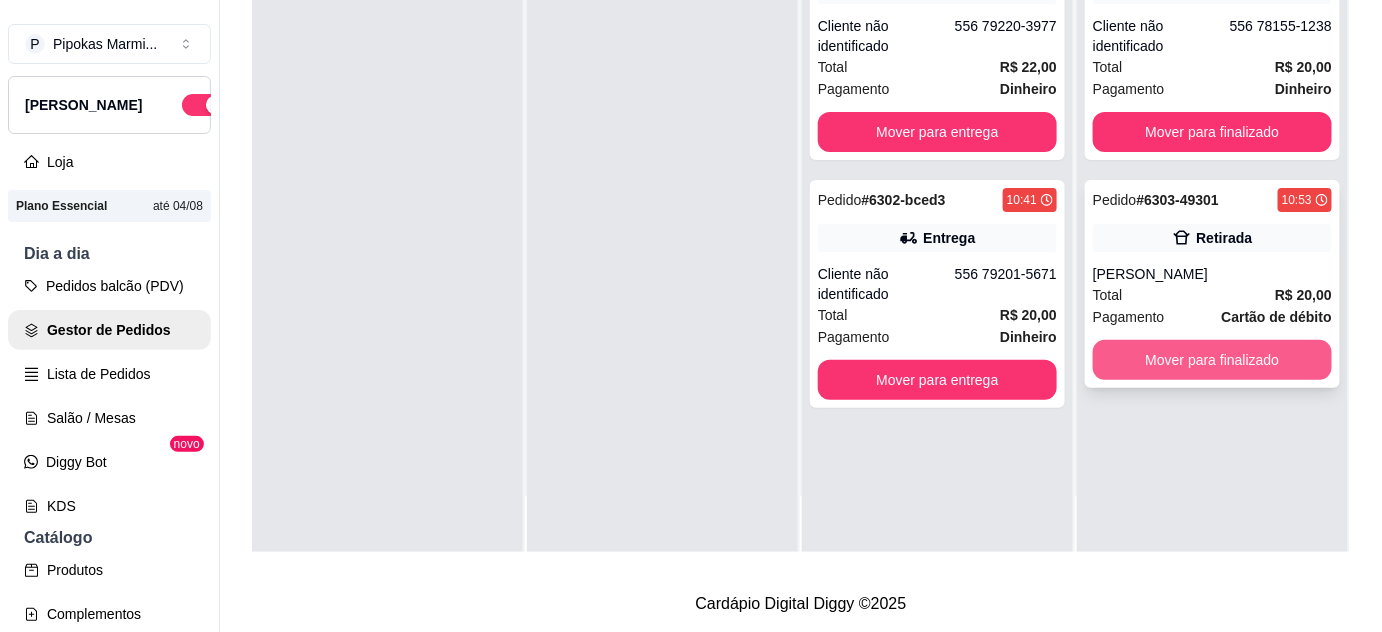 scroll, scrollTop: 0, scrollLeft: 0, axis: both 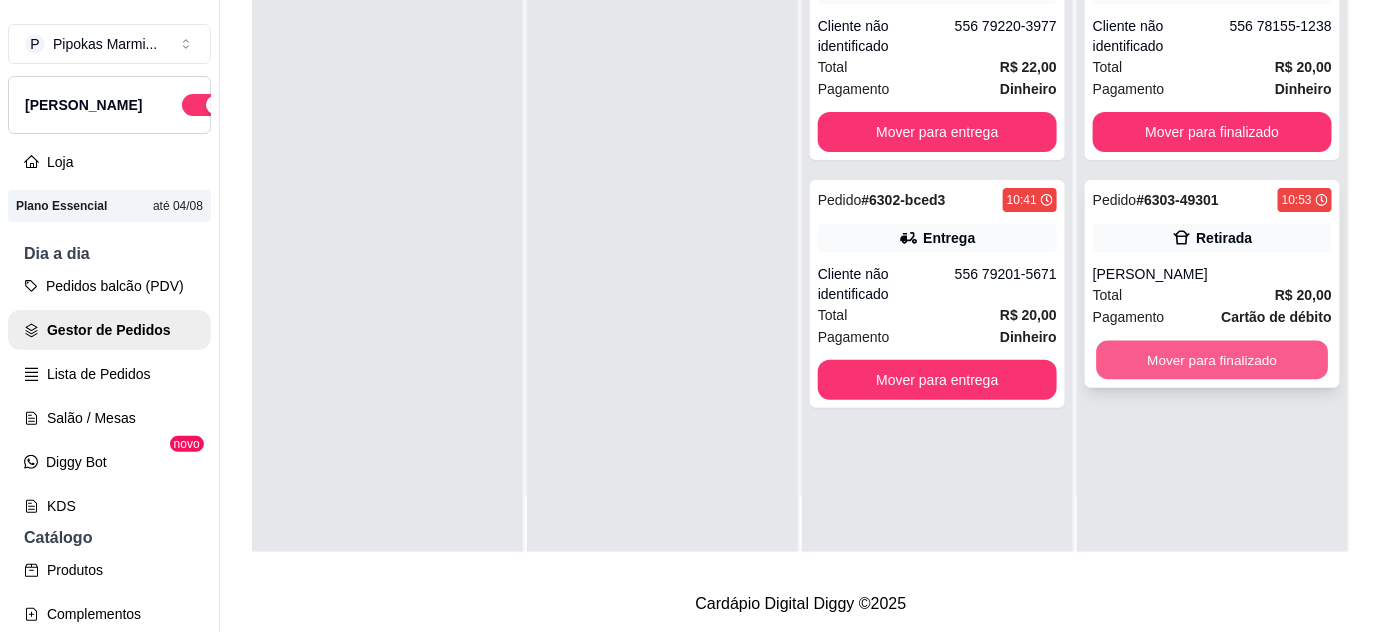 click on "Mover para finalizado" at bounding box center (1213, 360) 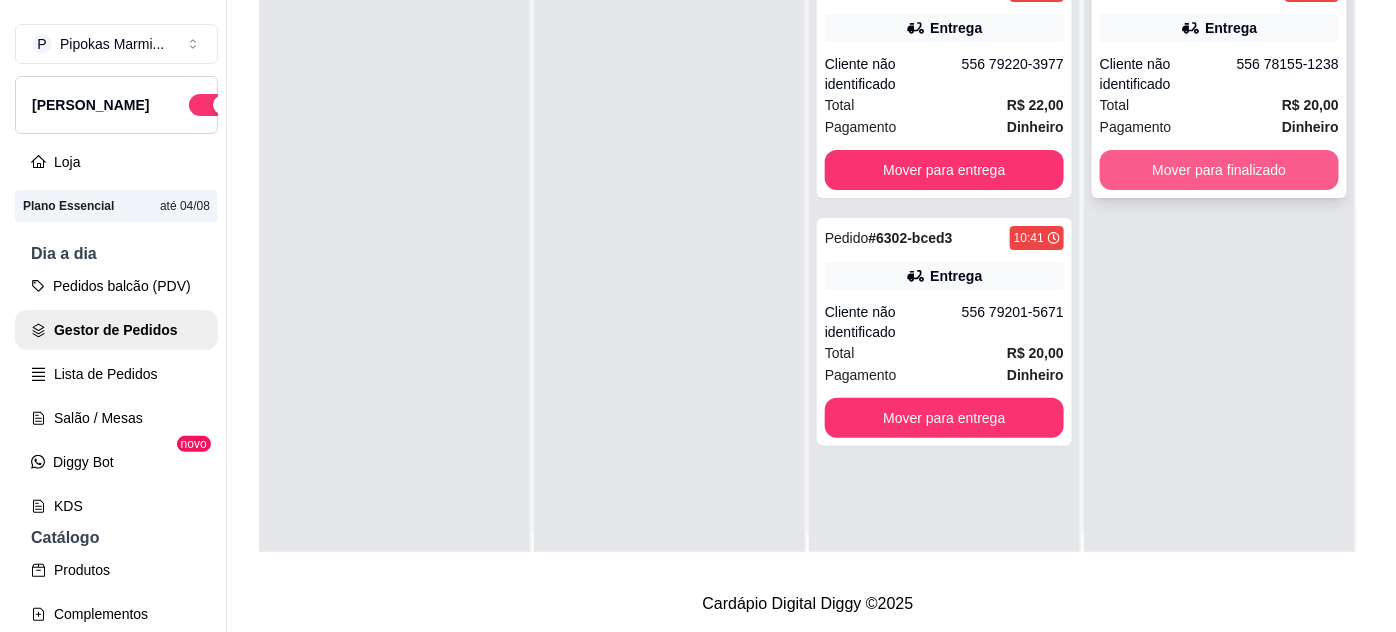 scroll, scrollTop: 0, scrollLeft: 0, axis: both 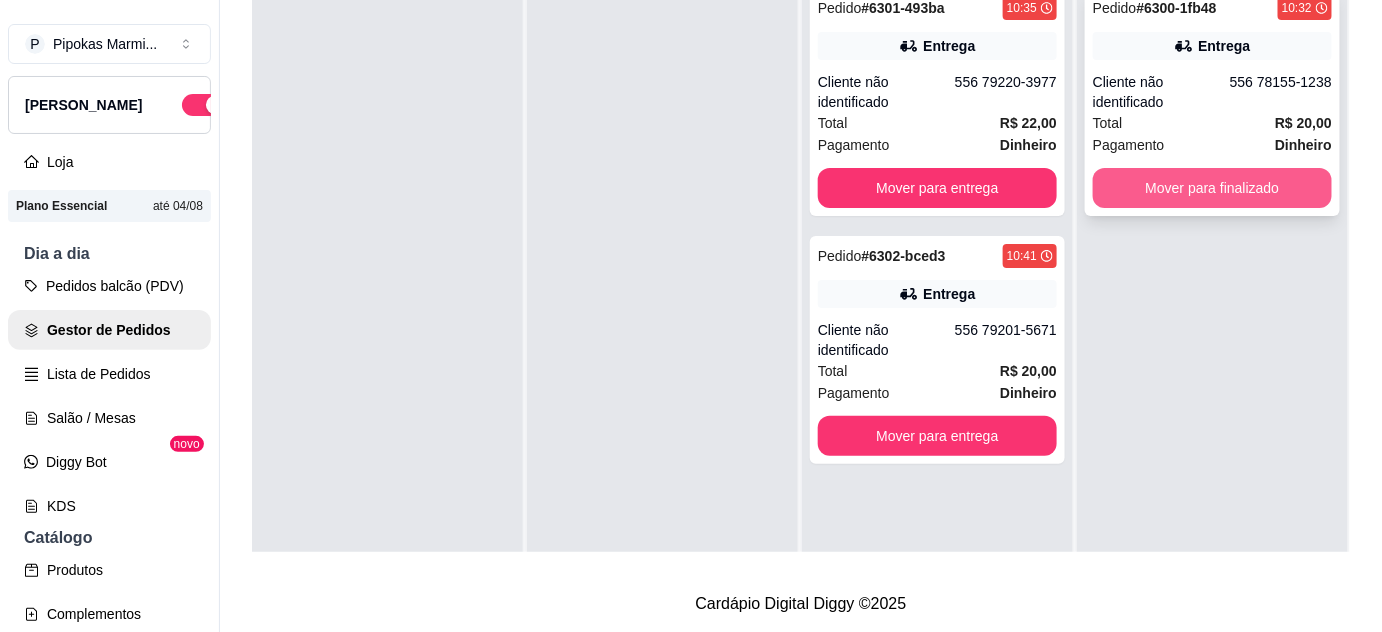 click on "Mover para finalizado" at bounding box center [1212, 188] 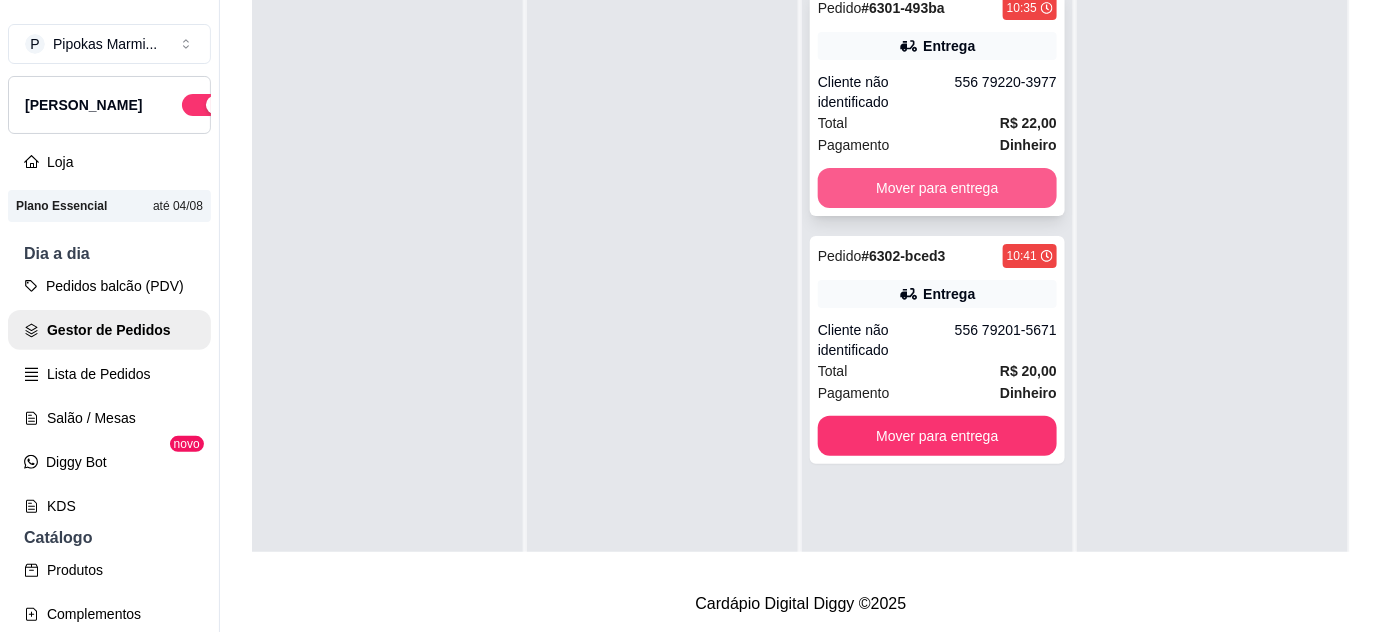 click on "Mover para entrega" at bounding box center [937, 188] 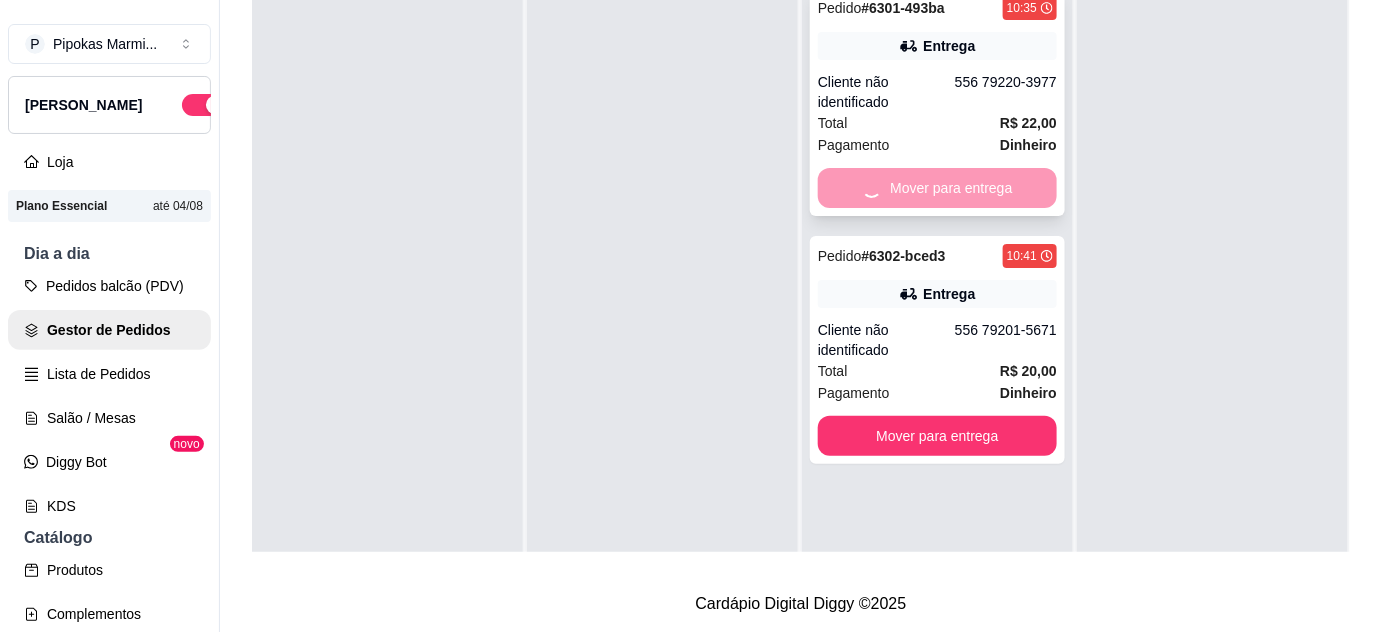 click on "Mover para entrega" at bounding box center (937, 436) 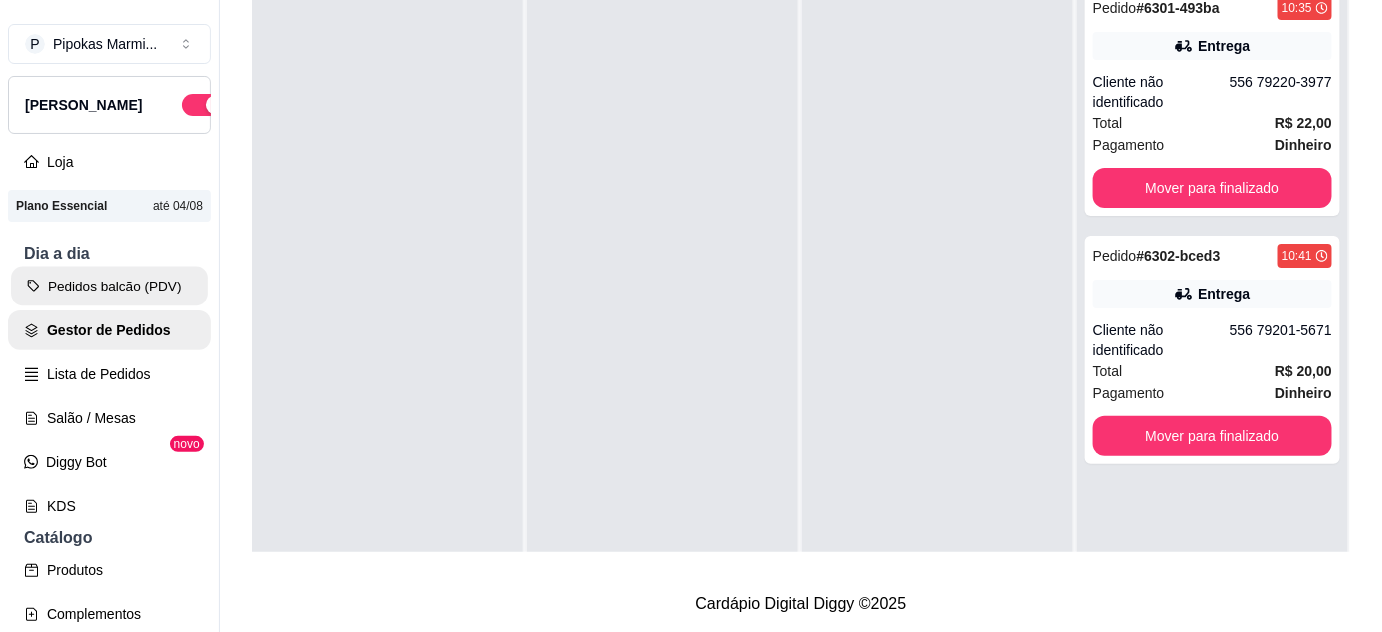 click on "Pedidos balcão (PDV)" at bounding box center [109, 286] 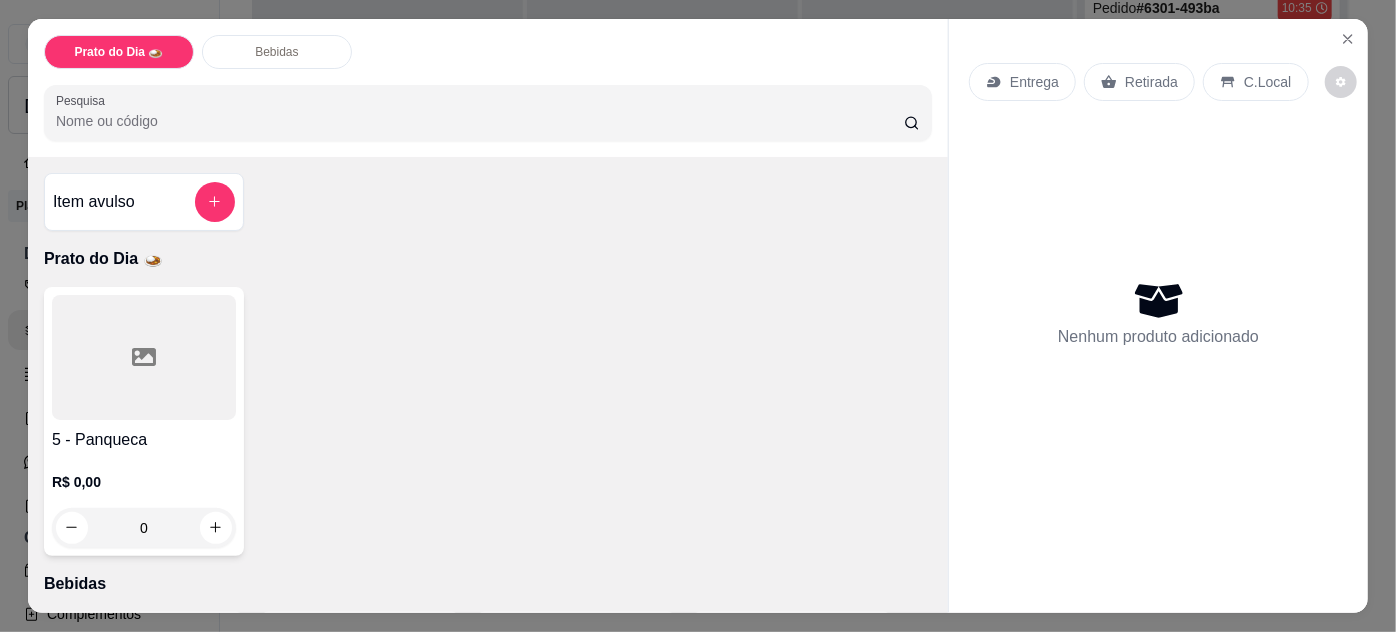 click at bounding box center [144, 357] 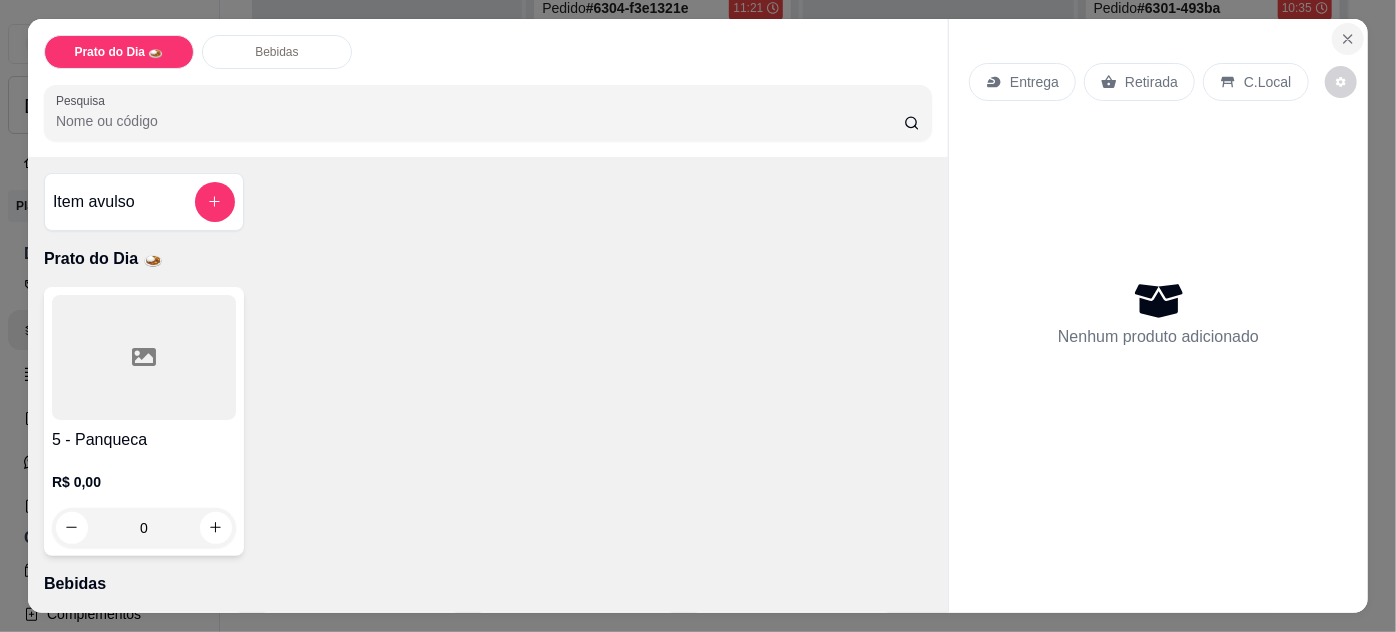 click 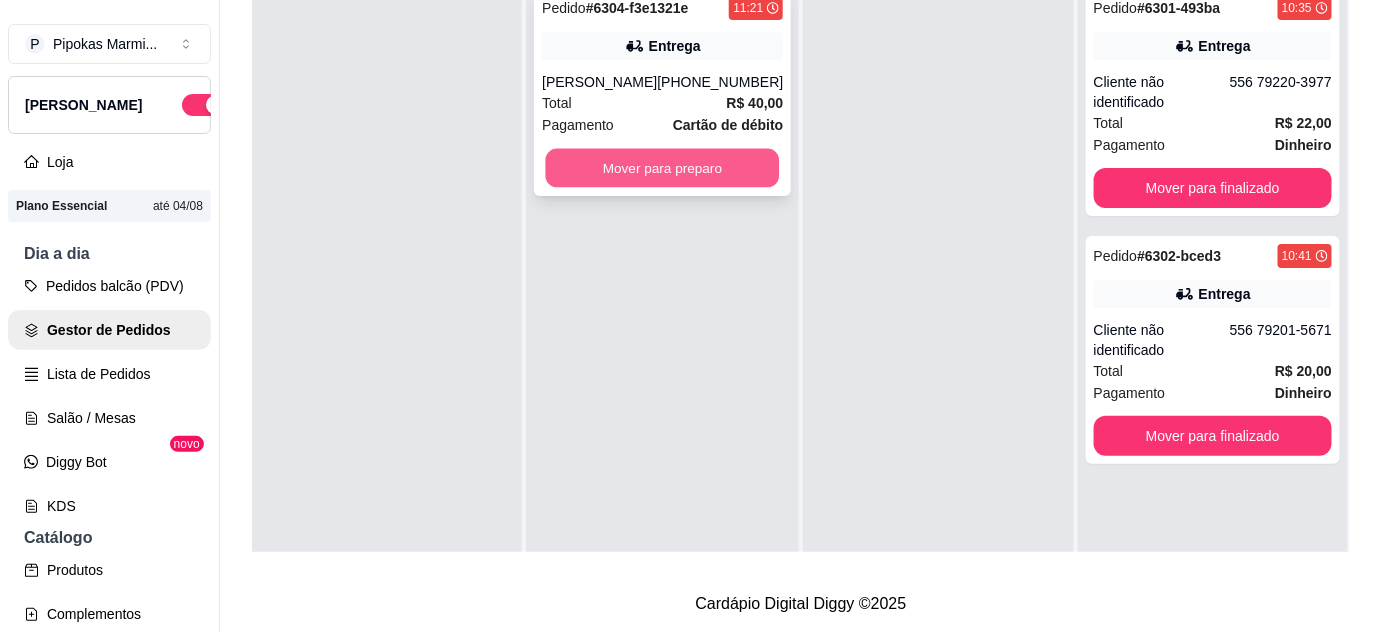 click on "Mover para preparo" at bounding box center (663, 168) 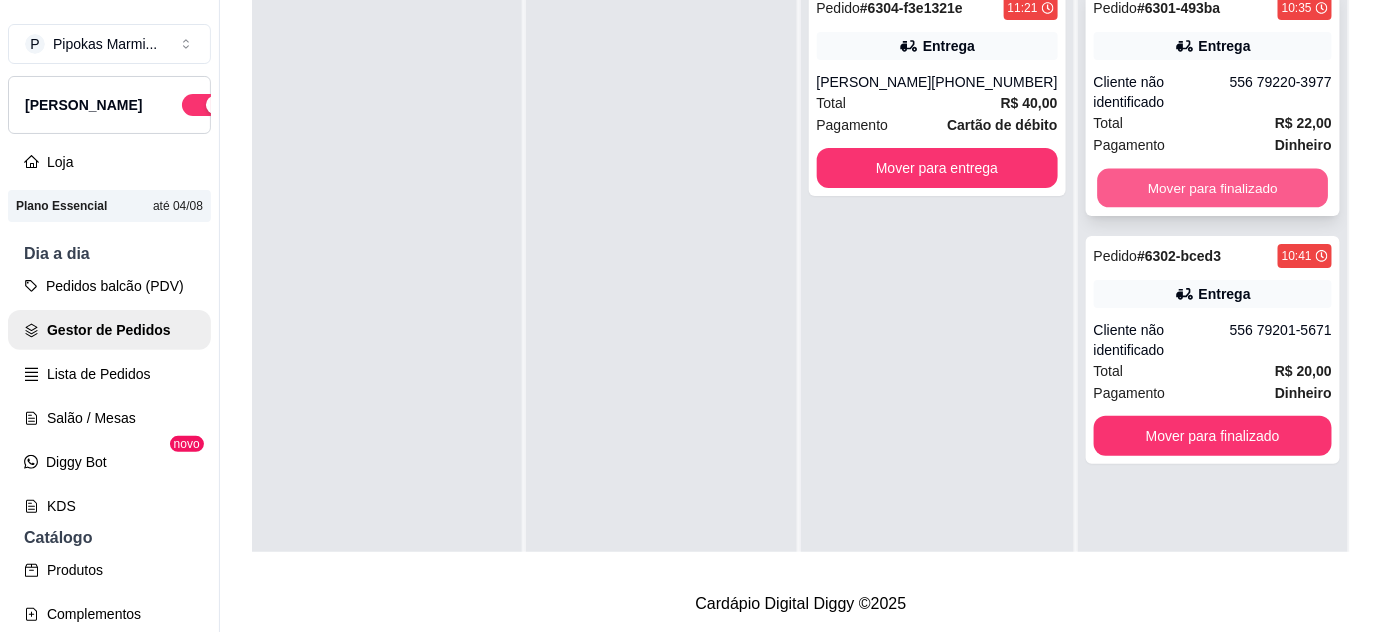 click on "Mover para finalizado" at bounding box center [1212, 188] 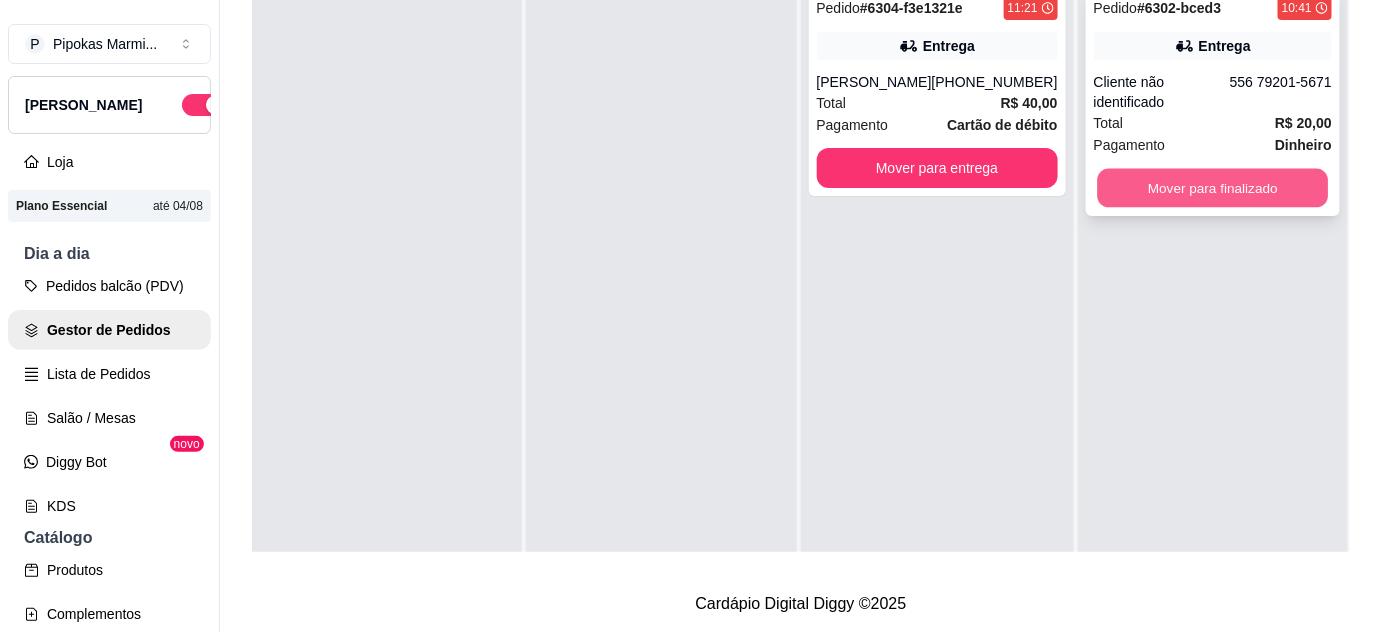 click on "Mover para finalizado" at bounding box center [1212, 188] 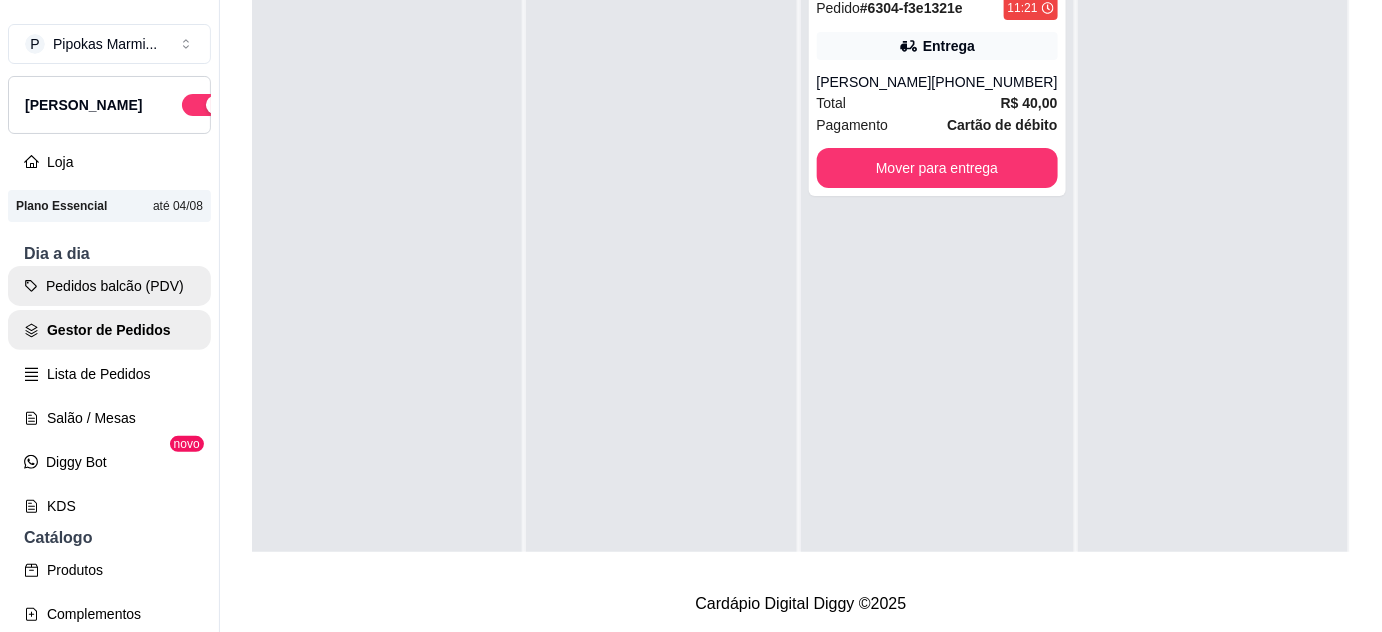 click on "Pedidos balcão (PDV)" at bounding box center [109, 286] 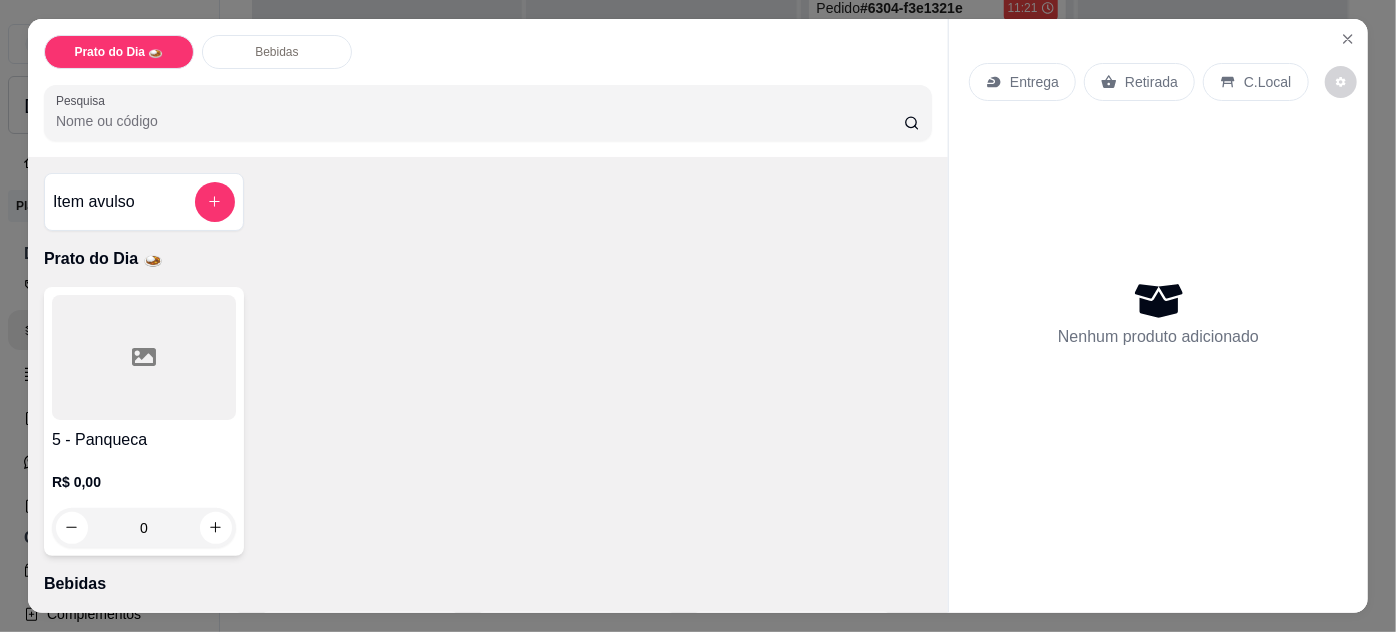 click at bounding box center [144, 357] 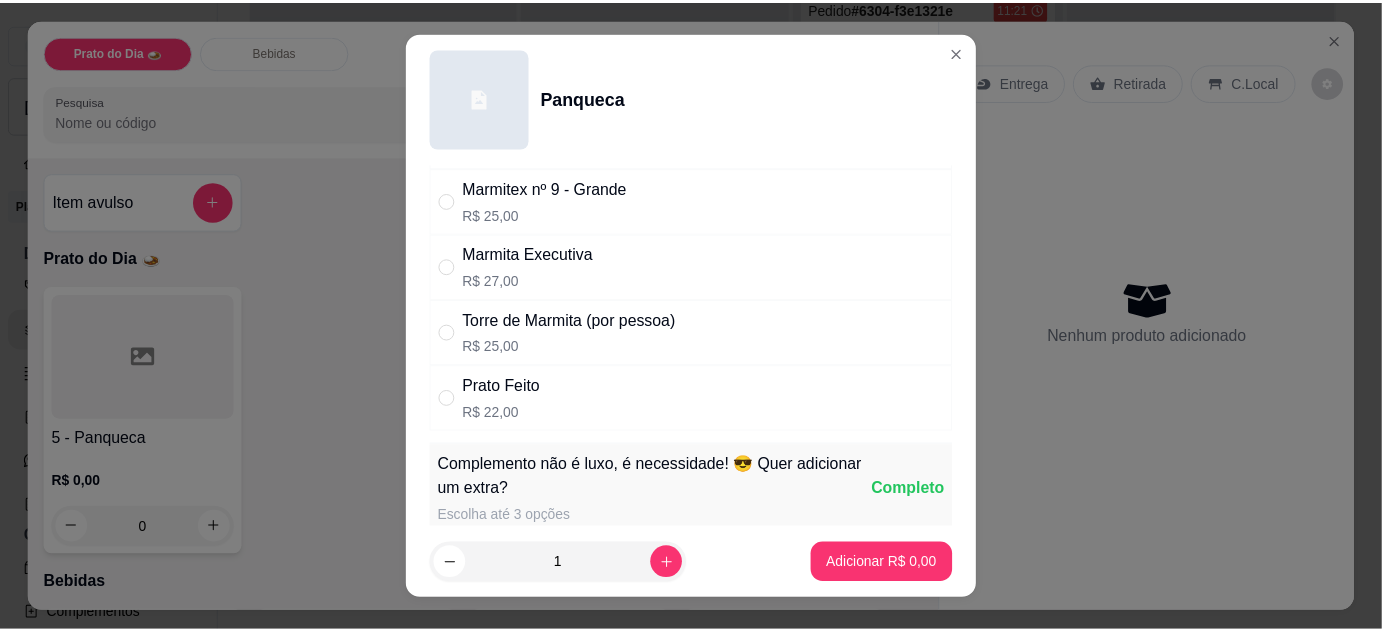 scroll, scrollTop: 181, scrollLeft: 0, axis: vertical 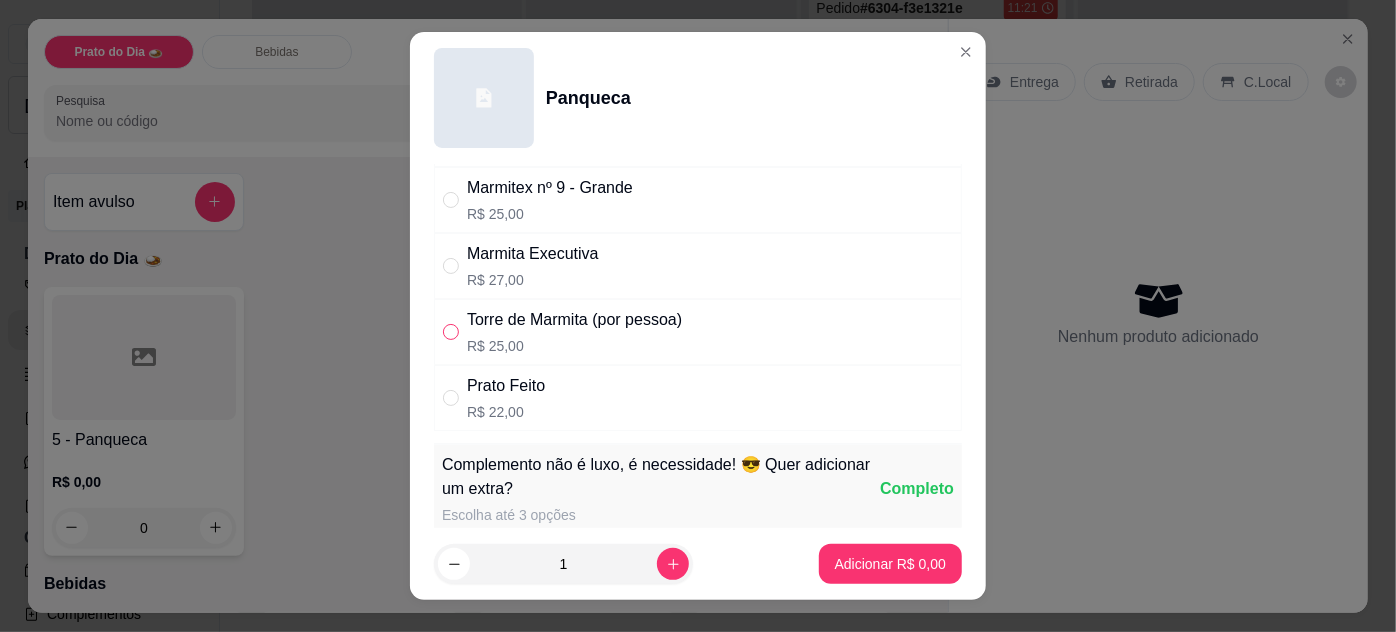 click at bounding box center (451, 332) 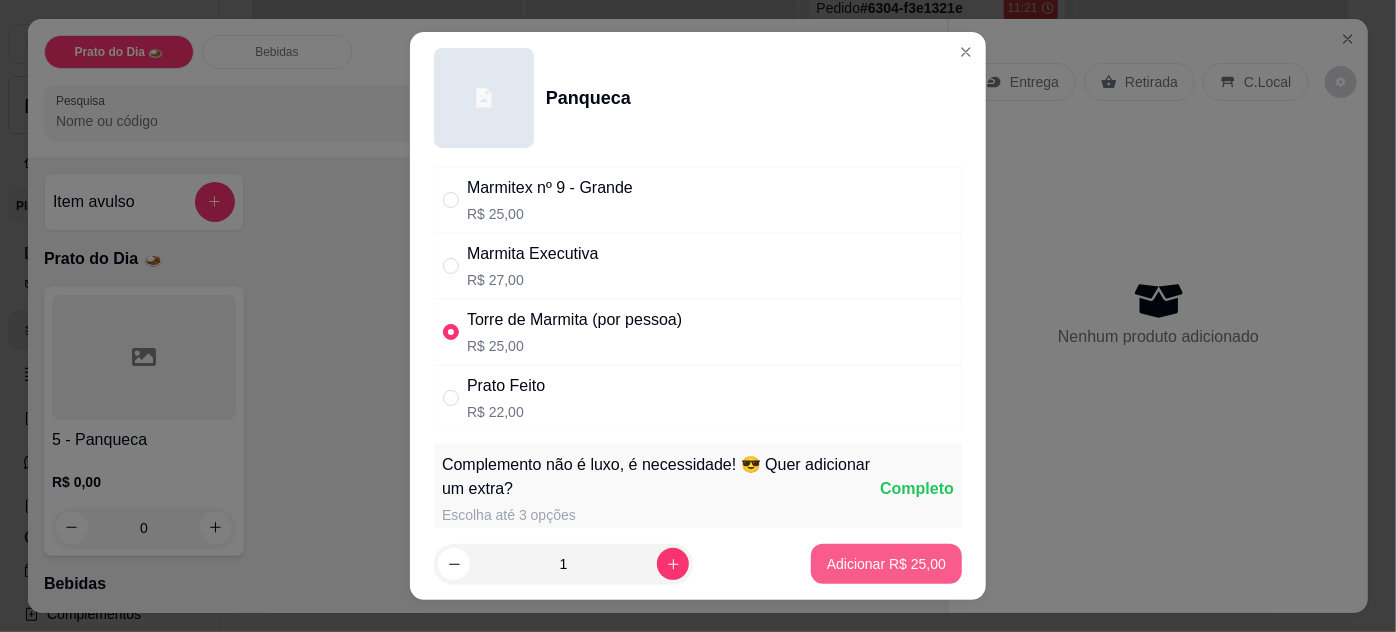 click on "Adicionar   R$ 25,00" at bounding box center [886, 564] 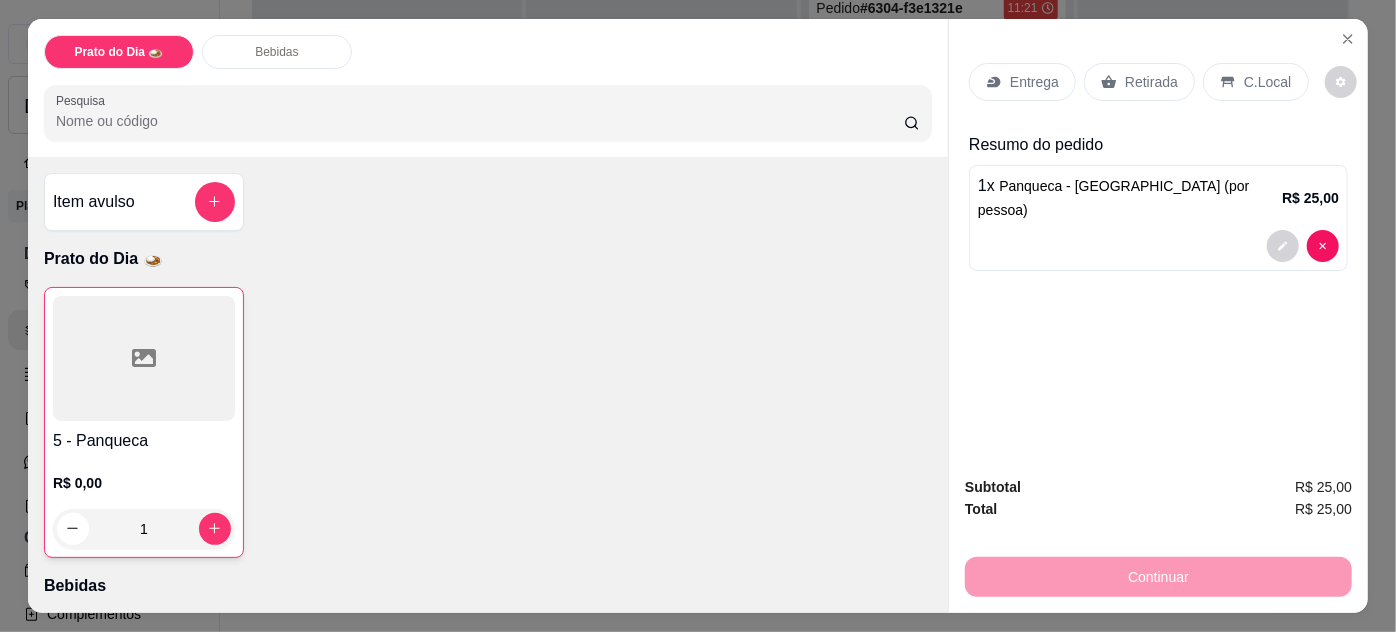 click at bounding box center [1158, 246] 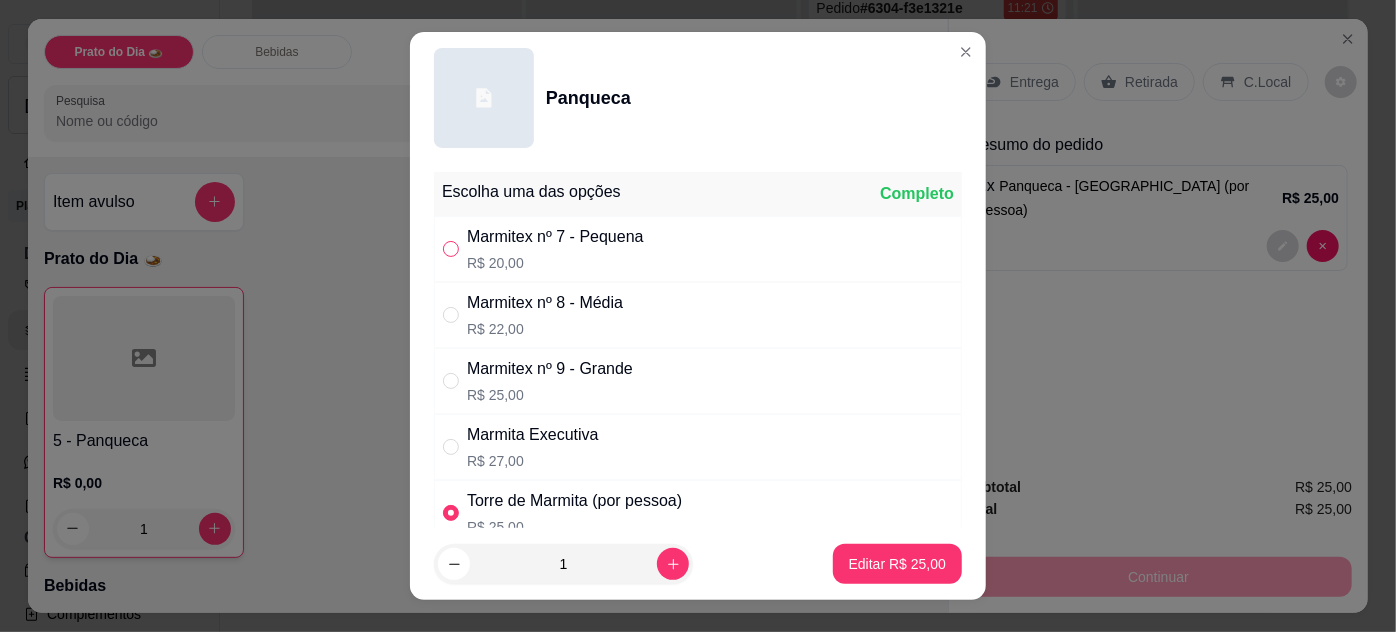 click at bounding box center [451, 249] 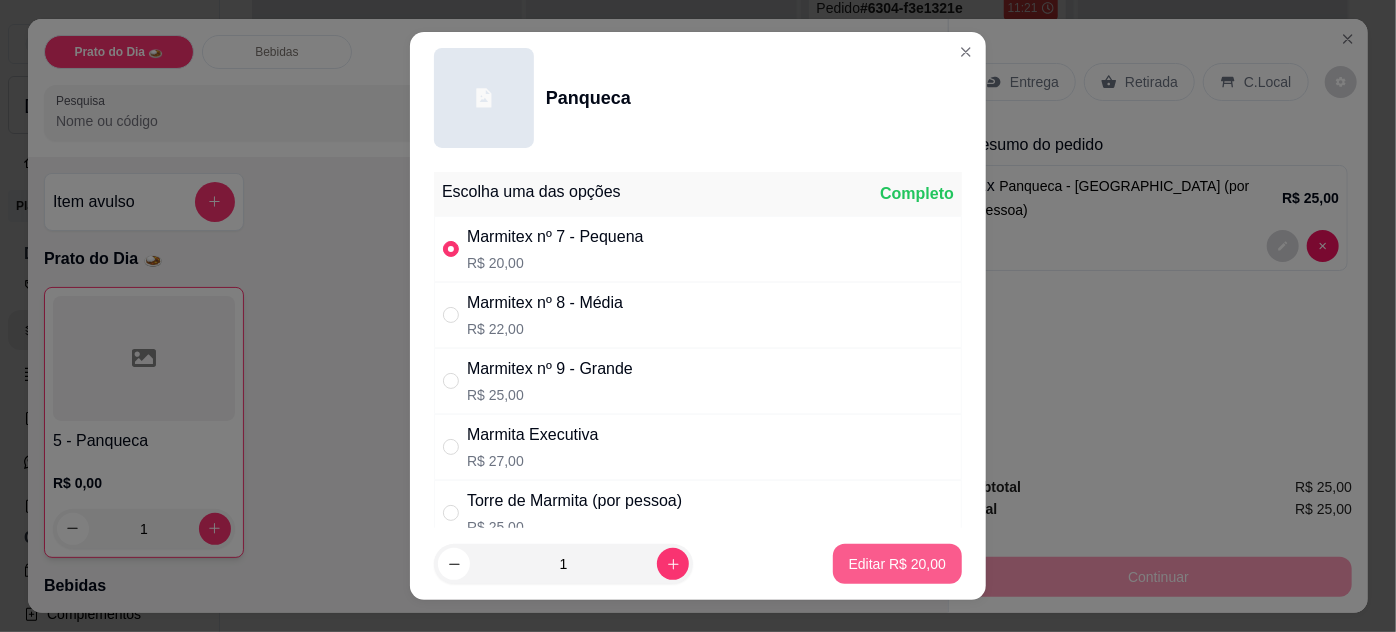 click on "Editar   R$ 20,00" at bounding box center (897, 564) 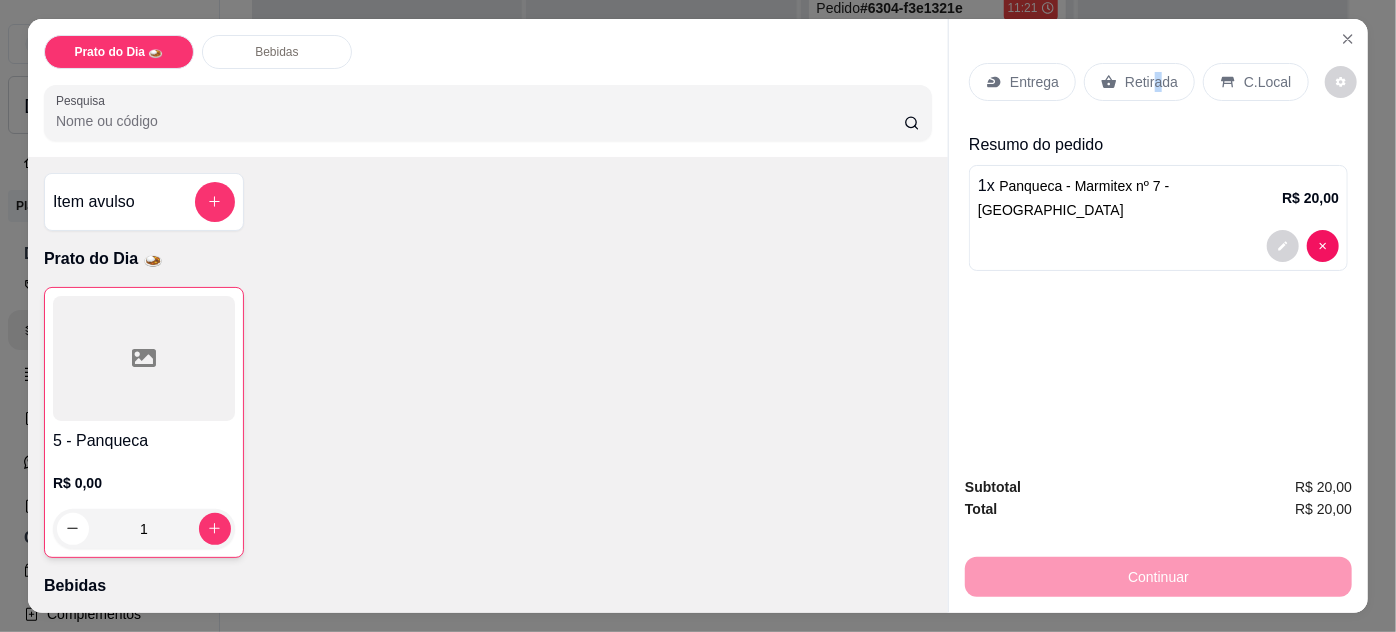 click on "Retirada" at bounding box center [1151, 82] 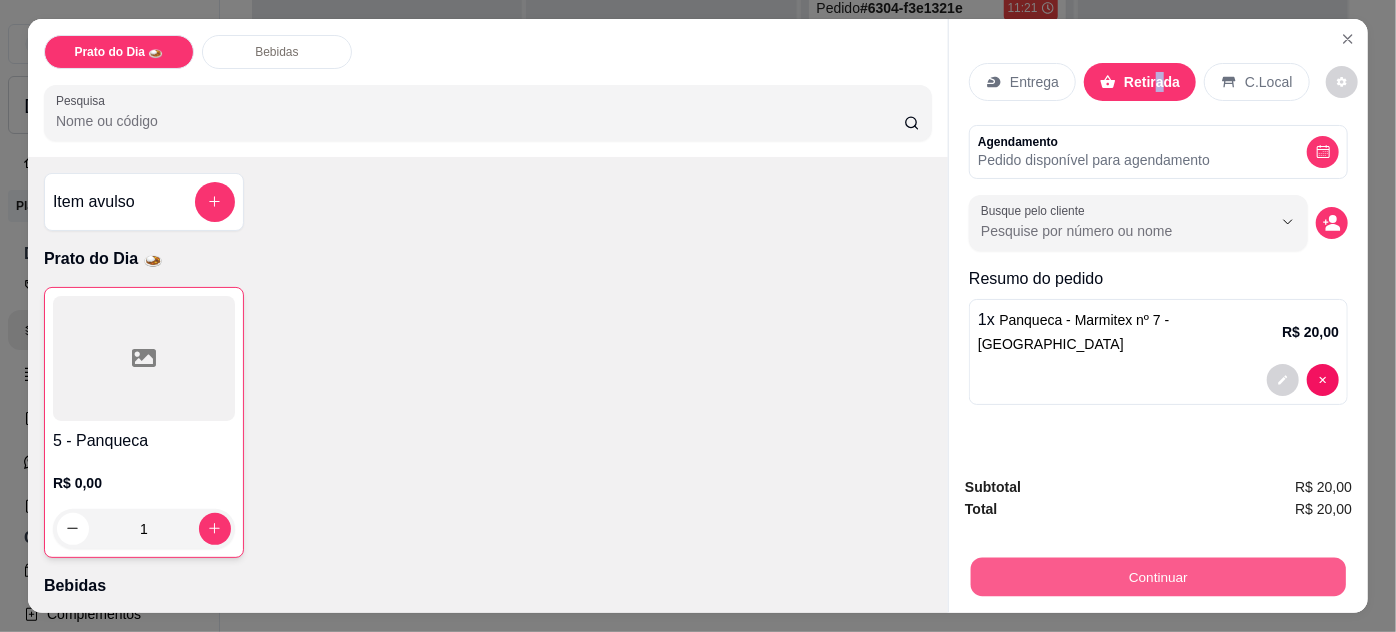 click on "Continuar" at bounding box center [1158, 577] 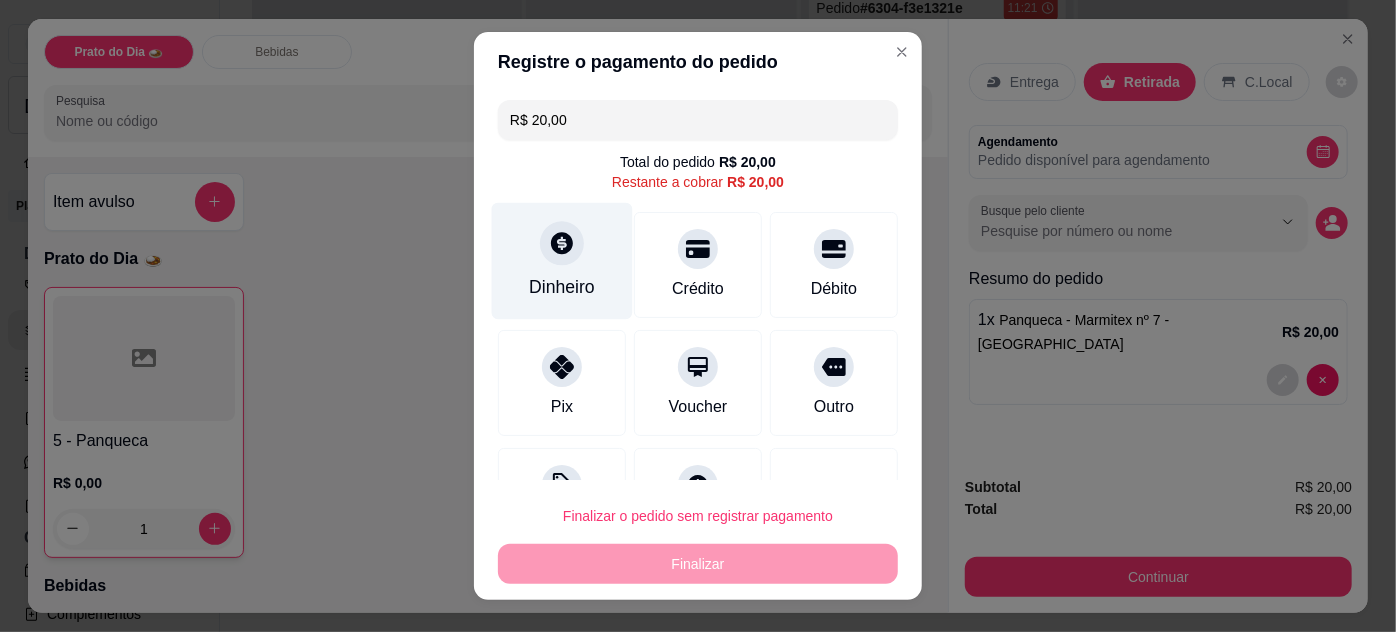 click at bounding box center (562, 243) 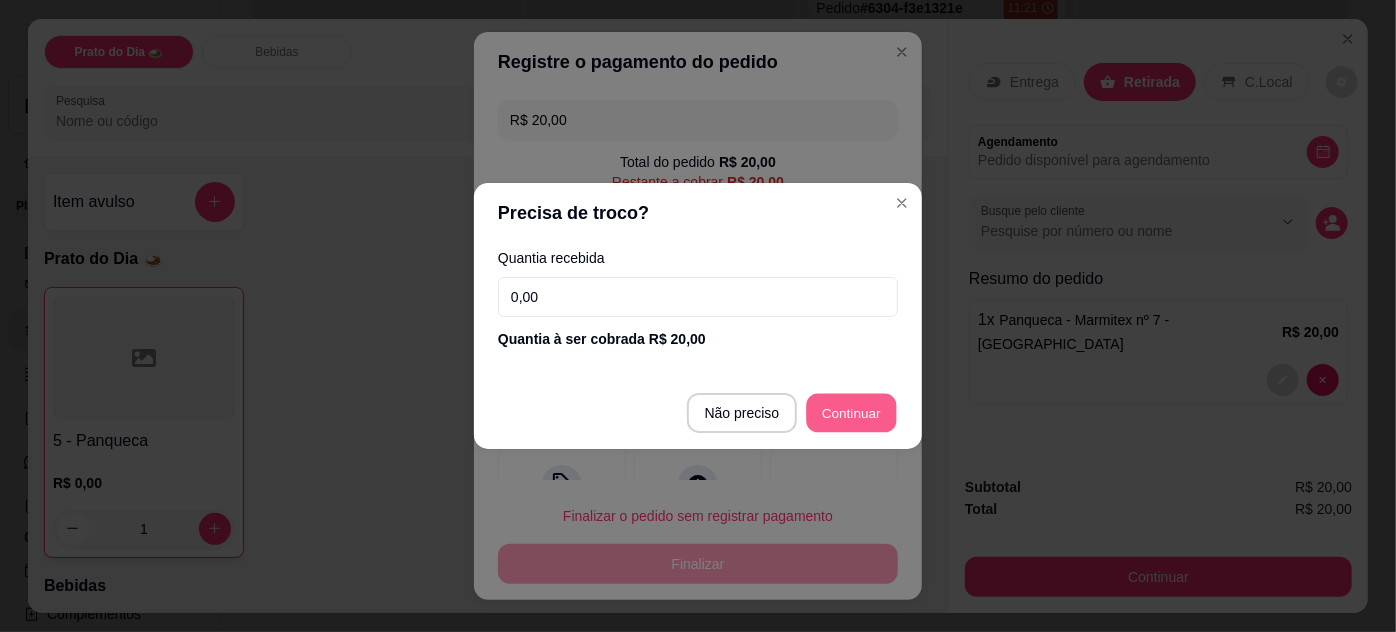 type on "R$ 0,00" 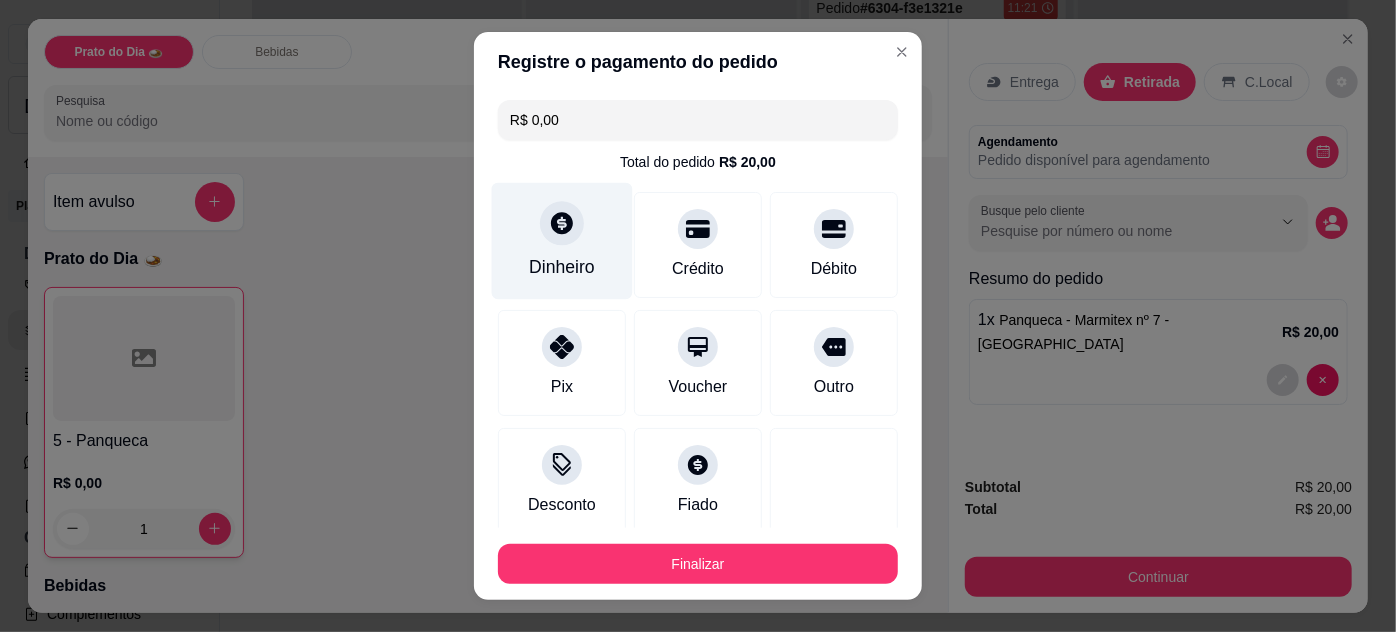click on "Dinheiro" at bounding box center (562, 267) 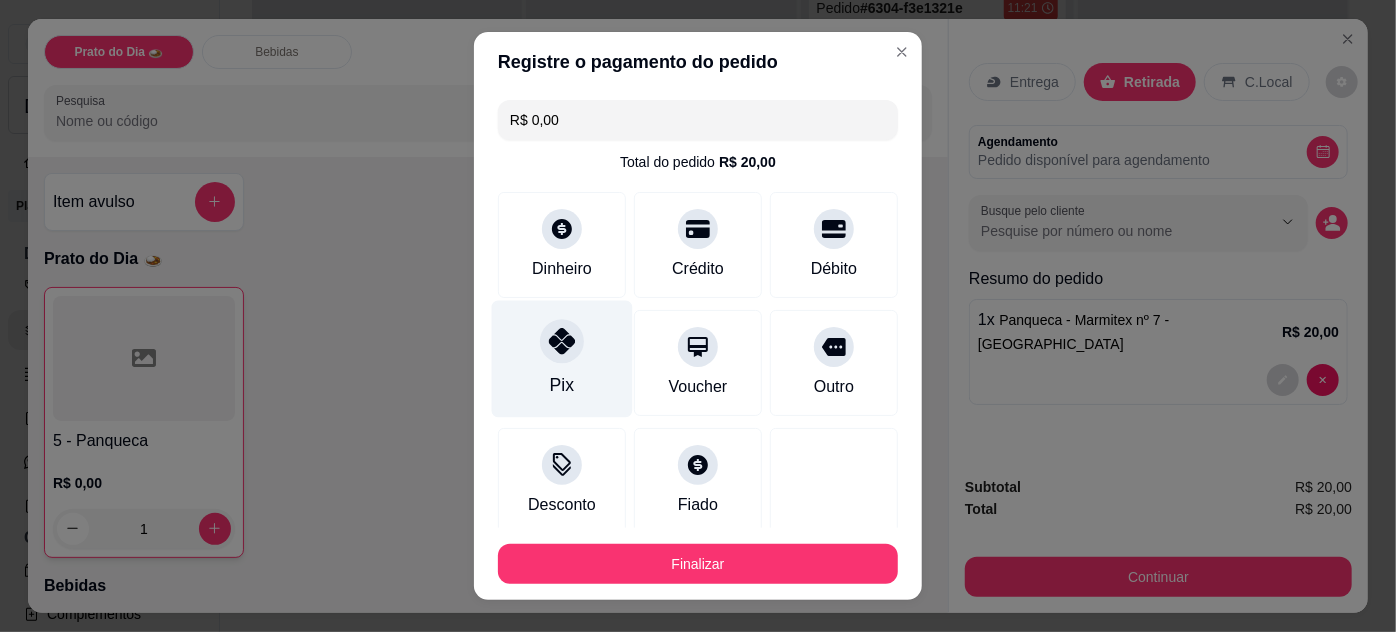 click on "Pix" at bounding box center [562, 358] 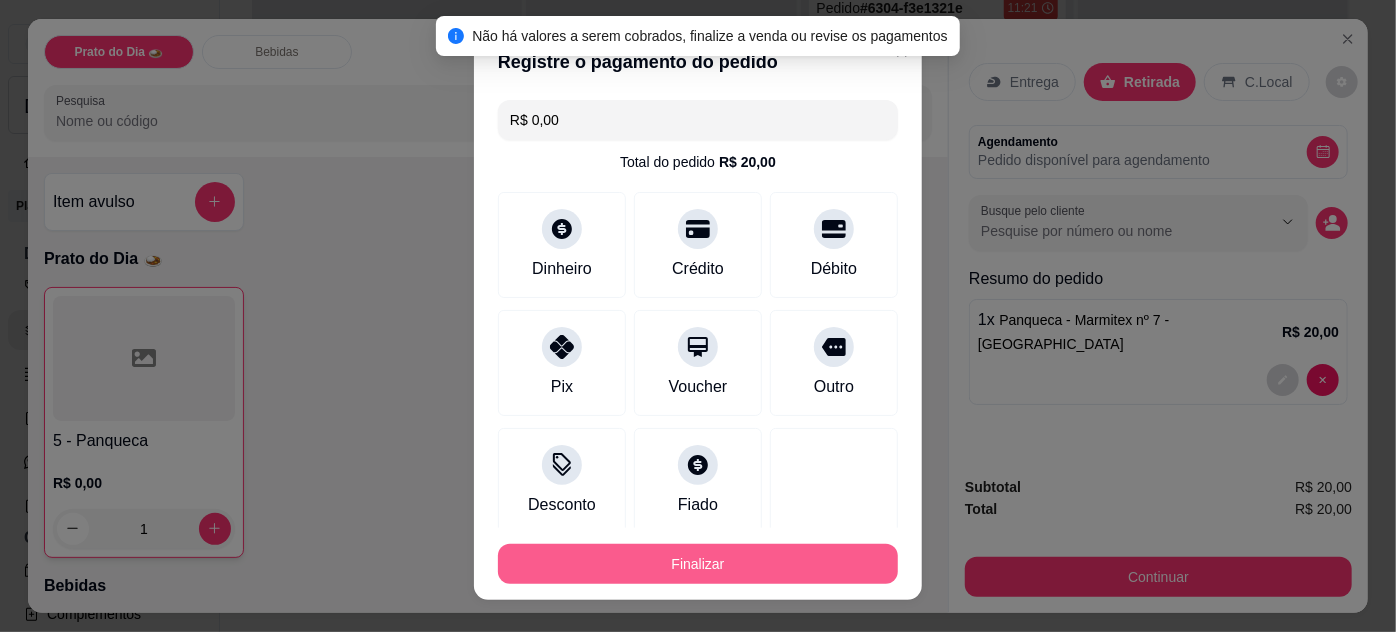 click on "Finalizar" at bounding box center (698, 564) 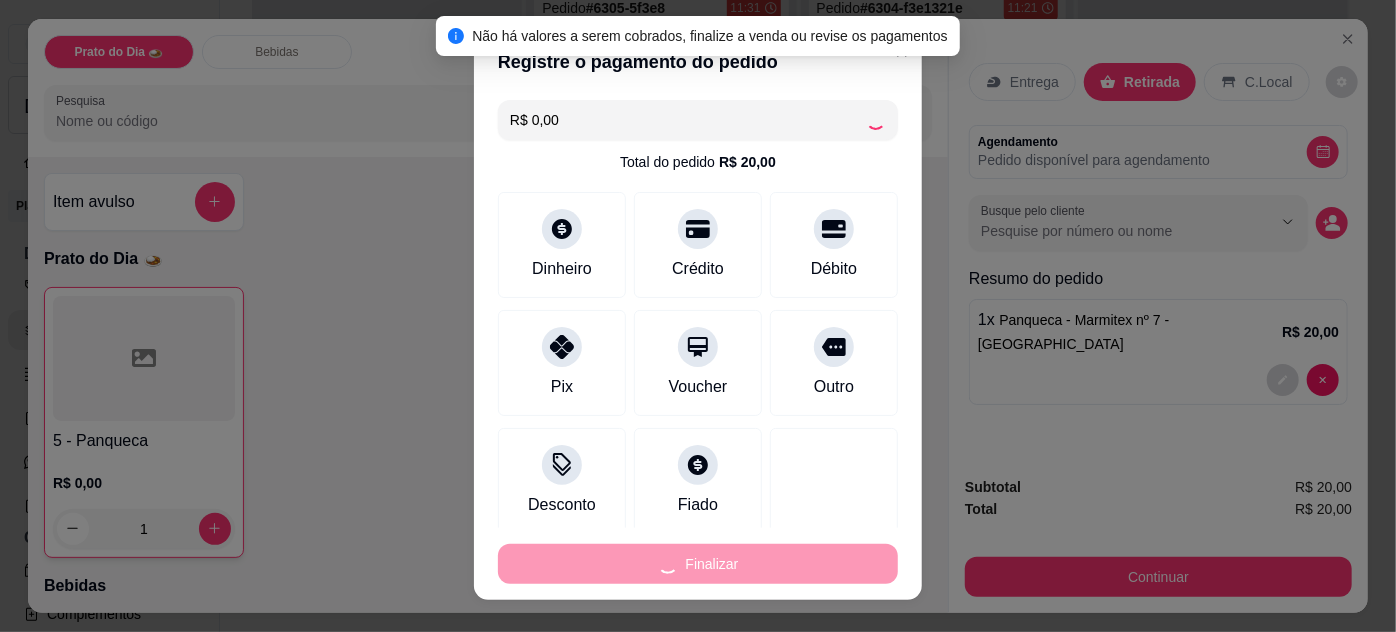 type on "0" 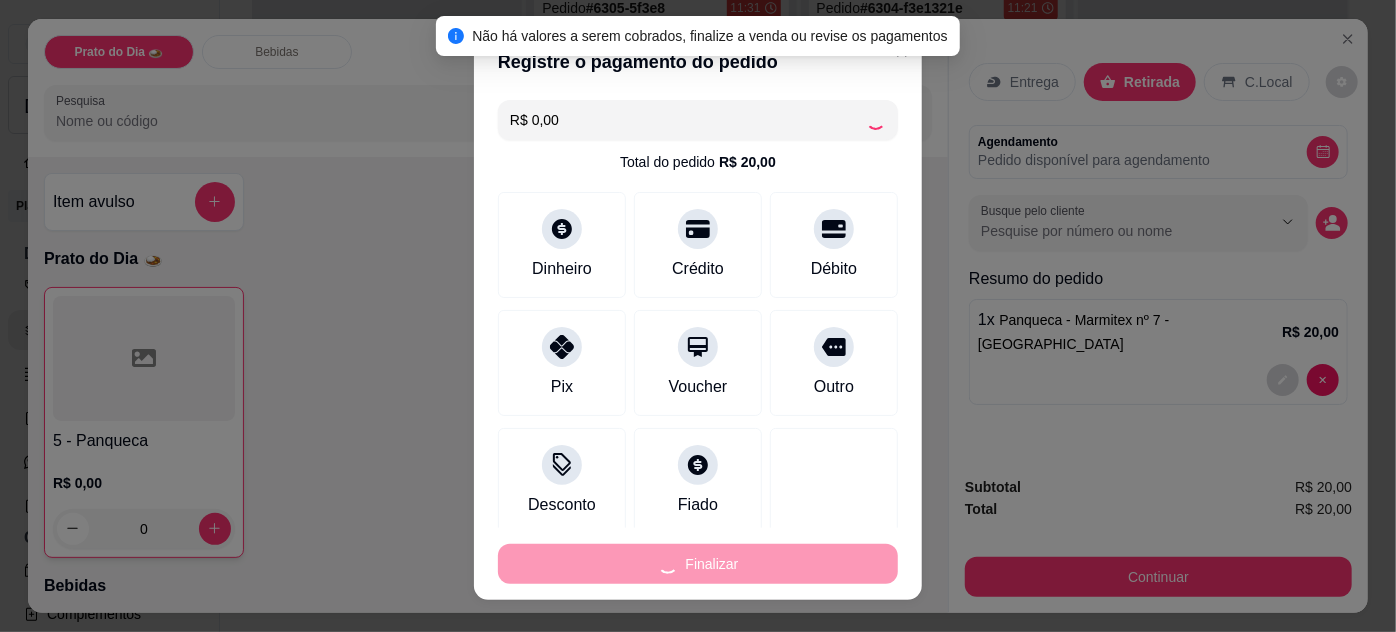 type on "-R$ 20,00" 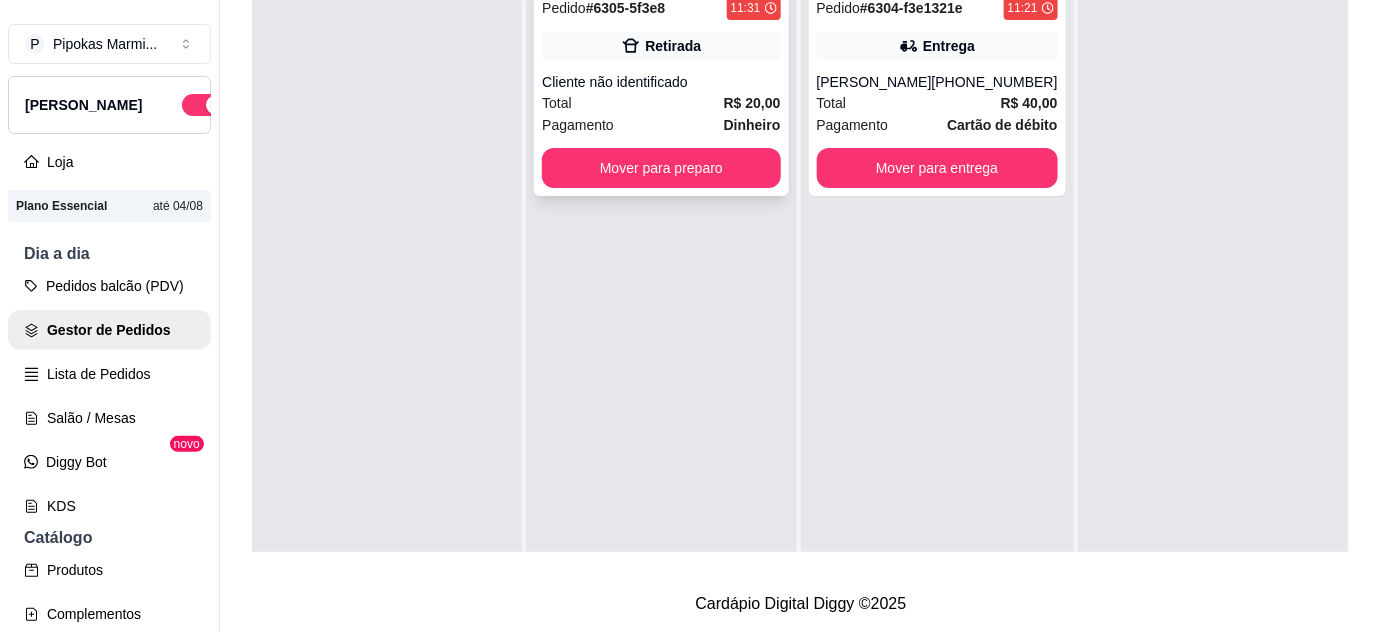 click on "Mover para preparo" at bounding box center [661, 168] 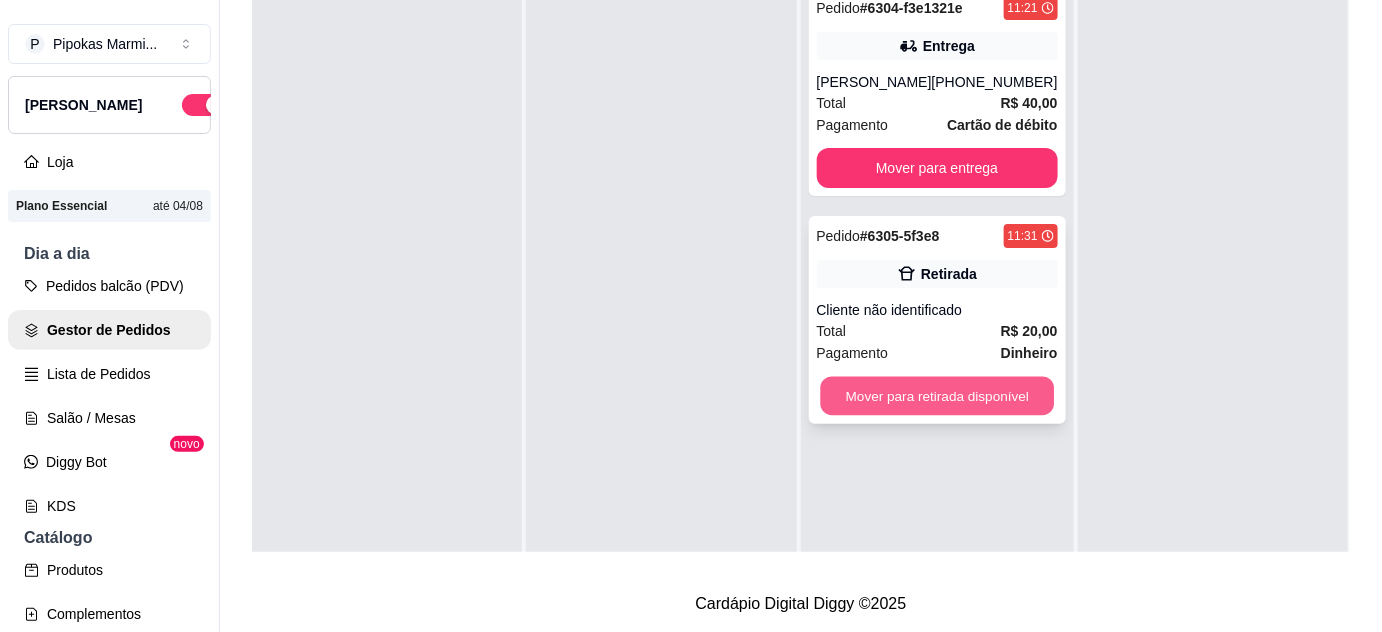click on "Mover para retirada disponível" at bounding box center (937, 396) 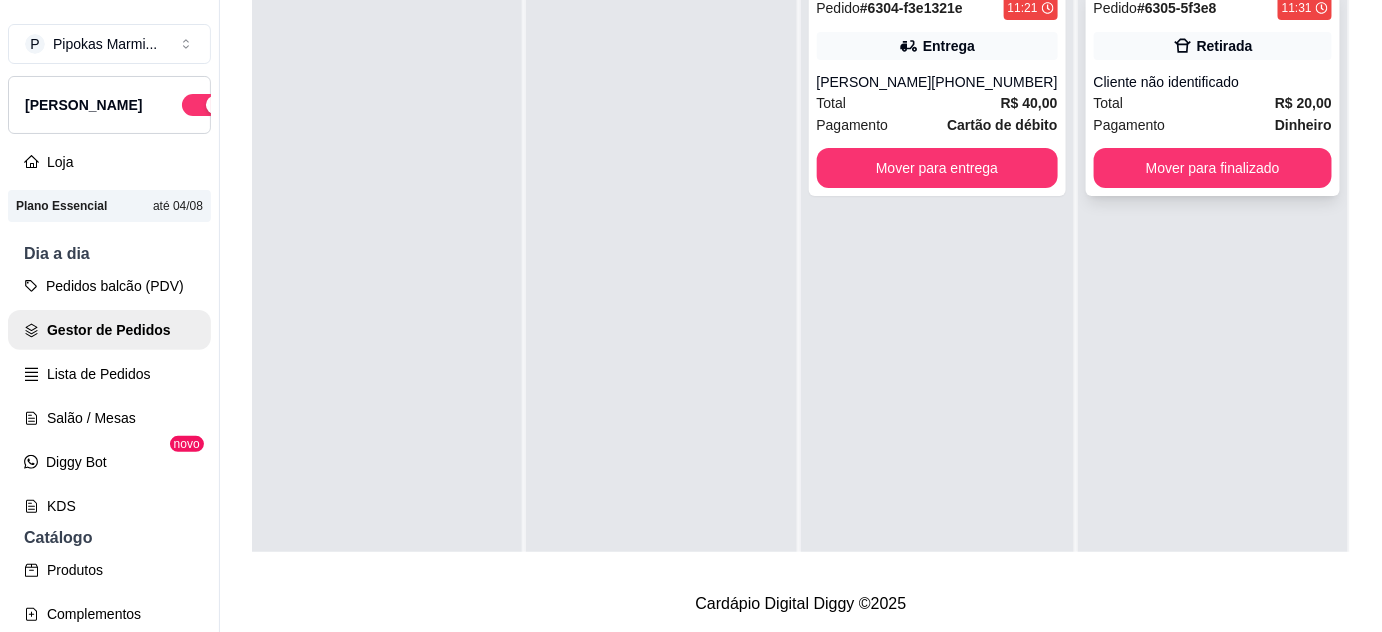 click on "Pedido  # 6305-5f3e8 11:31 Retirada Cliente não identificado Total R$ 20,00 Pagamento Dinheiro Mover para finalizado" at bounding box center [1213, 92] 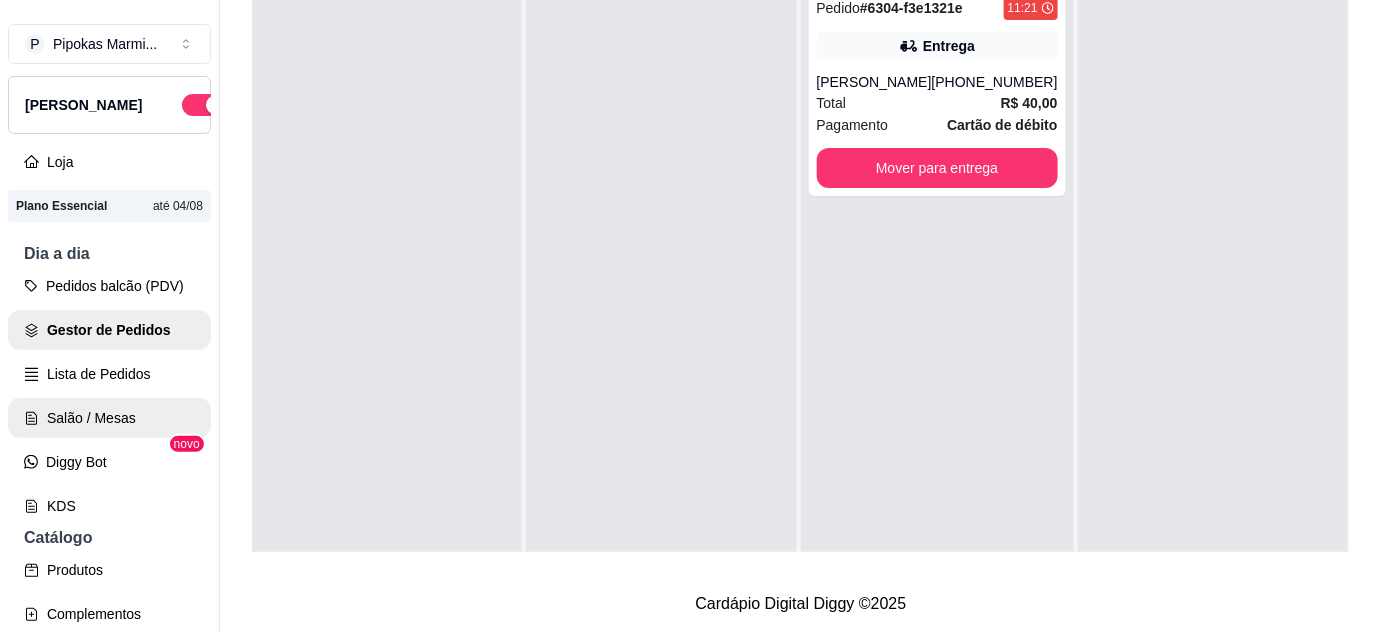 scroll, scrollTop: 181, scrollLeft: 0, axis: vertical 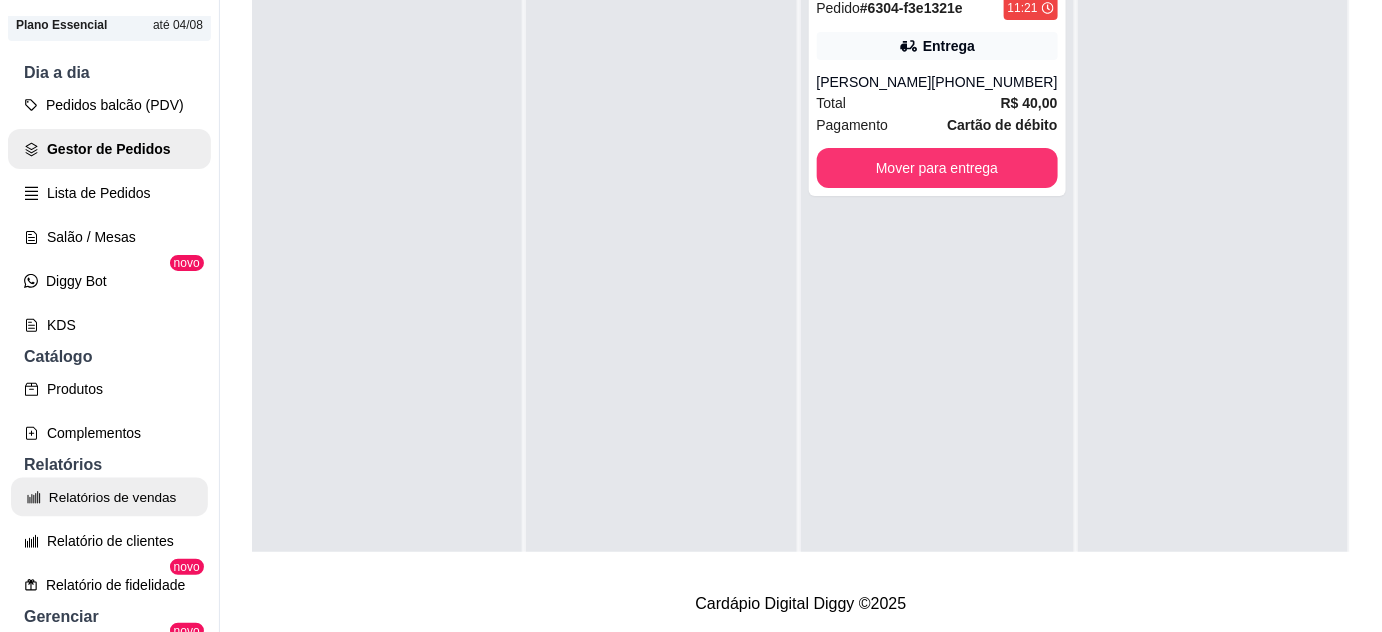click on "Relatórios de vendas" at bounding box center [109, 497] 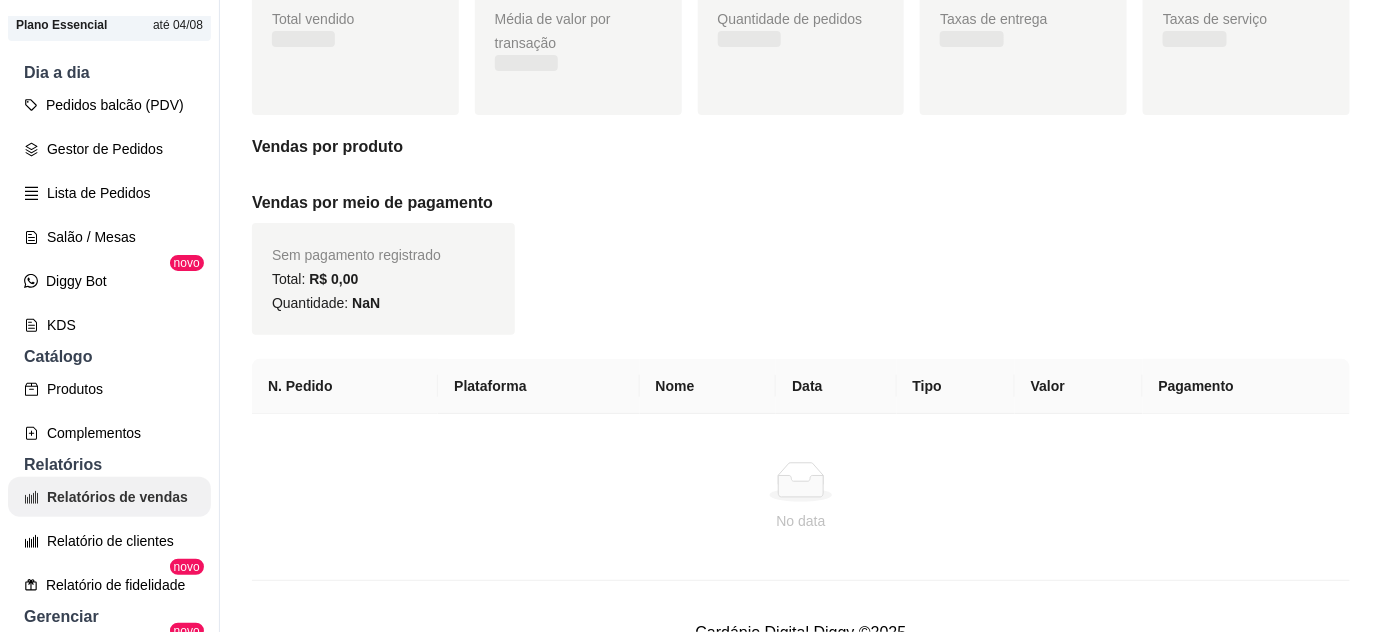 scroll, scrollTop: 0, scrollLeft: 0, axis: both 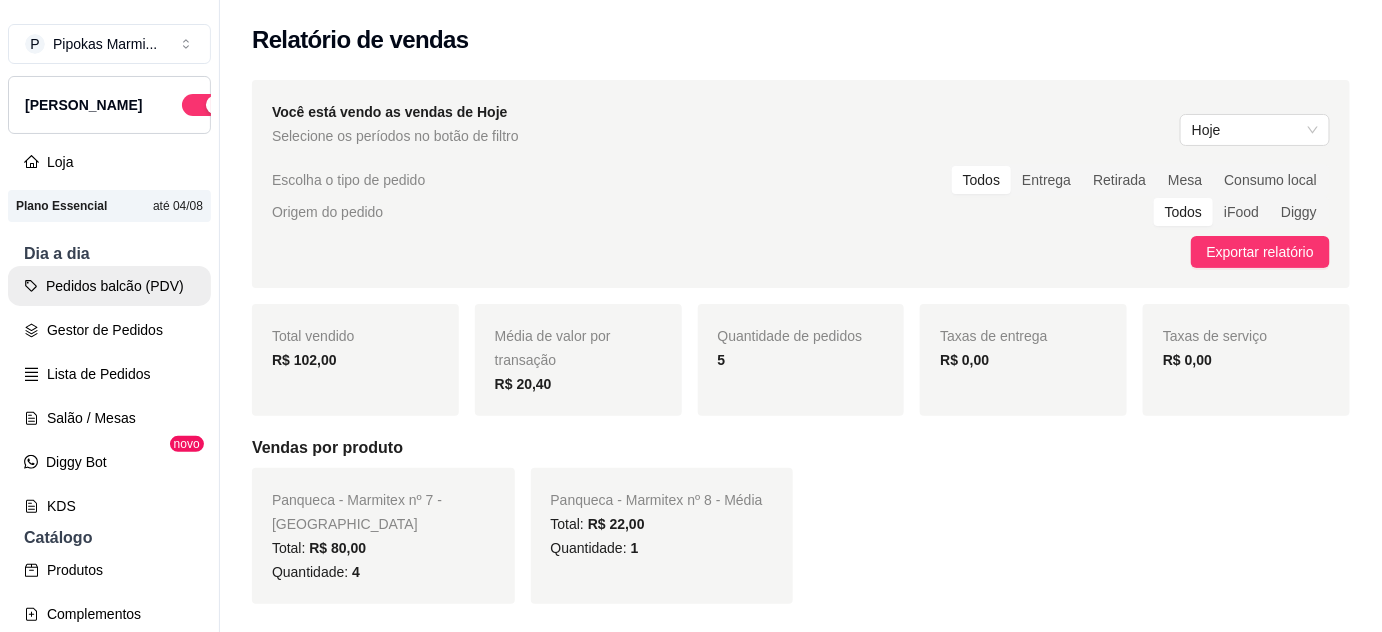 click on "Pedidos balcão (PDV)" at bounding box center [109, 286] 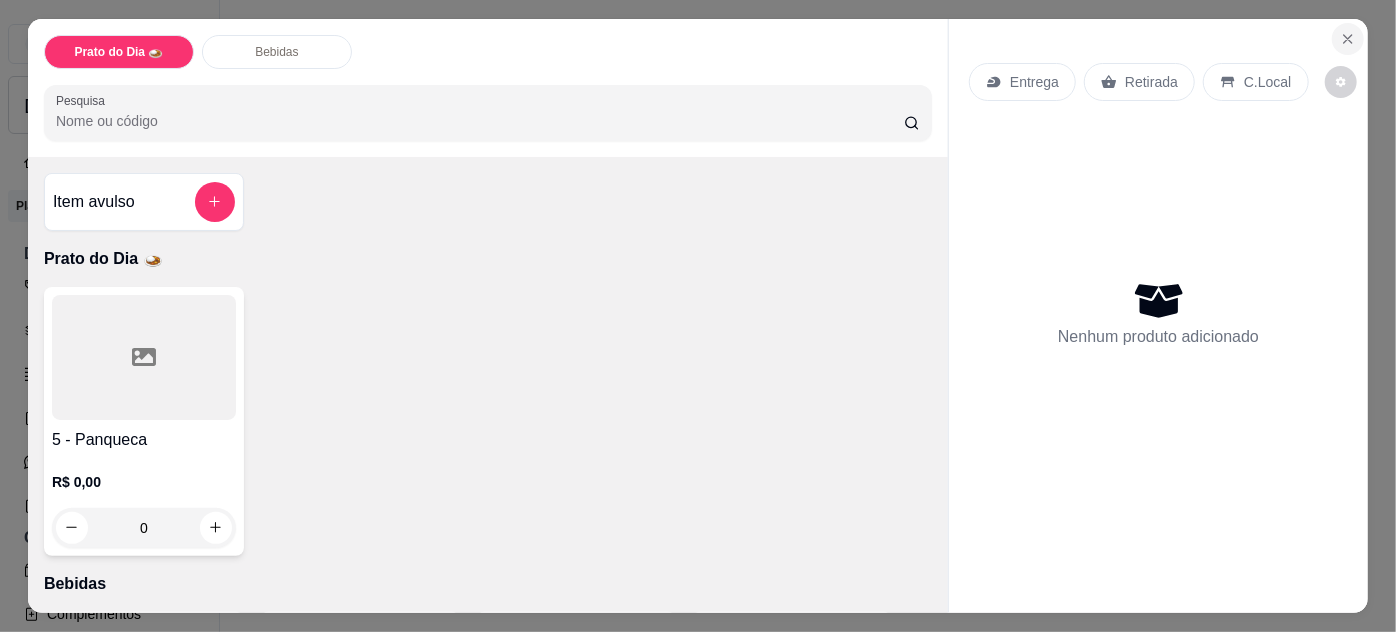 click at bounding box center [1348, 39] 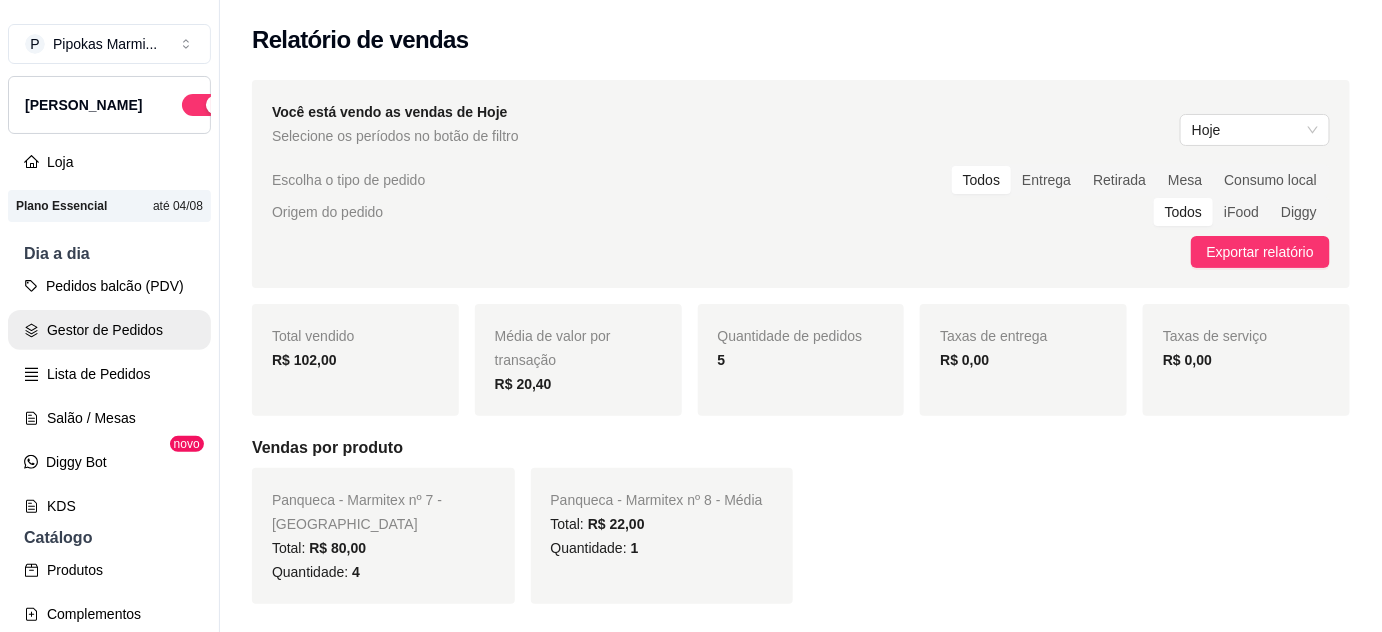 click on "Gestor de Pedidos" at bounding box center (109, 330) 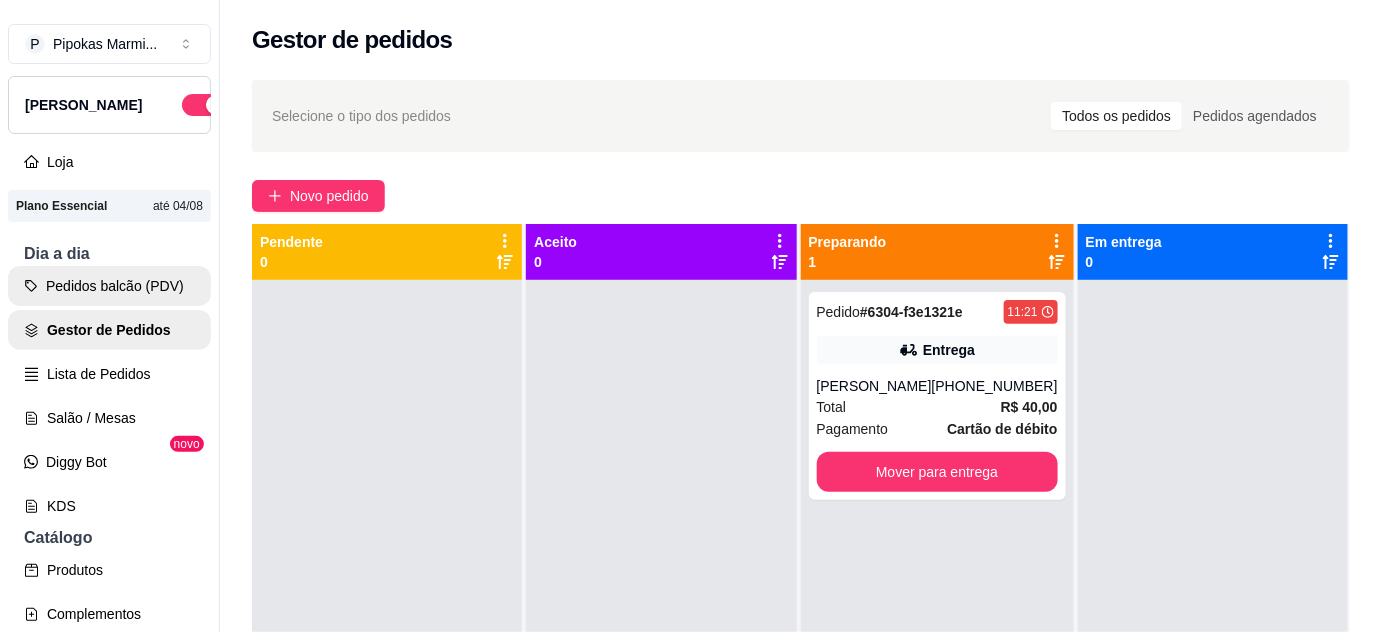 click on "Pedidos balcão (PDV)" at bounding box center (109, 286) 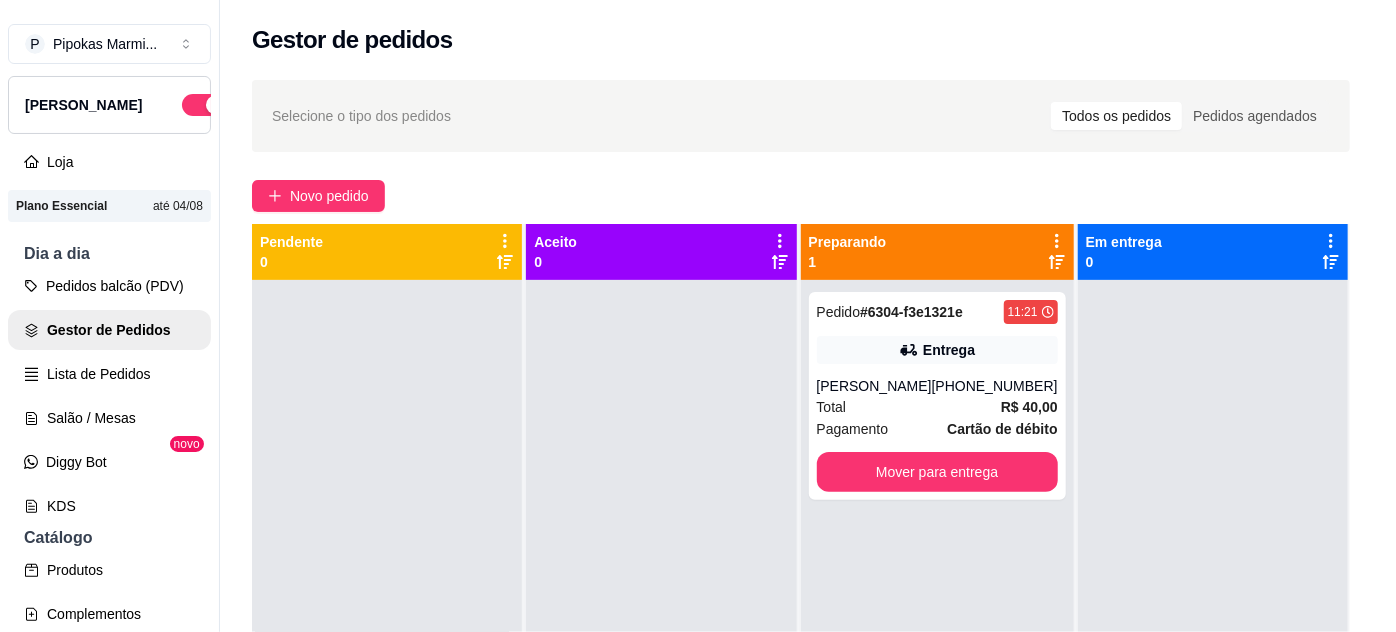 click at bounding box center (144, 357) 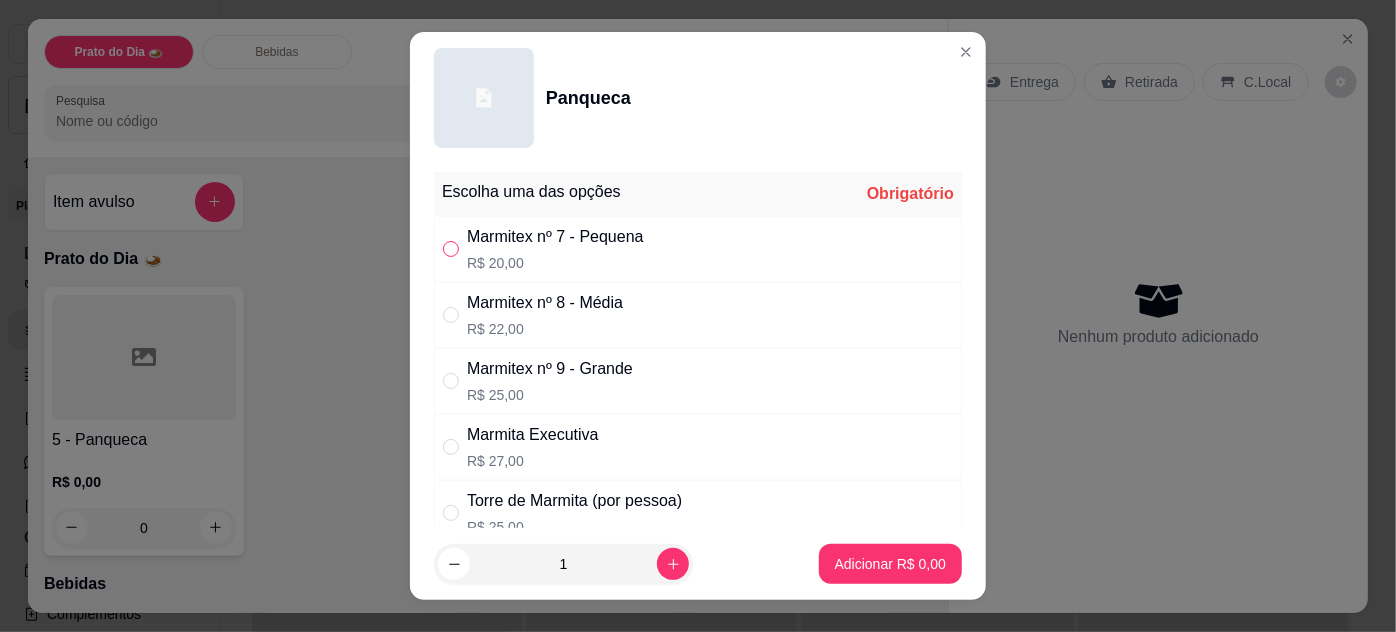 click at bounding box center [451, 249] 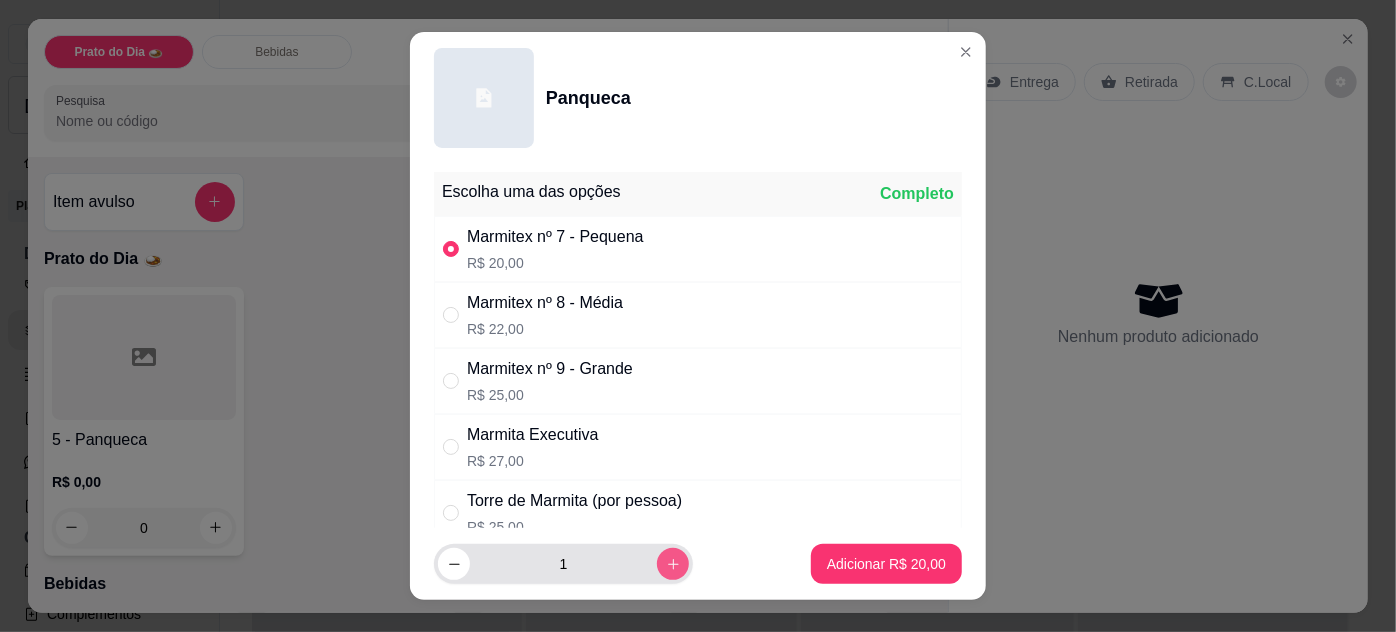 click 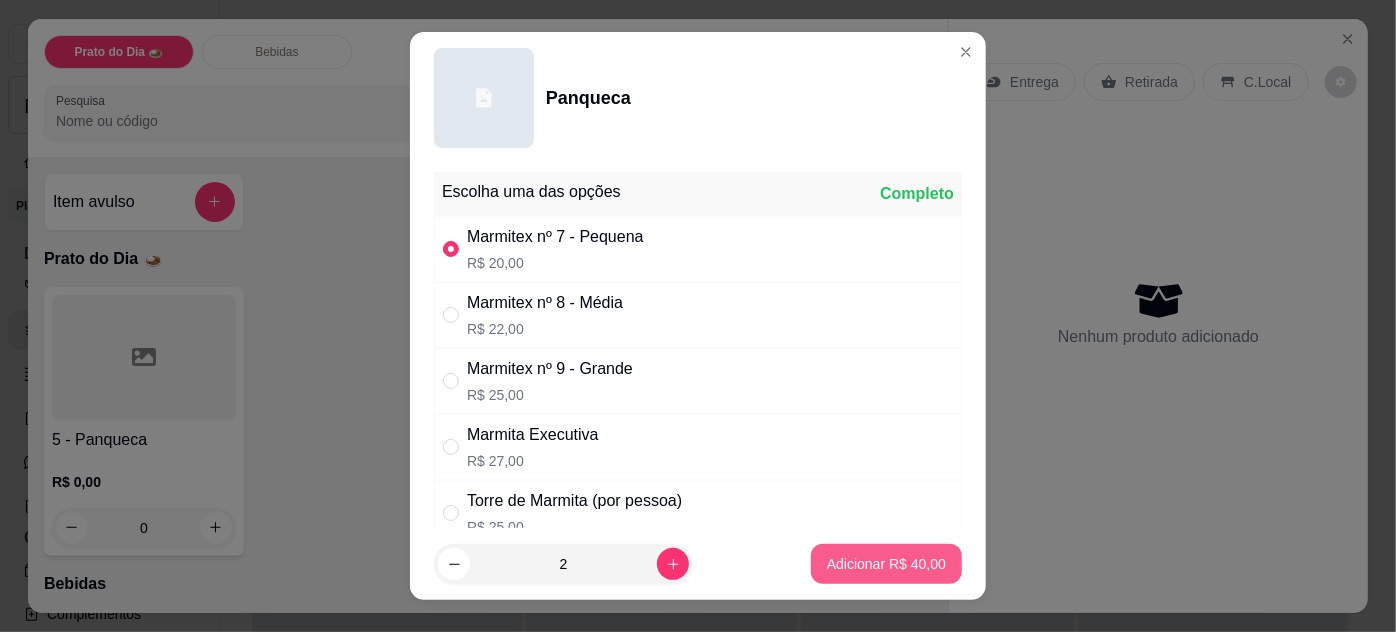 click on "Adicionar   R$ 40,00" at bounding box center (886, 564) 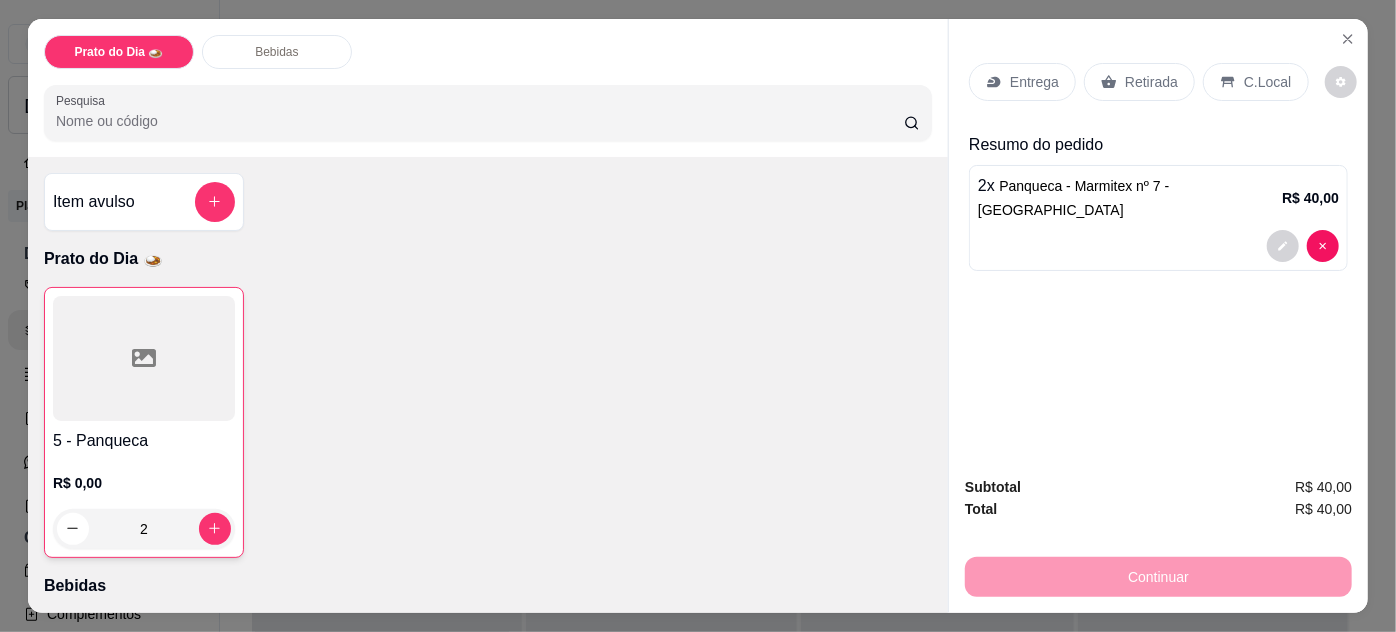 click at bounding box center [144, 358] 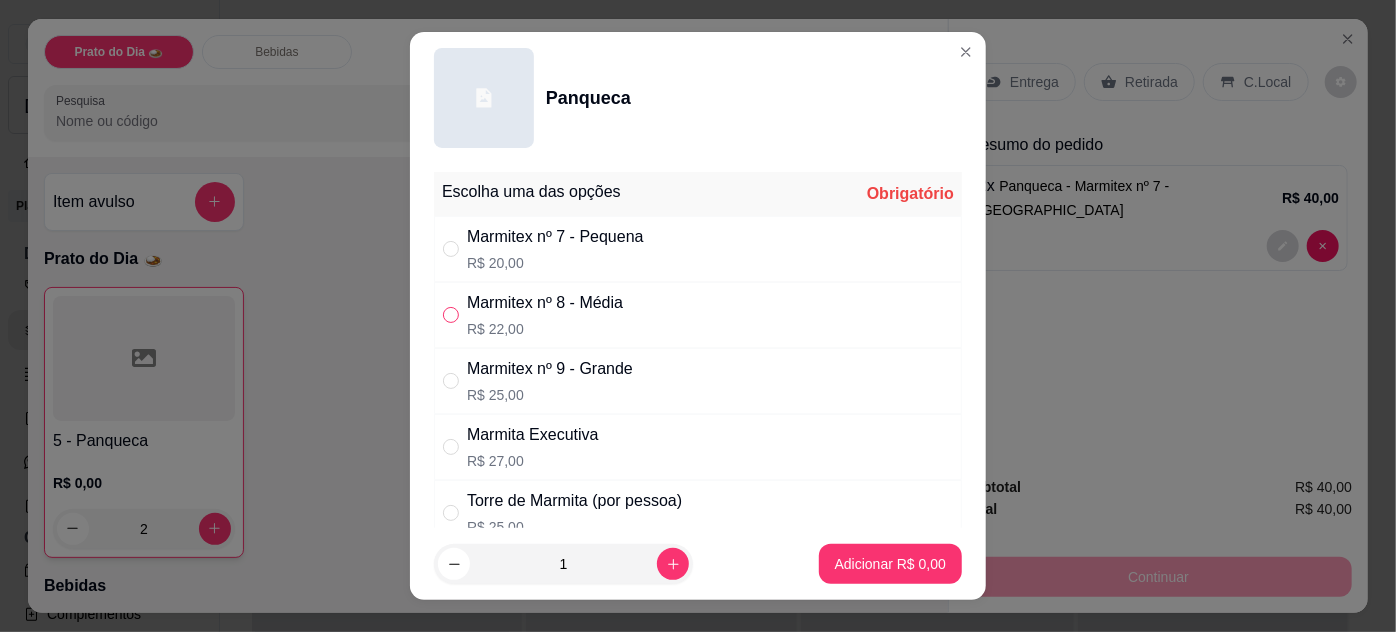 click at bounding box center [451, 315] 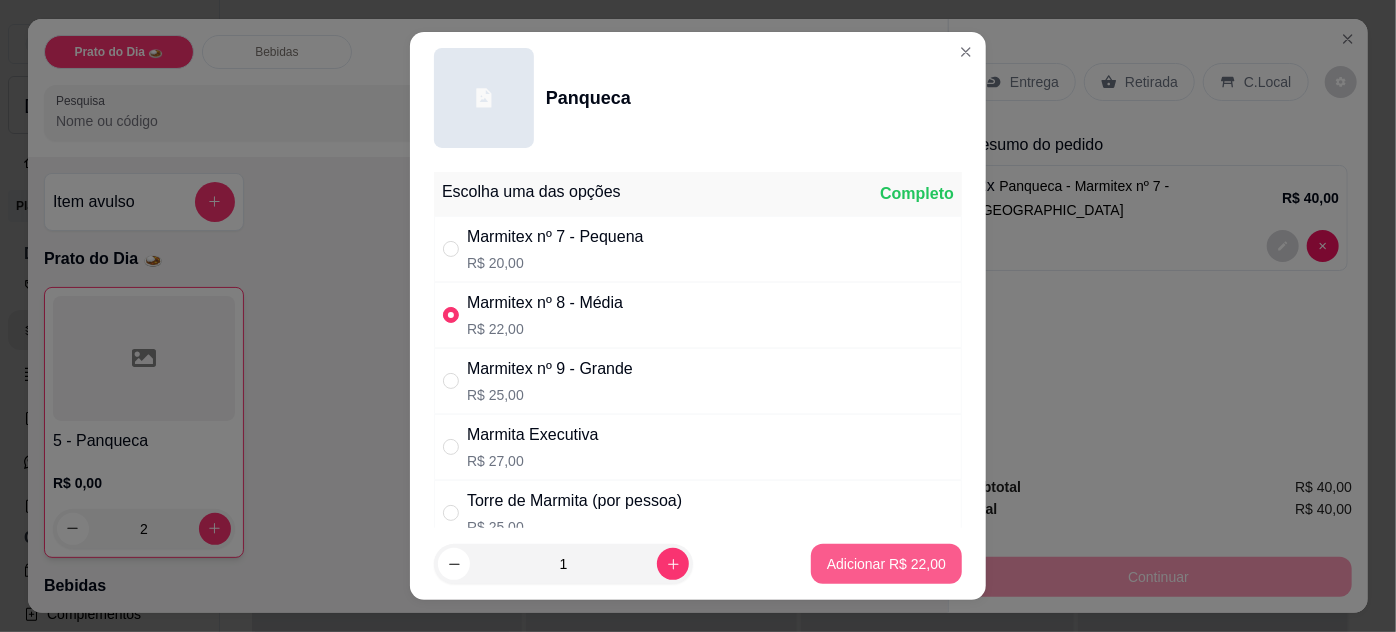 click on "Adicionar   R$ 22,00" at bounding box center [886, 564] 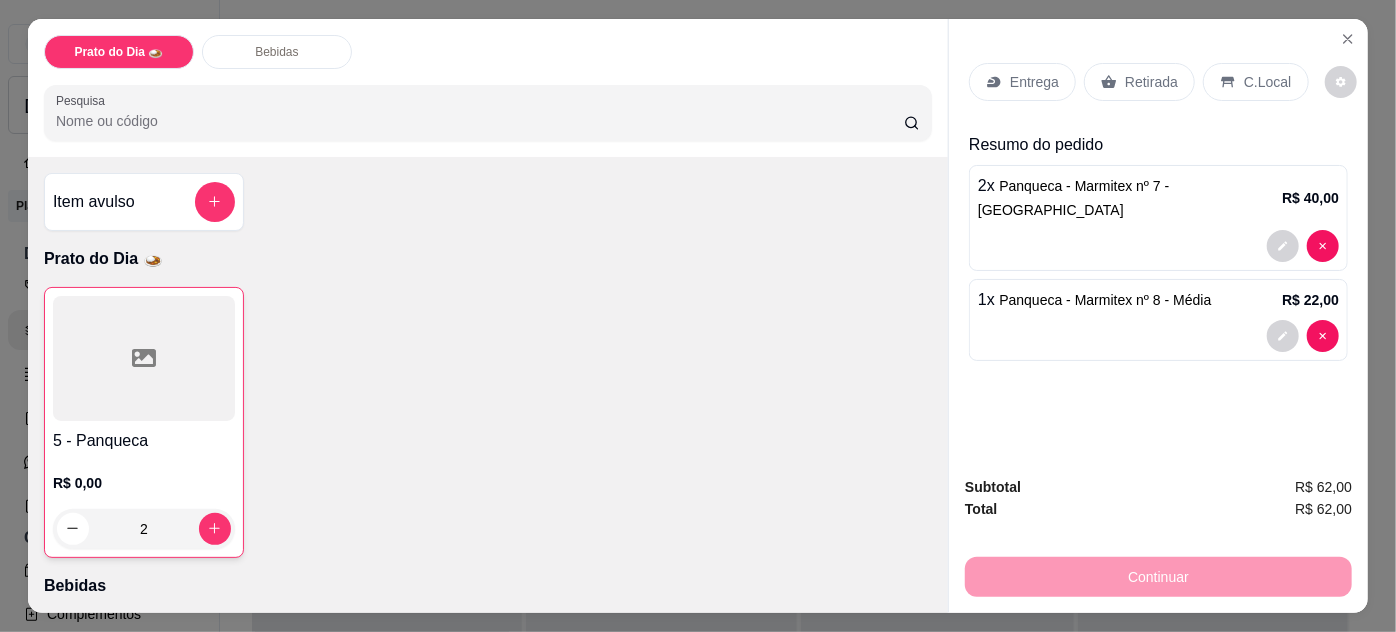click on "Retirada" at bounding box center (1151, 82) 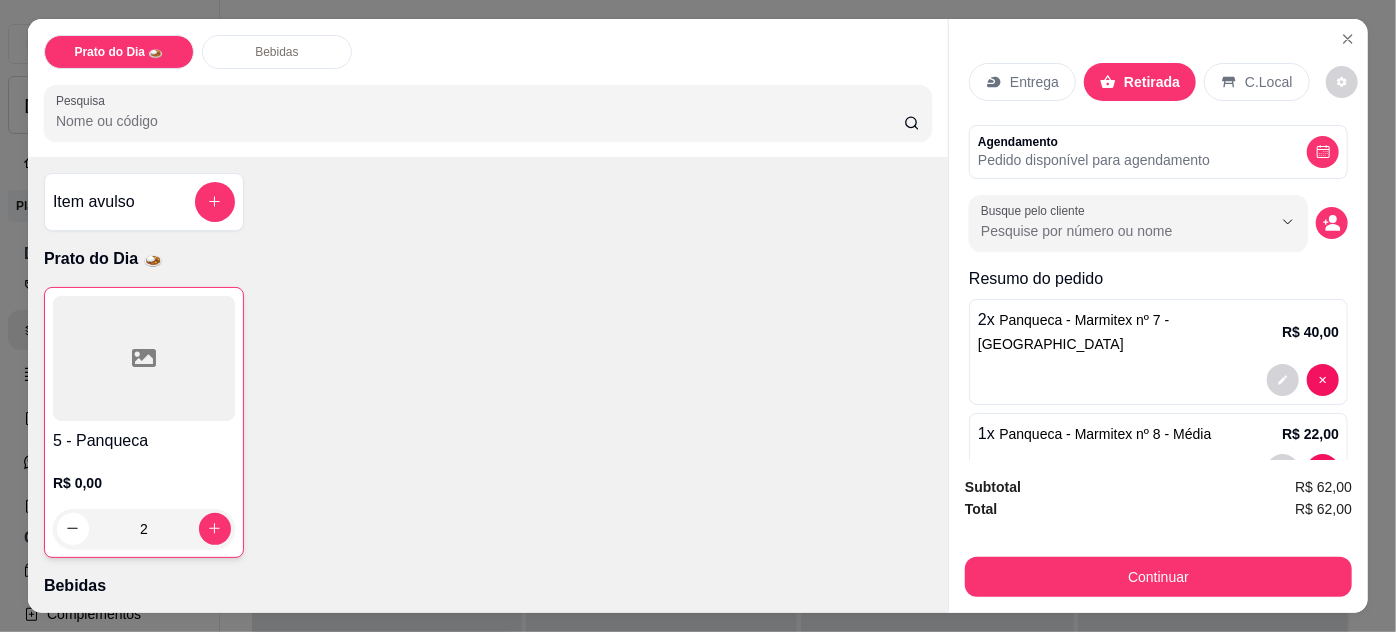 click on "Panqueca - Marmitex nº 7 - [GEOGRAPHIC_DATA]" at bounding box center (1073, 332) 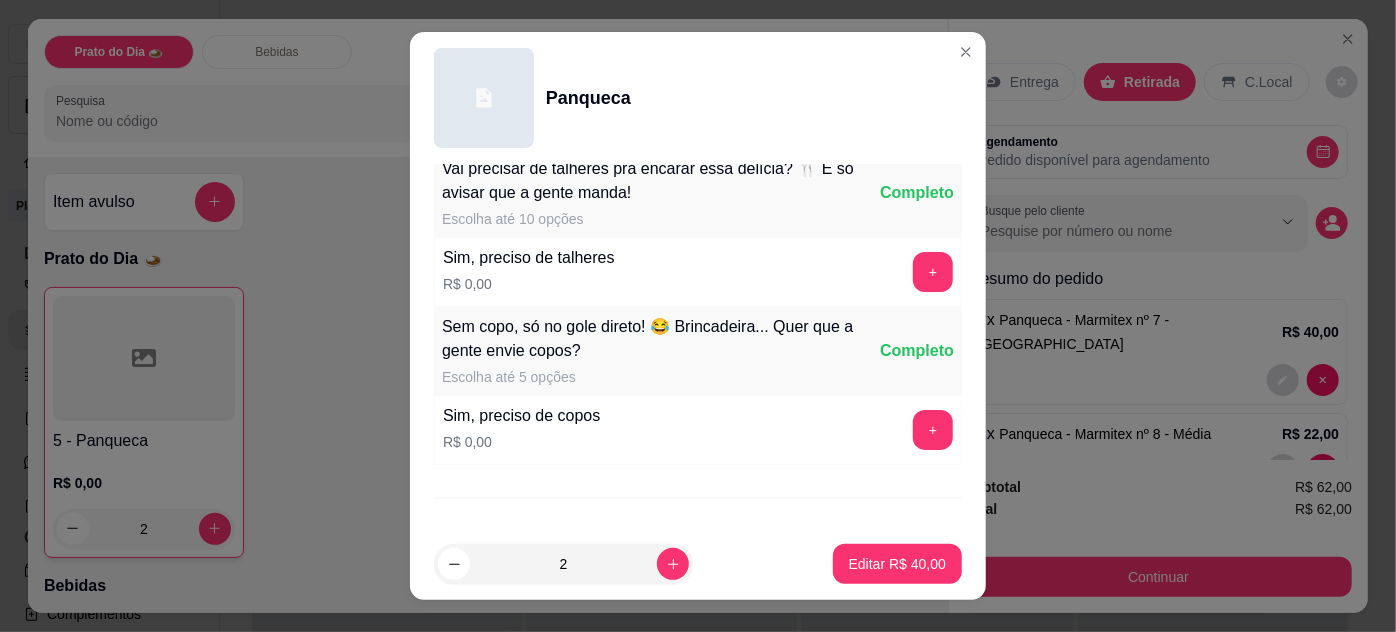 scroll, scrollTop: 1264, scrollLeft: 0, axis: vertical 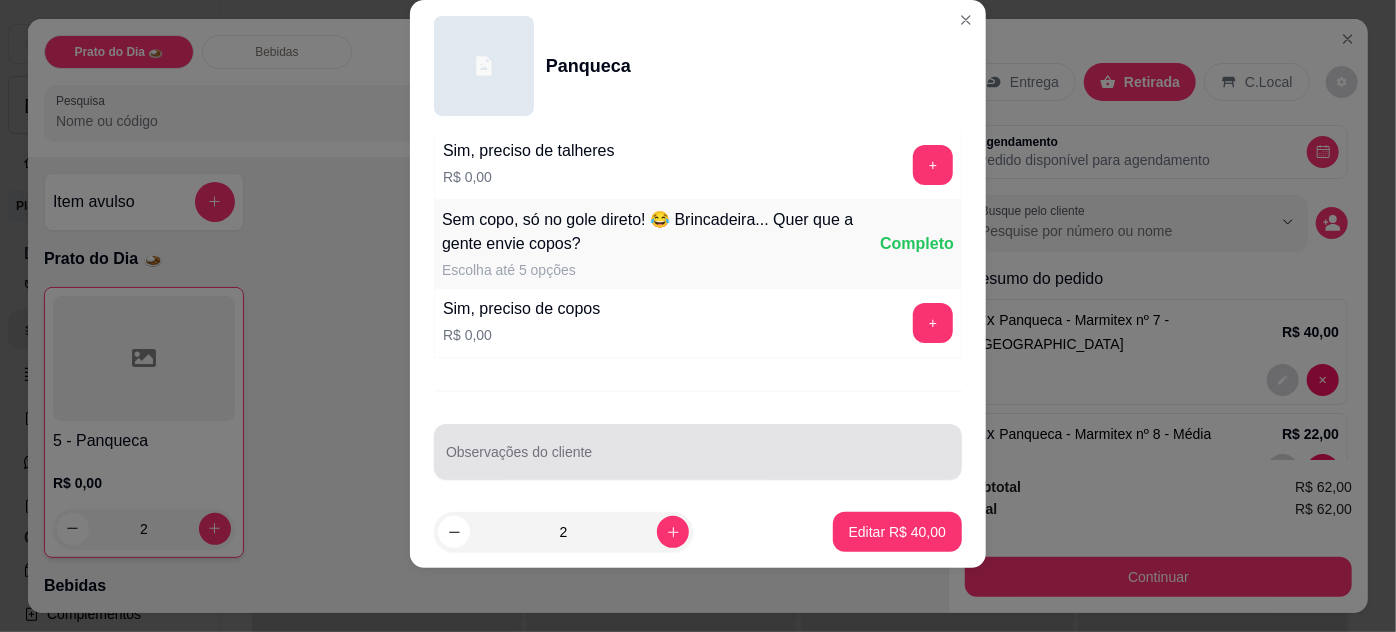click at bounding box center (698, 452) 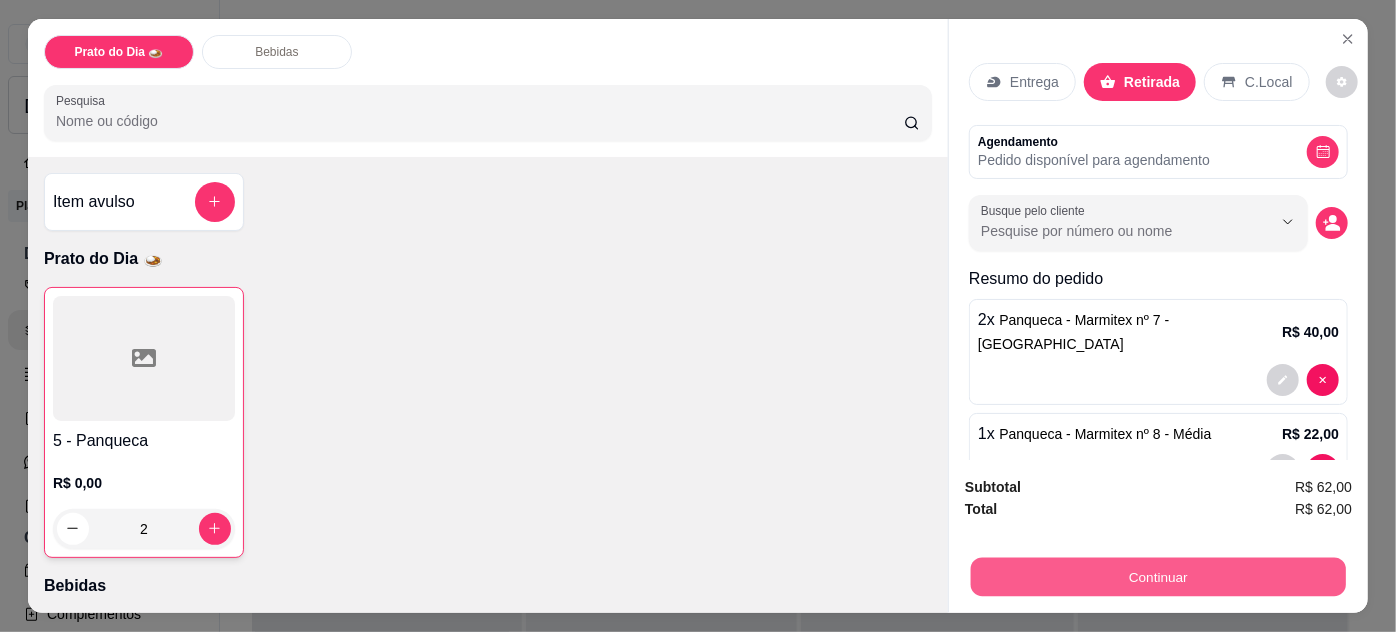 click on "Continuar" at bounding box center (1158, 577) 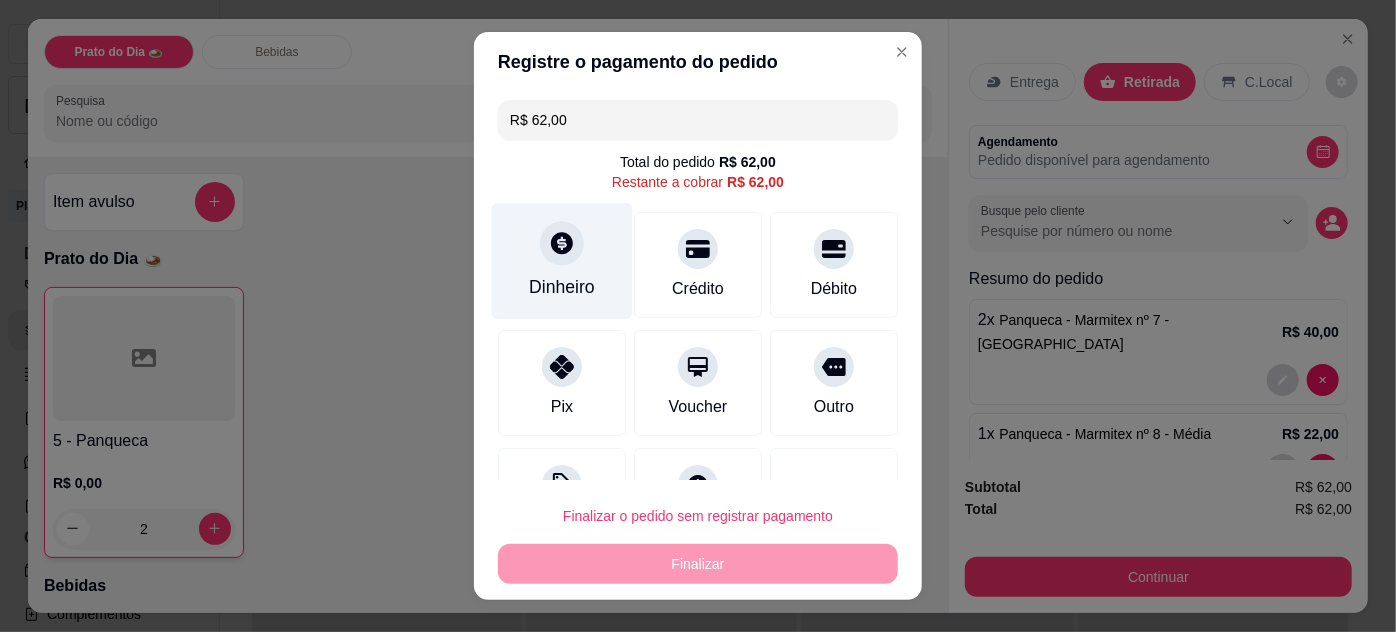 click on "Dinheiro" at bounding box center [562, 287] 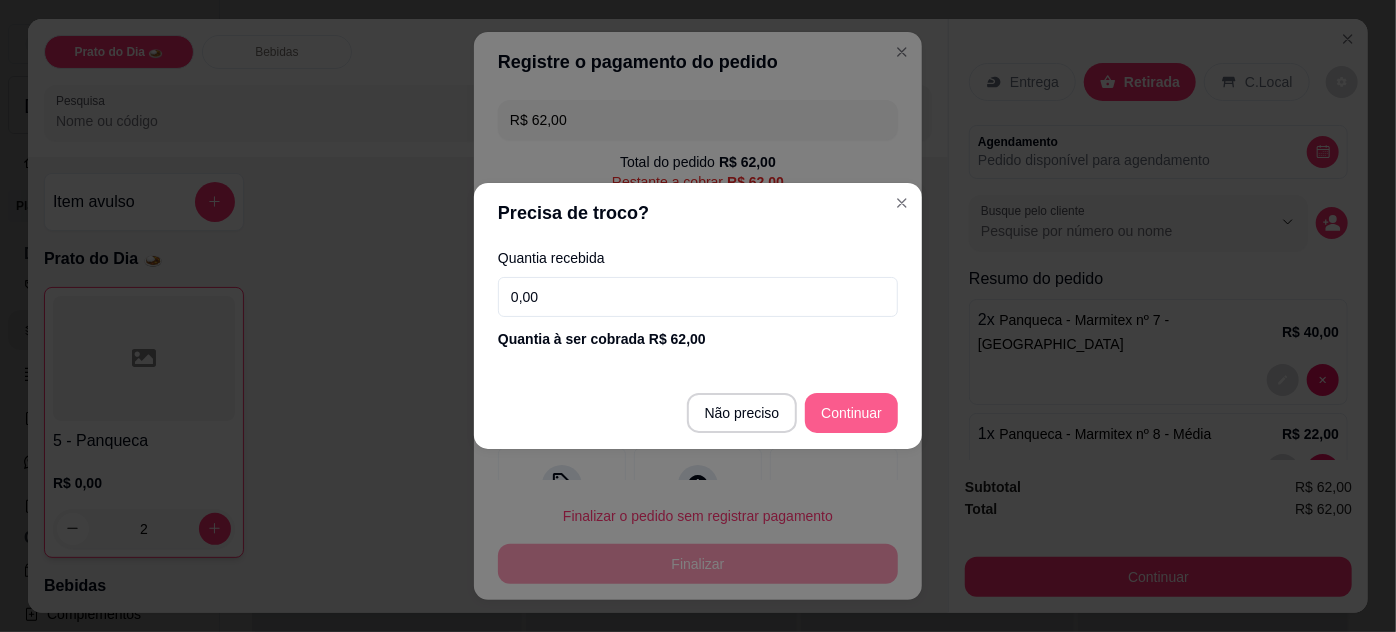 type on "R$ 0,00" 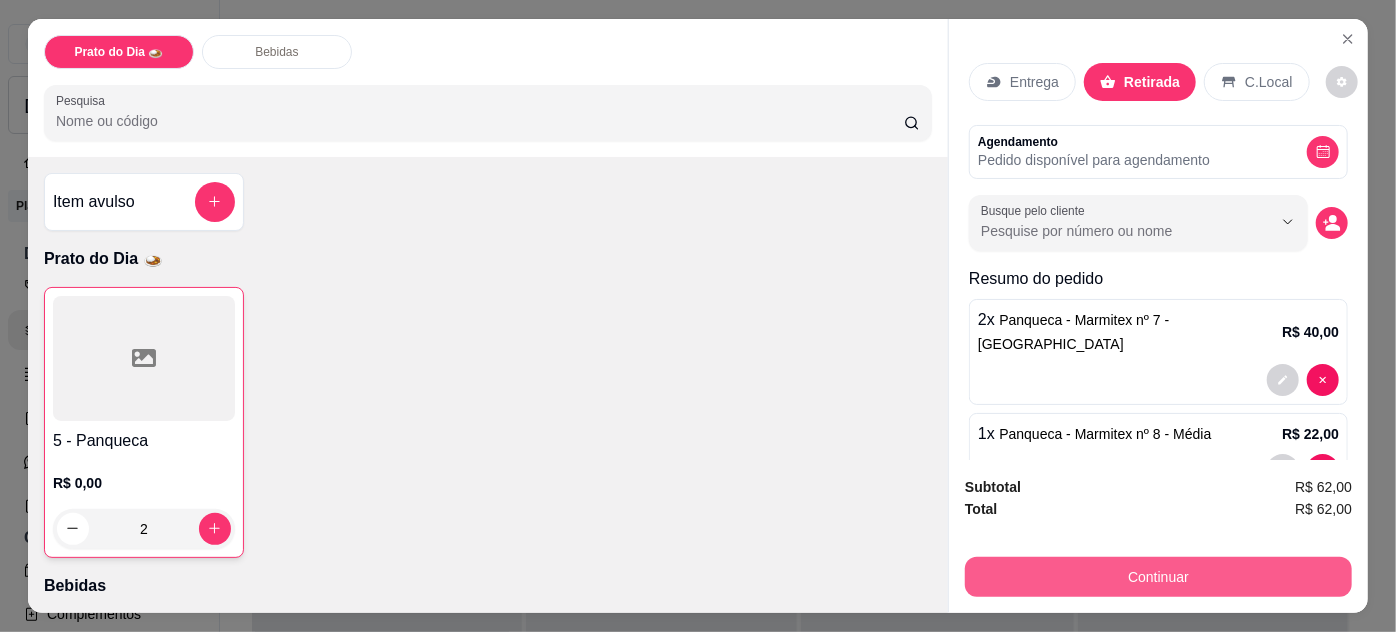 click on "Continuar" at bounding box center (1158, 577) 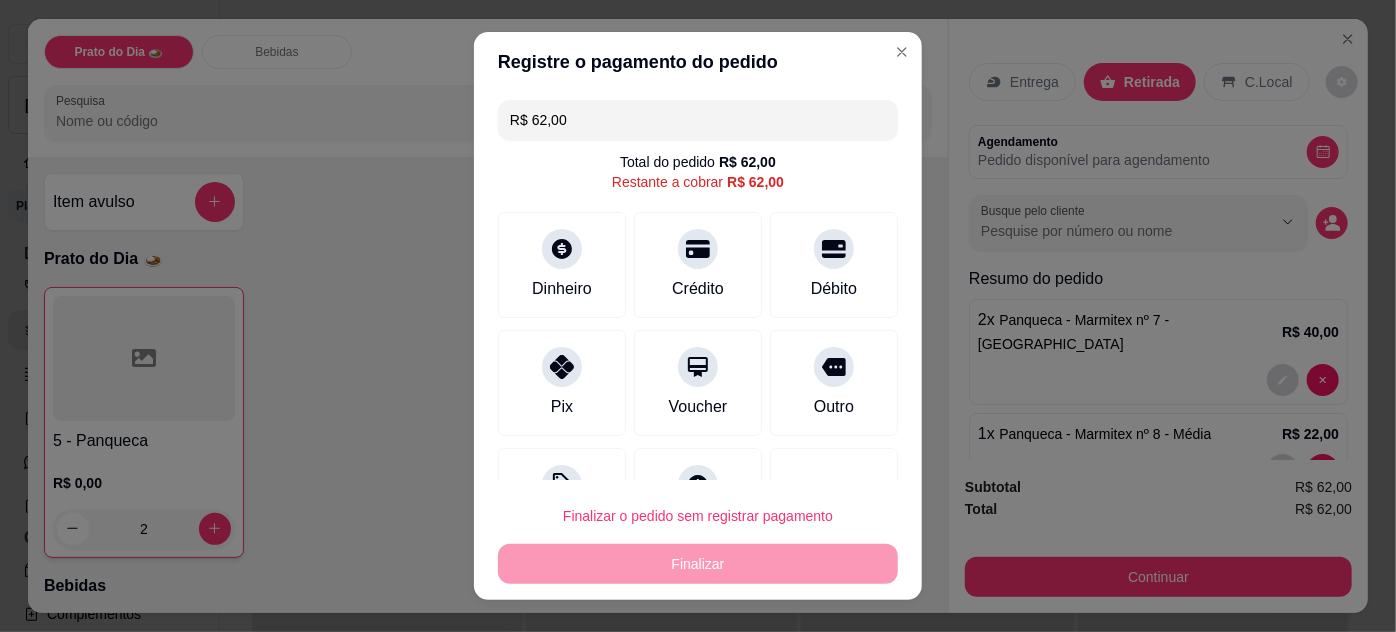 scroll, scrollTop: 32, scrollLeft: 0, axis: vertical 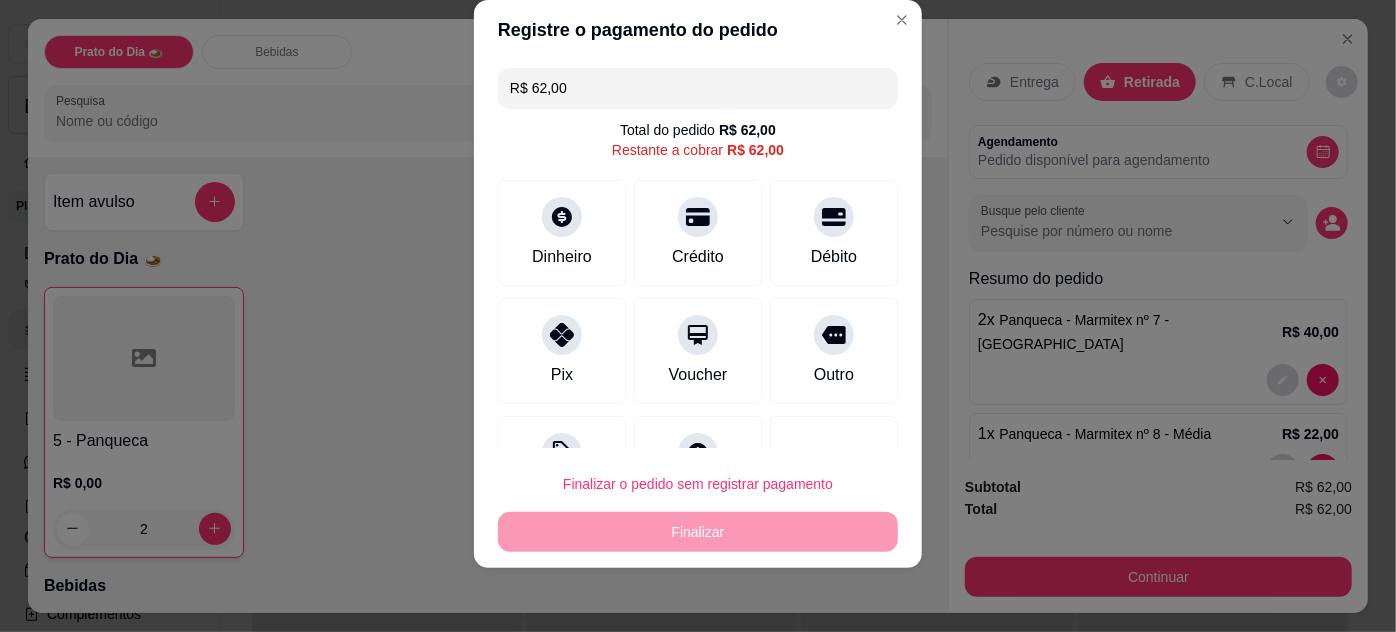 click on "Finalizar o pedido sem registrar pagamento Finalizar" at bounding box center [698, 508] 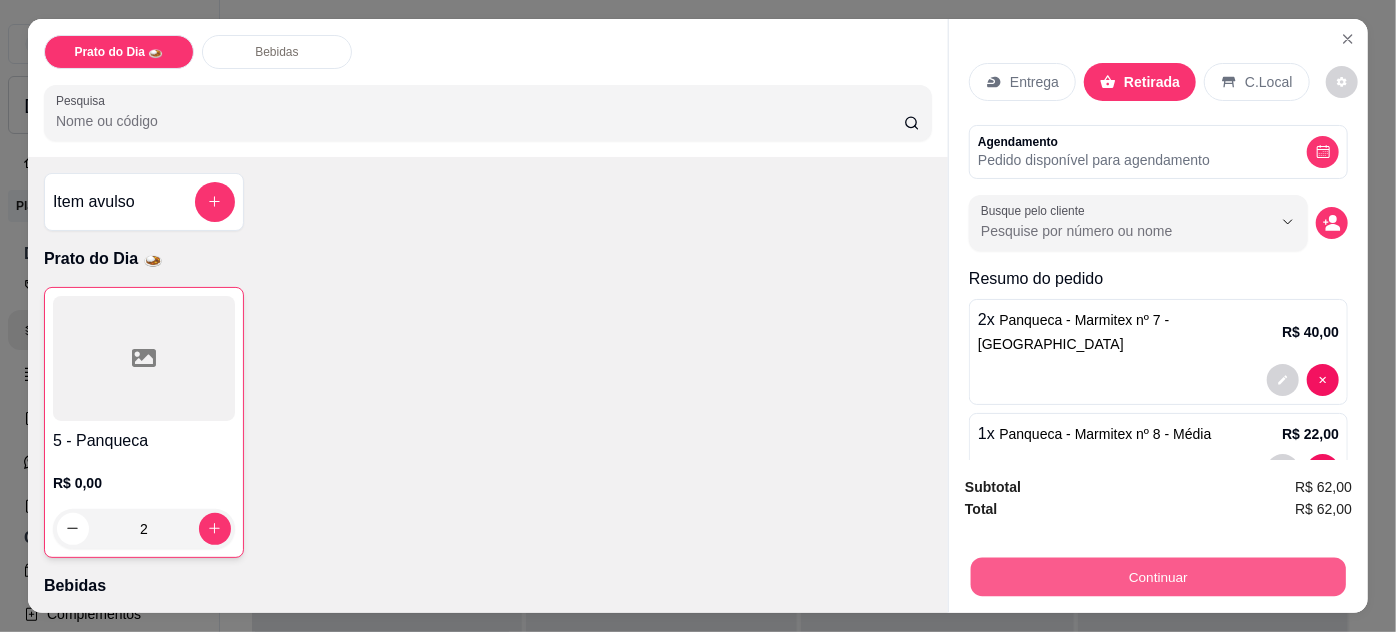 click on "Continuar" at bounding box center [1158, 577] 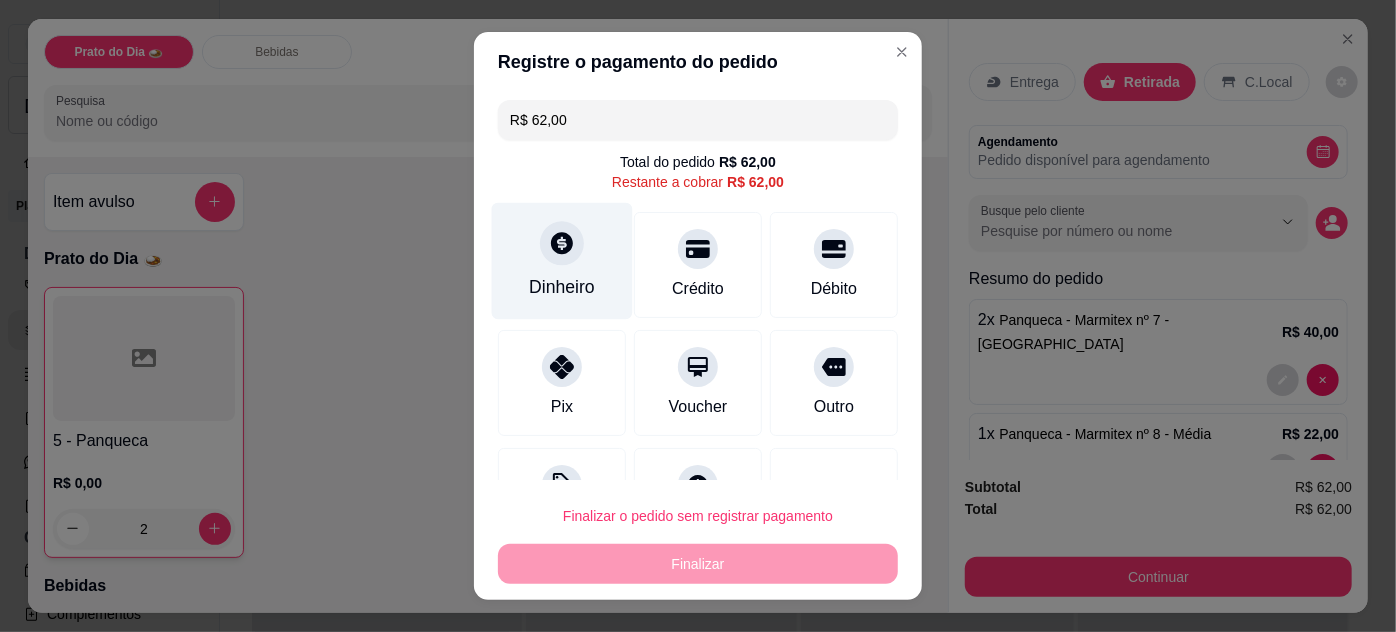 click on "Dinheiro" at bounding box center [562, 260] 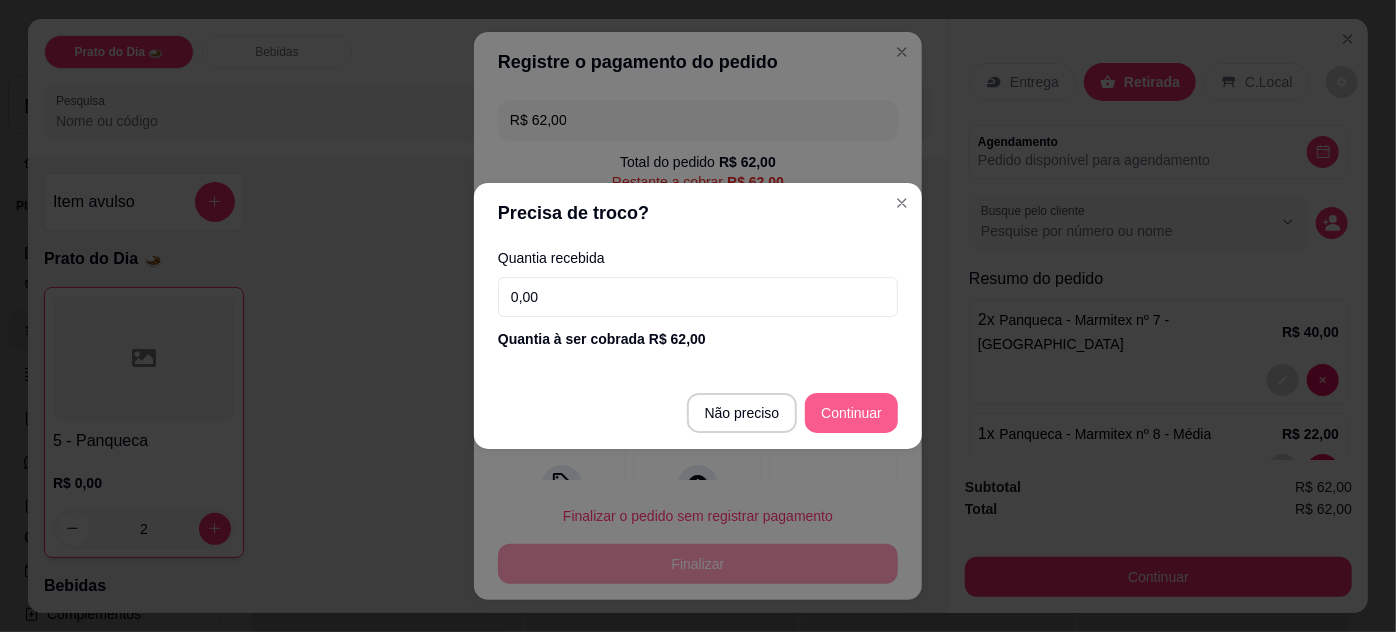 type on "R$ 0,00" 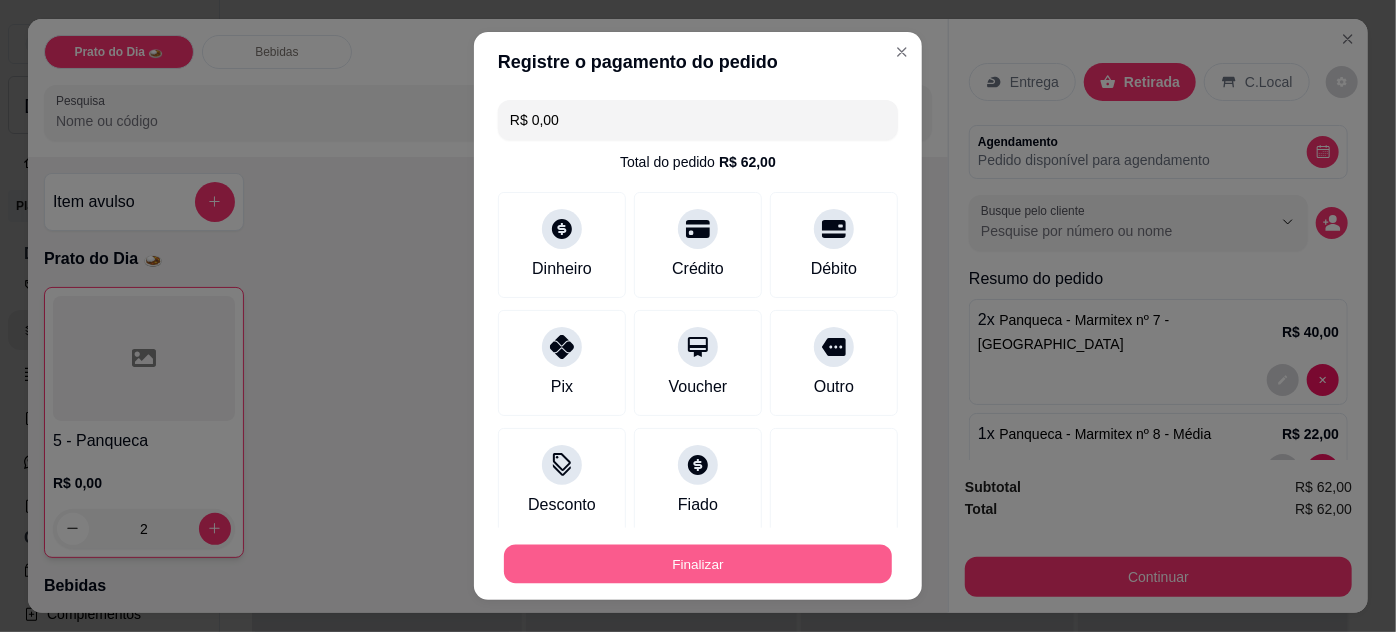 click on "Finalizar" at bounding box center (698, 564) 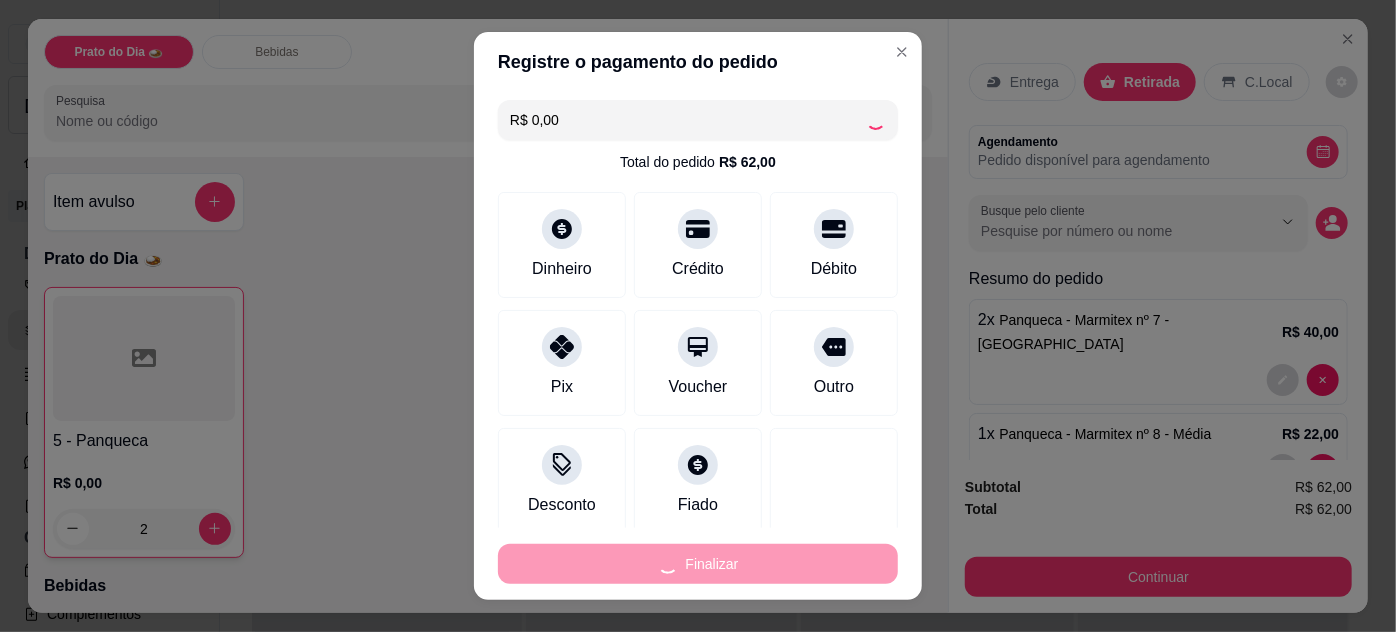 type on "0" 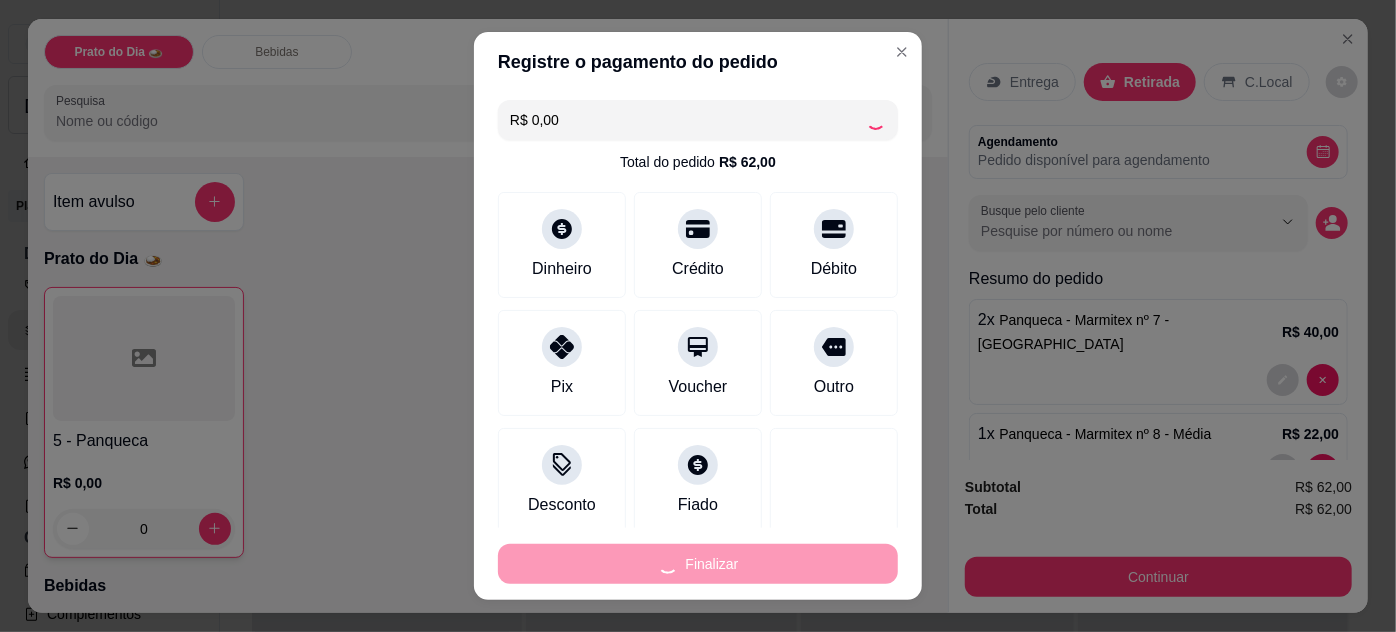 type on "-R$ 62,00" 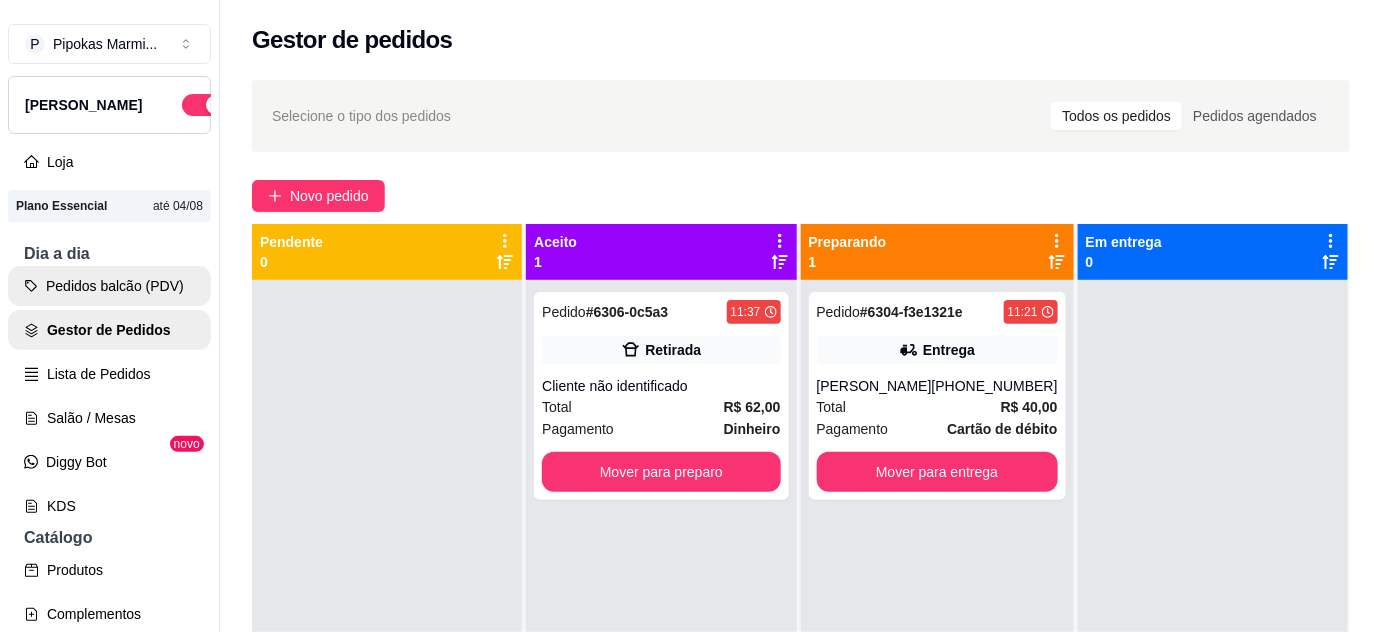 click on "Pedidos balcão (PDV)" at bounding box center (109, 286) 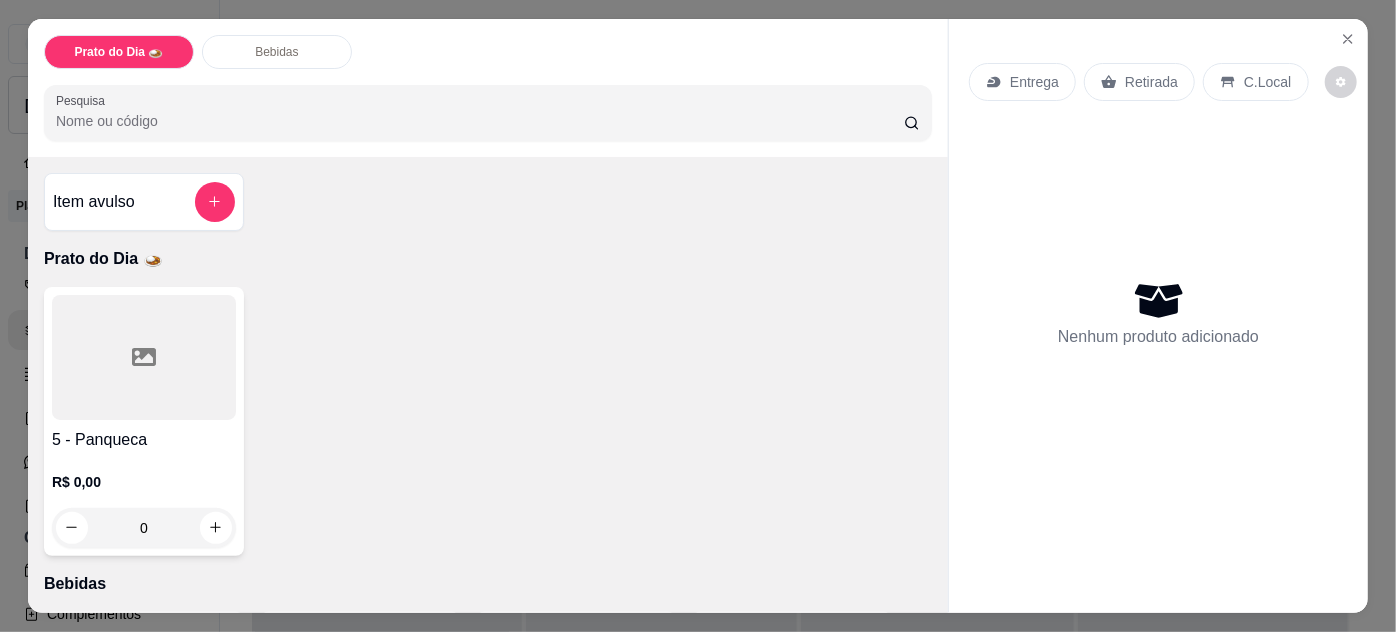 click at bounding box center (144, 357) 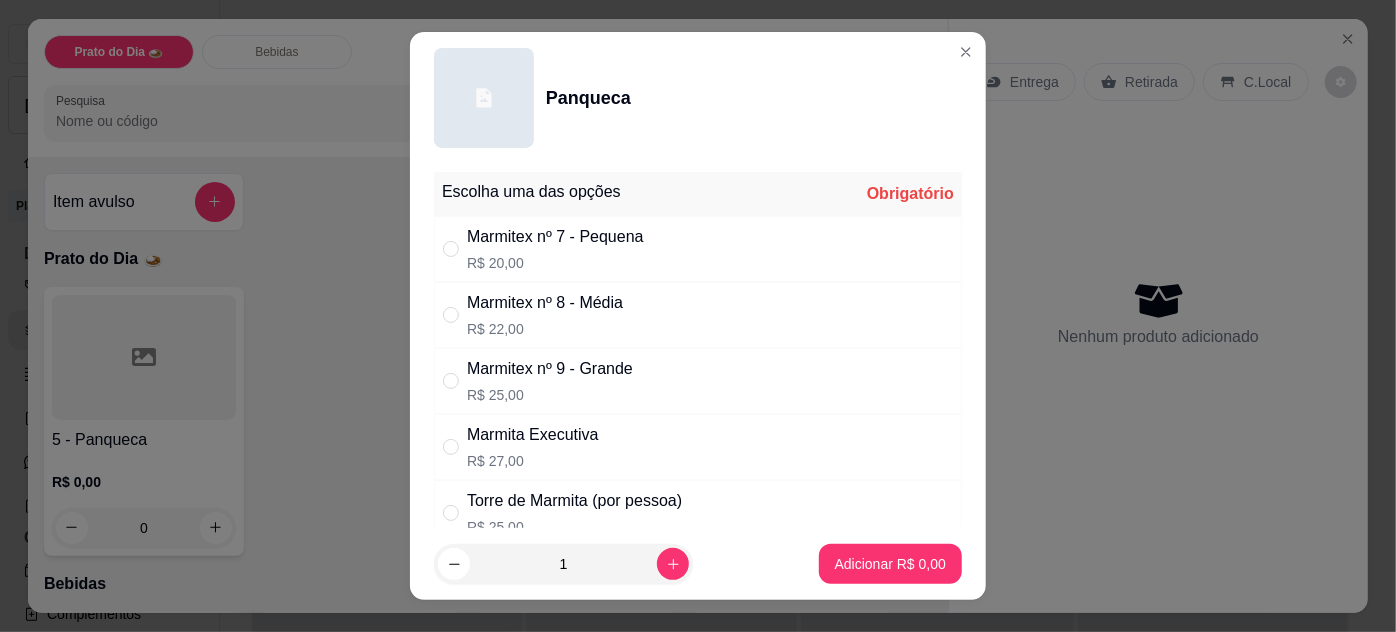 click at bounding box center [455, 249] 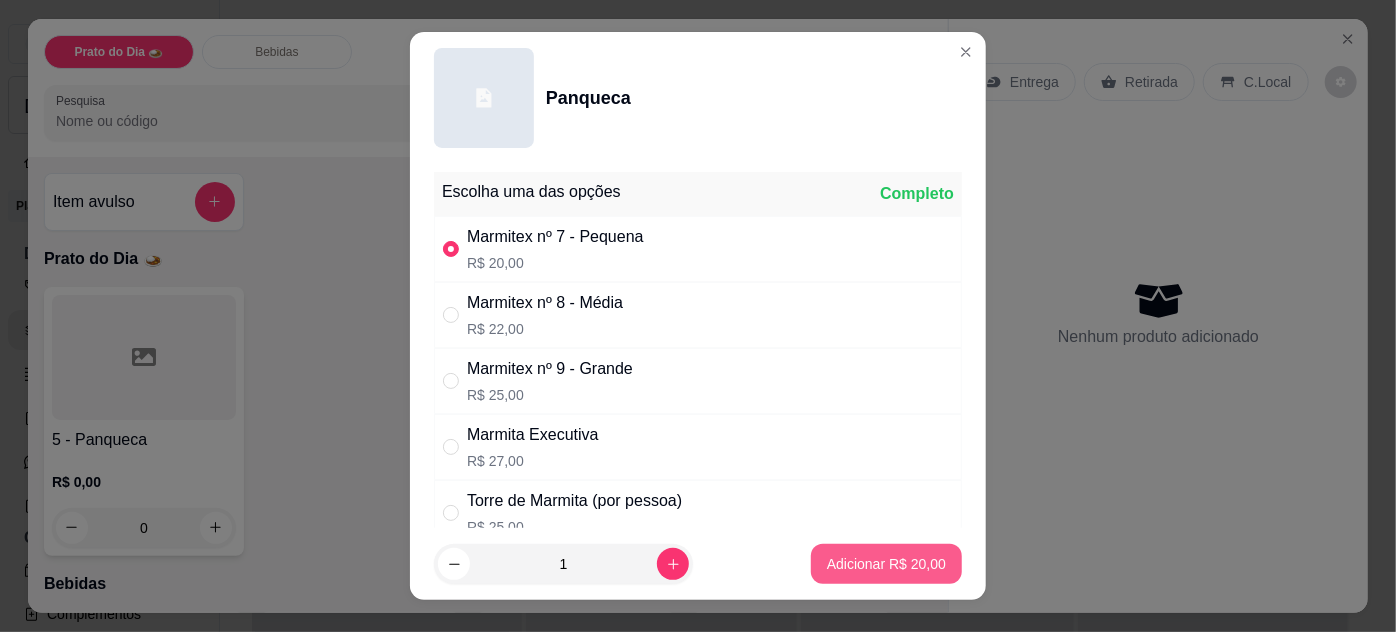 click on "Adicionar   R$ 20,00" at bounding box center (886, 564) 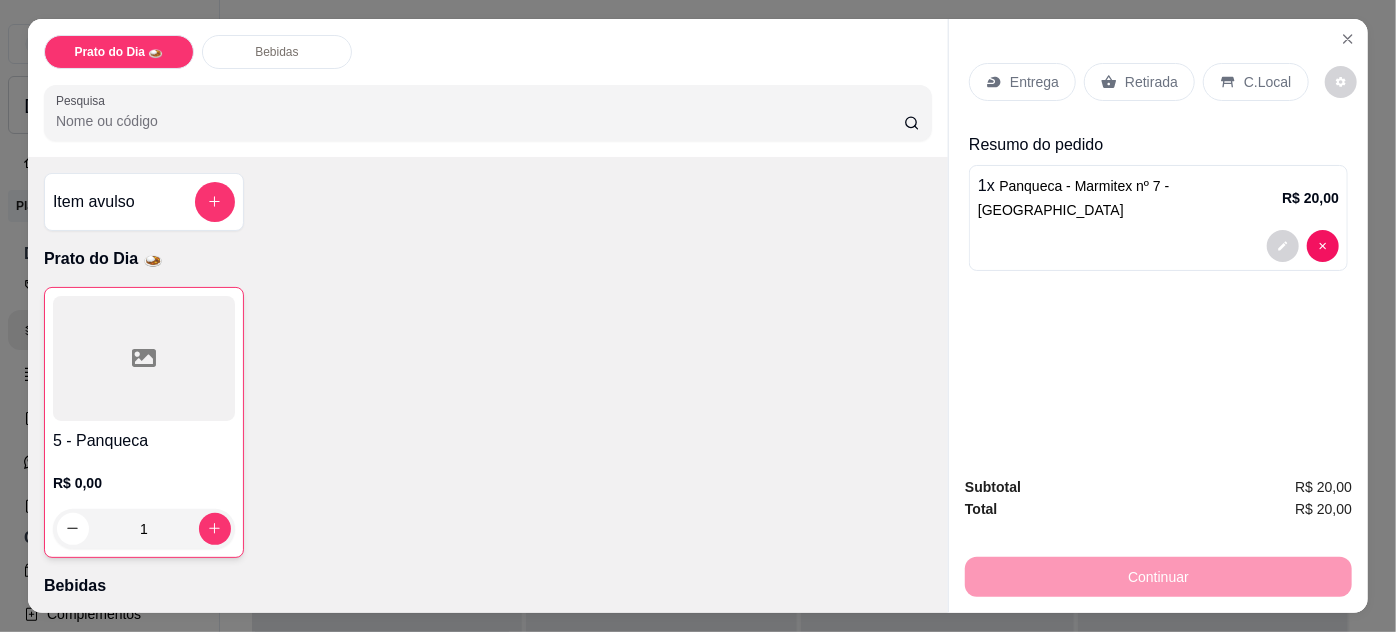 click on "Retirada" at bounding box center [1139, 82] 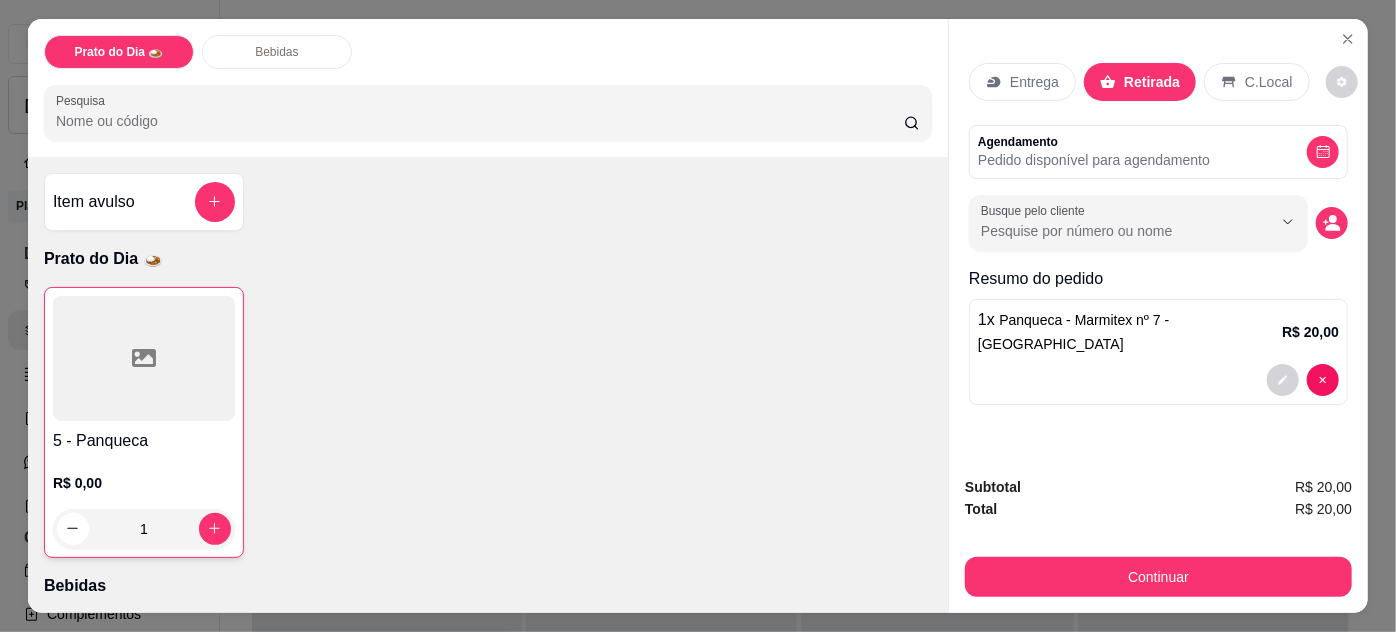 click on "Entrega" at bounding box center [1034, 82] 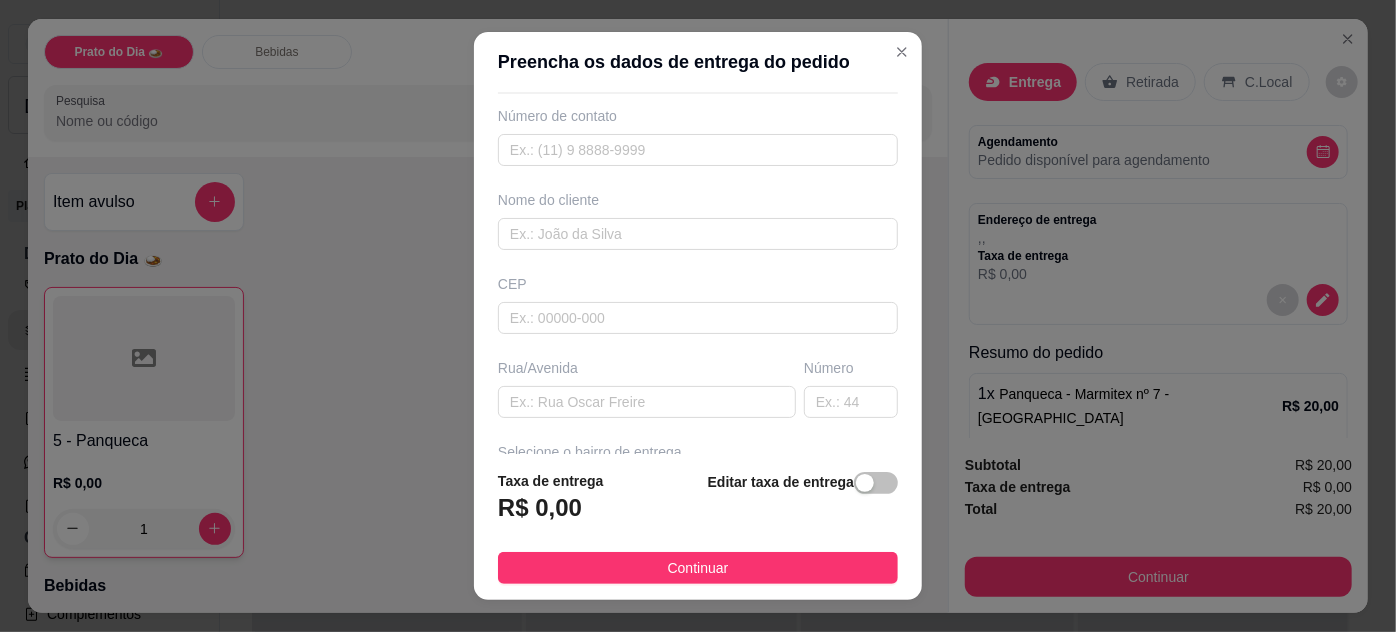 scroll, scrollTop: 181, scrollLeft: 0, axis: vertical 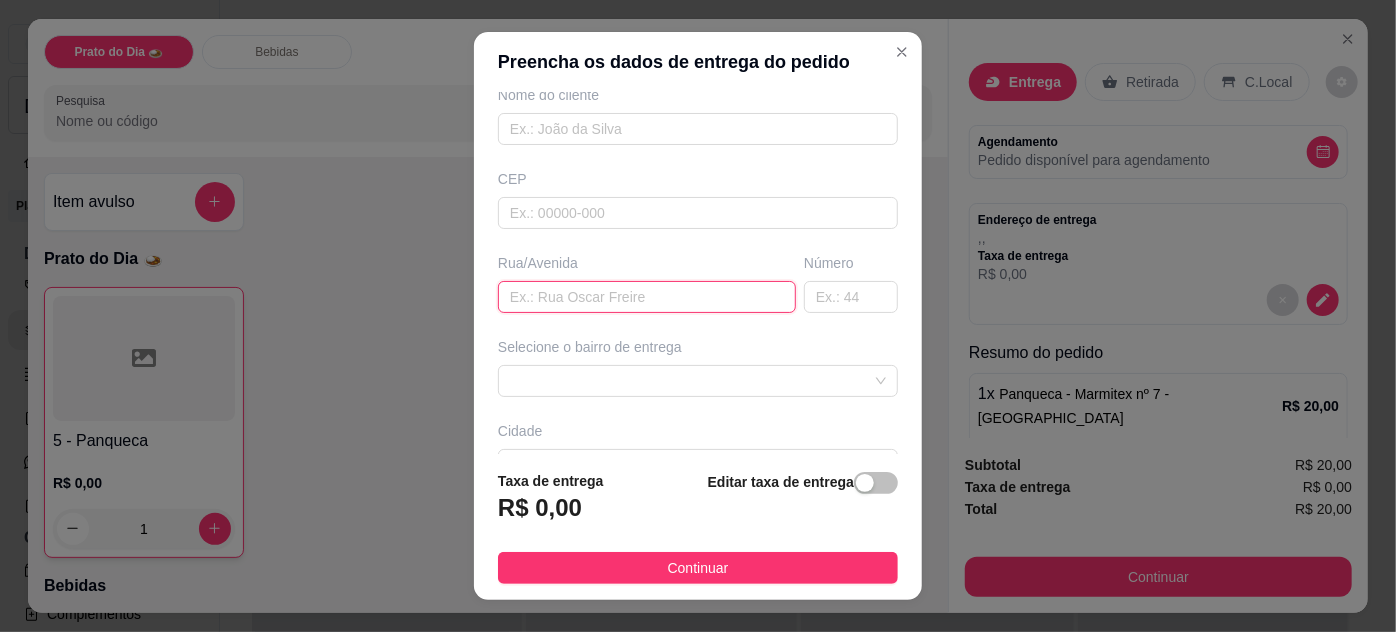 click at bounding box center (647, 297) 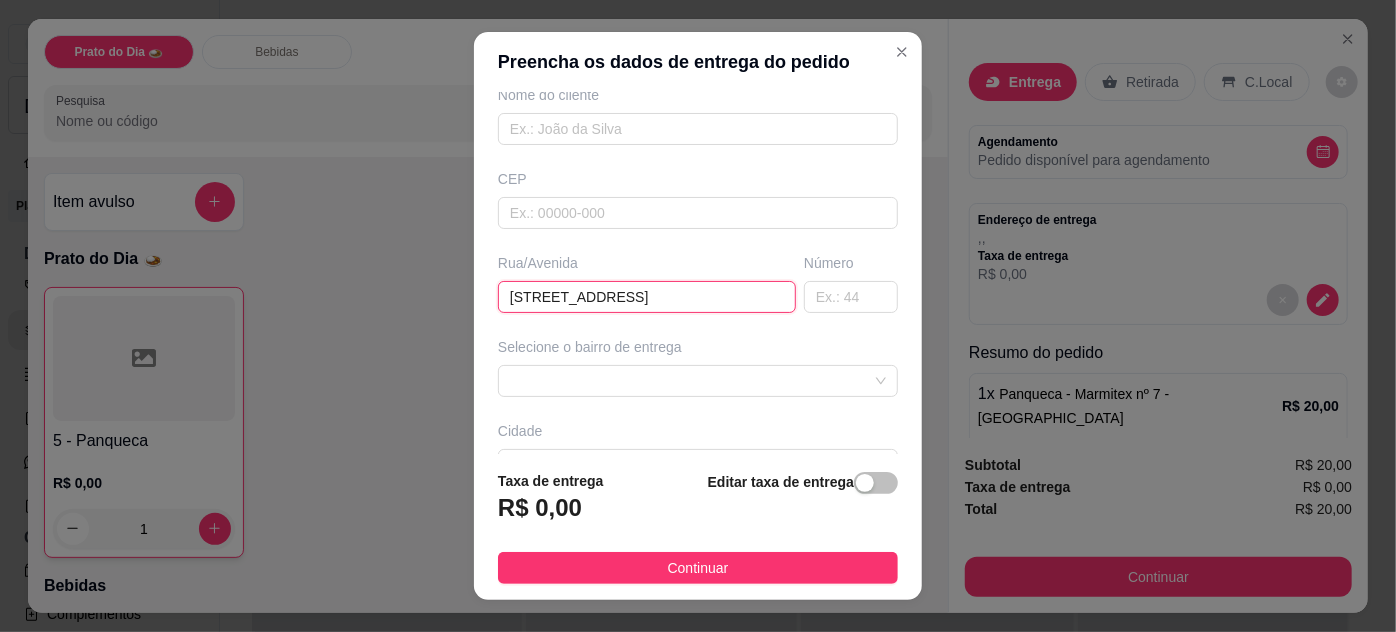 type on "[STREET_ADDRESS]" 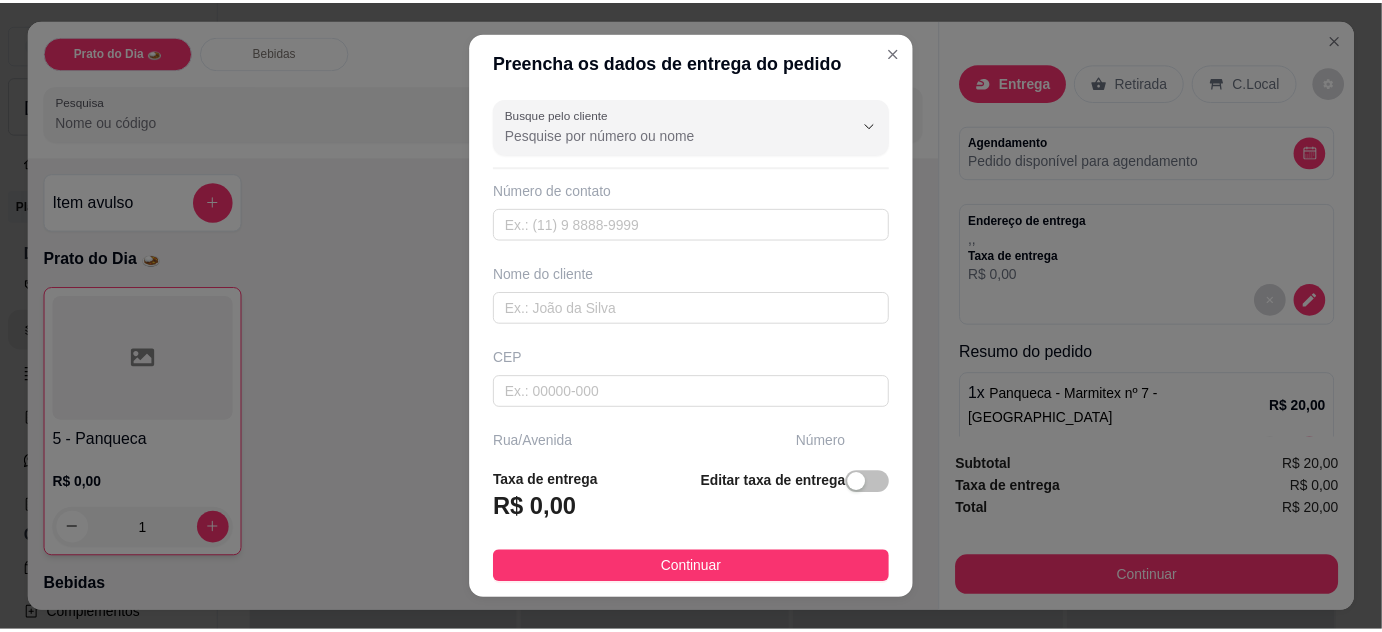 scroll, scrollTop: 0, scrollLeft: 0, axis: both 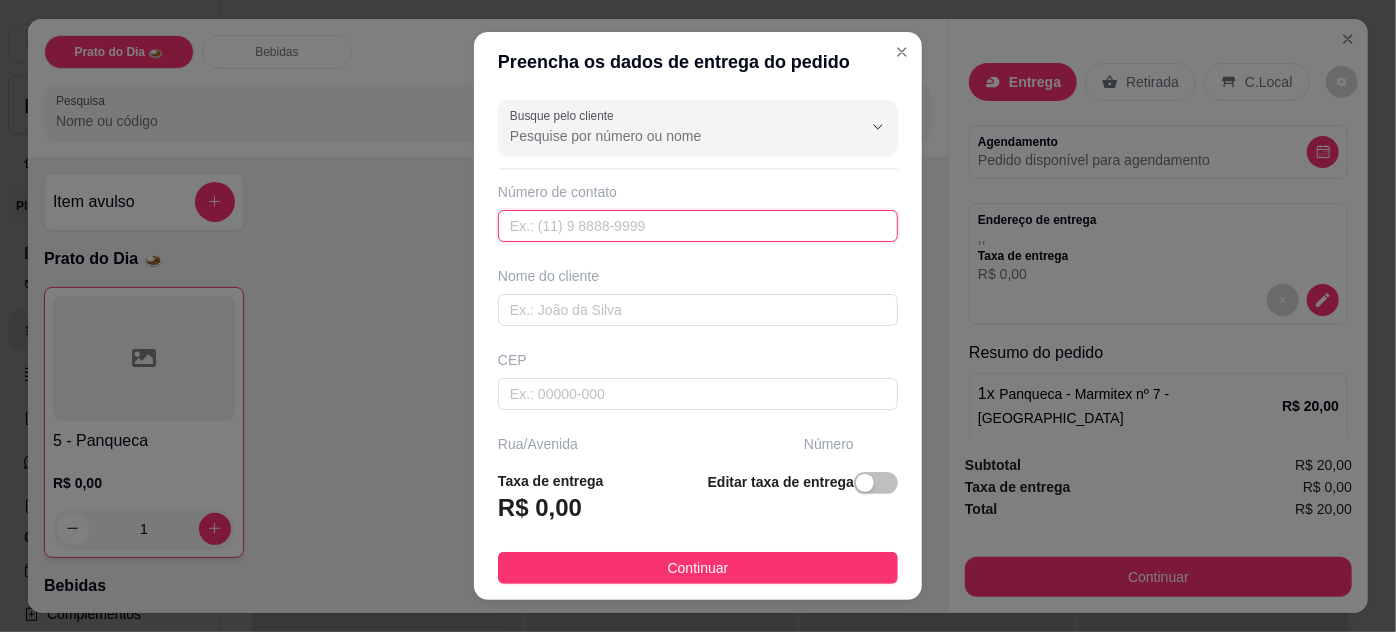 click at bounding box center (698, 226) 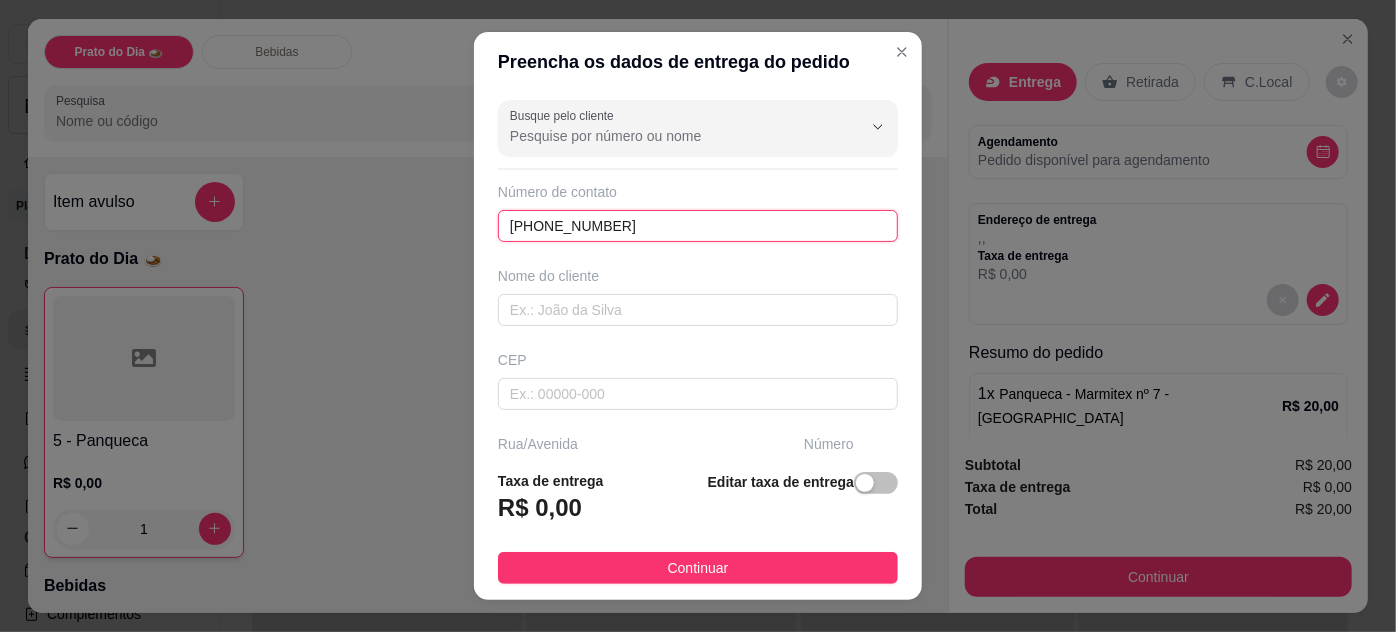 type on "[PHONE_NUMBER]" 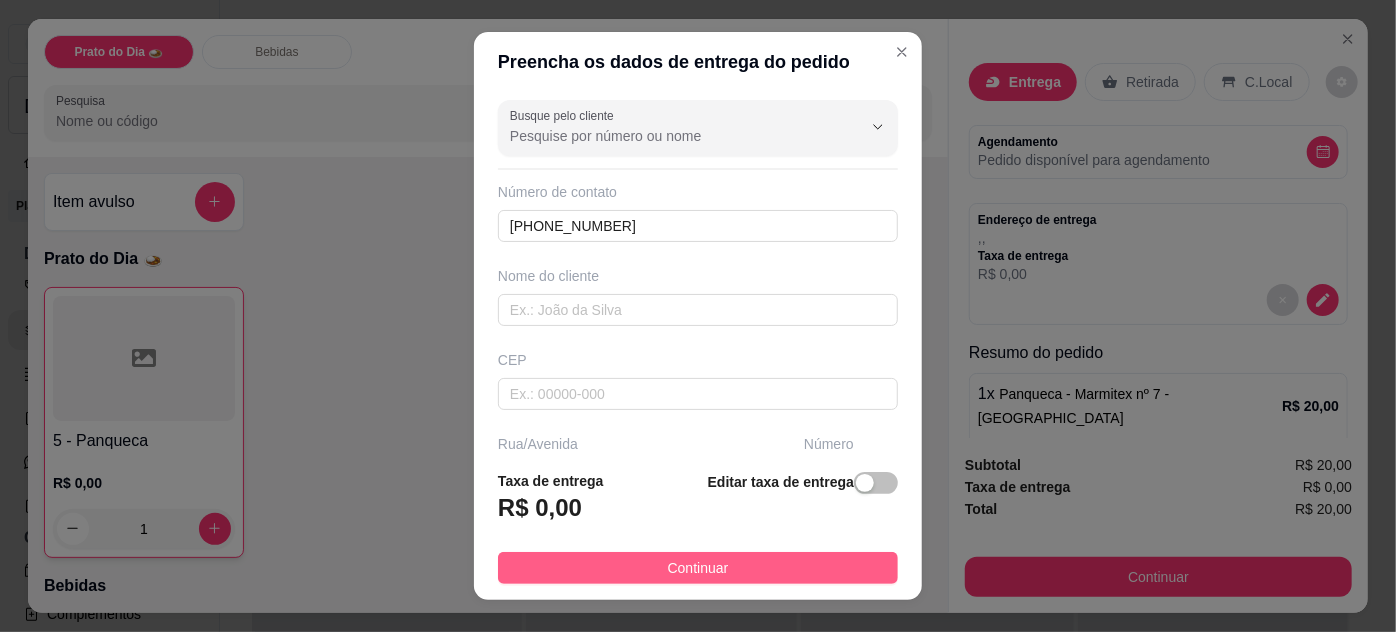 click on "Continuar" at bounding box center [698, 568] 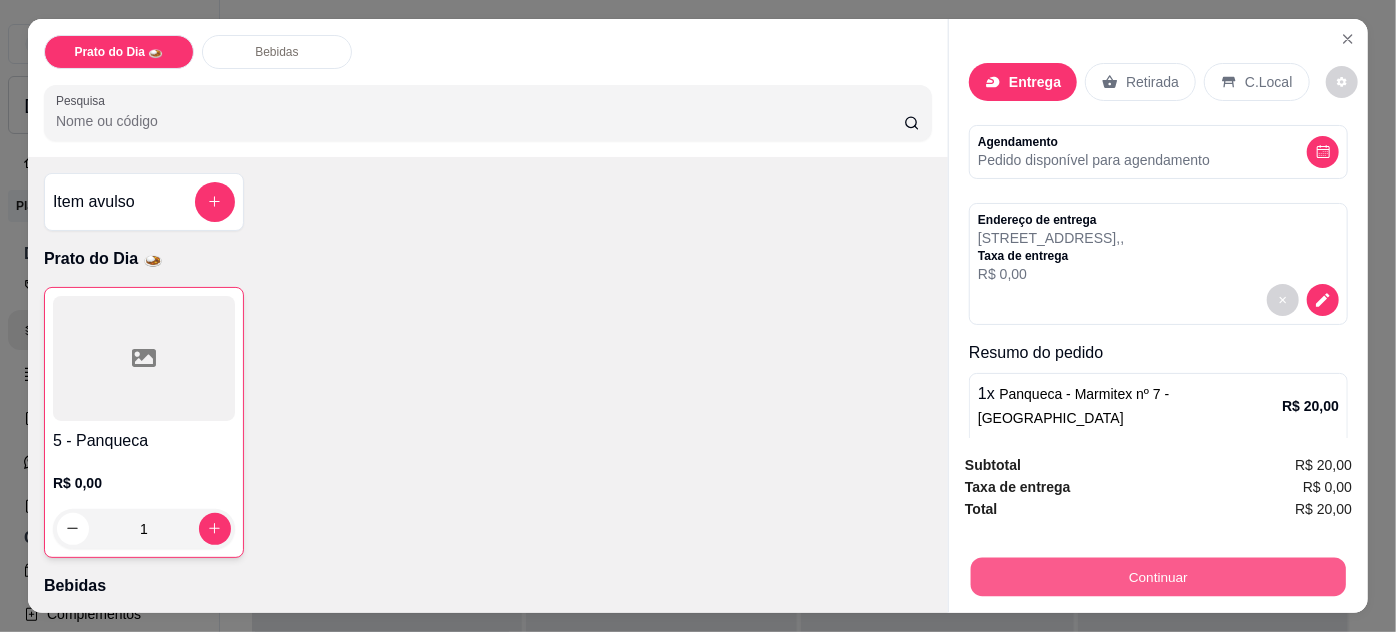 click on "Continuar" at bounding box center [1158, 577] 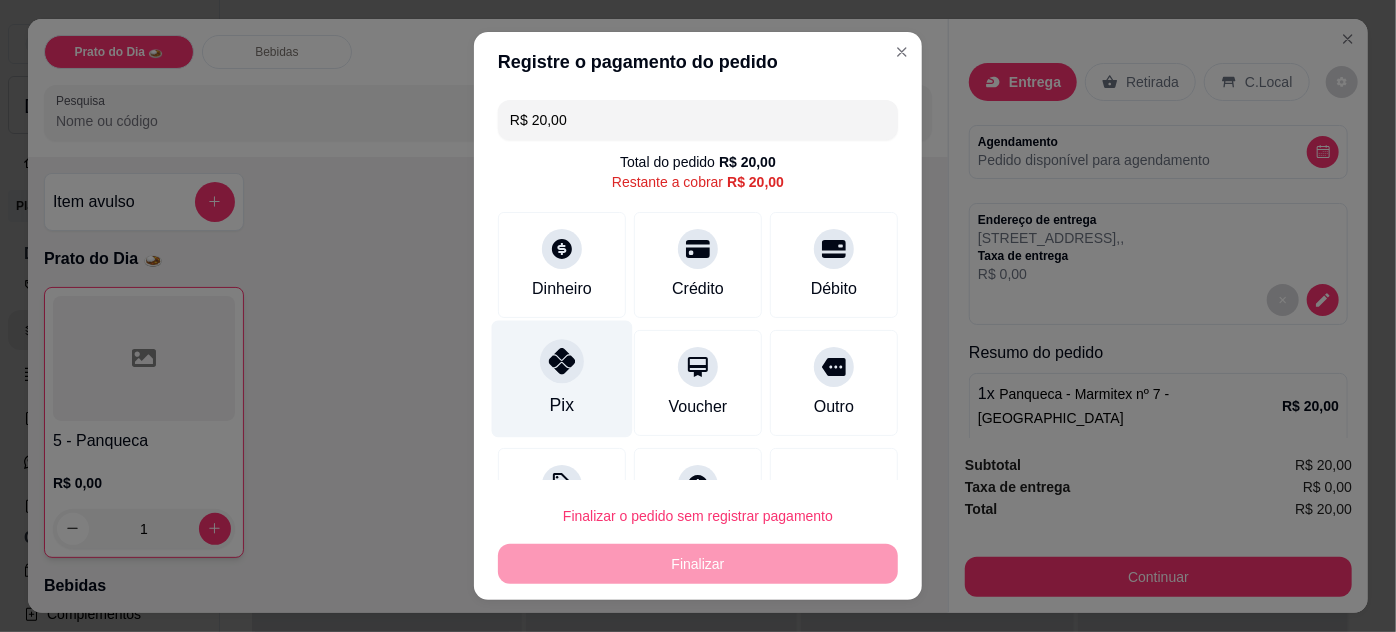 click on "Pix" at bounding box center (562, 405) 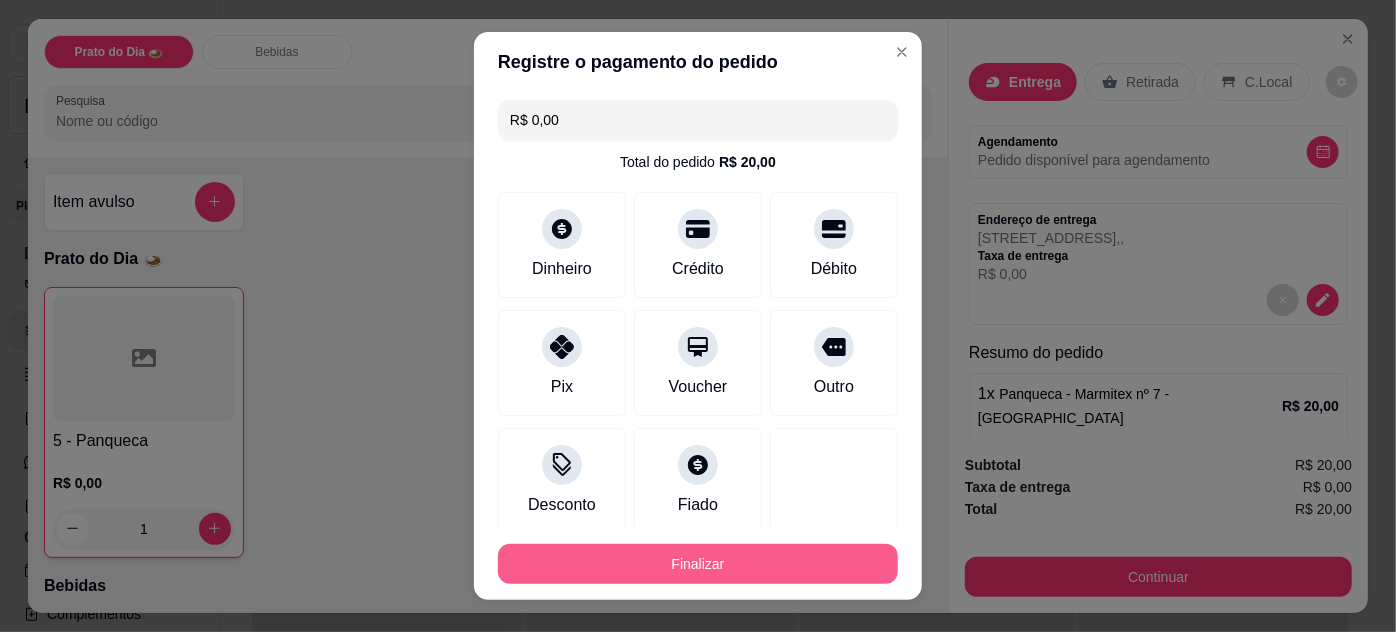 click on "Finalizar" at bounding box center (698, 564) 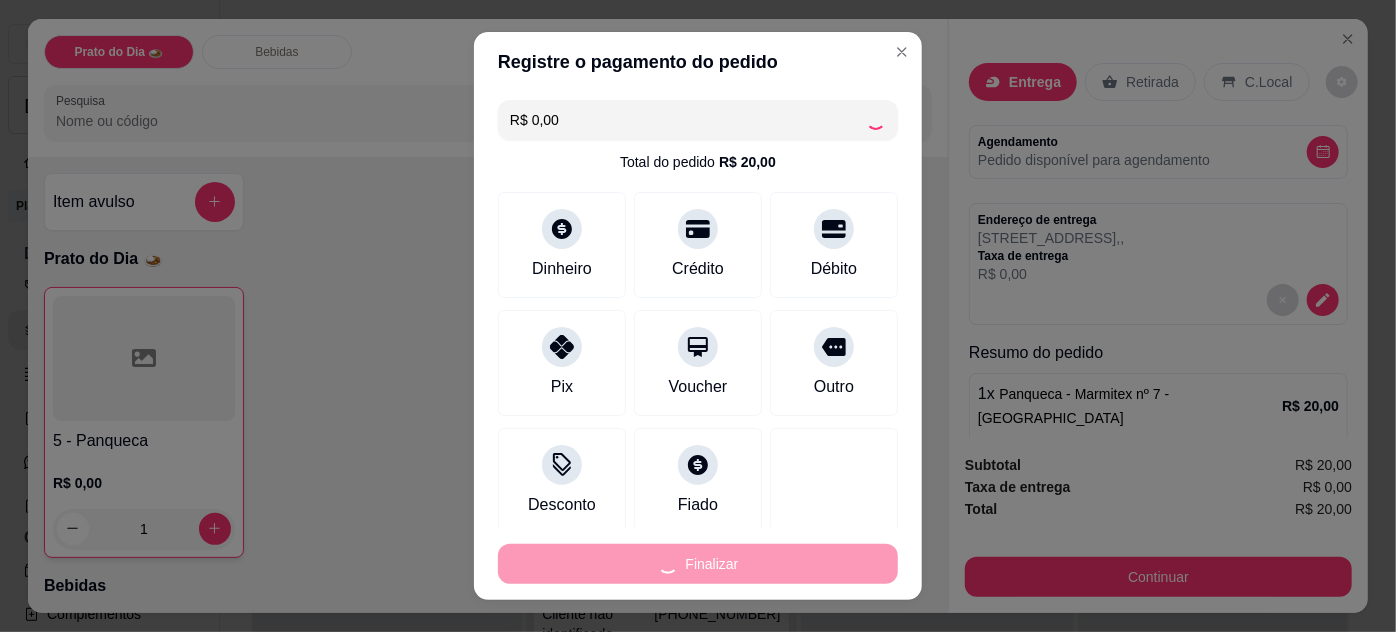 type on "0" 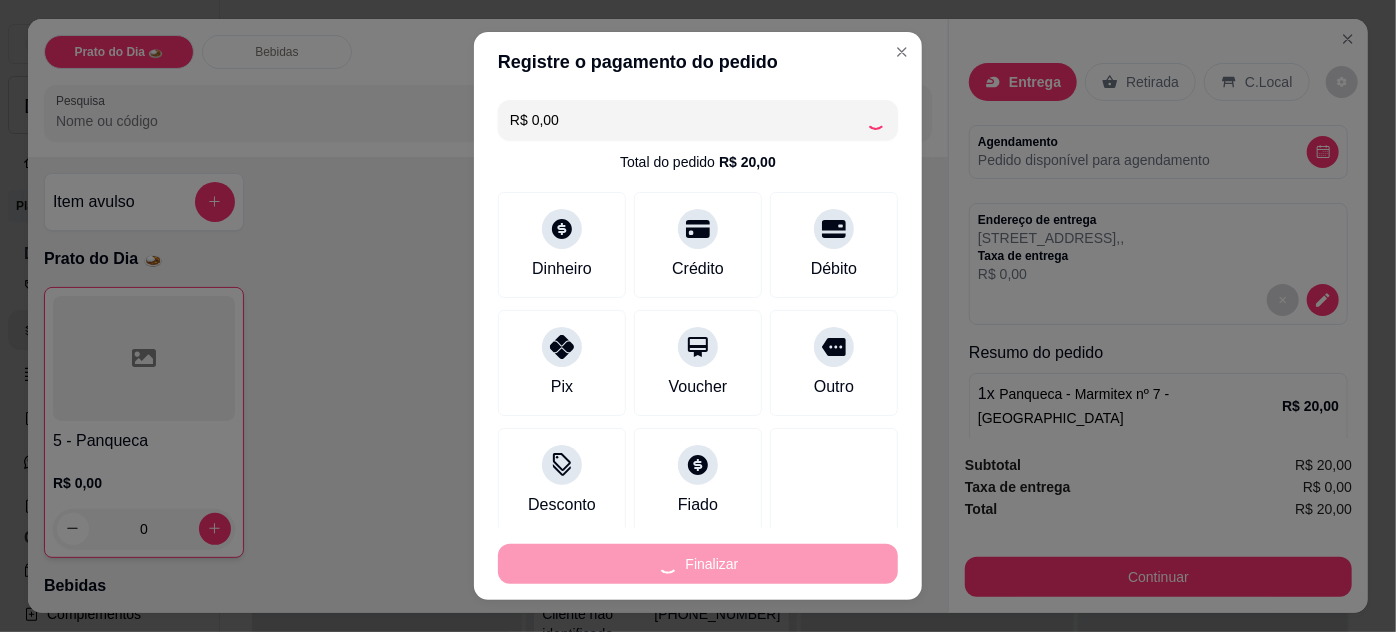 type on "-R$ 20,00" 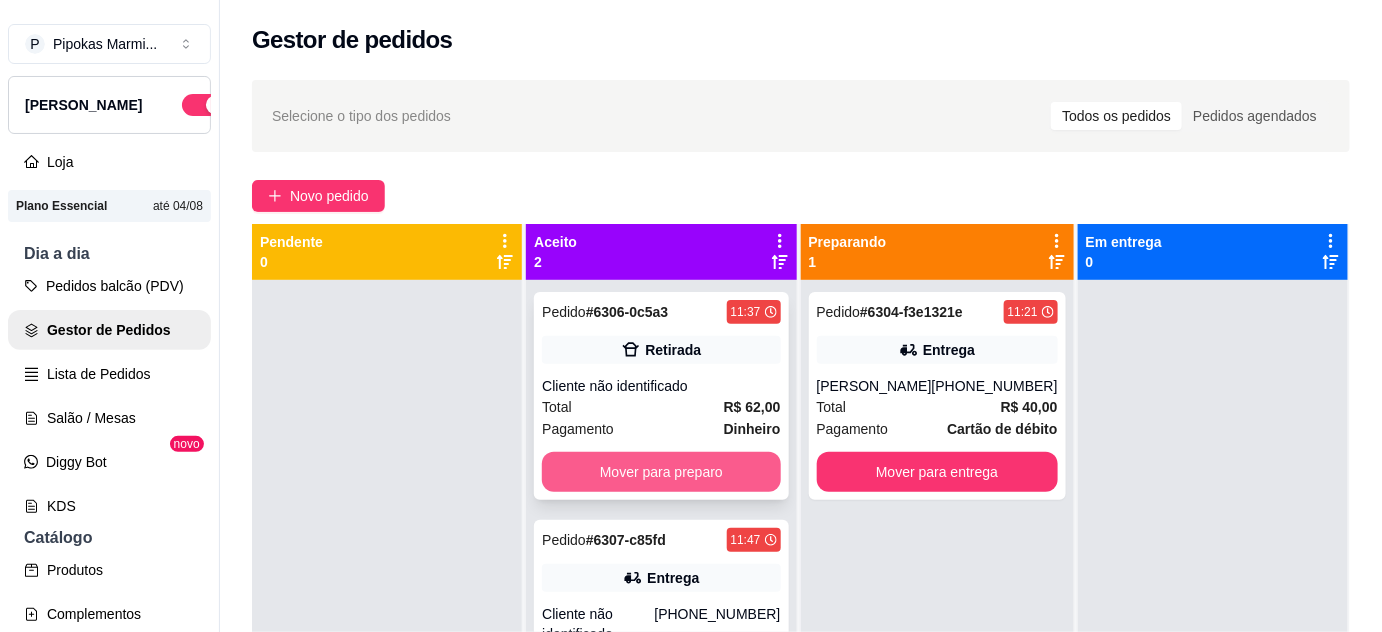 click on "Mover para preparo" at bounding box center (661, 472) 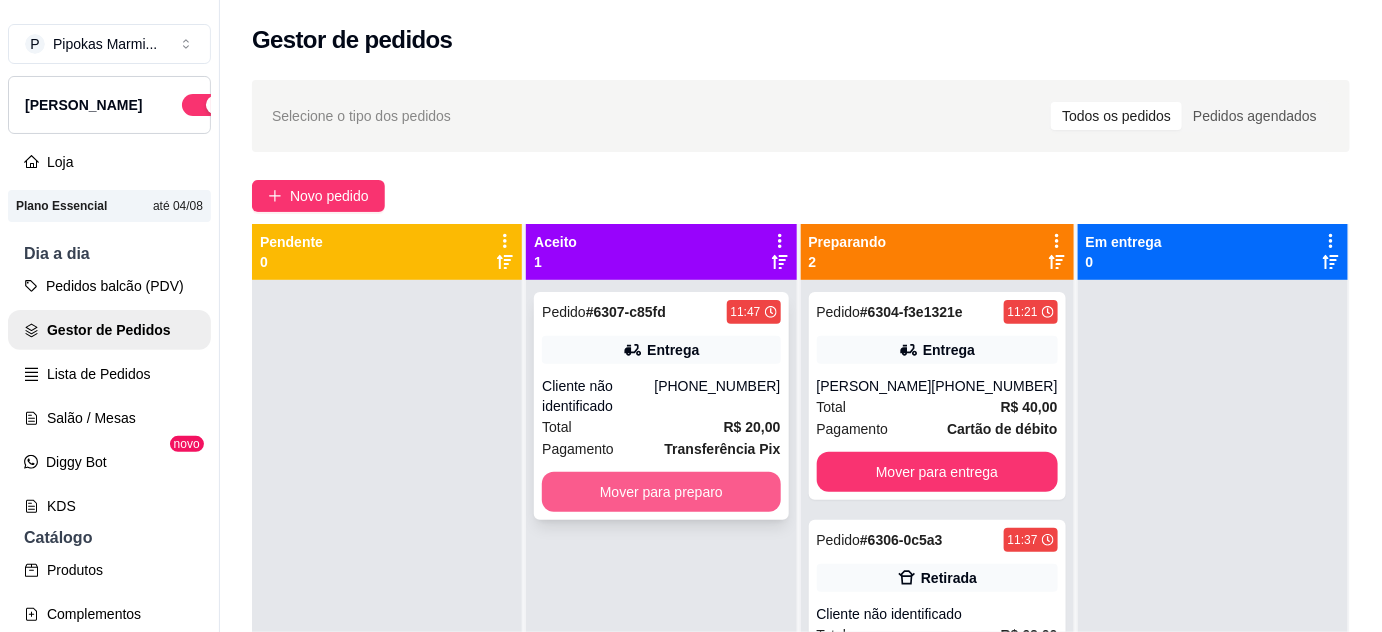 click on "Mover para preparo" at bounding box center [661, 492] 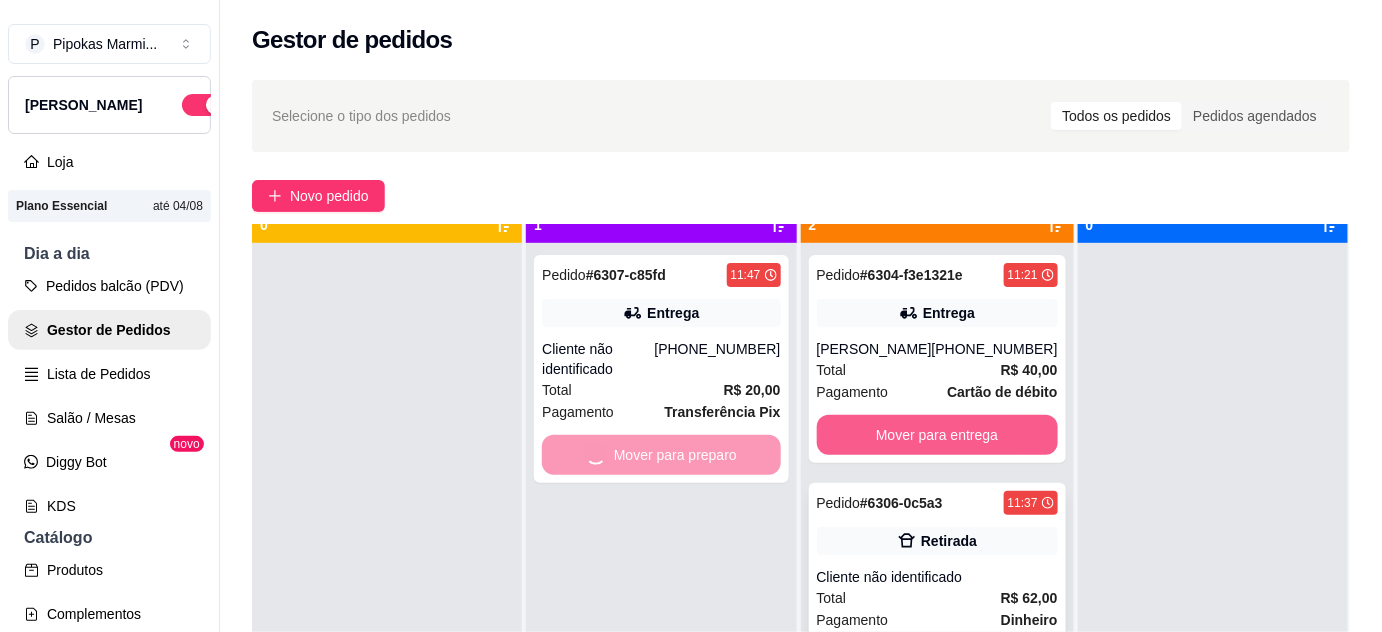 scroll, scrollTop: 56, scrollLeft: 0, axis: vertical 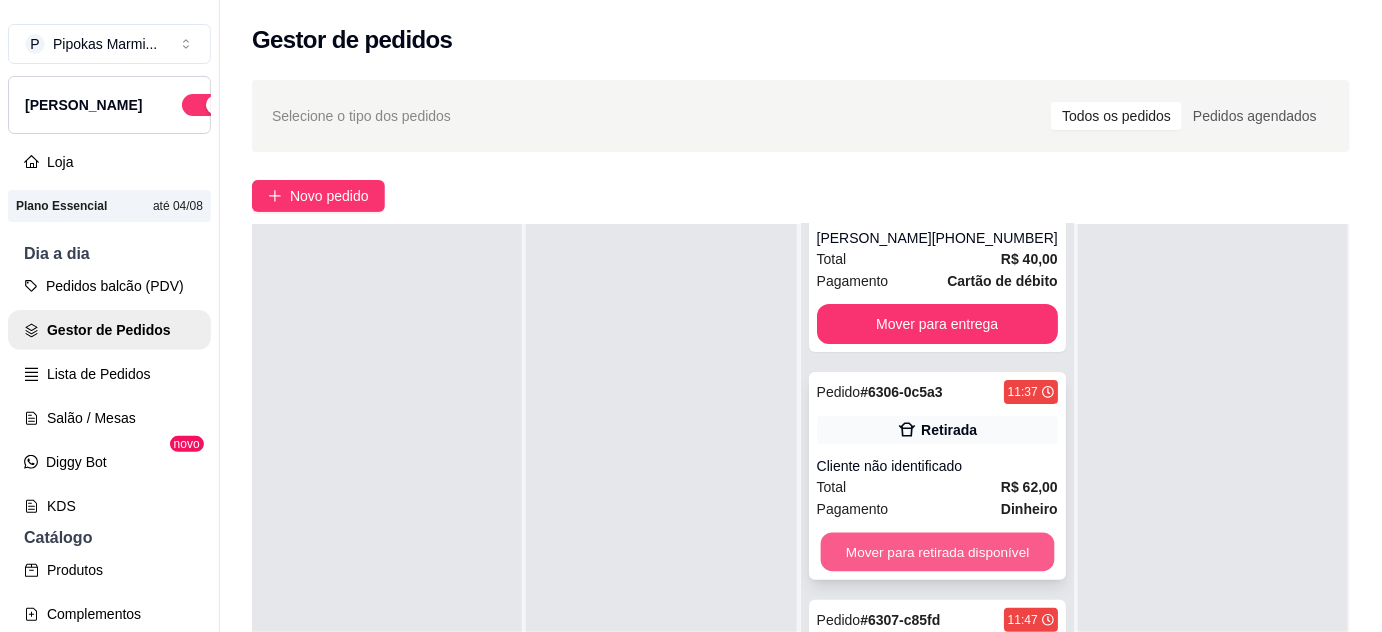 click on "Mover para retirada disponível" at bounding box center [937, 552] 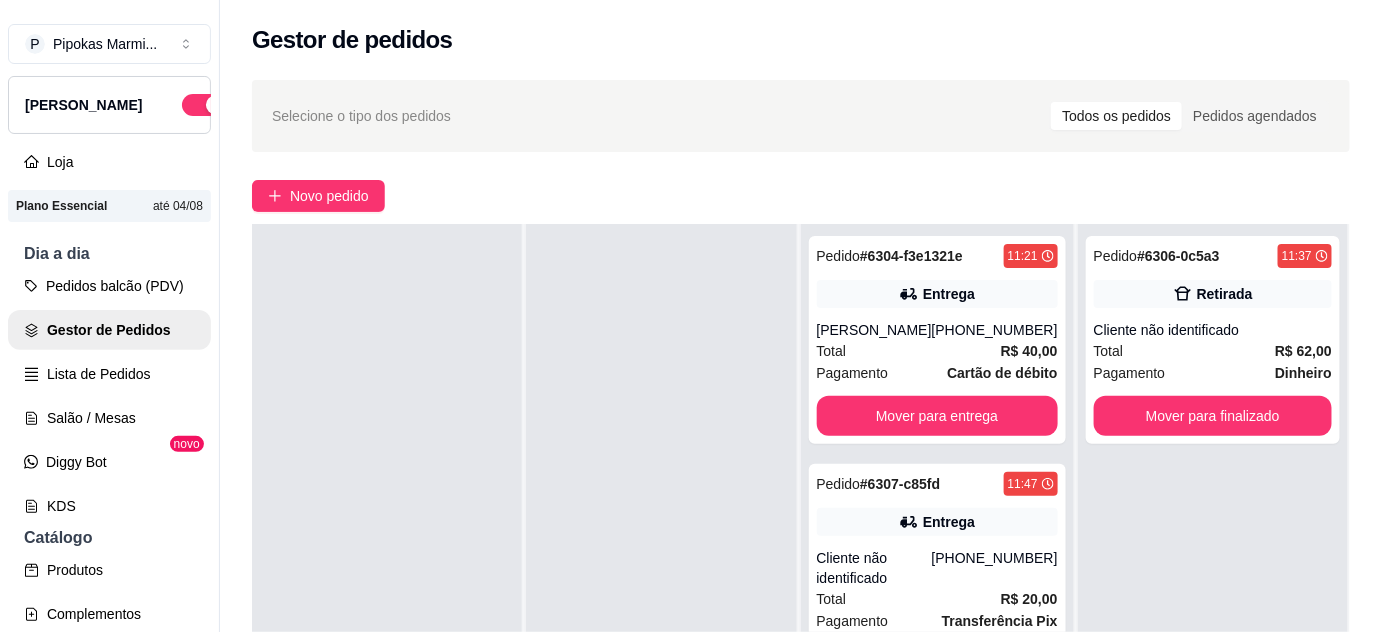 scroll, scrollTop: 0, scrollLeft: 0, axis: both 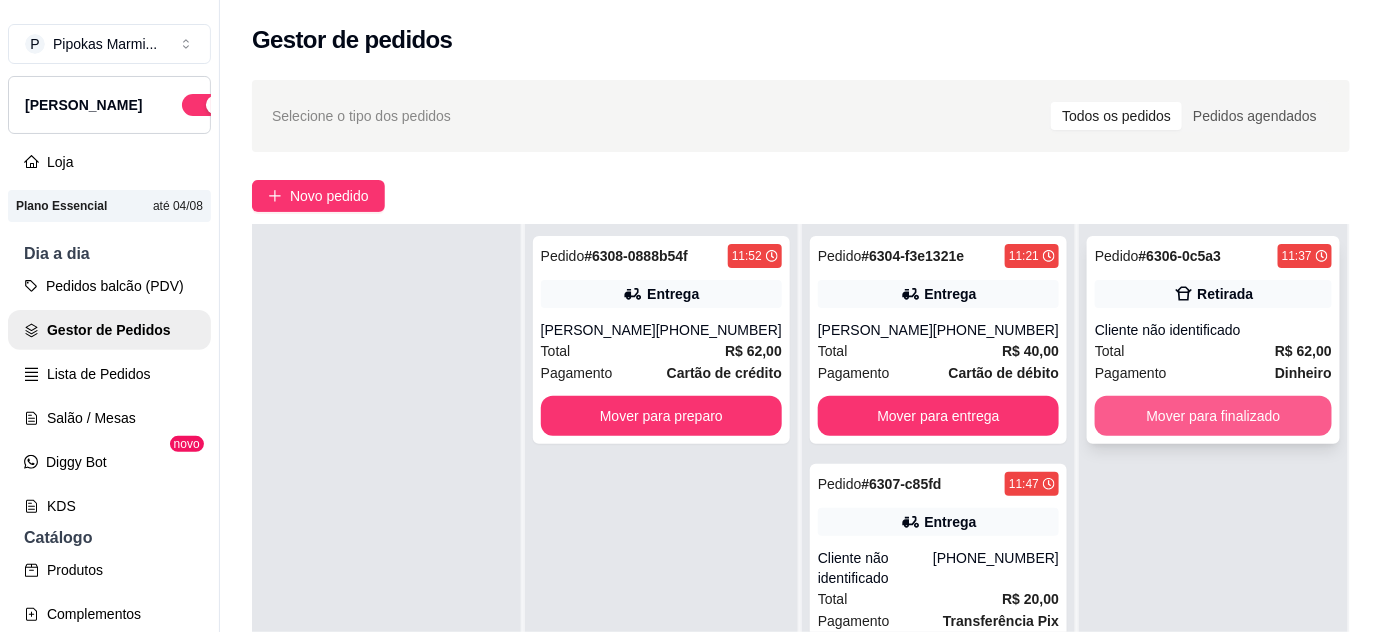click on "Mover para finalizado" at bounding box center (1213, 416) 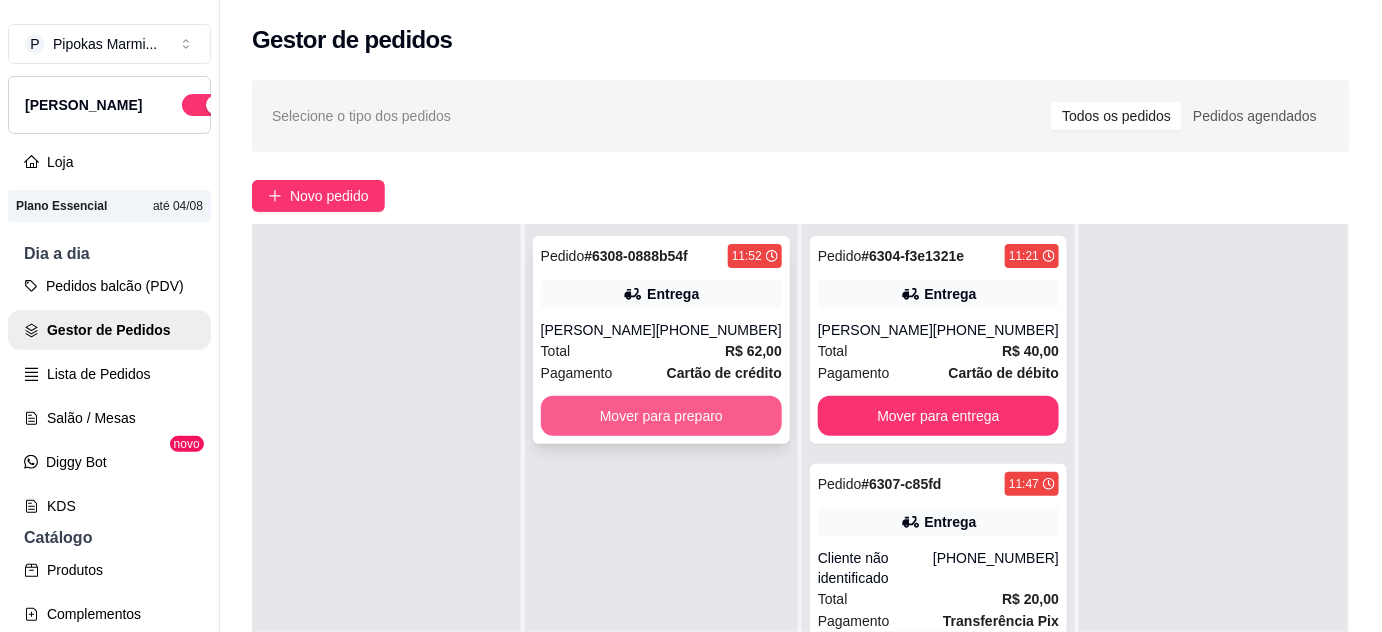 click on "Mover para preparo" at bounding box center (661, 416) 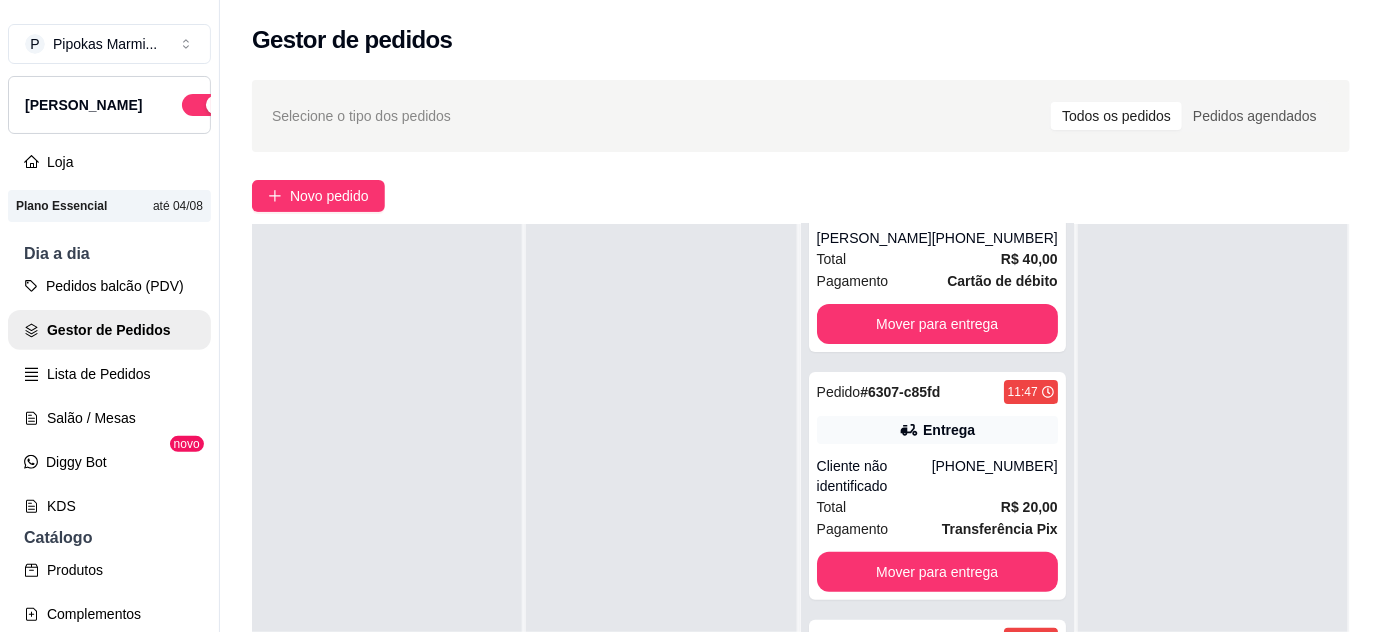 scroll, scrollTop: 132, scrollLeft: 0, axis: vertical 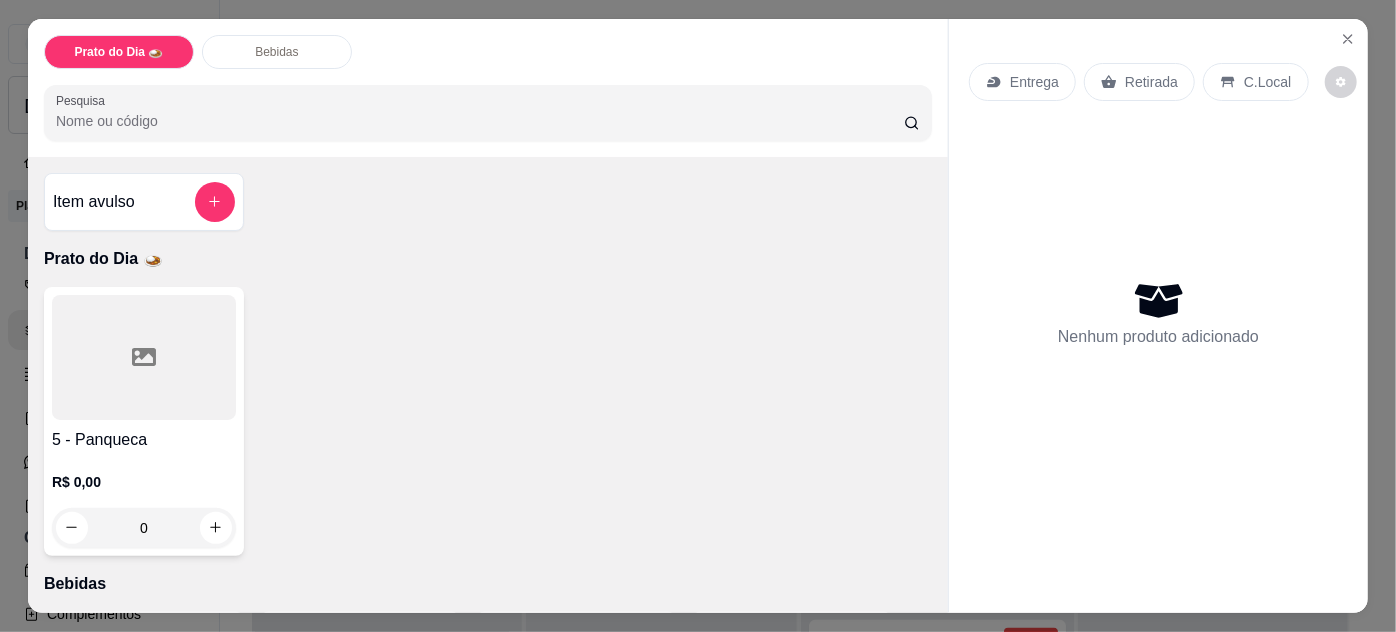 click on "5 - Panqueca   R$ 0,00 0" at bounding box center [144, 421] 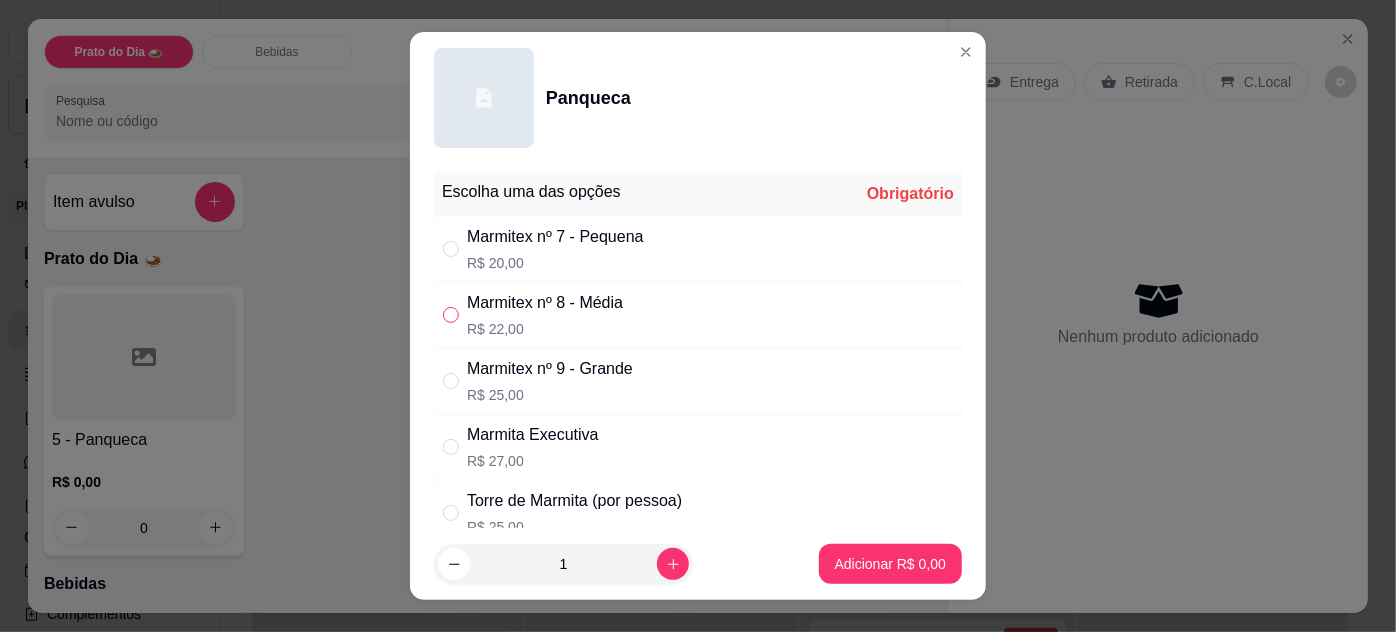 click at bounding box center (451, 315) 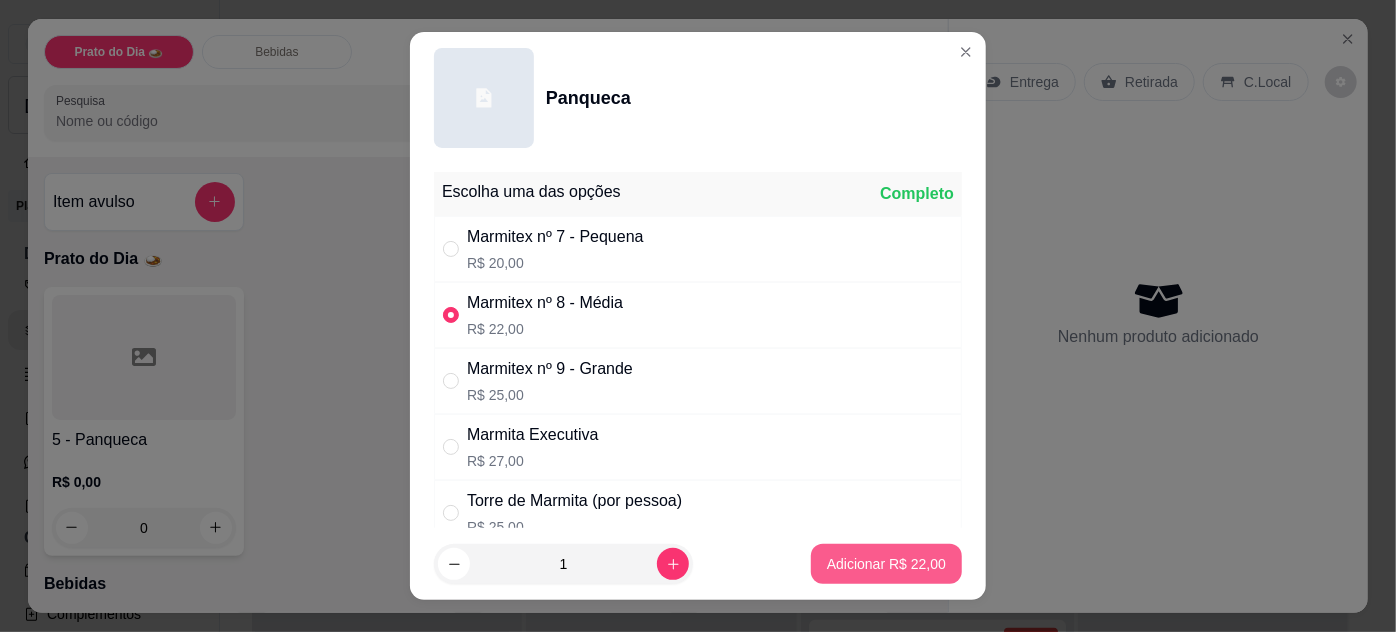 click on "Adicionar   R$ 22,00" at bounding box center (886, 564) 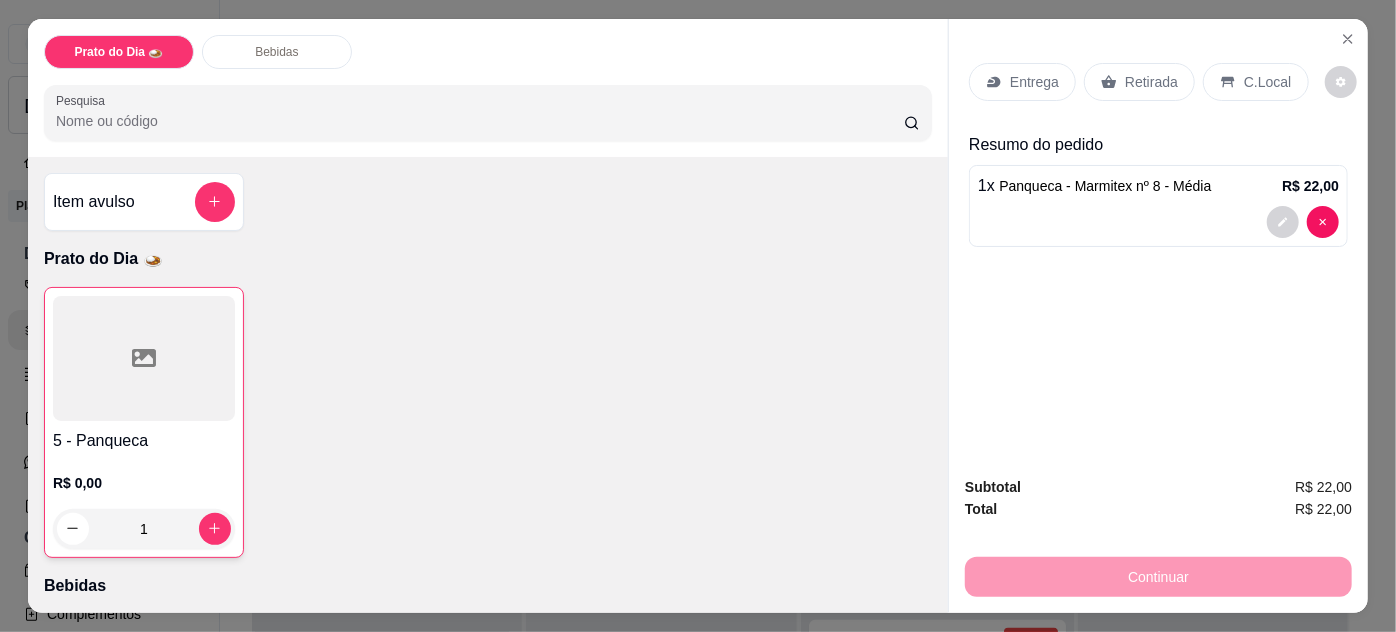click on "Retirada" at bounding box center [1151, 82] 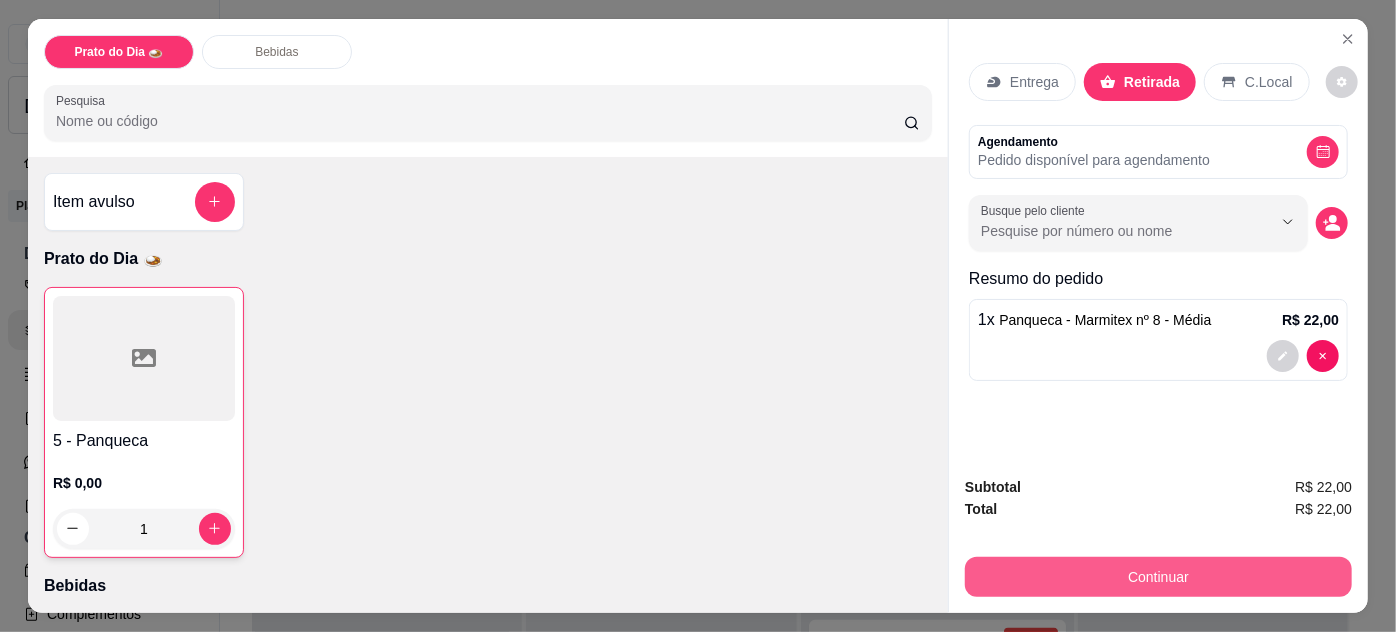 click on "Continuar" at bounding box center [1158, 577] 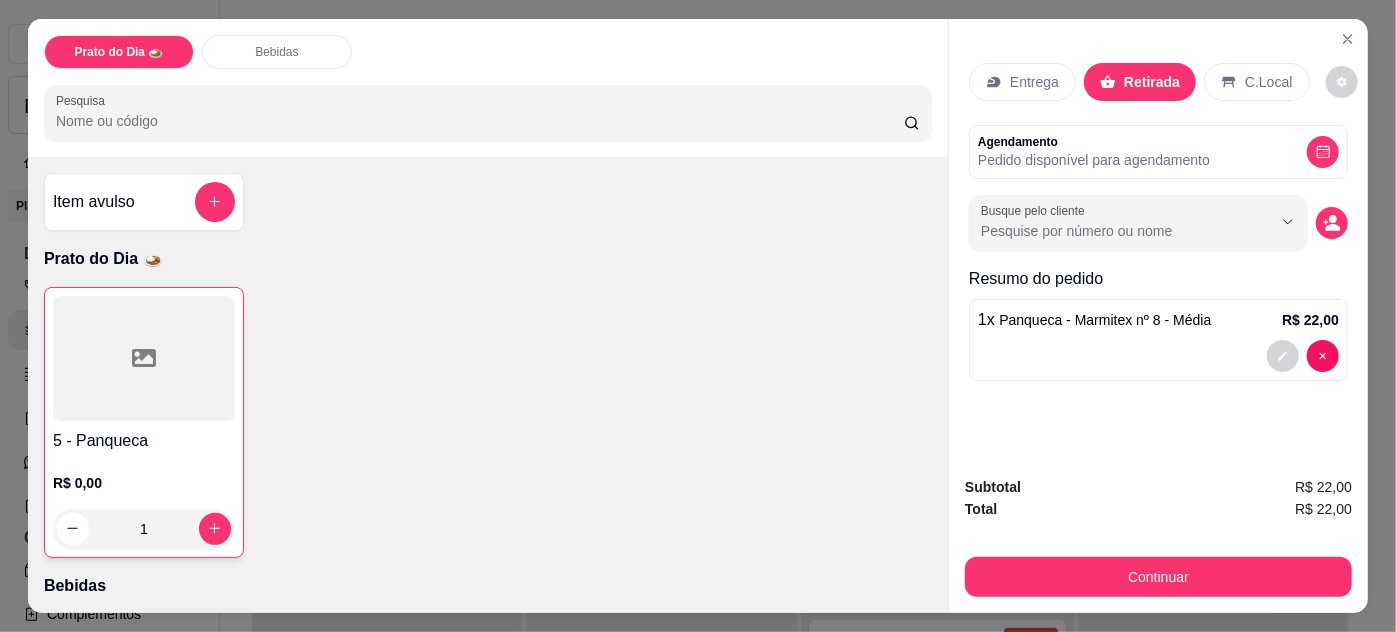 click at bounding box center [144, 358] 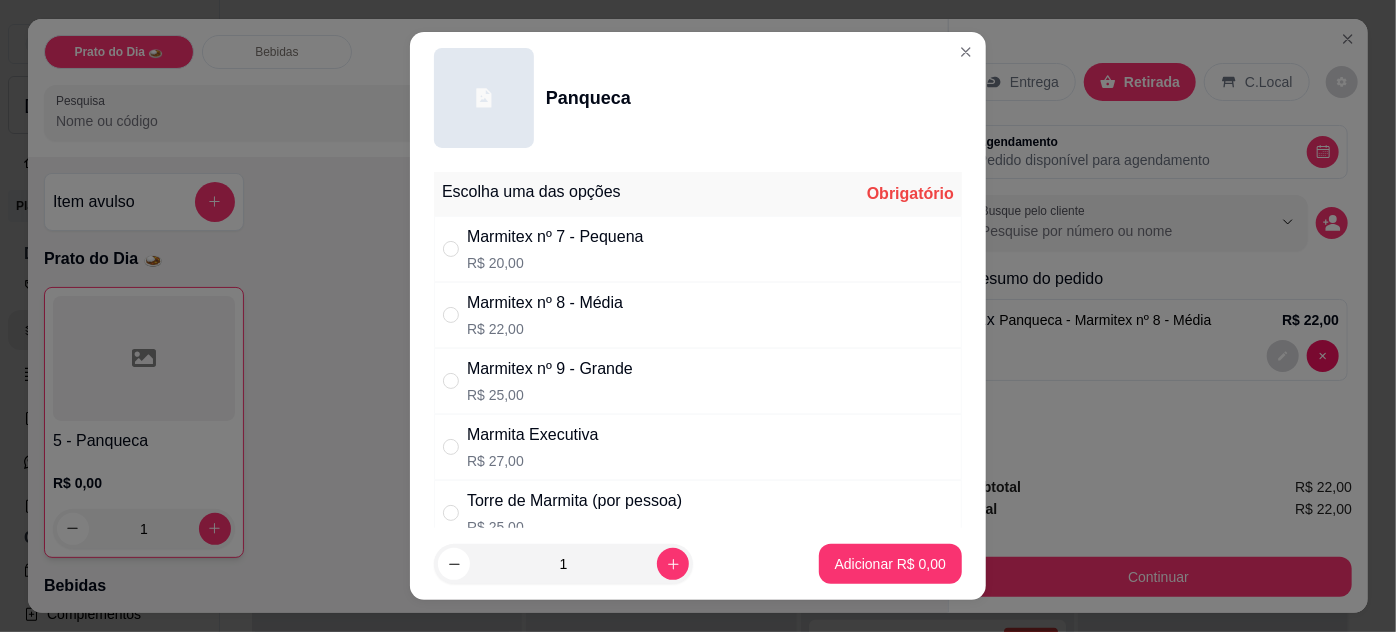 click on "Marmitex nº 7 - Pequena R$ 20,00" at bounding box center [698, 249] 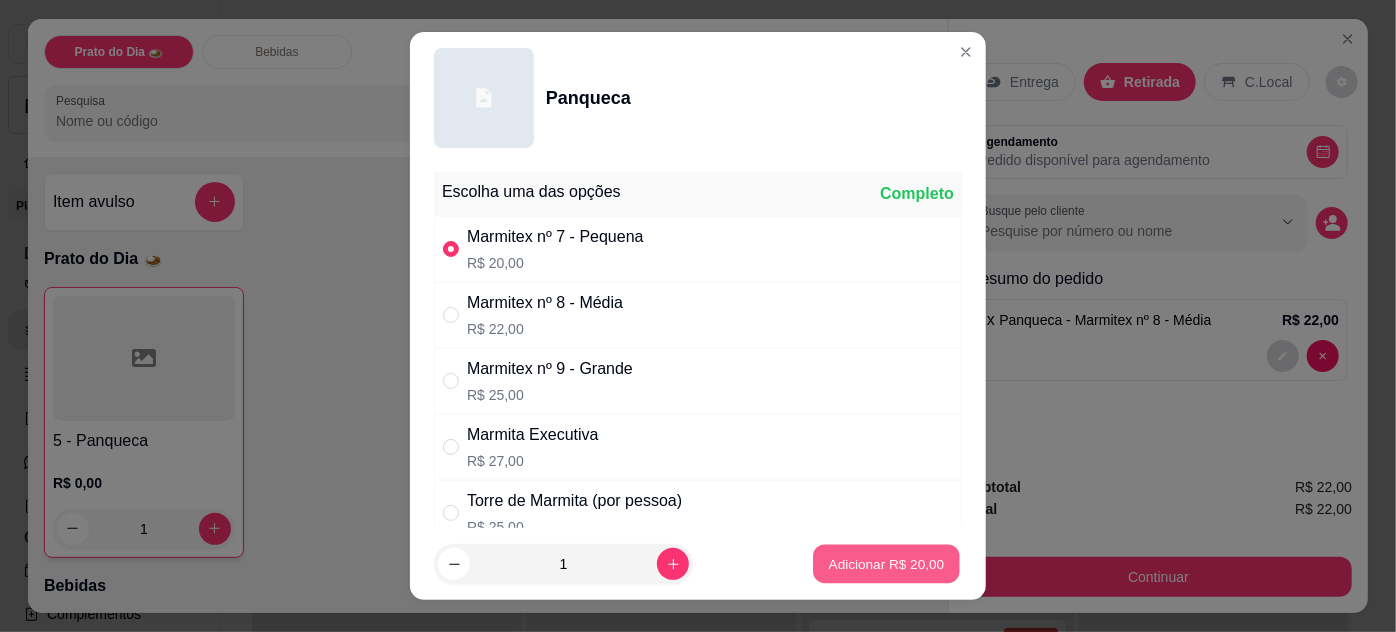 click on "Adicionar   R$ 20,00" at bounding box center (887, 564) 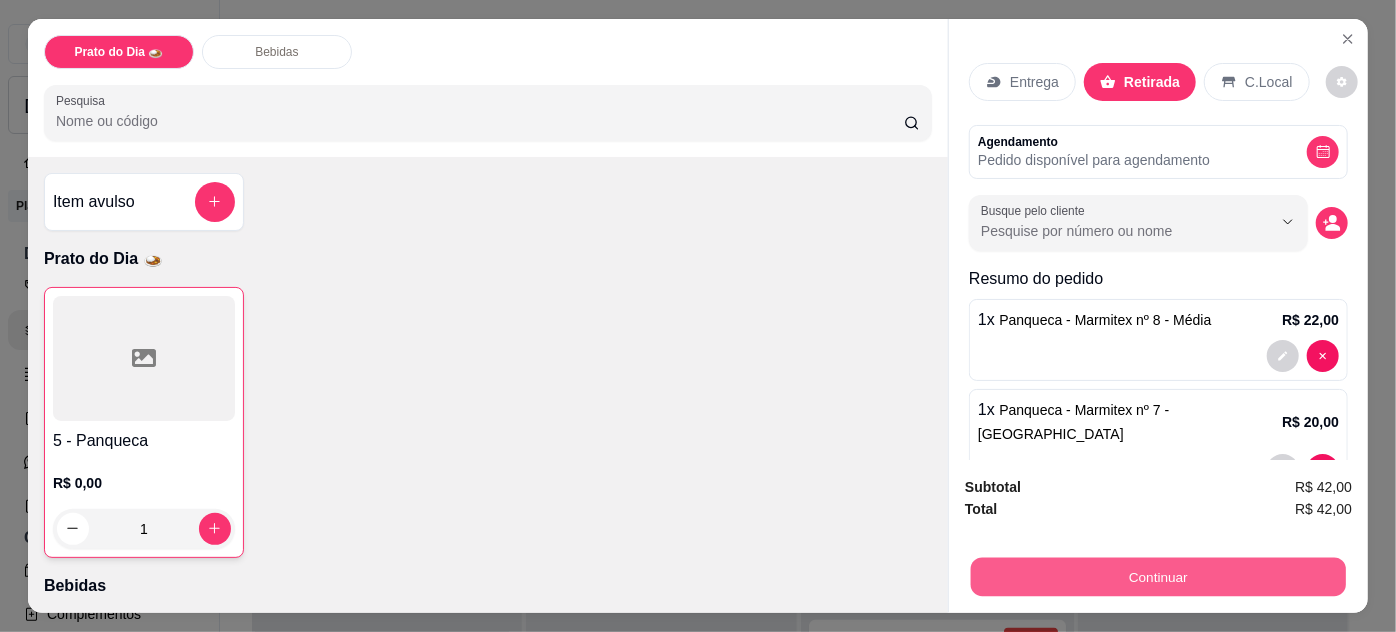 click on "Continuar" at bounding box center (1158, 577) 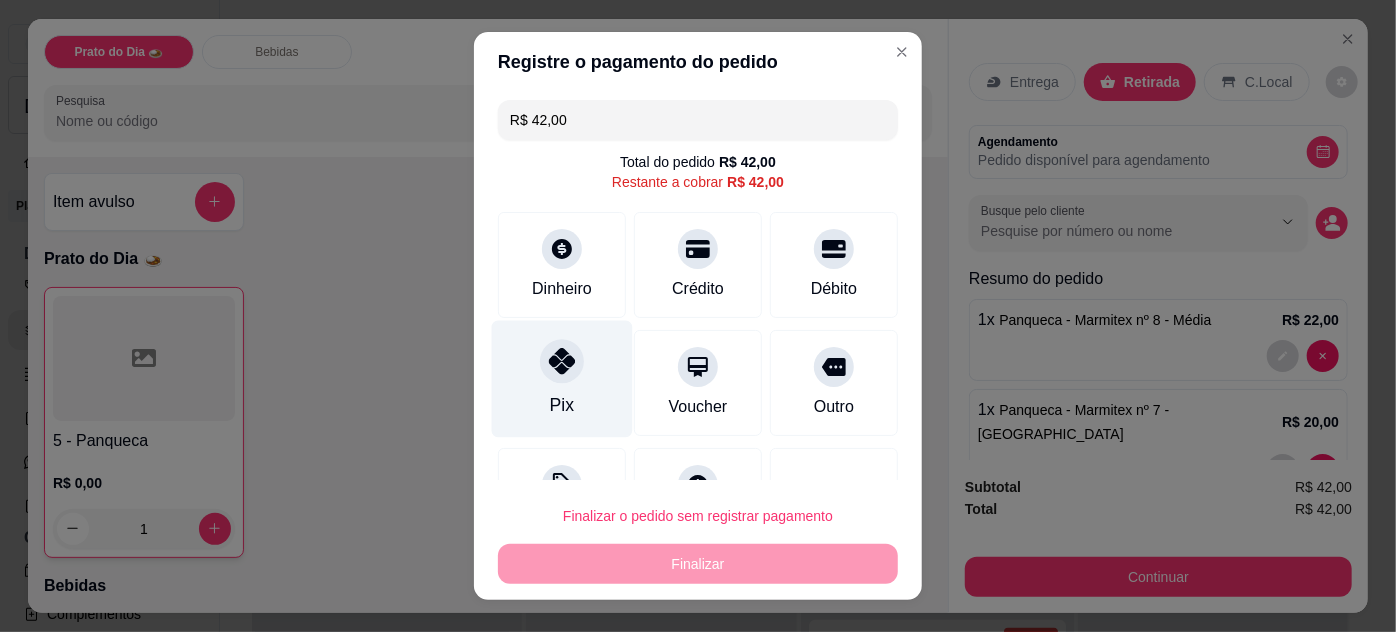 click on "Pix" at bounding box center (562, 378) 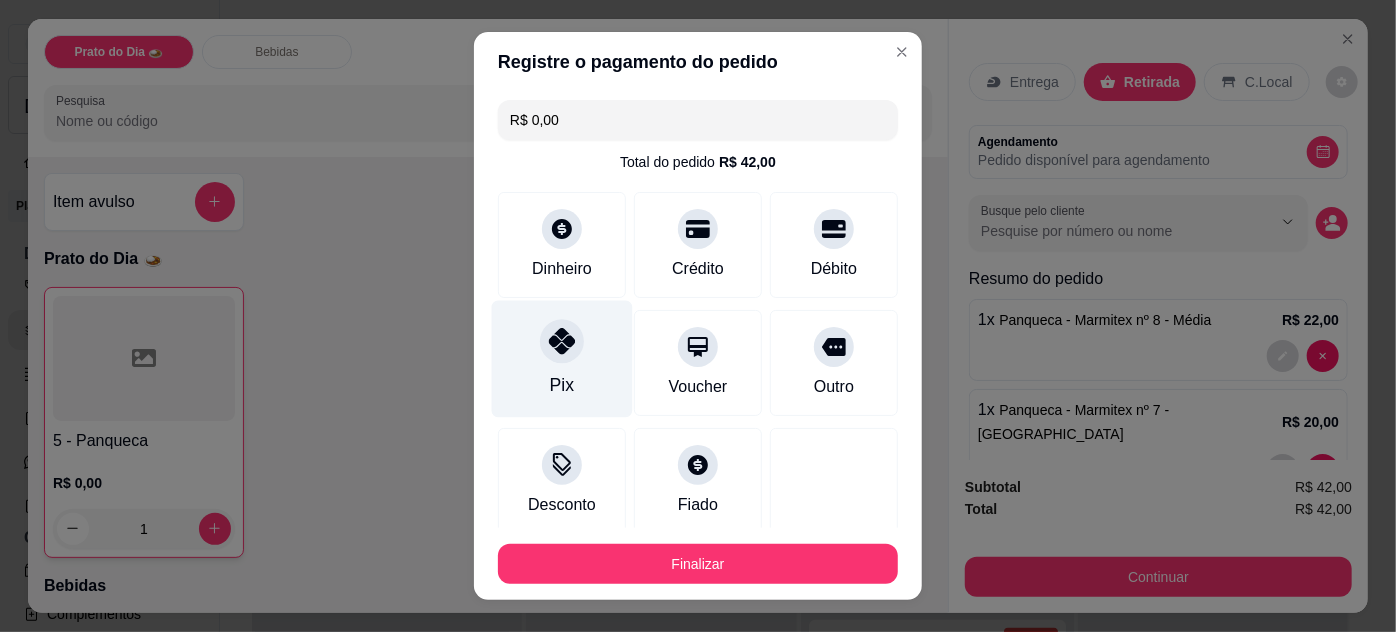 type on "R$ 0,00" 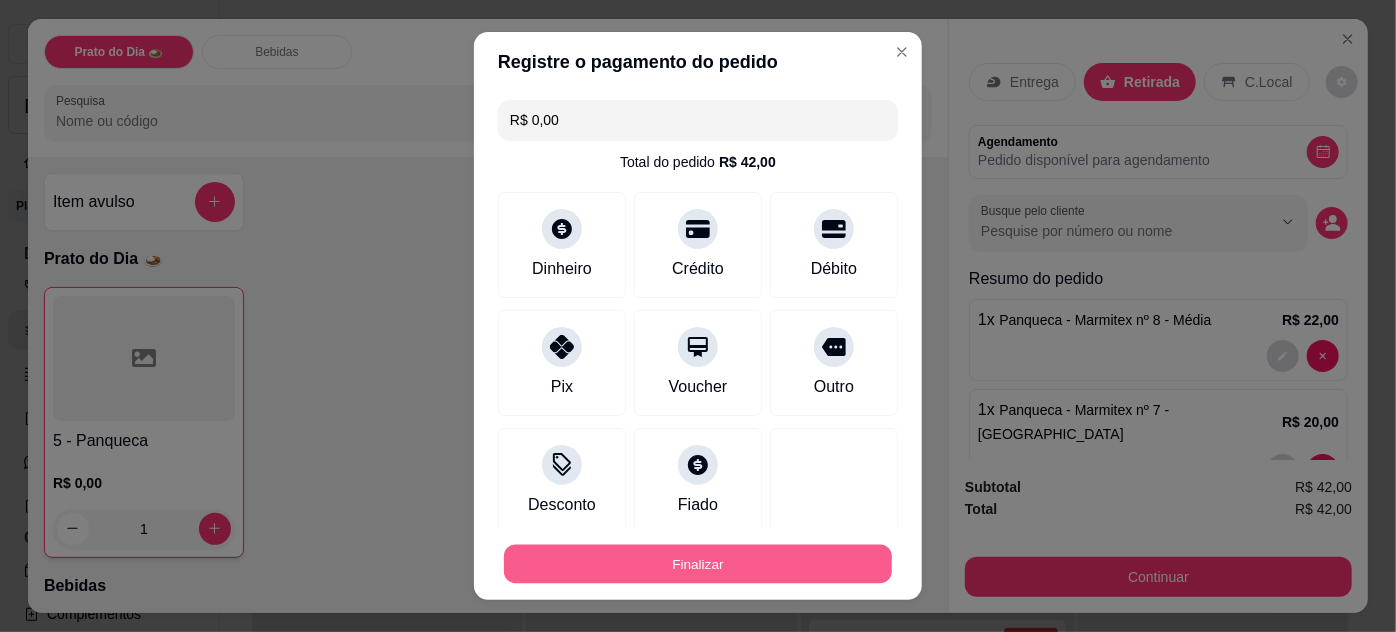 click on "Finalizar" at bounding box center (698, 564) 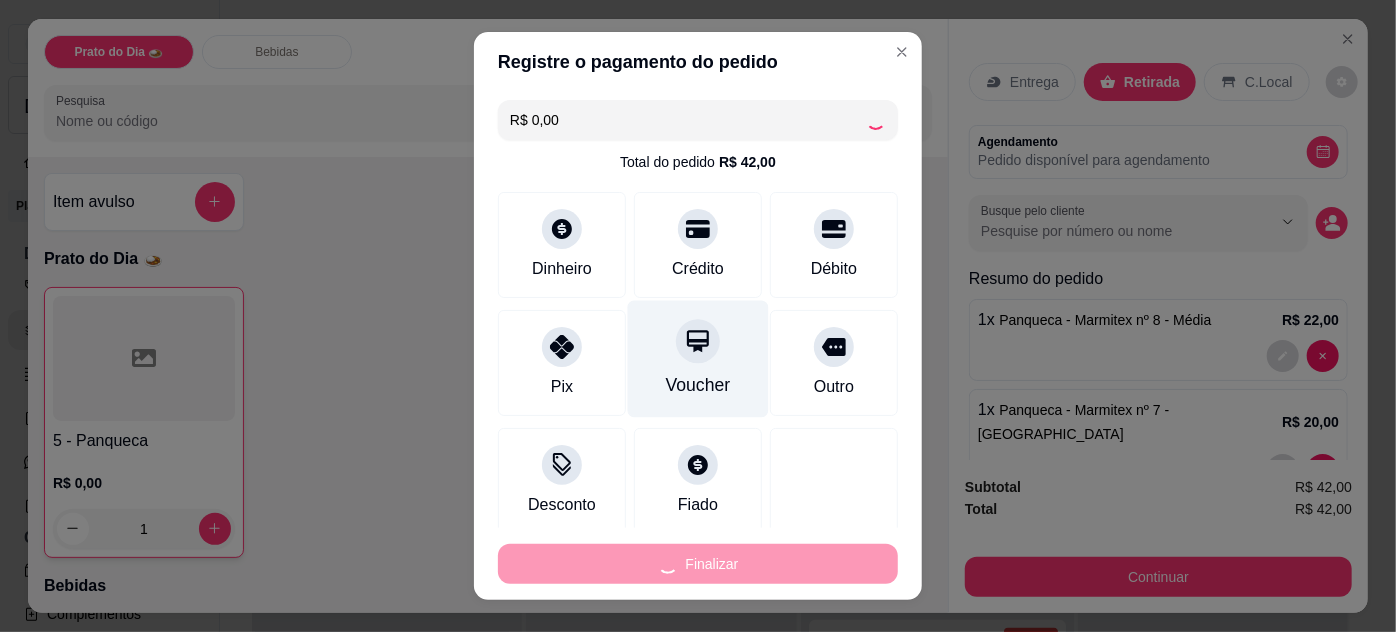 type on "0" 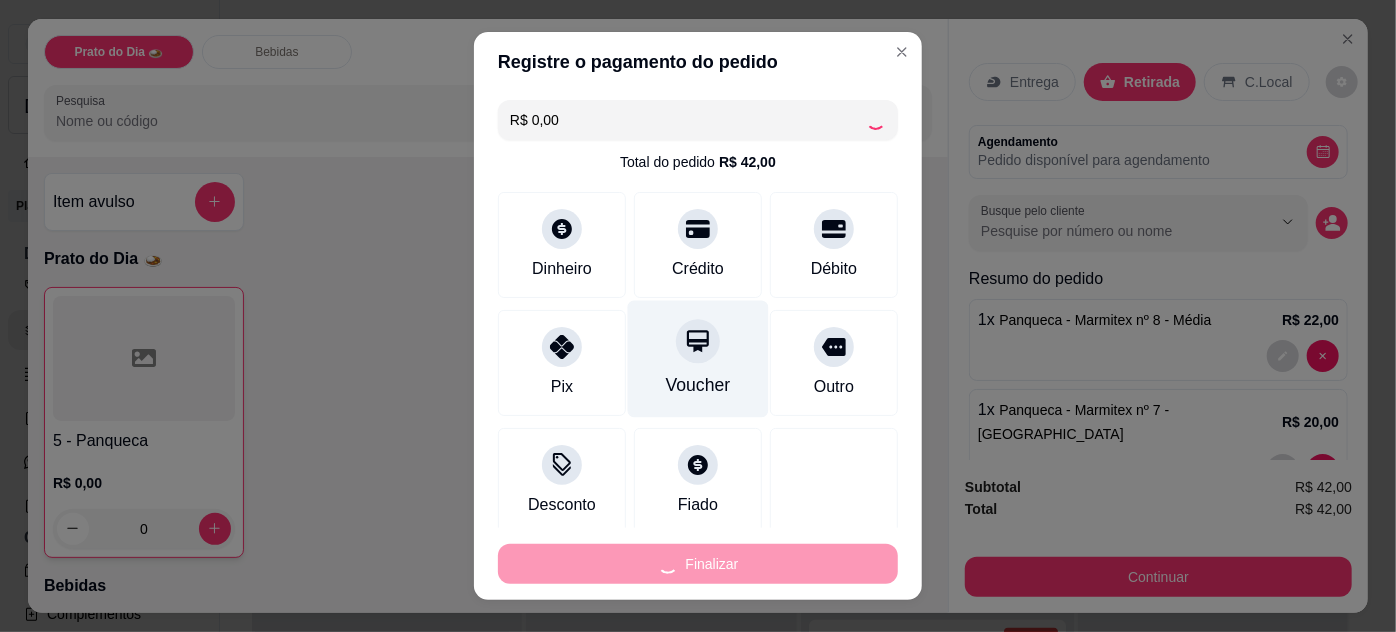 type on "-R$ 42,00" 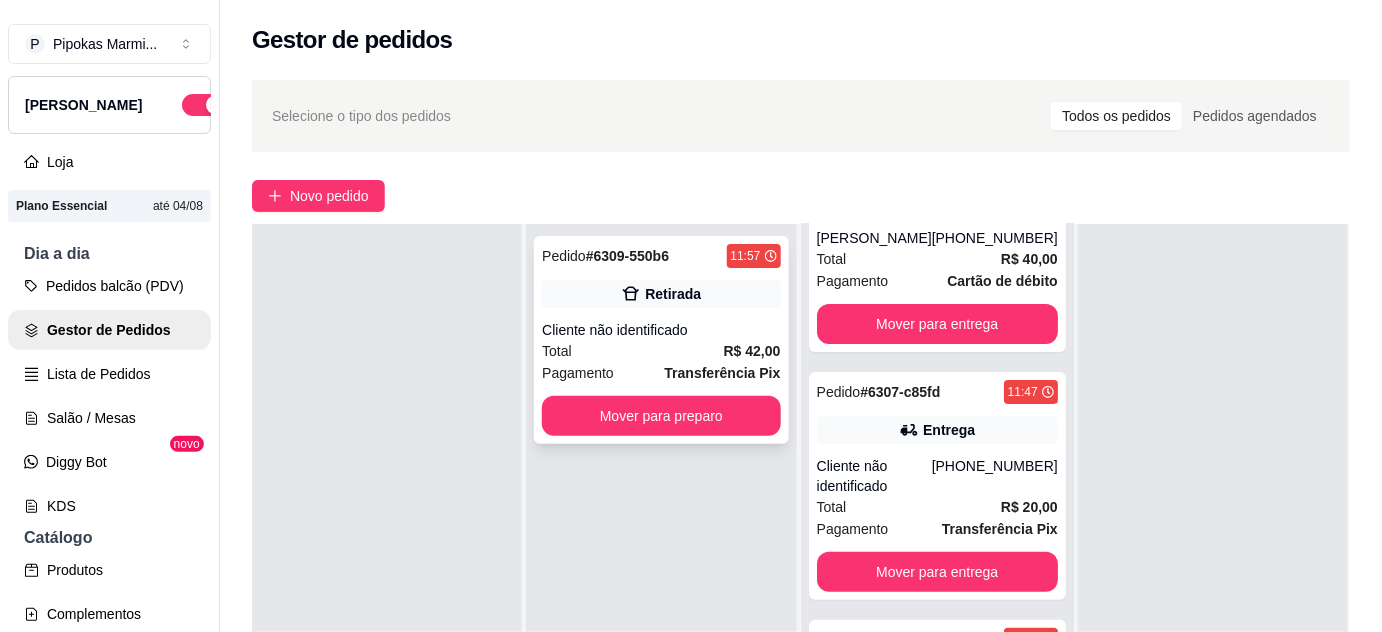 click on "Pedido  # 6309-550b6 11:57 Retirada Cliente não identificado Total R$ 42,00 Pagamento Transferência Pix Mover para preparo" at bounding box center [661, 340] 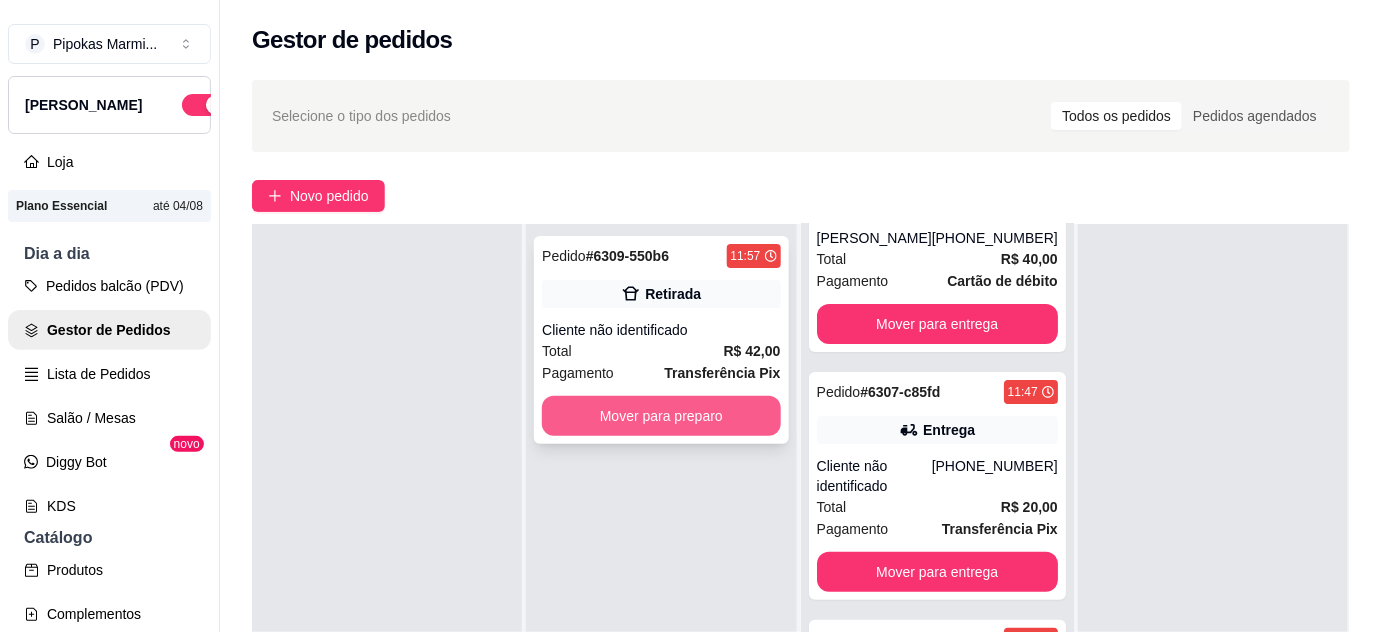 click on "Mover para preparo" at bounding box center (661, 416) 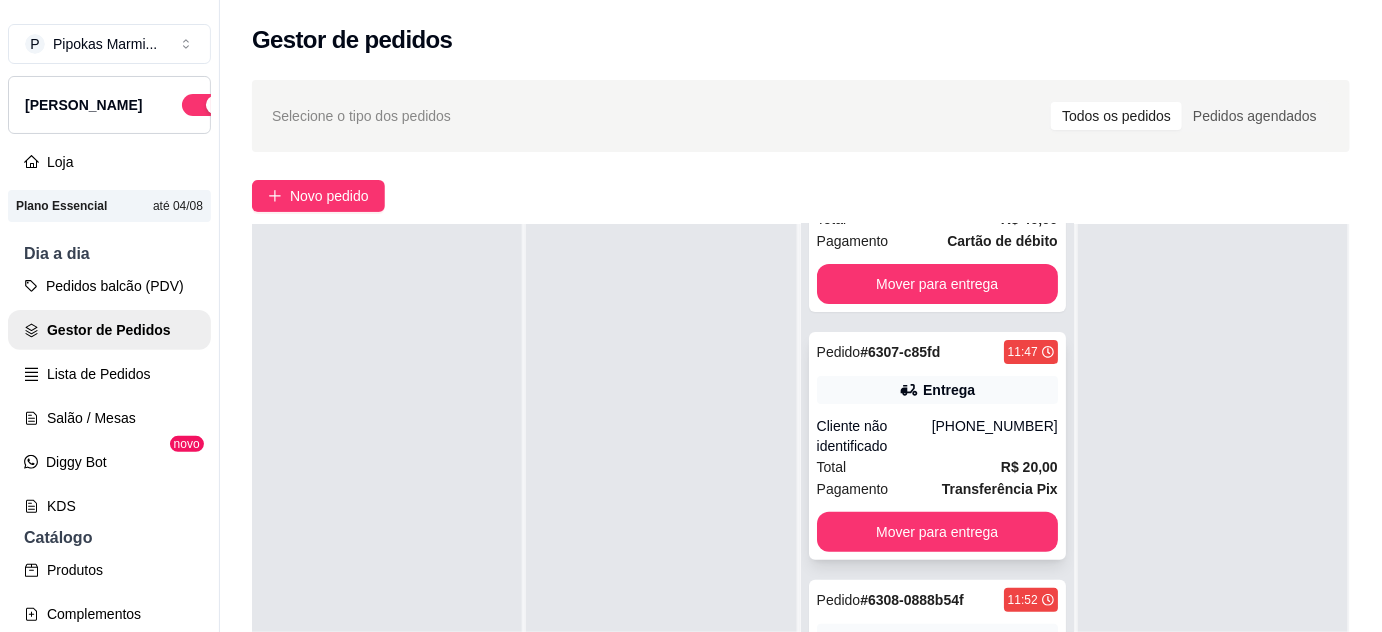 scroll, scrollTop: 340, scrollLeft: 0, axis: vertical 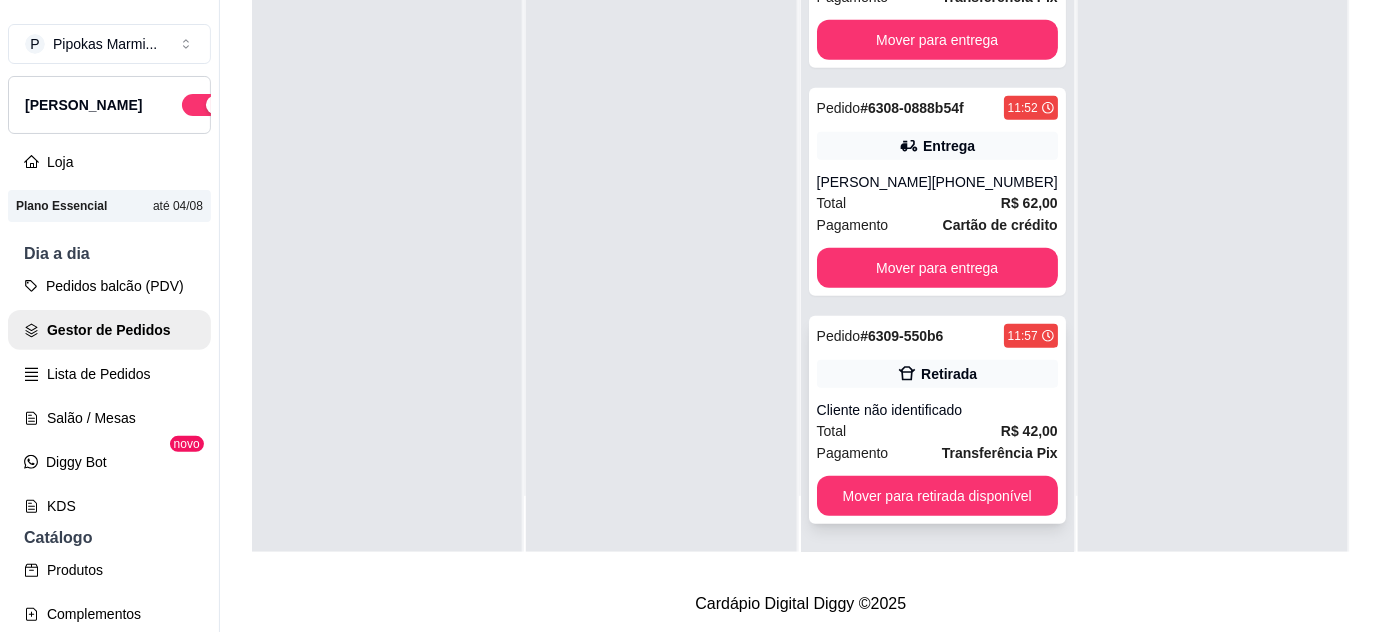 click on "Pendente 0 Aceito 0 Preparando 4 Pedido  # 6304-f3e1321e 11:21 Entrega Michel [PHONE_NUMBER] Total R$ 40,00 Pagamento Cartão de débito Mover para entrega Pedido  # 6307-c85fd 11:47 Entrega Cliente não identificado [PHONE_NUMBER] Total R$ 20,00 Pagamento Transferência Pix Mover para entrega Pedido  # 6308-0888b54f 11:52 Entrega [PERSON_NAME]  [PHONE_NUMBER] Total R$ 62,00 Pagamento Cartão de crédito Mover para entrega Pedido  # 6309-550b6 11:57 Retirada Cliente não identificado Total R$ 42,00 Pagamento Transferência Pix Mover para retirada disponível Em entrega 0" at bounding box center [801, 236] 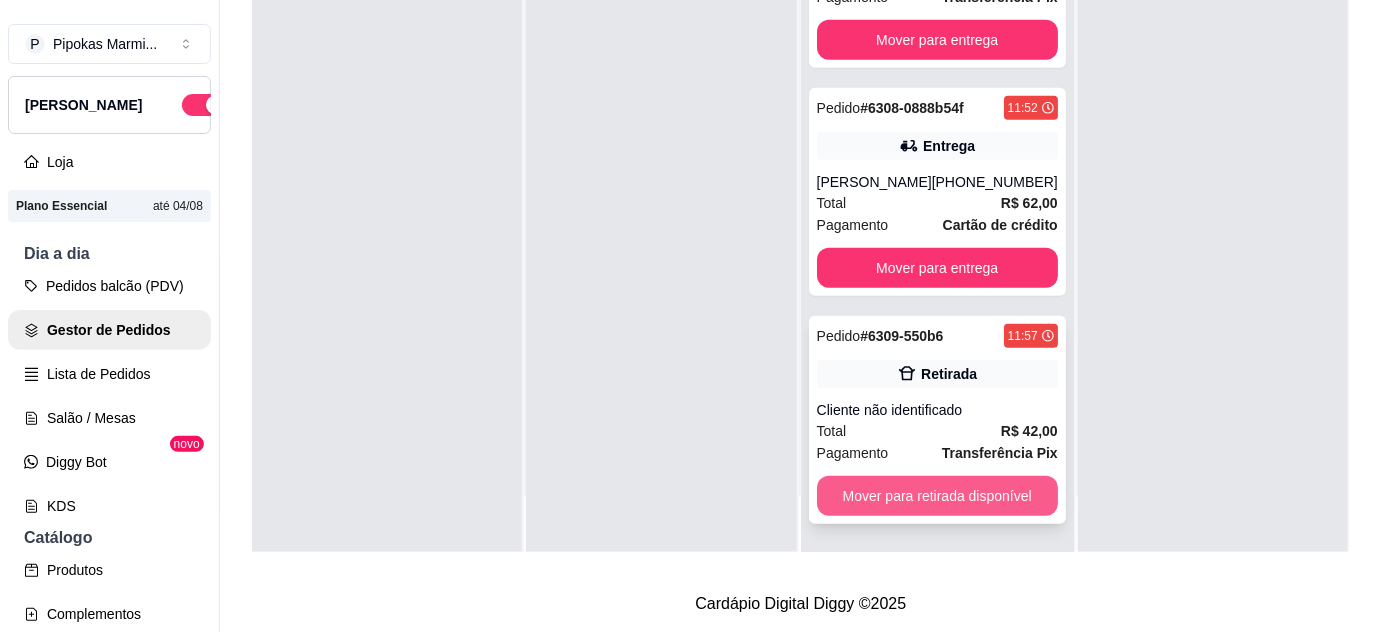 click on "Mover para retirada disponível" at bounding box center [937, 496] 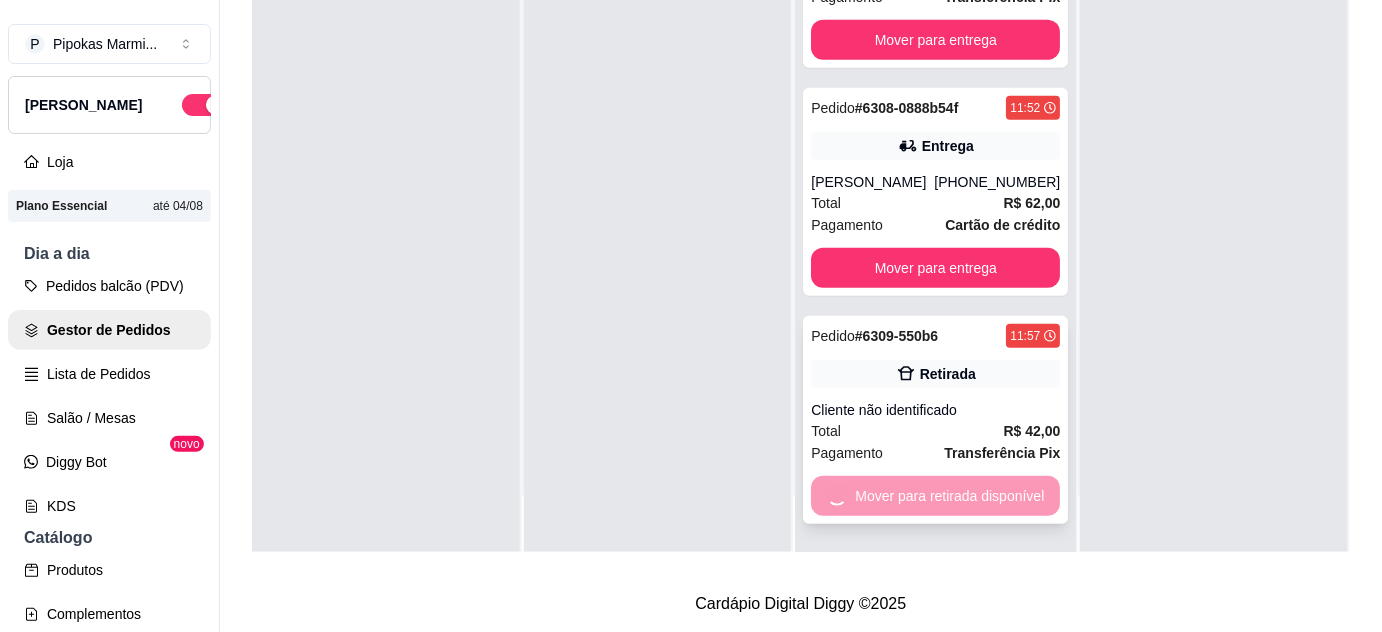 scroll, scrollTop: 132, scrollLeft: 0, axis: vertical 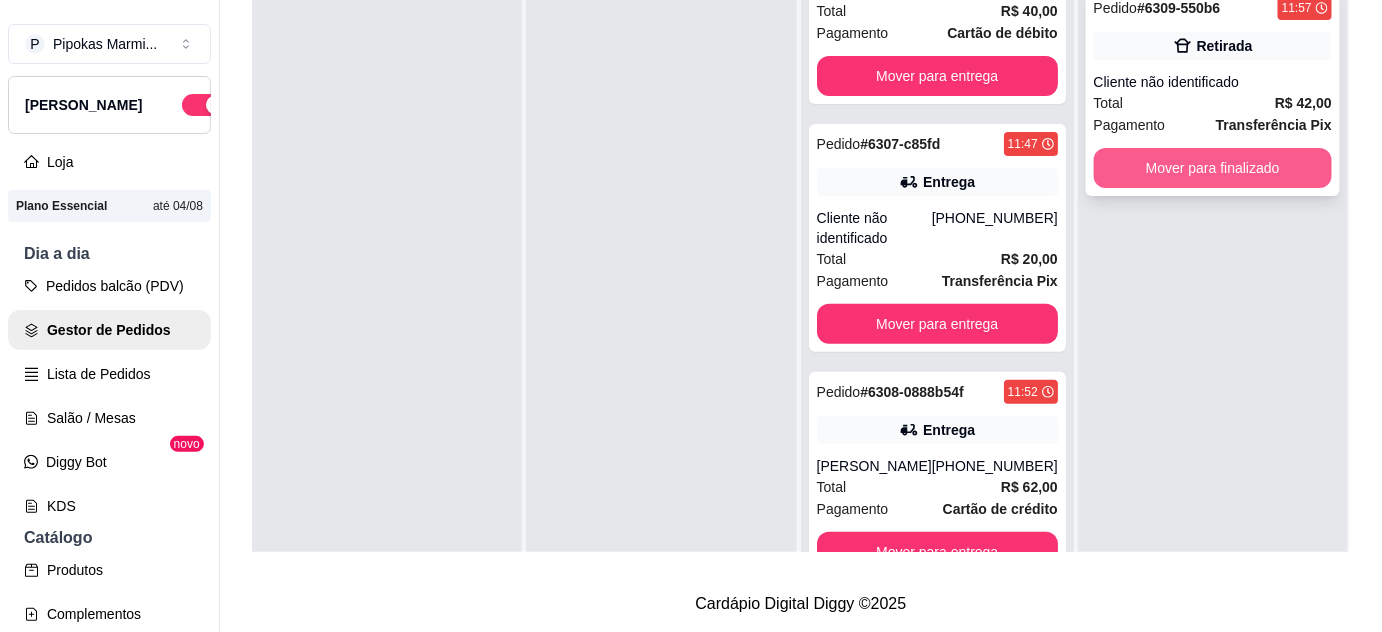 click on "Mover para finalizado" at bounding box center (1213, 168) 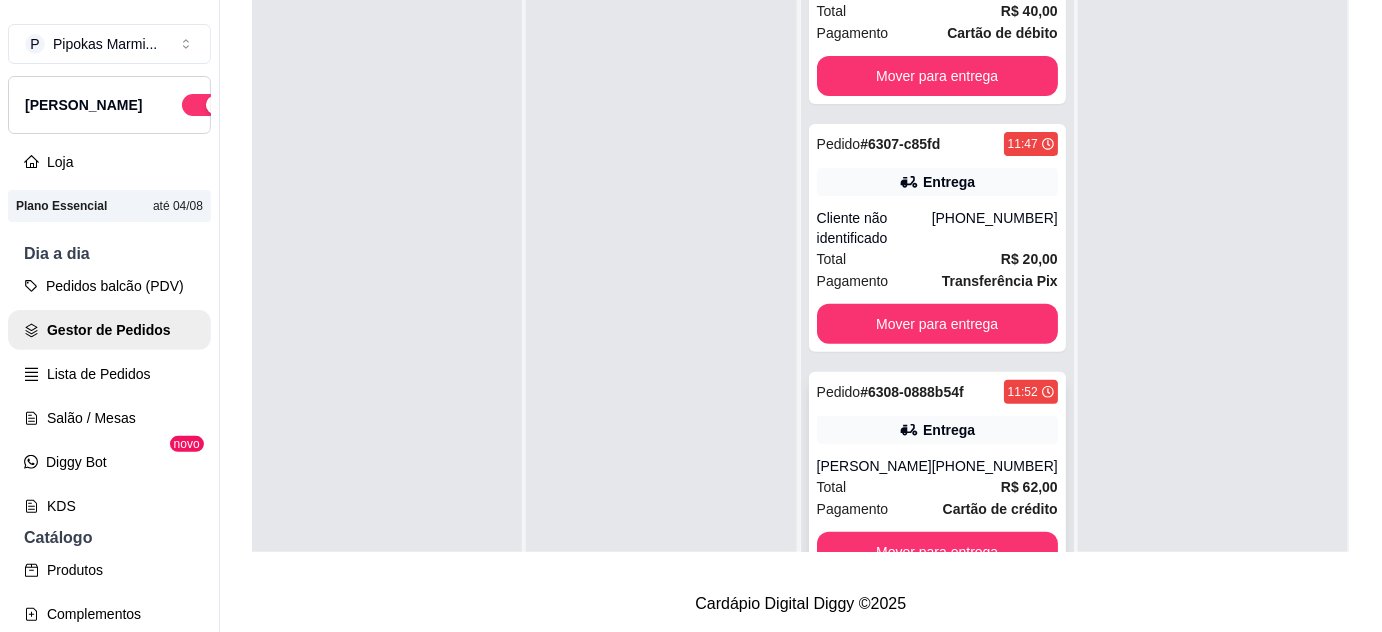 scroll, scrollTop: 0, scrollLeft: 0, axis: both 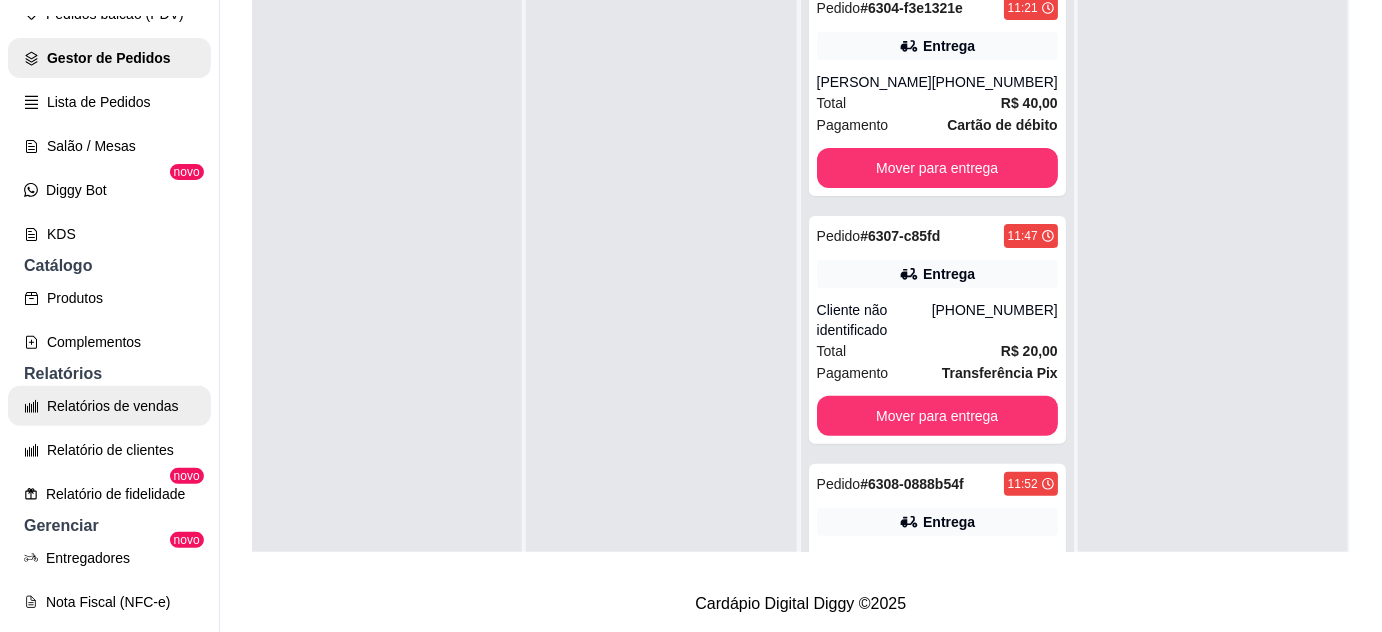 click on "Relatórios de vendas" at bounding box center (109, 406) 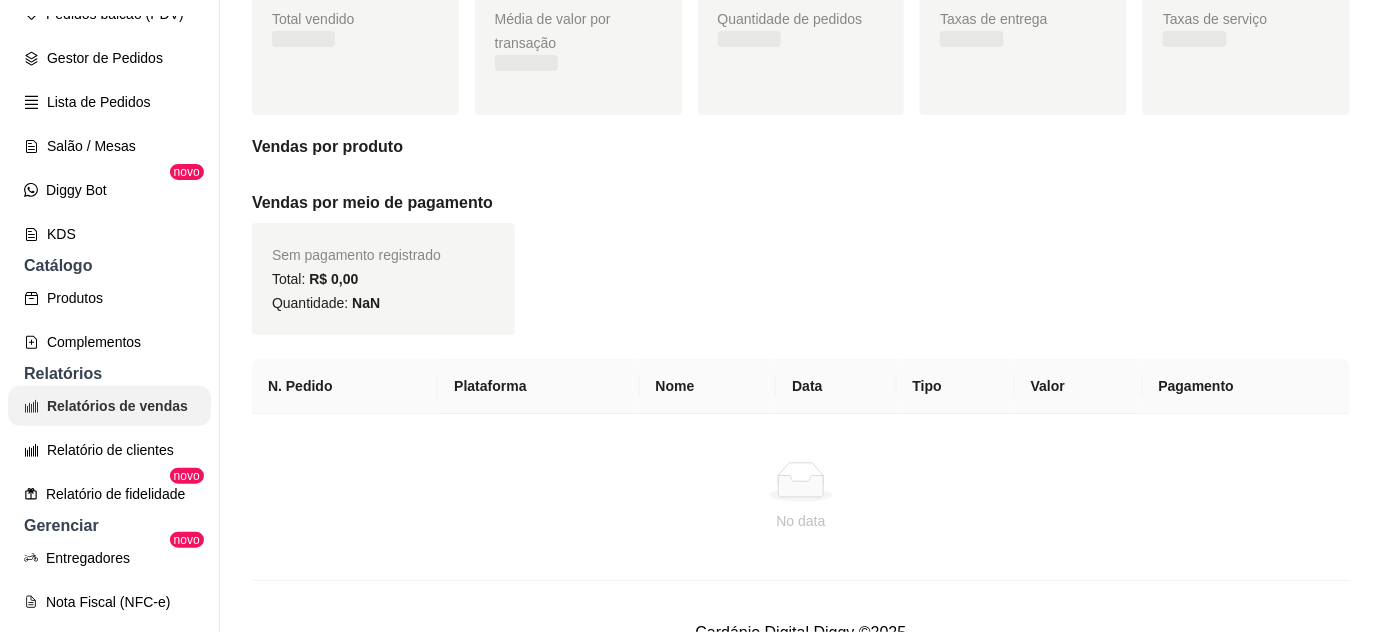 scroll, scrollTop: 0, scrollLeft: 0, axis: both 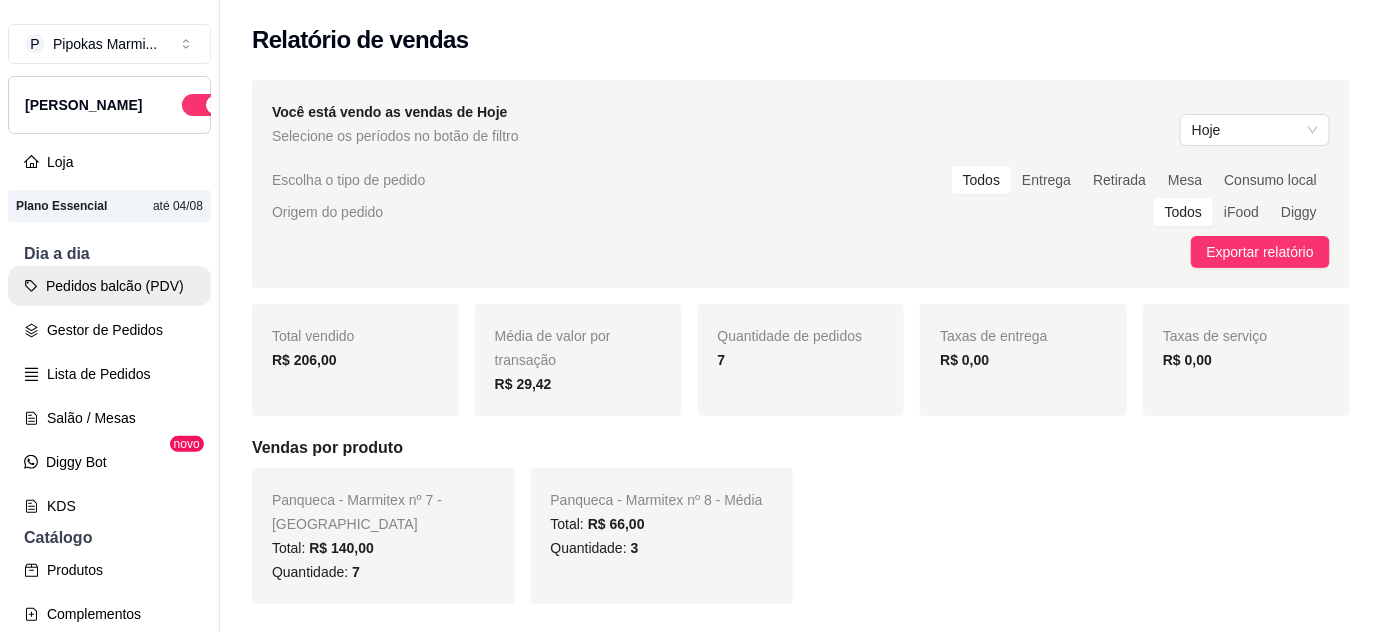 click on "Pedidos balcão (PDV)" at bounding box center (109, 286) 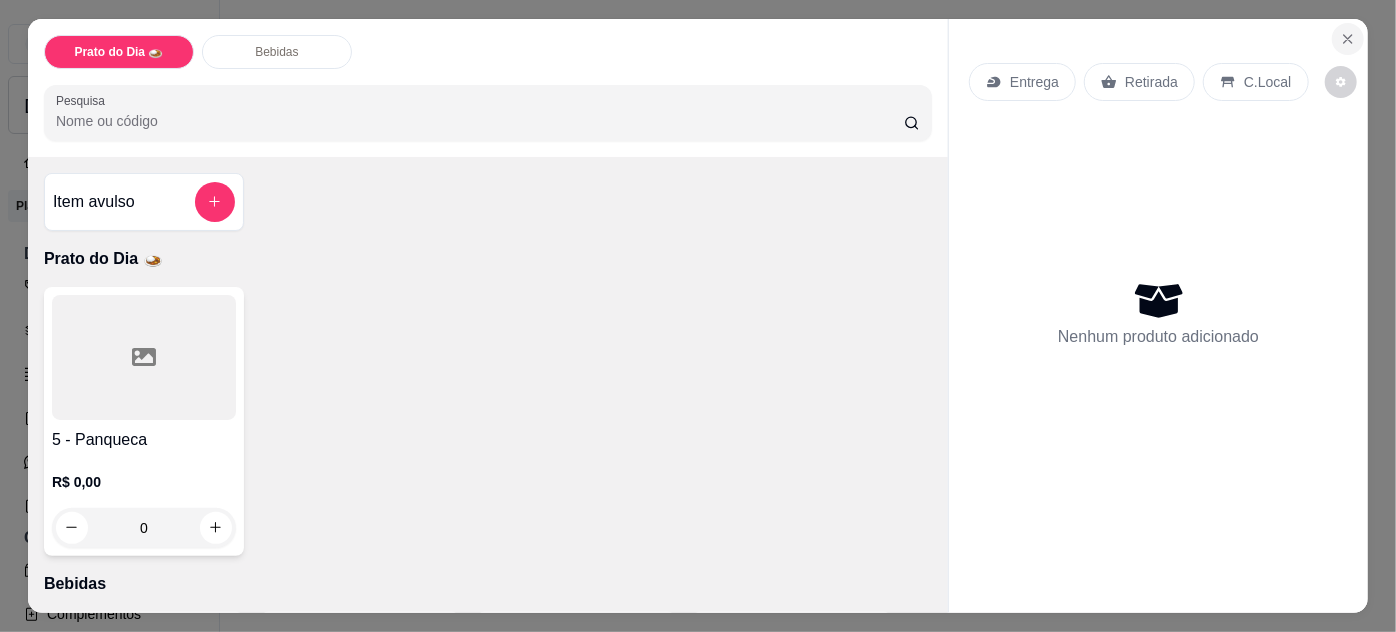 click 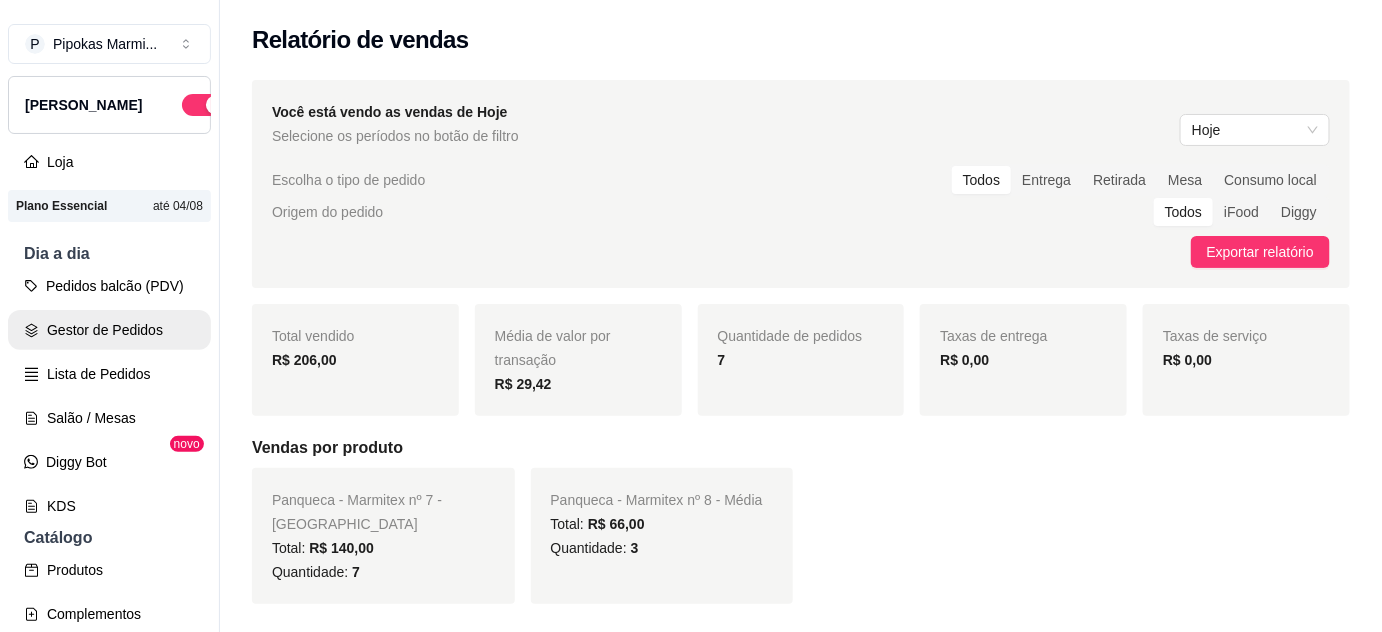 click on "Gestor de Pedidos" at bounding box center (109, 330) 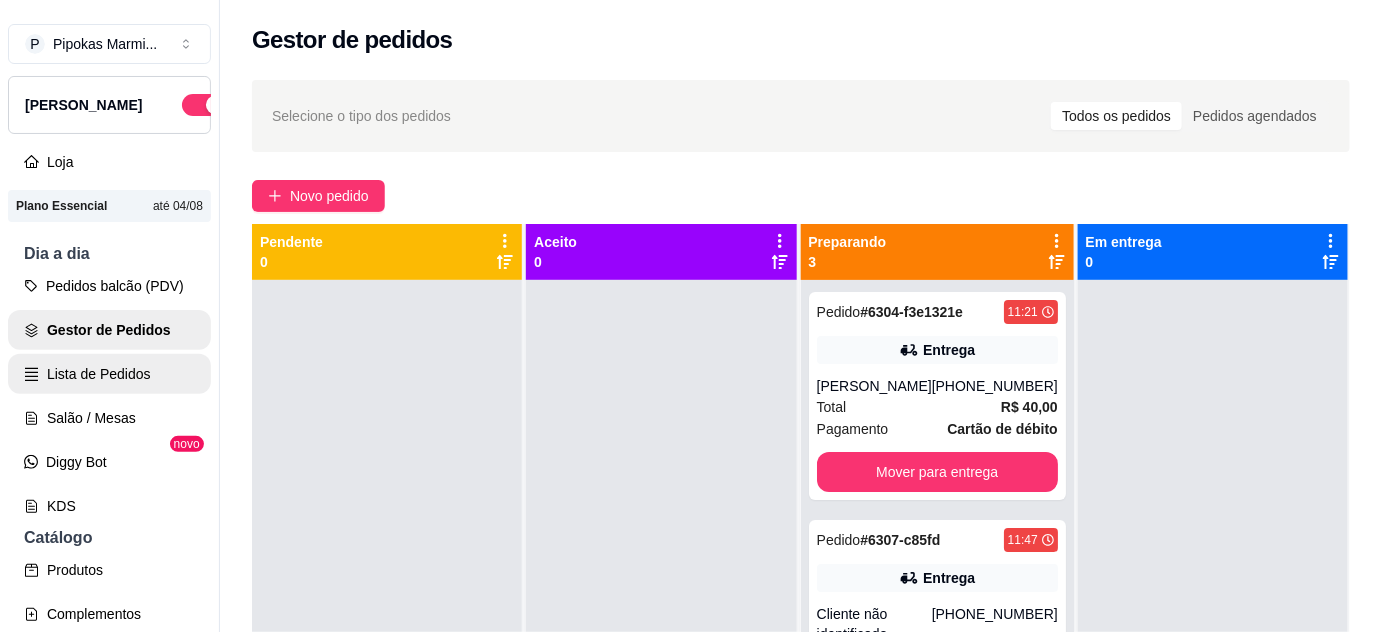 click on "Lista de Pedidos" at bounding box center [109, 374] 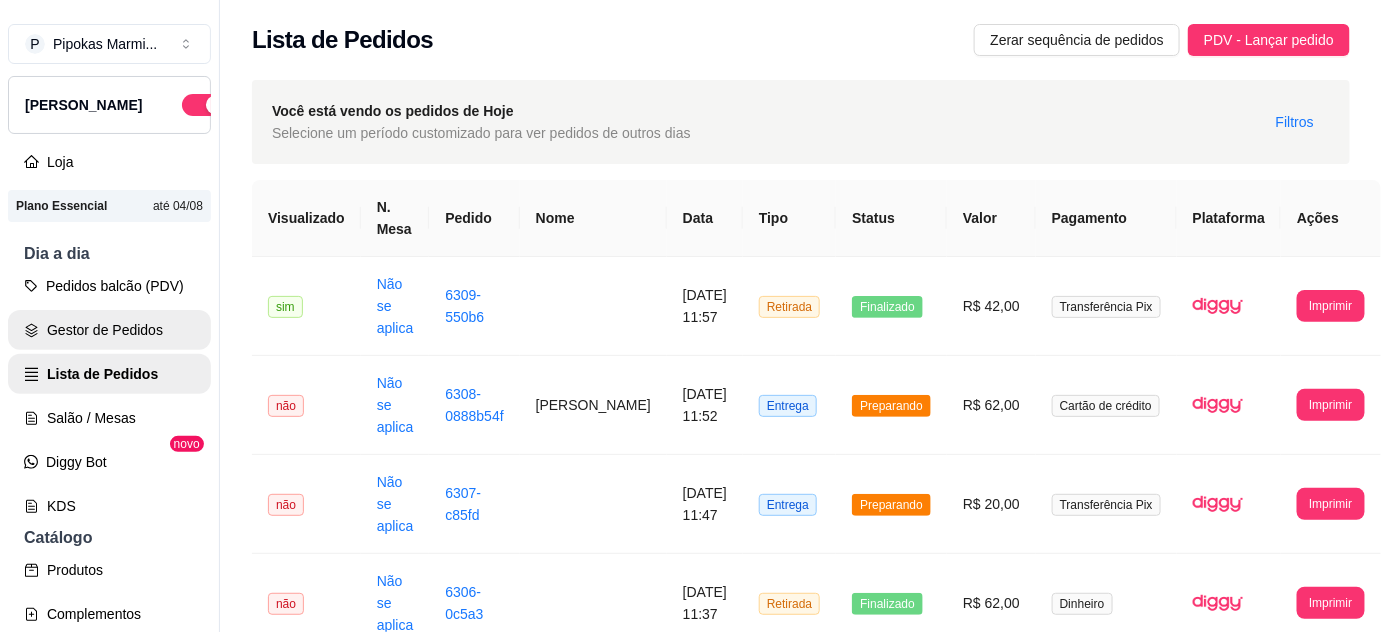 click on "Gestor de Pedidos" at bounding box center [109, 330] 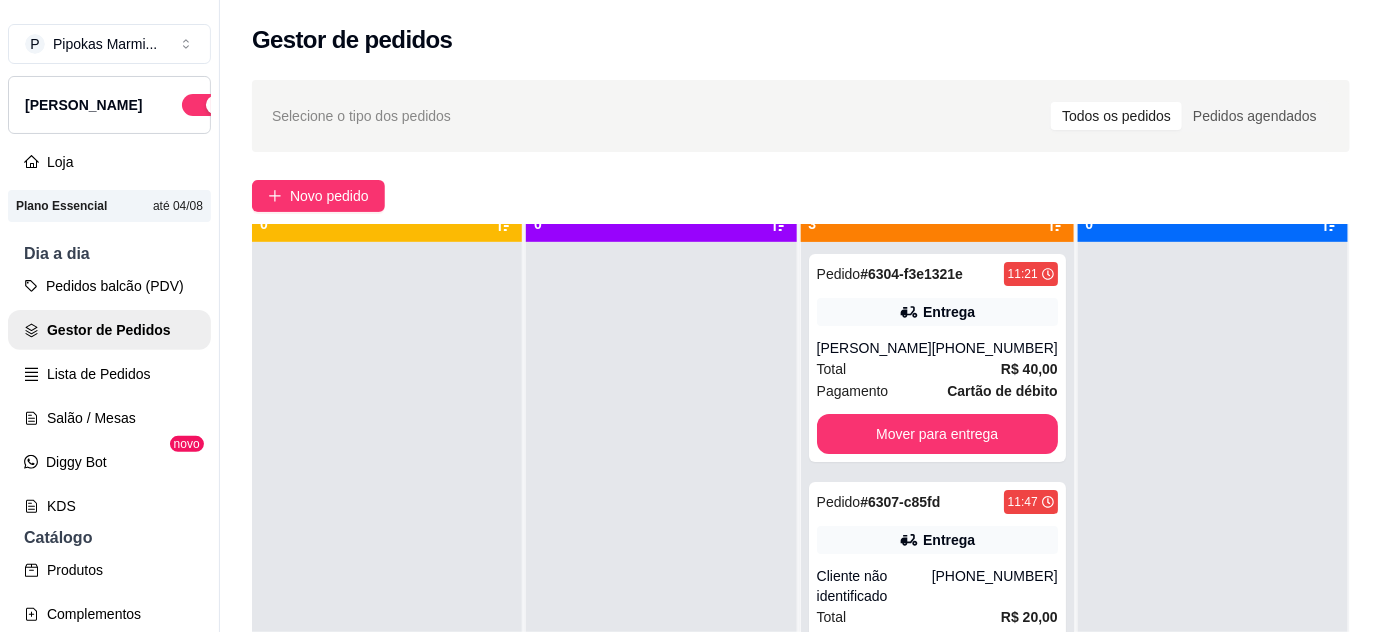 scroll, scrollTop: 56, scrollLeft: 0, axis: vertical 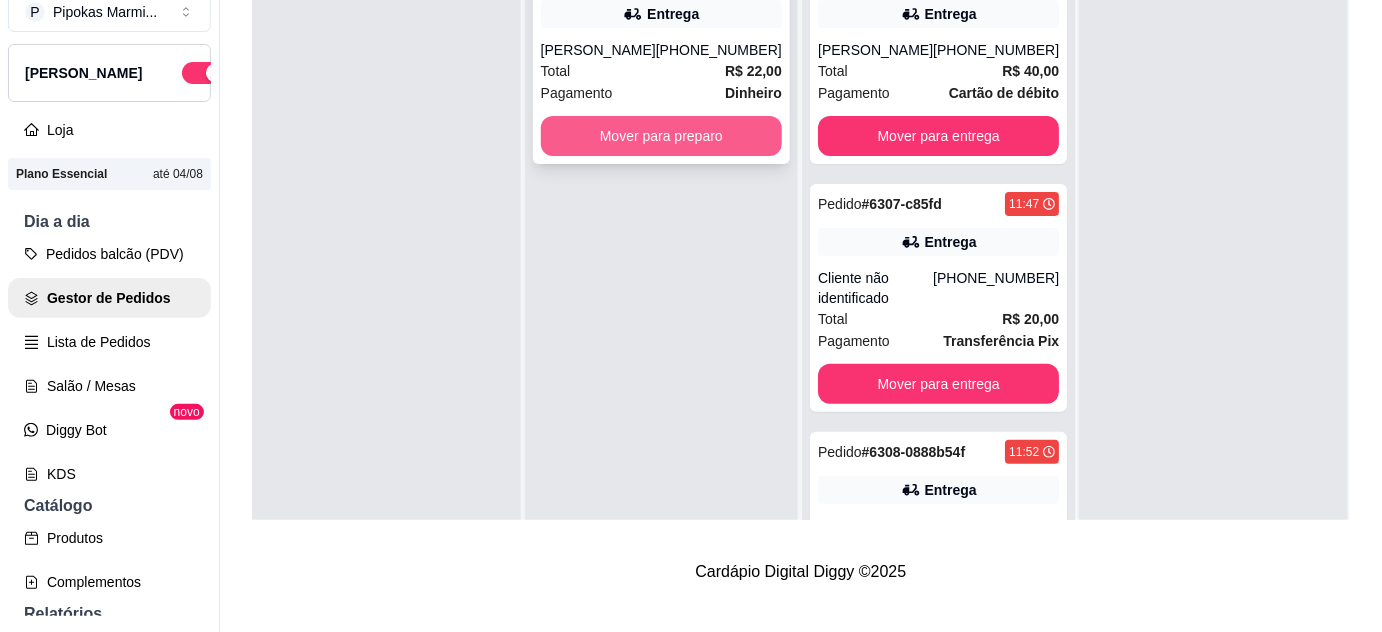 click on "Mover para preparo" at bounding box center [661, 136] 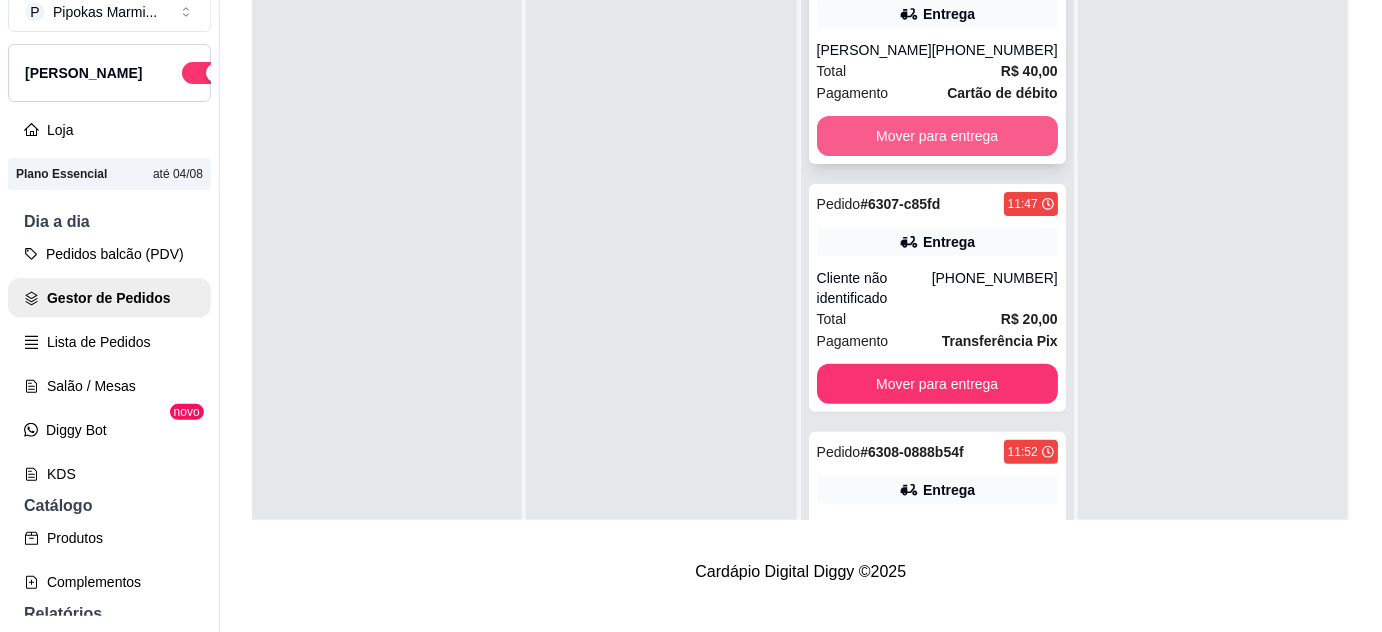 click on "Mover para entrega" at bounding box center (937, 136) 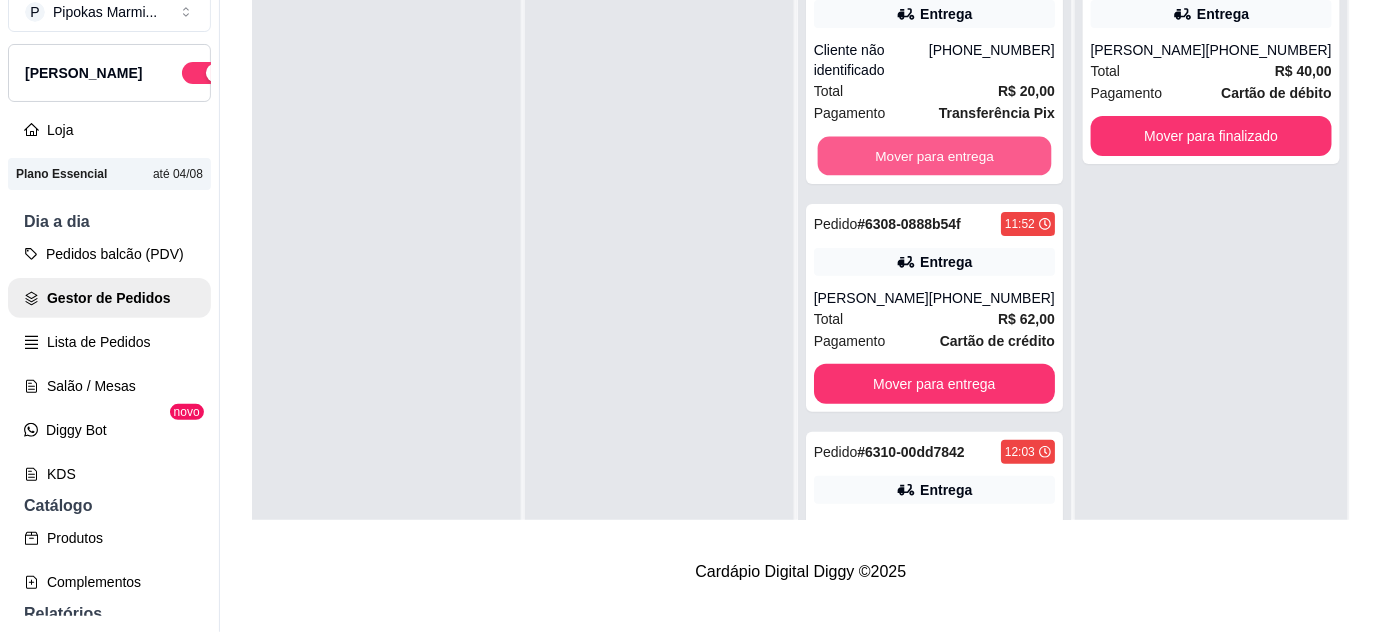 click on "Mover para entrega" at bounding box center [934, 156] 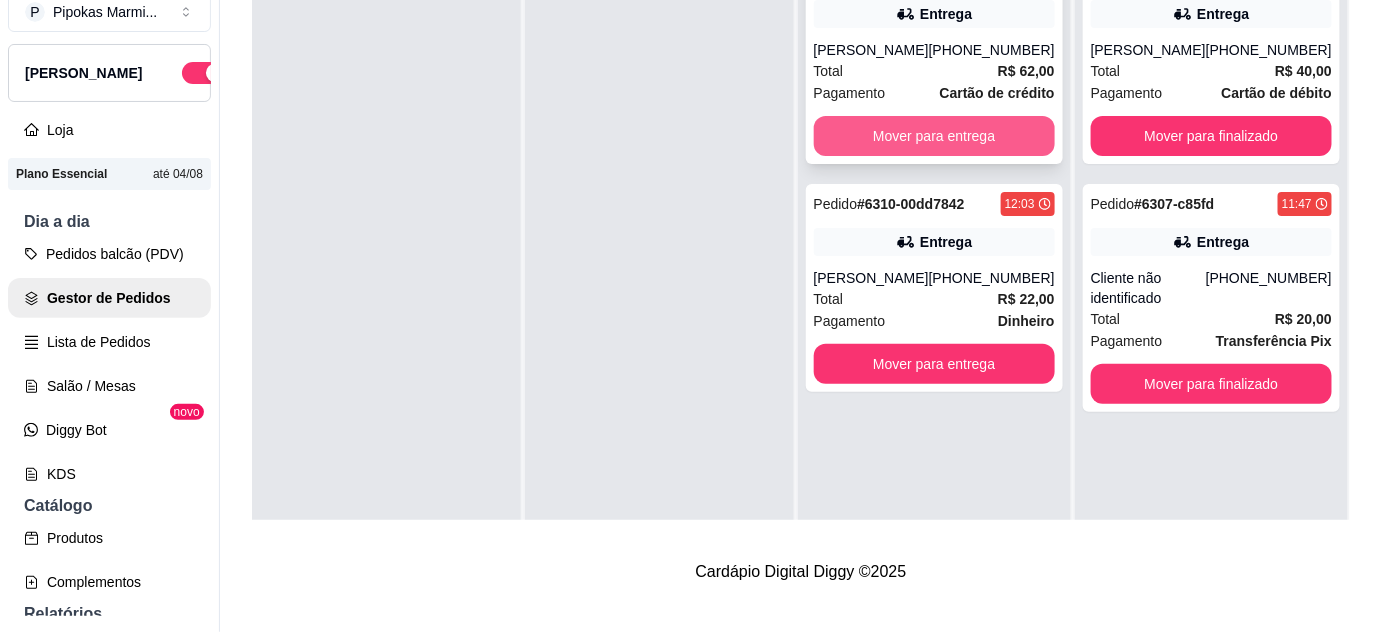 click on "Mover para entrega" at bounding box center (934, 136) 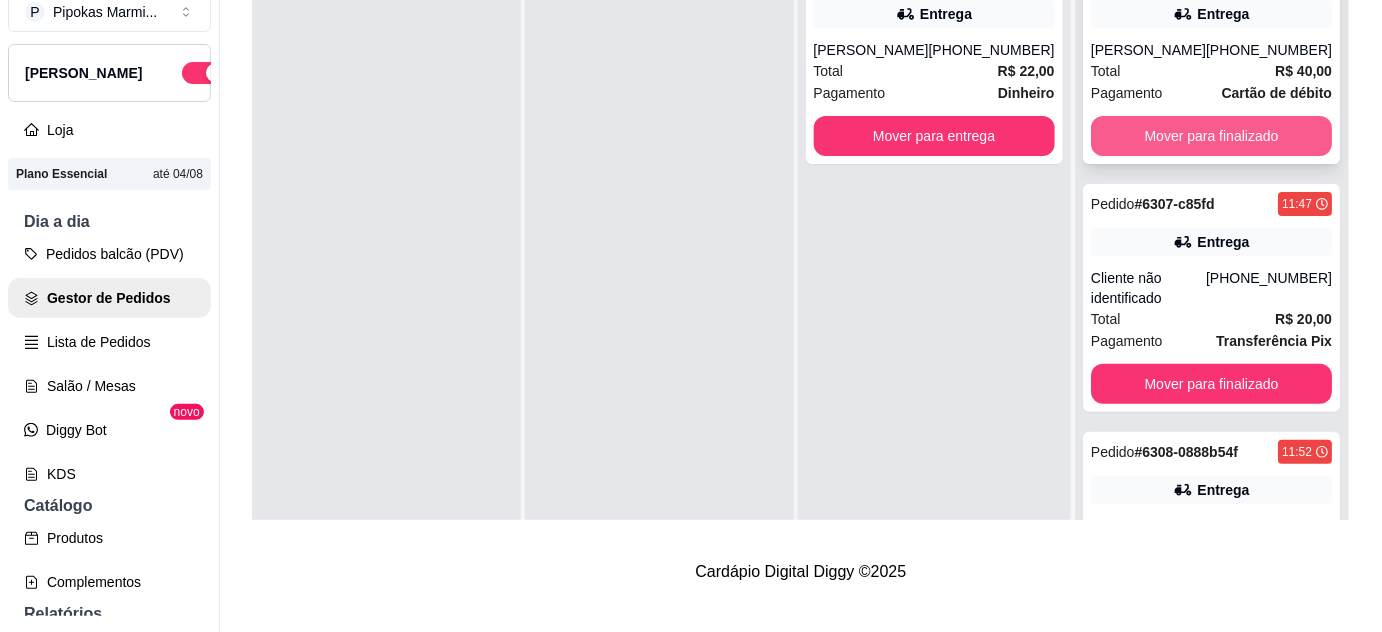 click on "Mover para finalizado" at bounding box center [1211, 136] 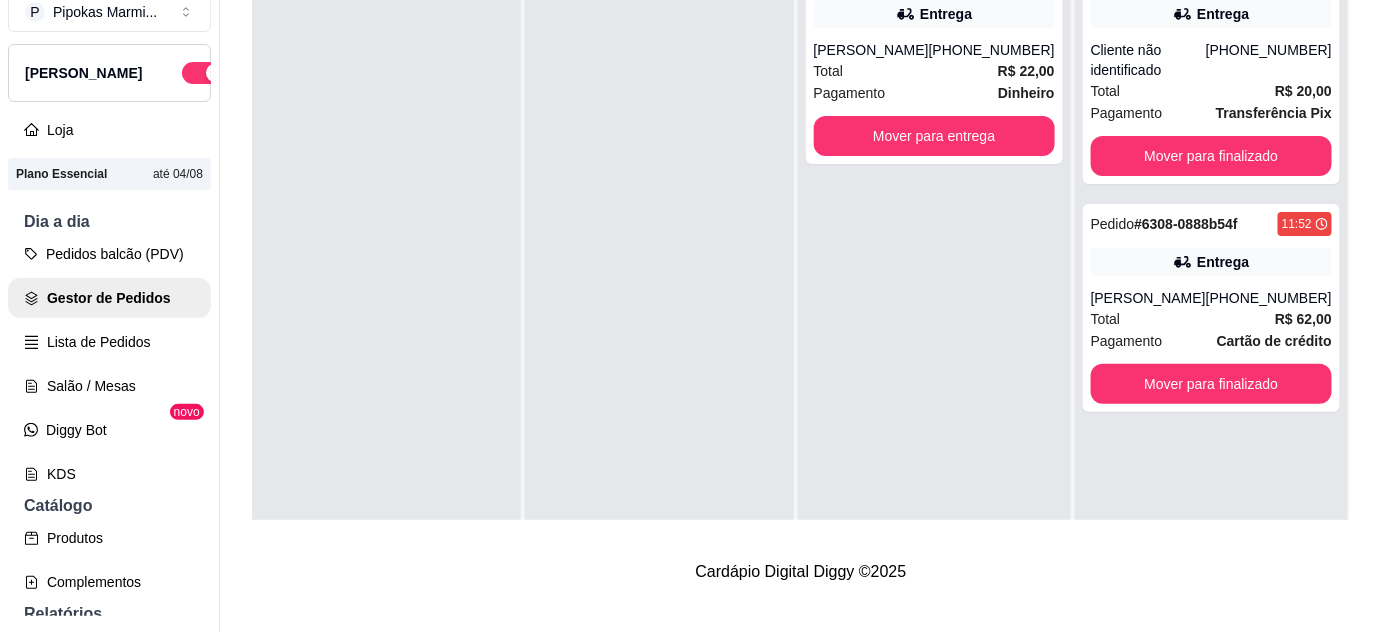 click on "Pedido  # 6307-c85fd 11:47 Entrega Cliente não identificado [PHONE_NUMBER] Total R$ 20,00 Pagamento Transferência Pix Mover para finalizado" at bounding box center [1211, 70] 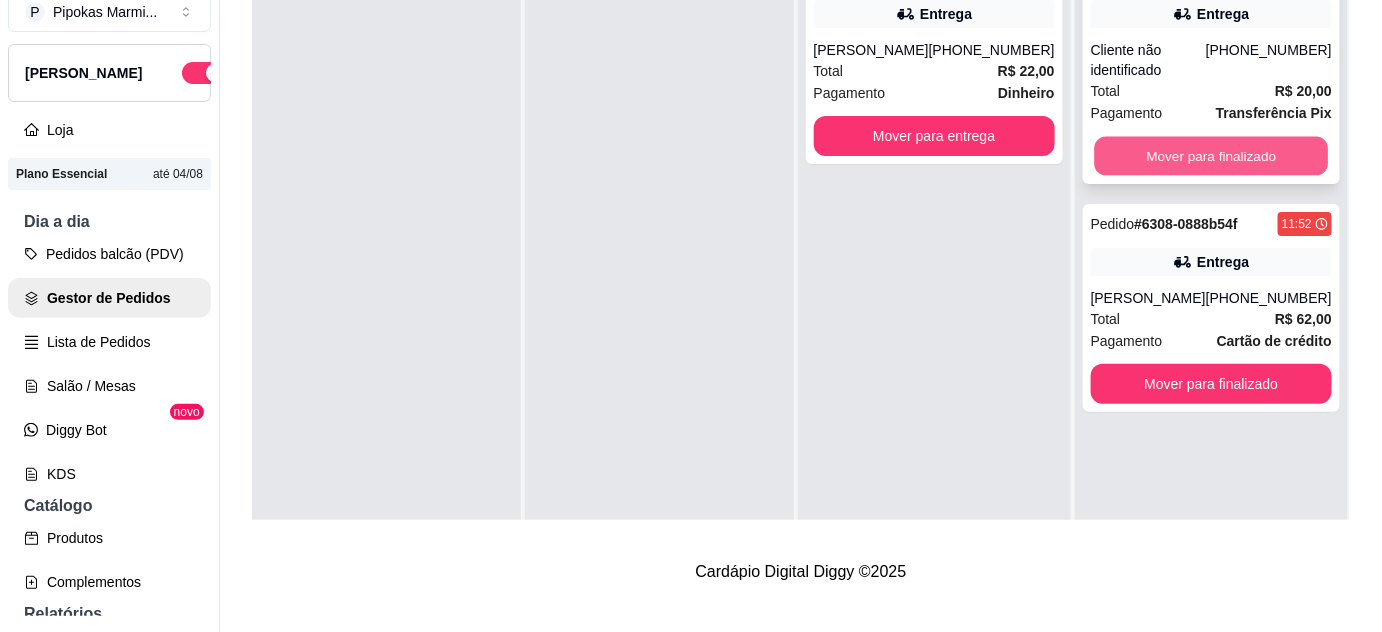 click on "Mover para finalizado" at bounding box center (1211, 156) 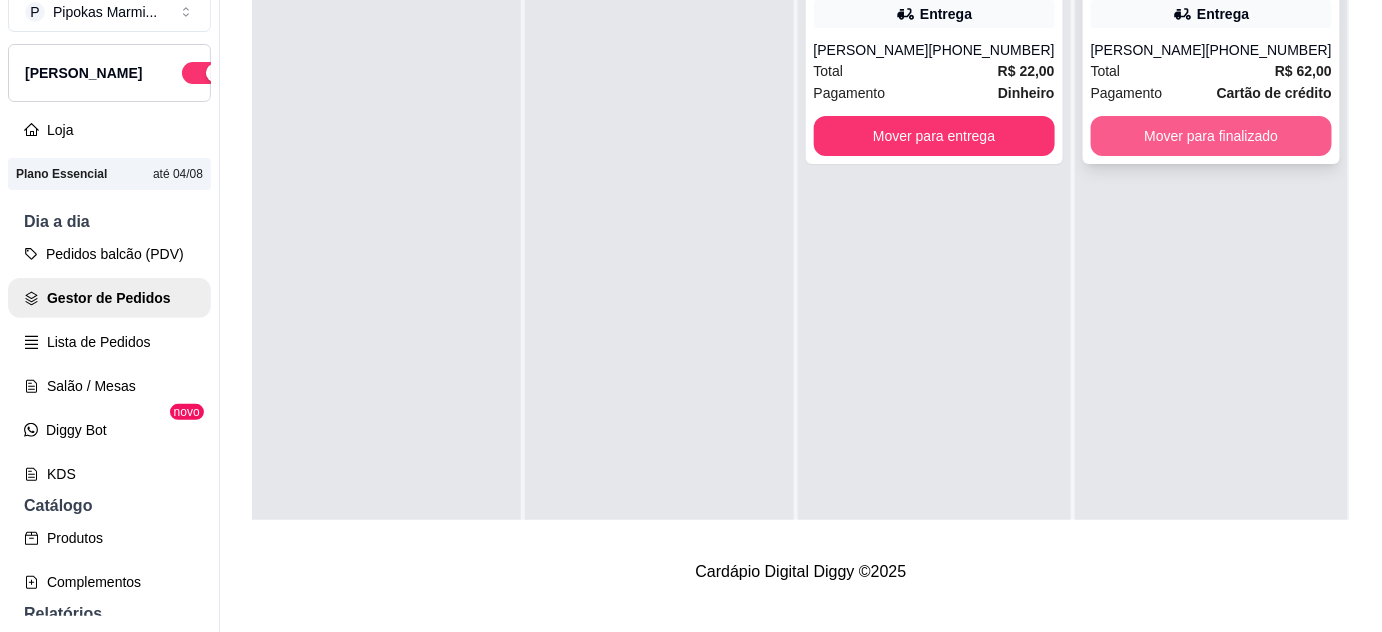 click on "Mover para finalizado" at bounding box center (1211, 136) 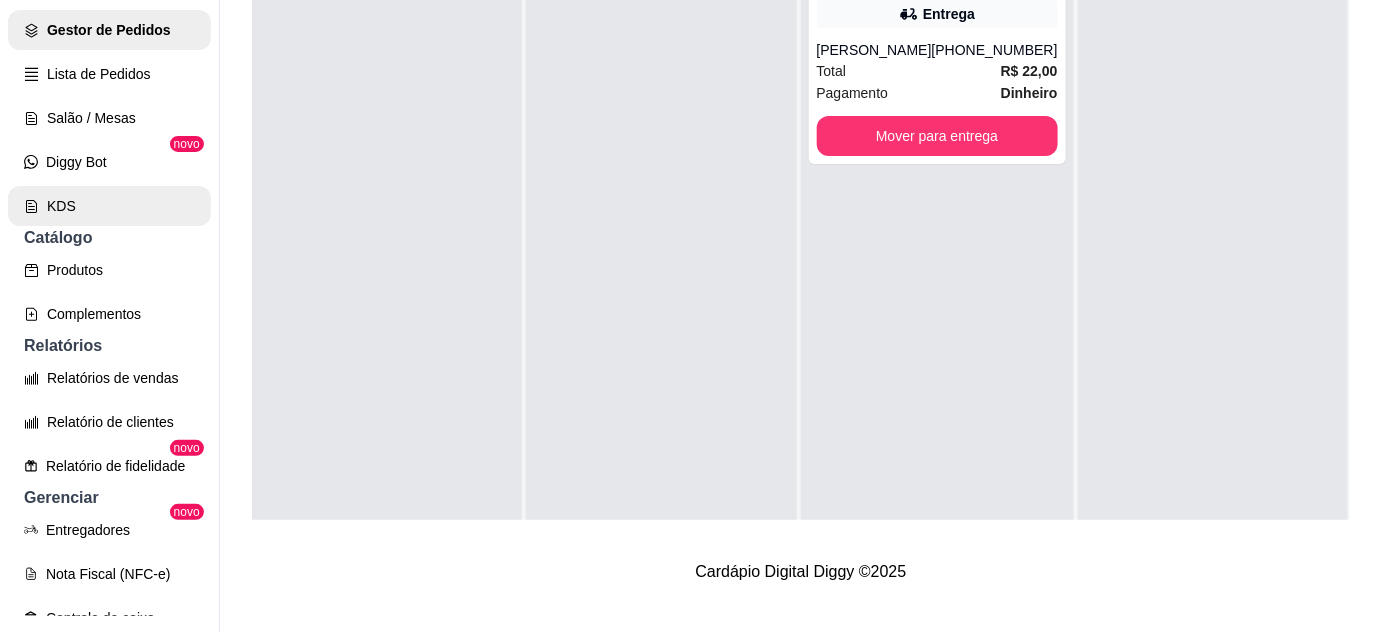 scroll, scrollTop: 272, scrollLeft: 0, axis: vertical 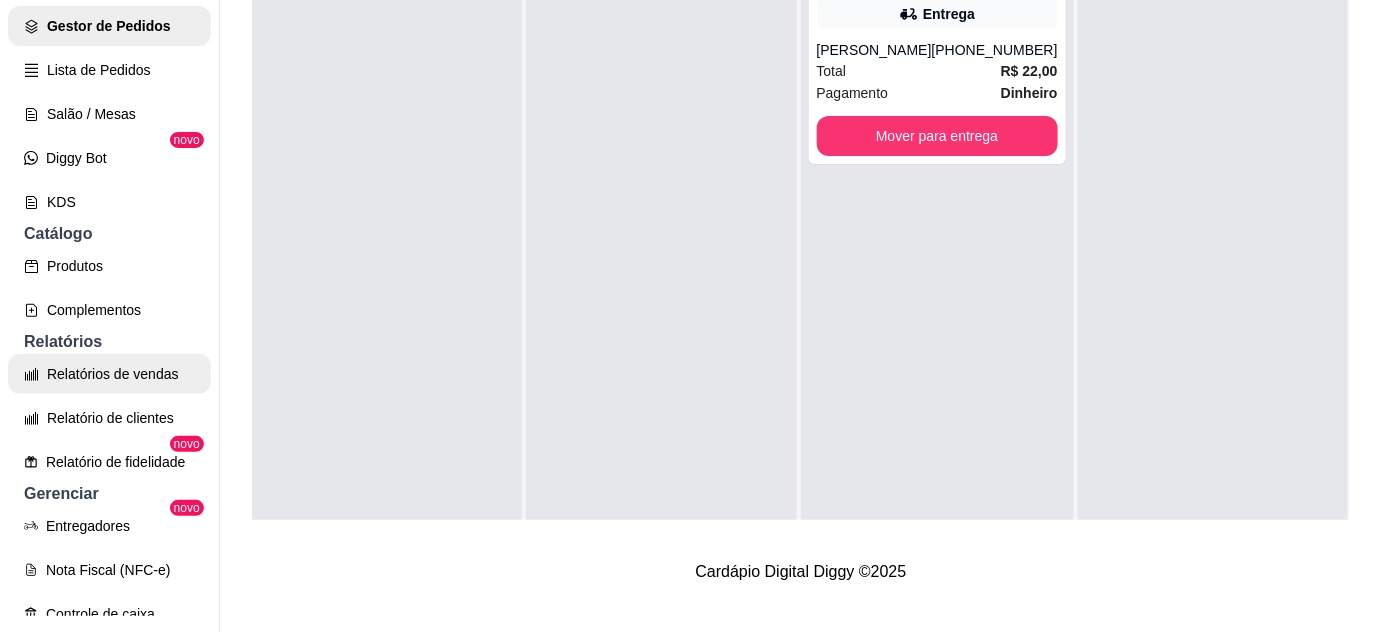 click on "Relatórios de vendas" at bounding box center (109, 374) 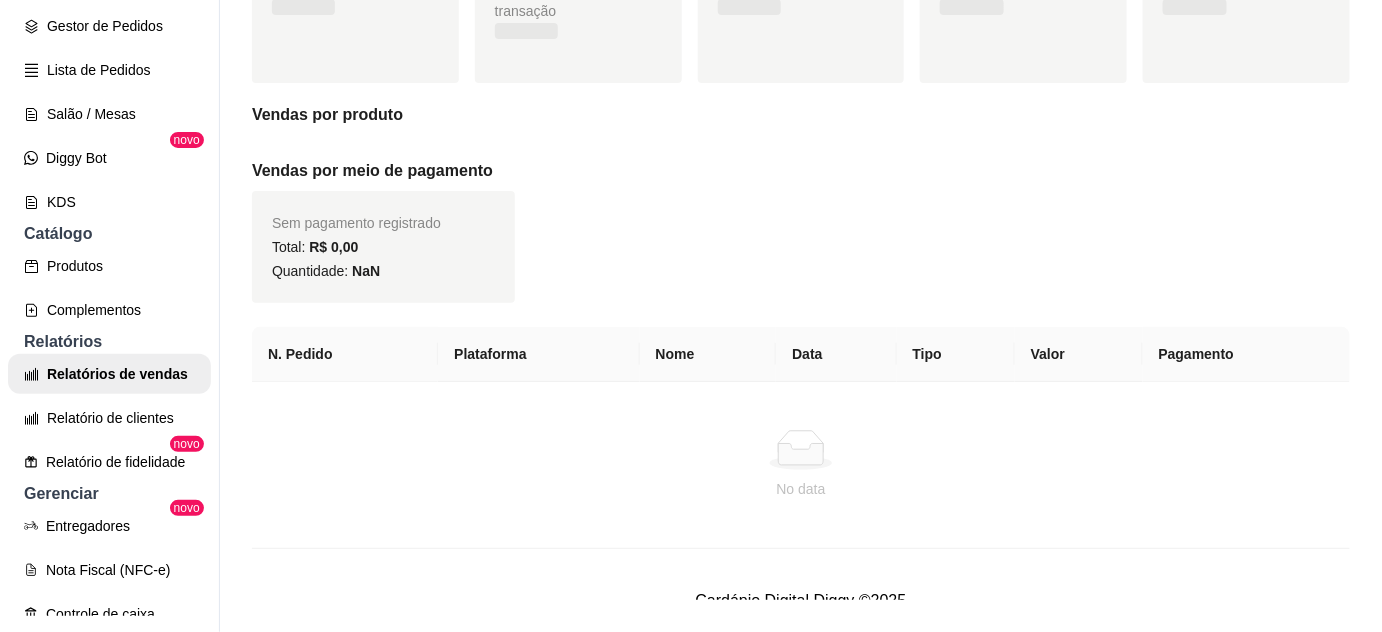 scroll, scrollTop: 0, scrollLeft: 0, axis: both 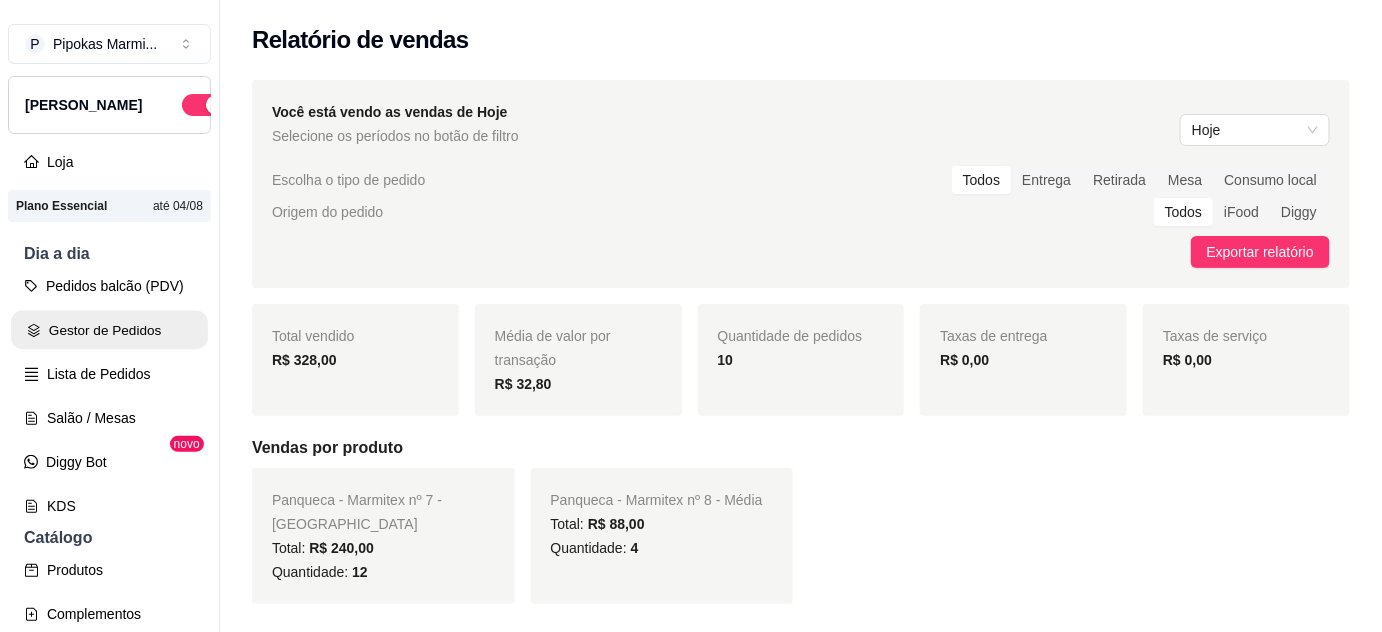 click on "Gestor de Pedidos" at bounding box center [109, 330] 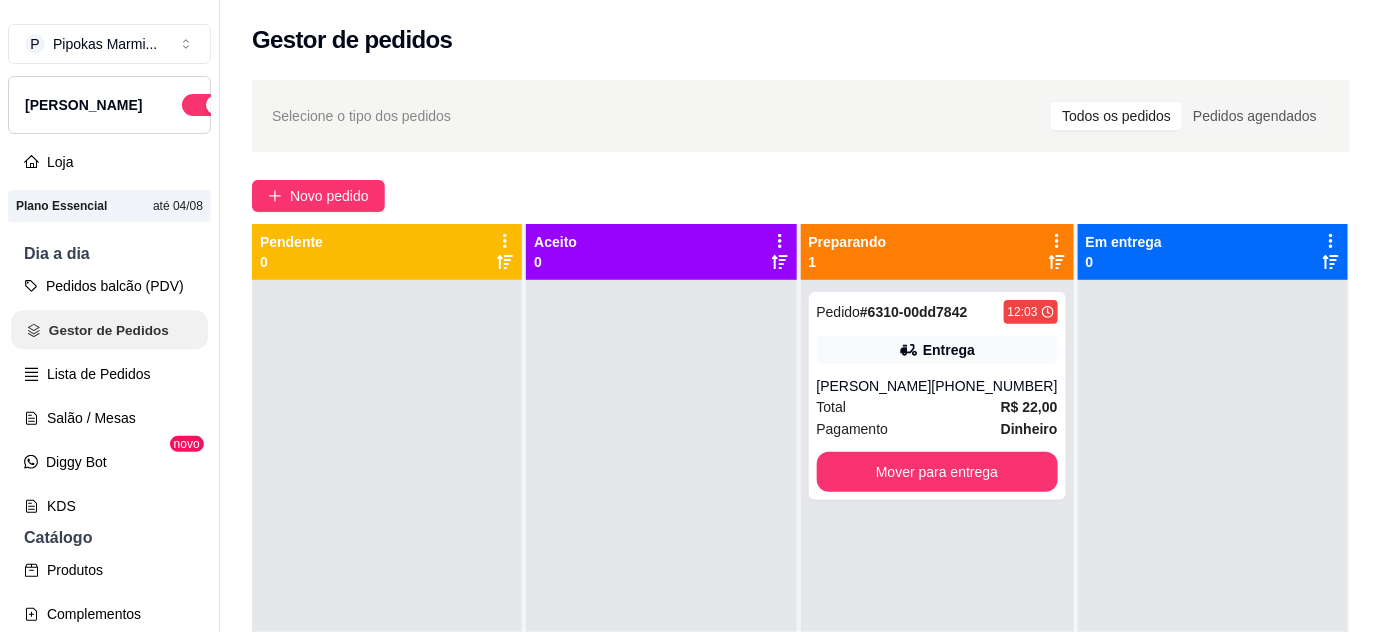 click on "Gestor de Pedidos" at bounding box center (109, 330) 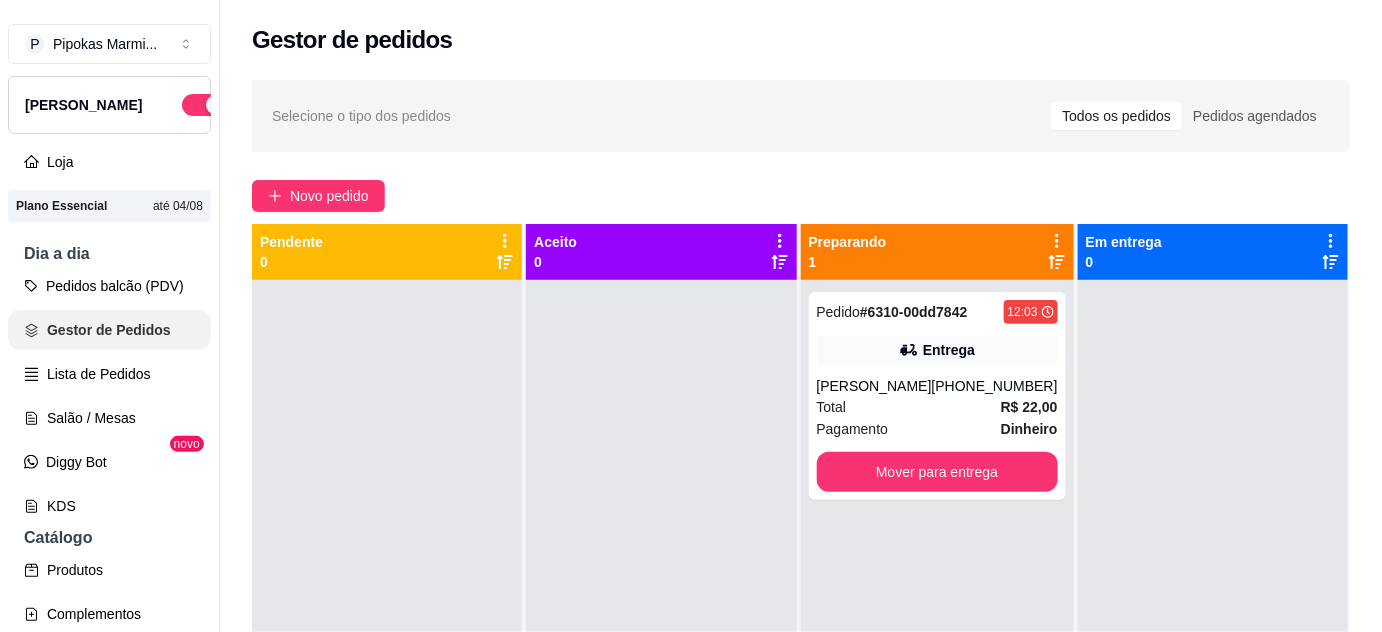 click on "Gestor de Pedidos" at bounding box center [109, 330] 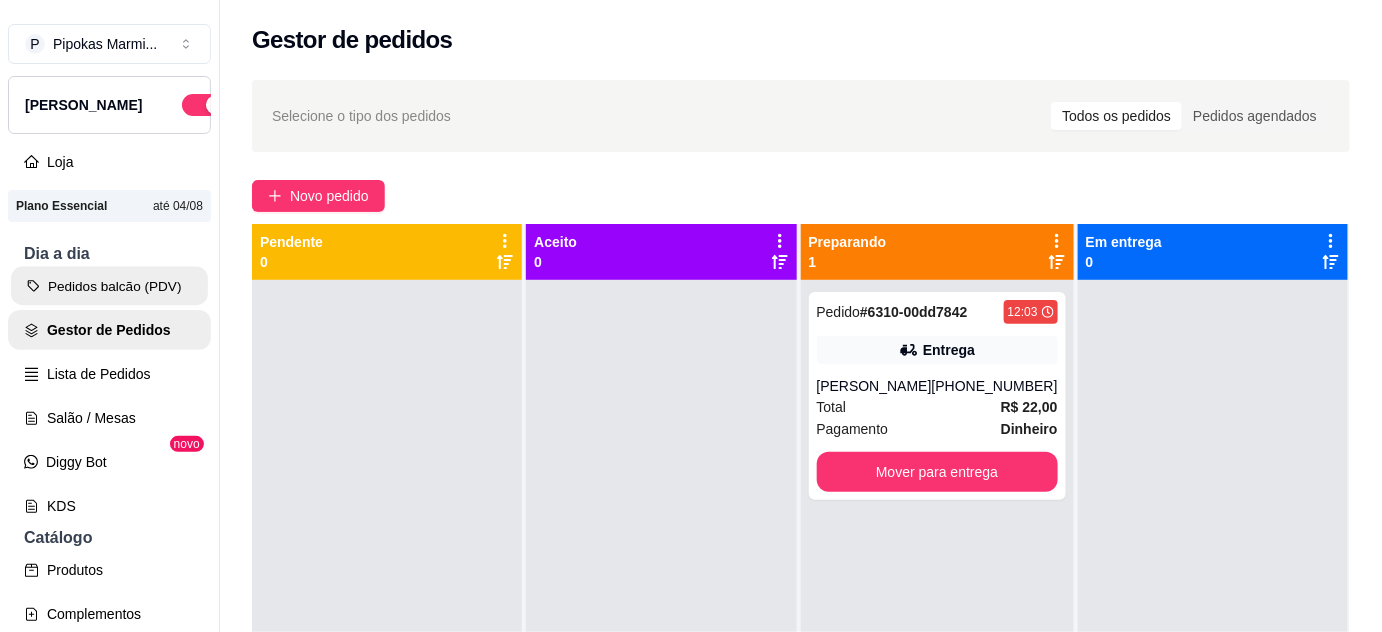 click on "Pedidos balcão (PDV)" at bounding box center (109, 286) 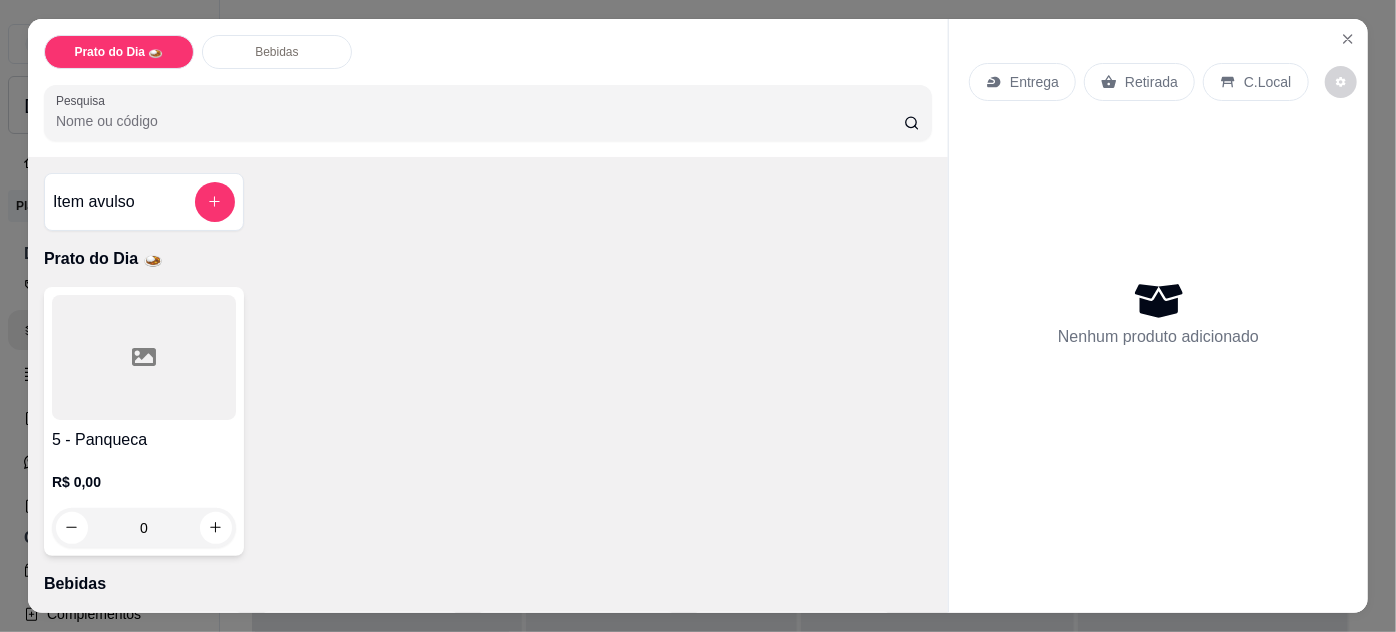 click at bounding box center [144, 357] 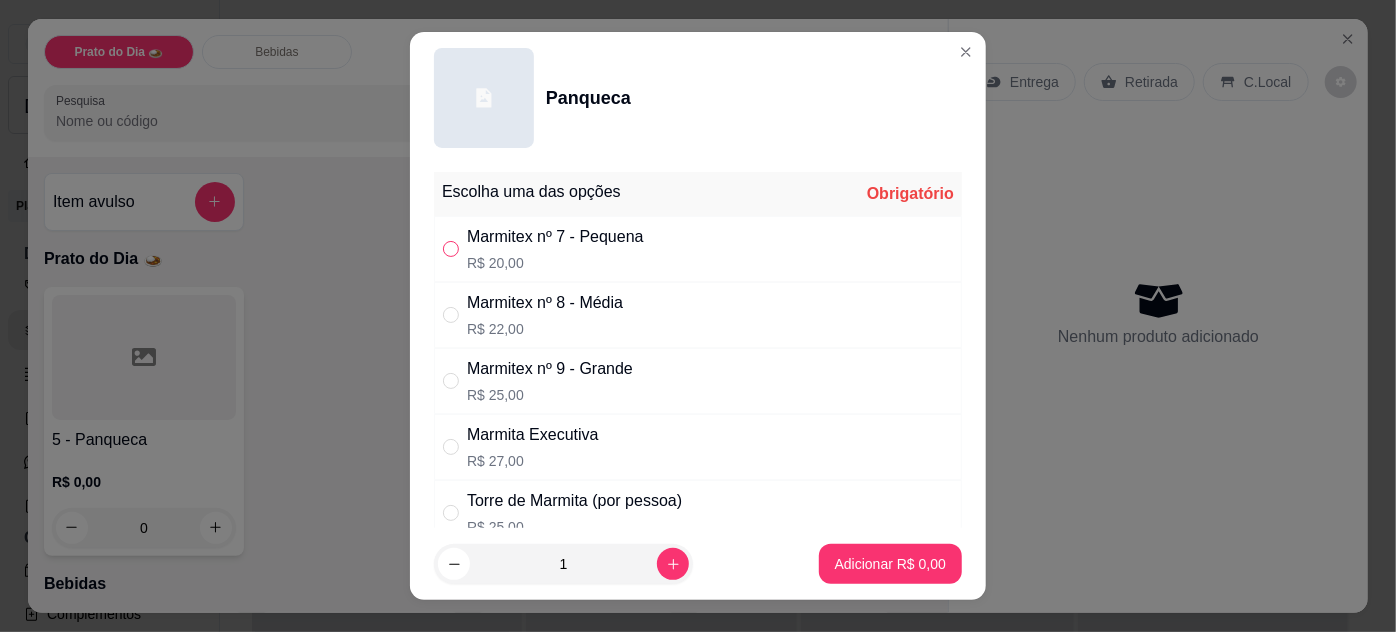 click at bounding box center [451, 249] 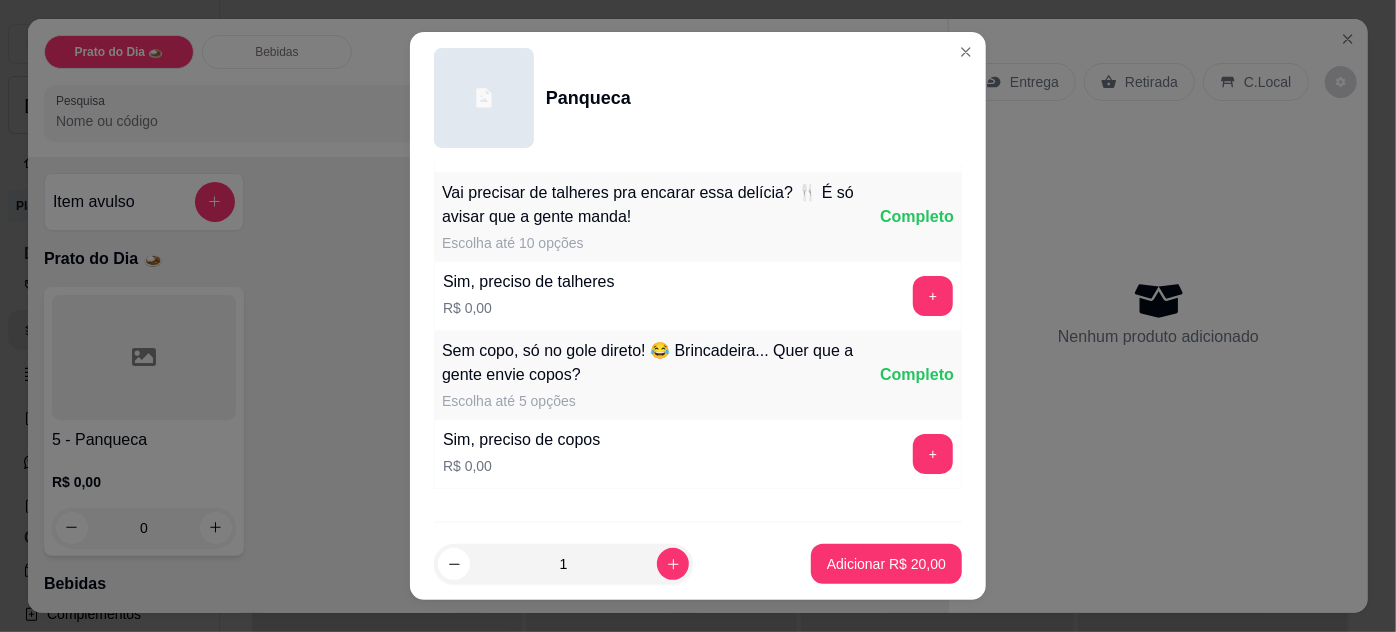 scroll, scrollTop: 1264, scrollLeft: 0, axis: vertical 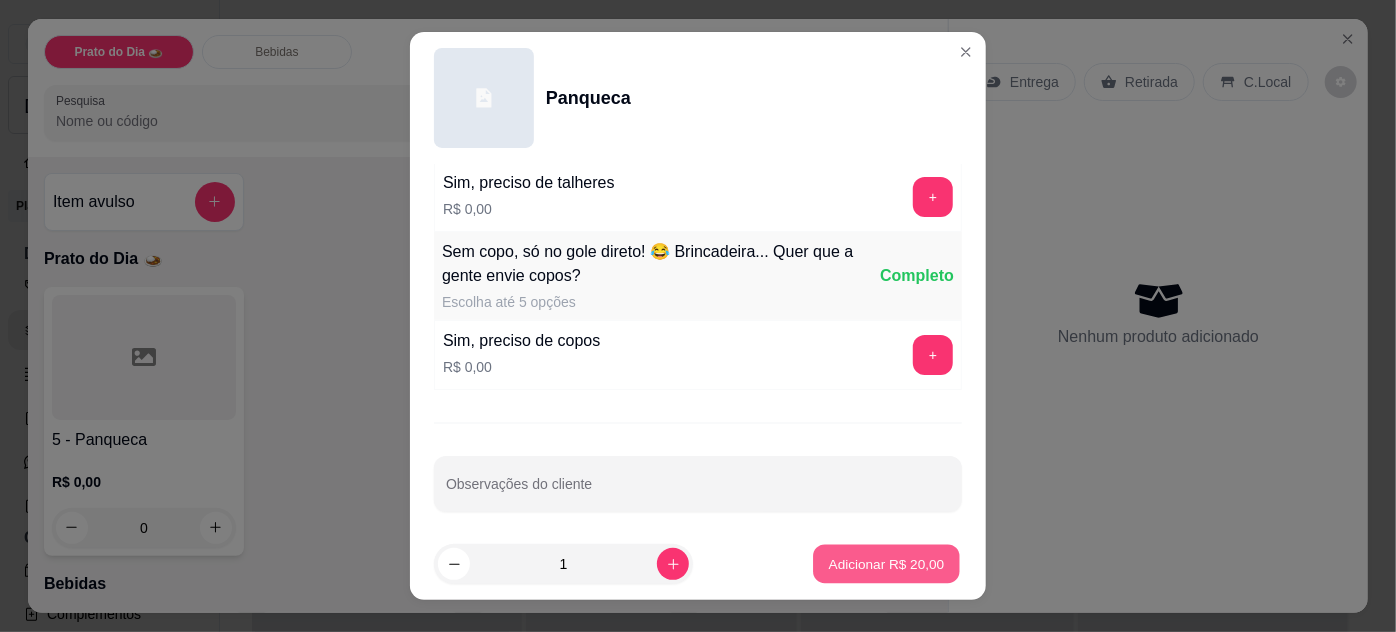 click on "Adicionar   R$ 20,00" at bounding box center [886, 564] 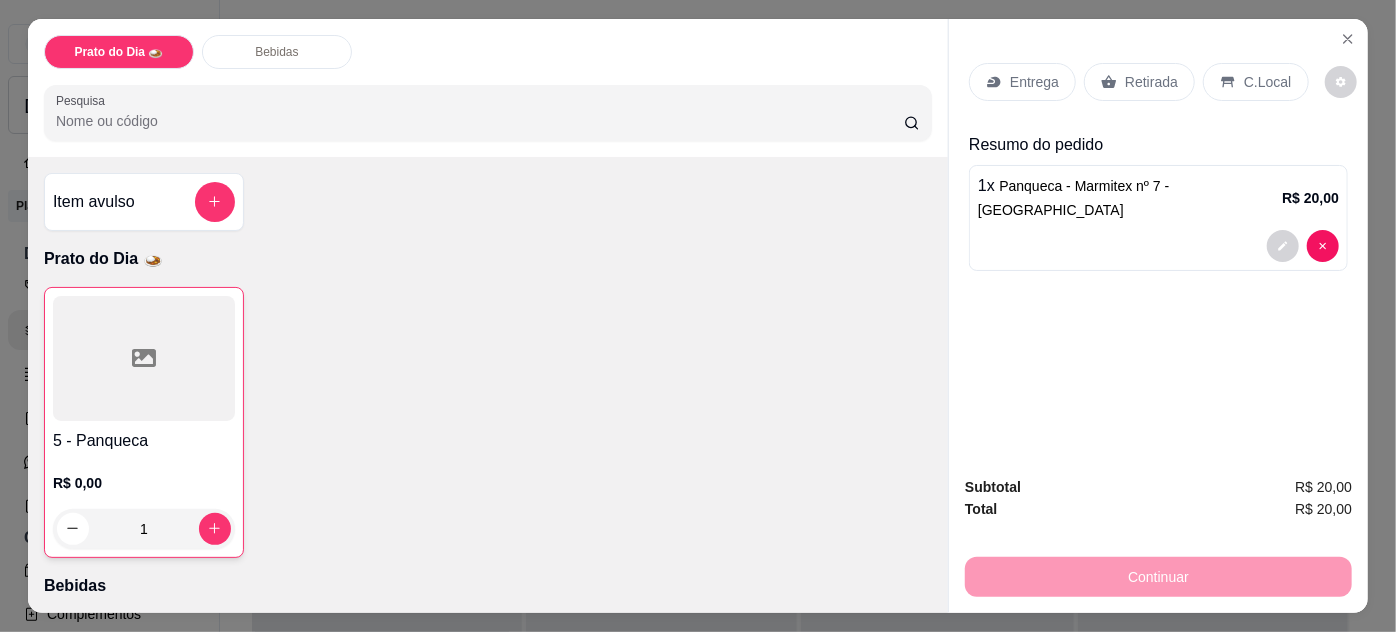 click on "Entrega" at bounding box center [1034, 82] 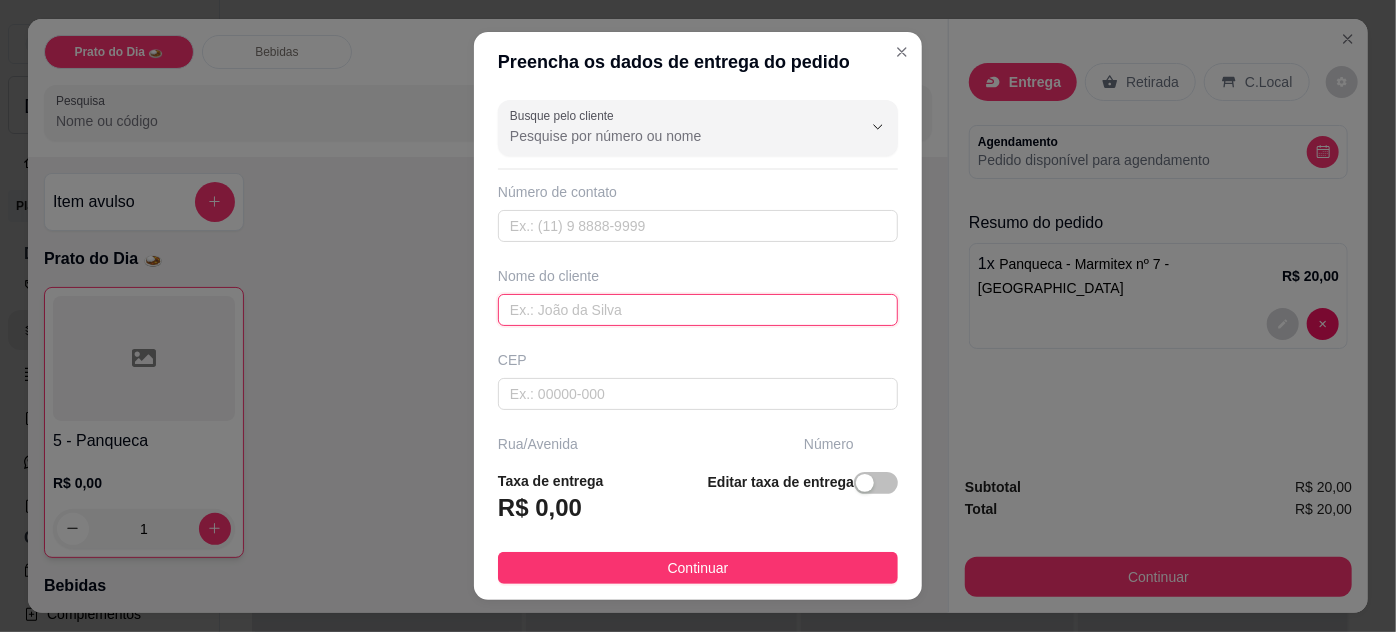 click at bounding box center [698, 310] 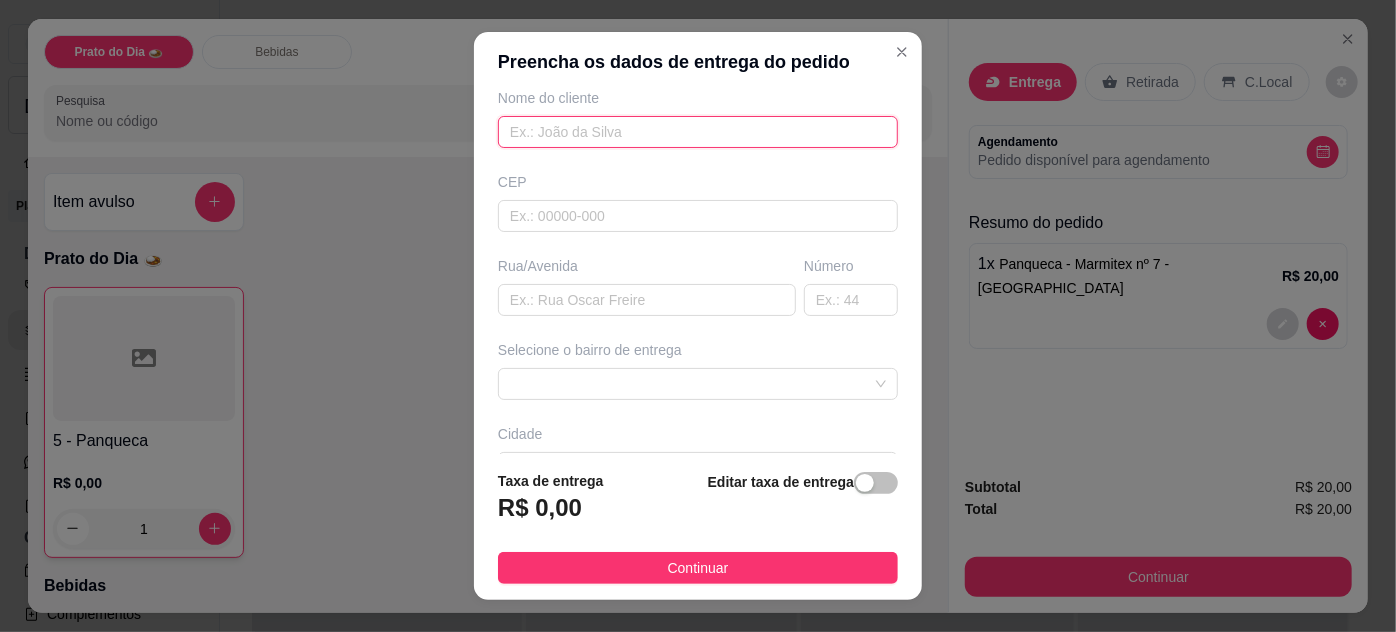 scroll, scrollTop: 181, scrollLeft: 0, axis: vertical 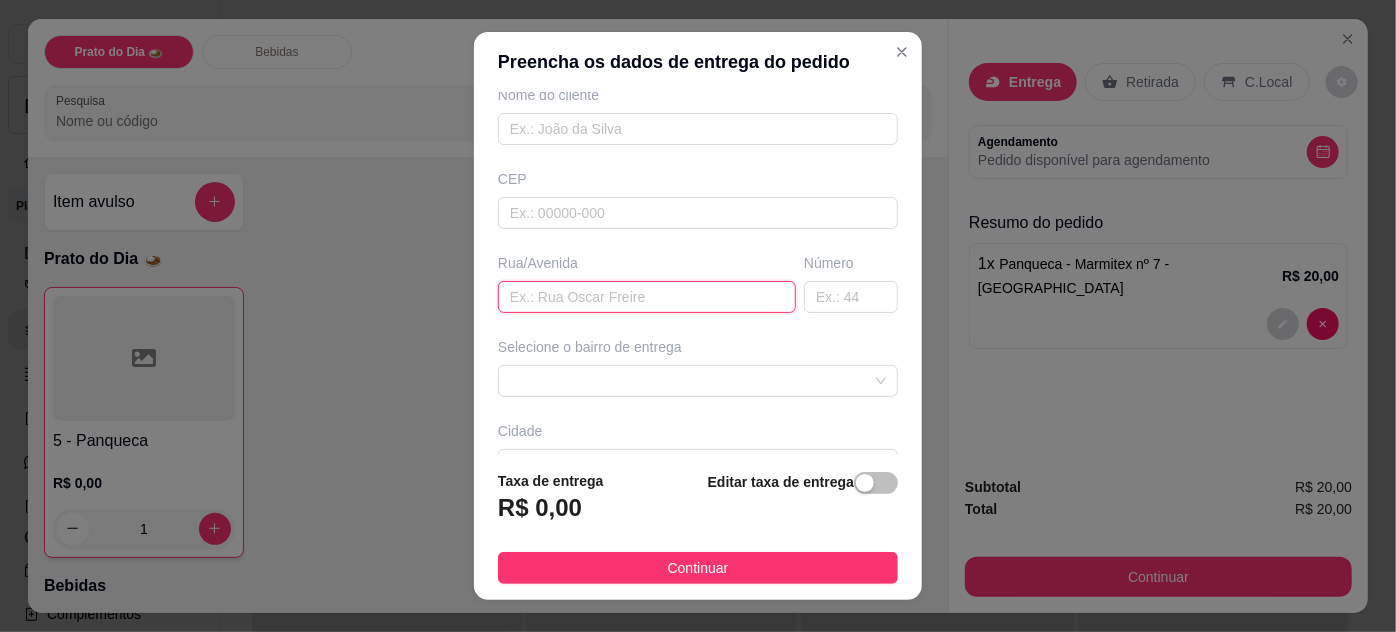 click at bounding box center [647, 297] 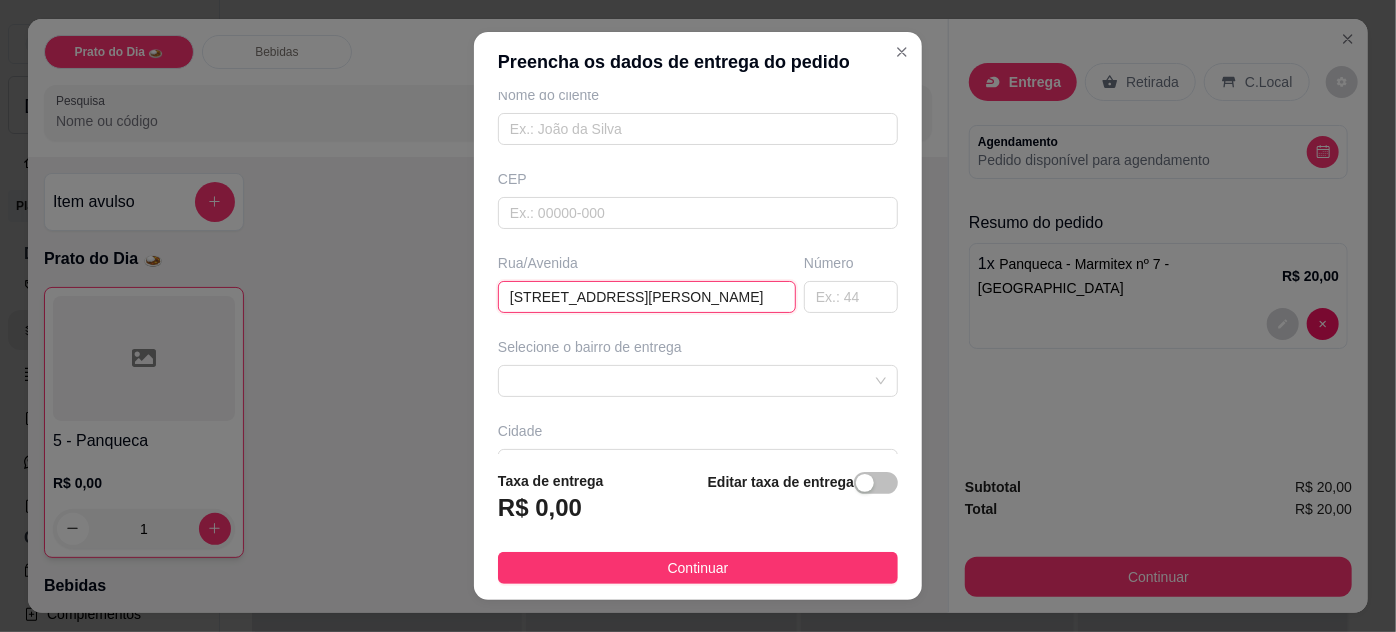 type on "[STREET_ADDRESS][PERSON_NAME]" 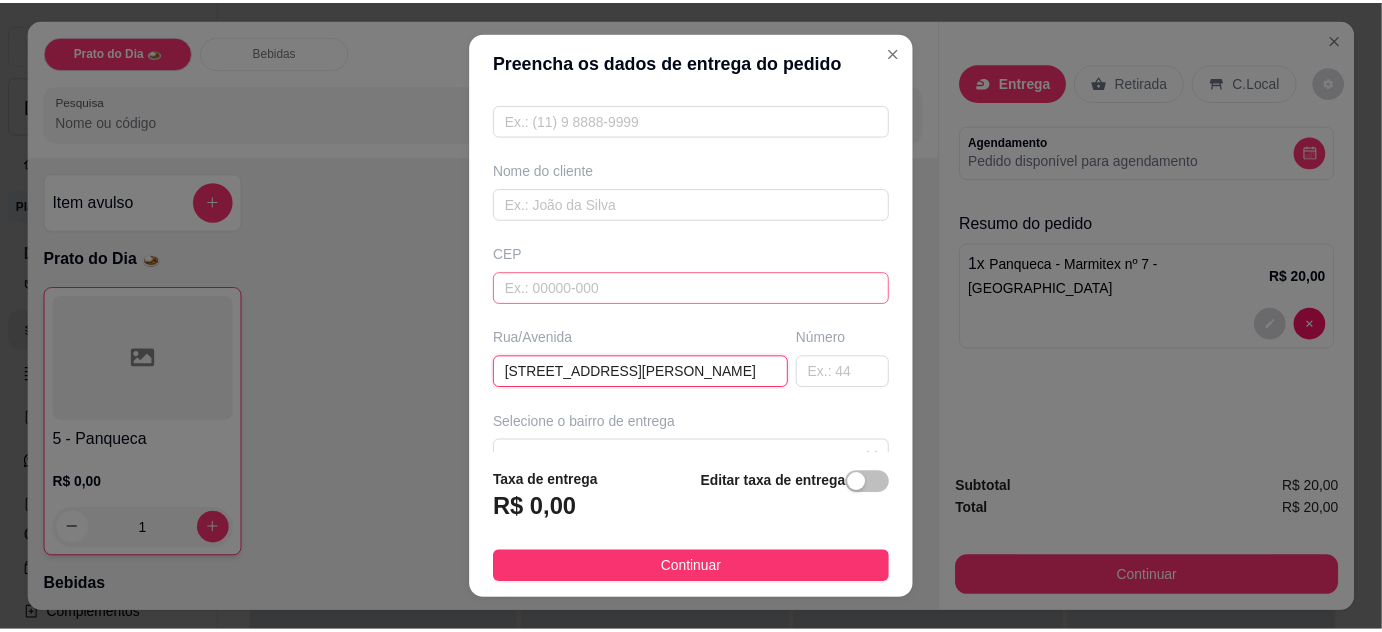 scroll, scrollTop: 0, scrollLeft: 0, axis: both 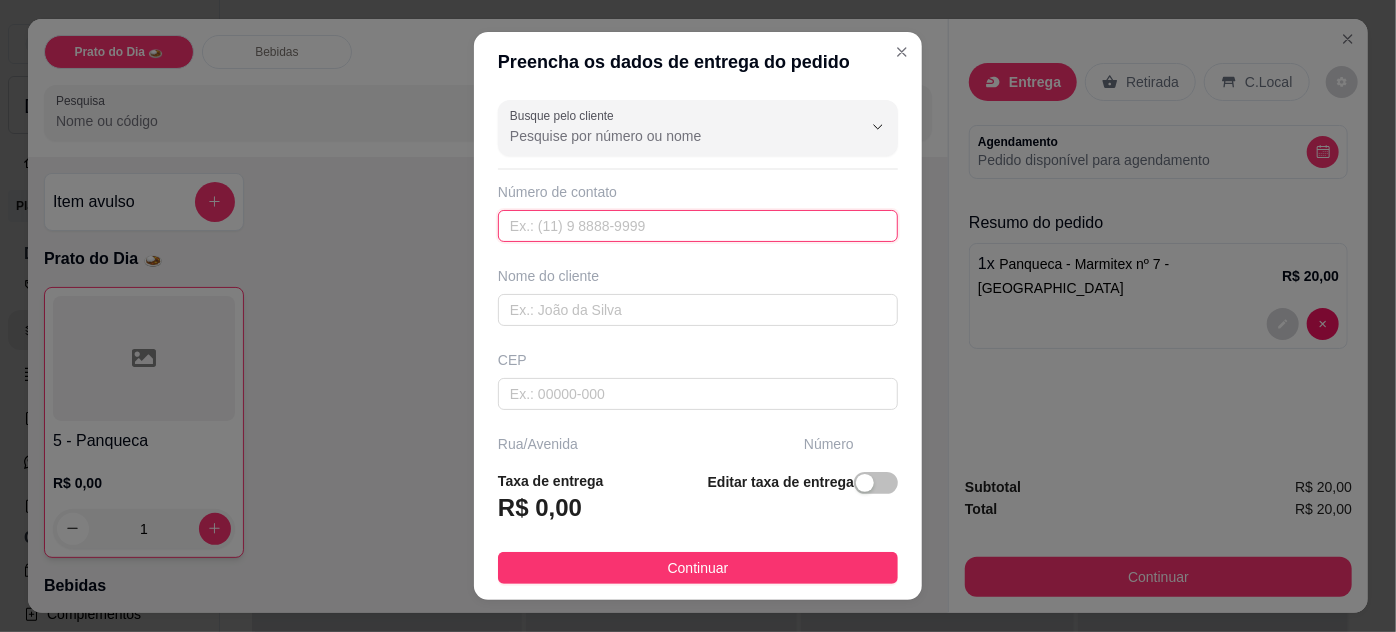 click at bounding box center [698, 226] 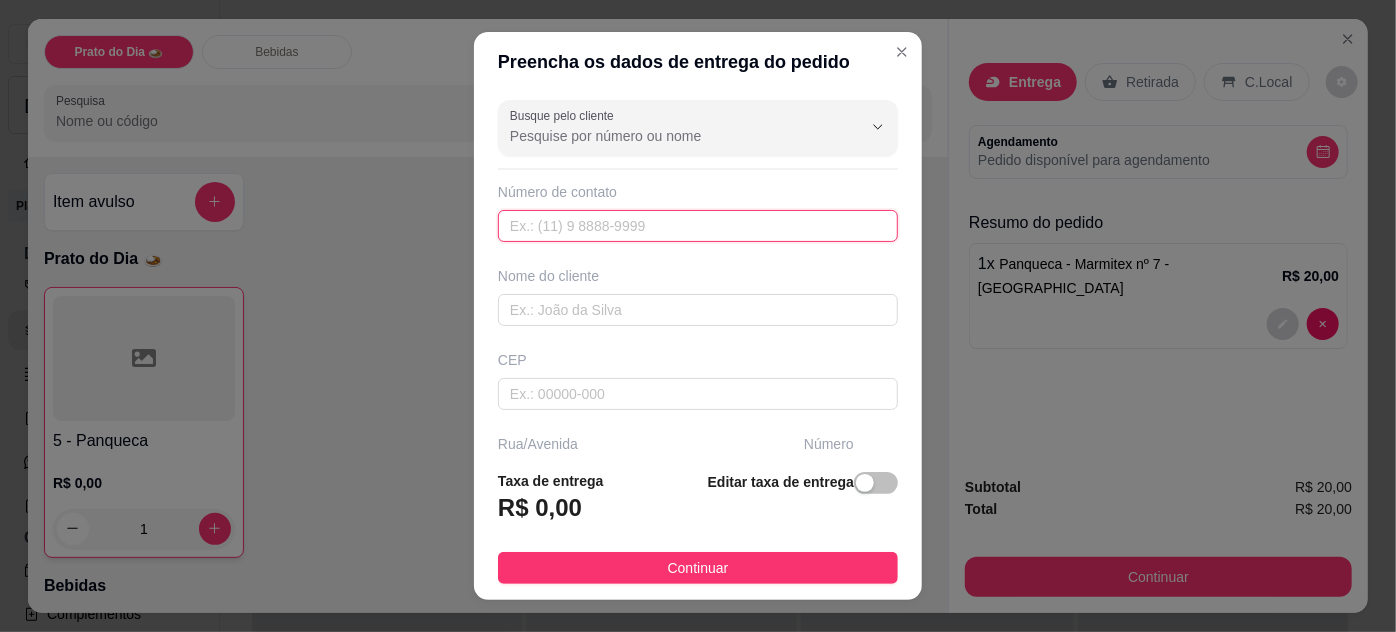 paste on "556 79157-8093" 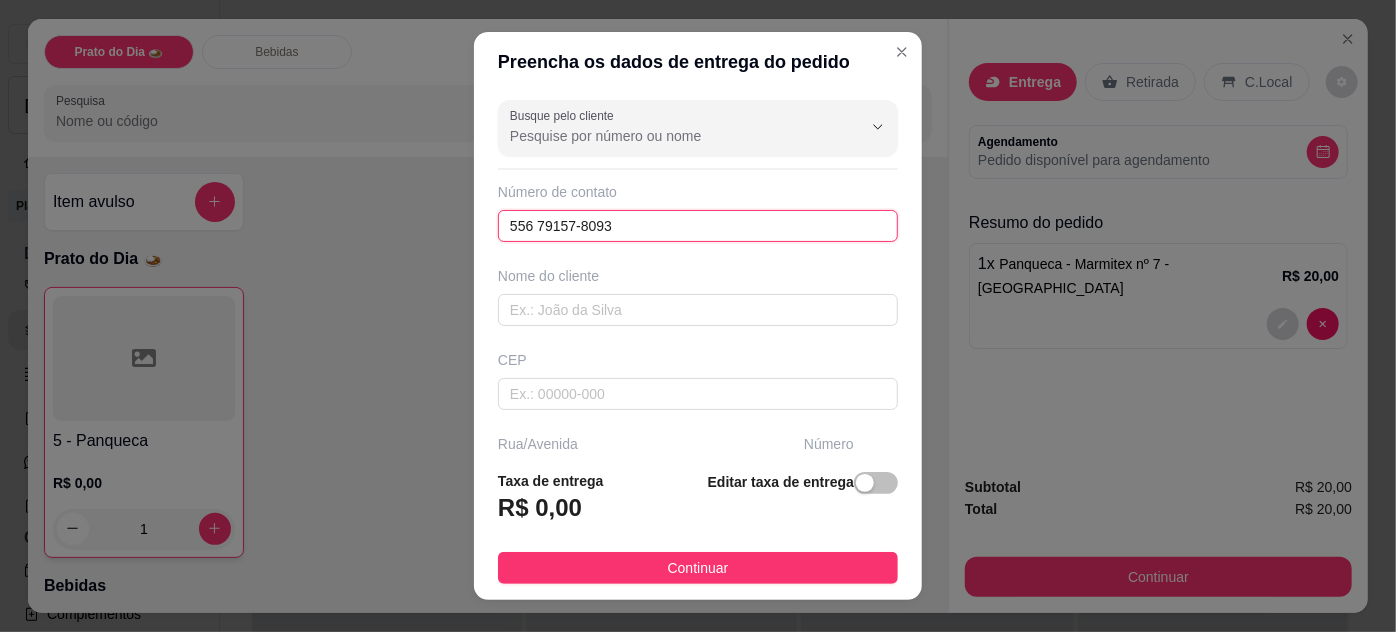 type on "556 79157-8093" 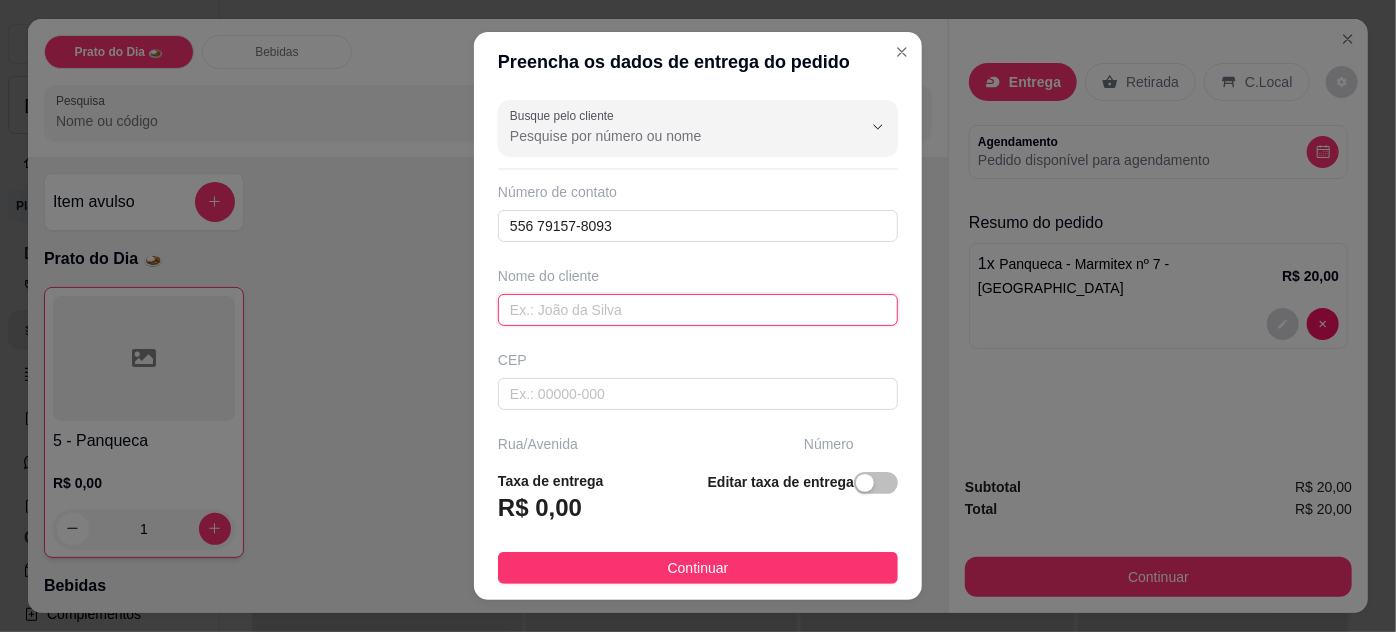 click at bounding box center (698, 310) 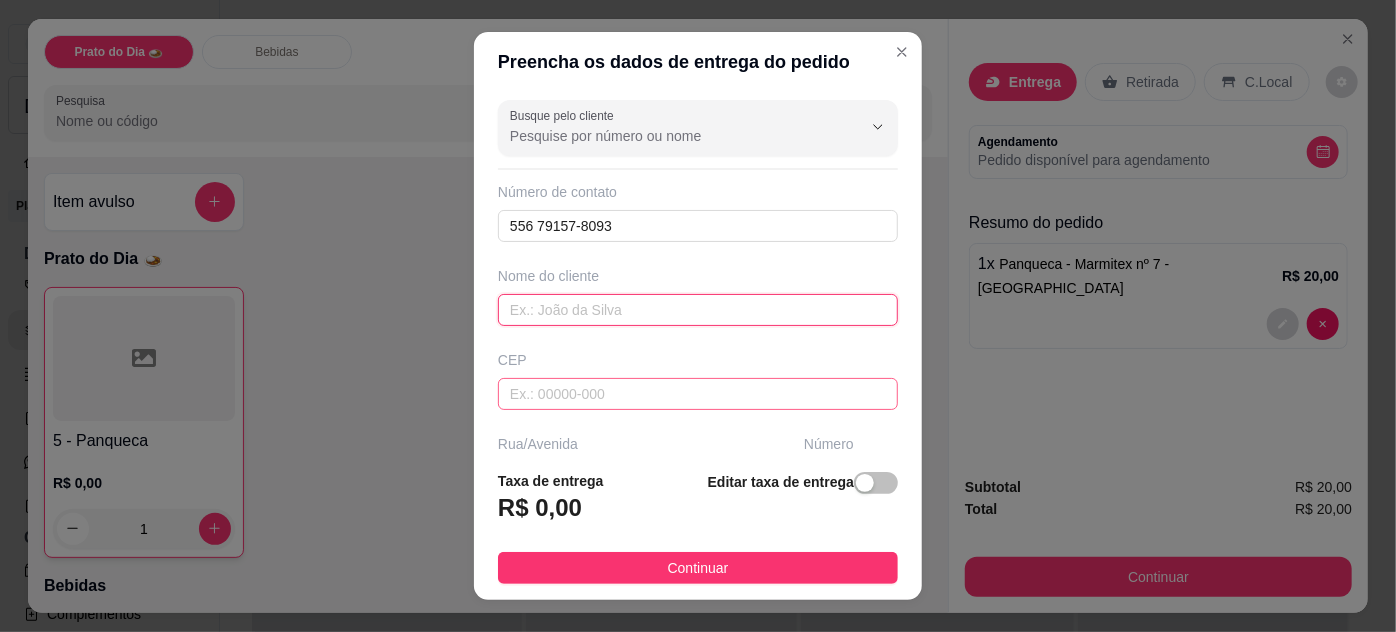 paste on "[PERSON_NAME]" 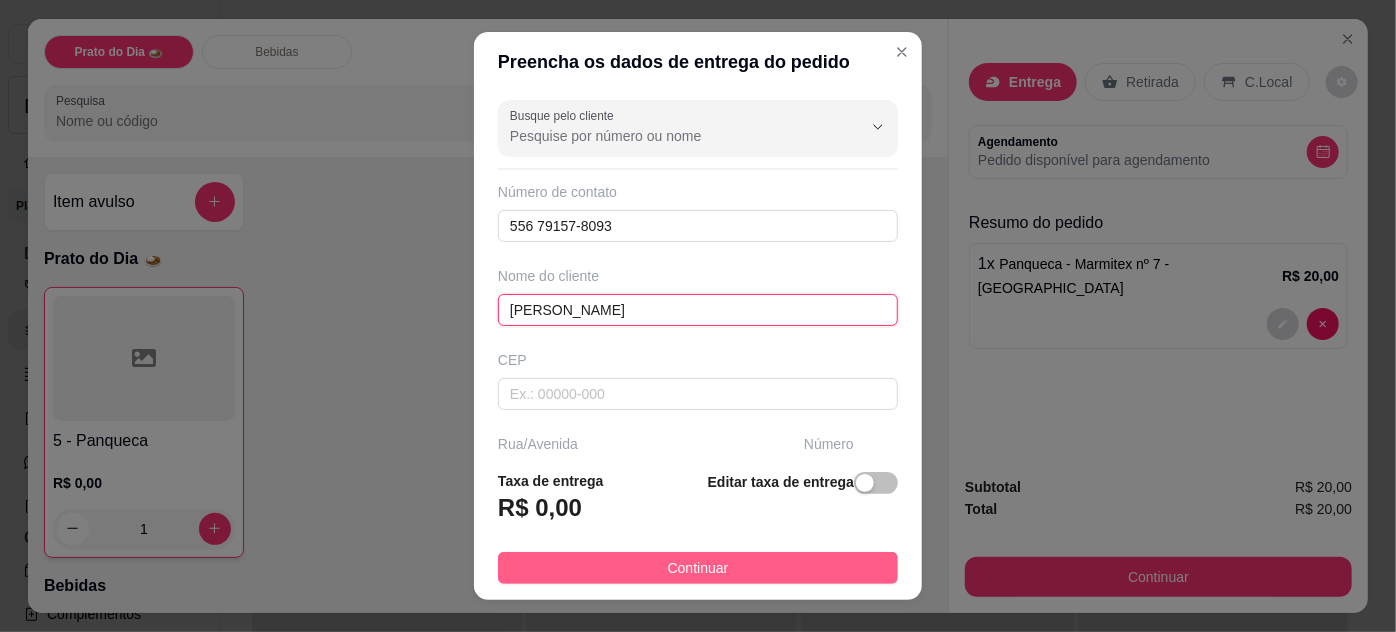 type on "[PERSON_NAME]" 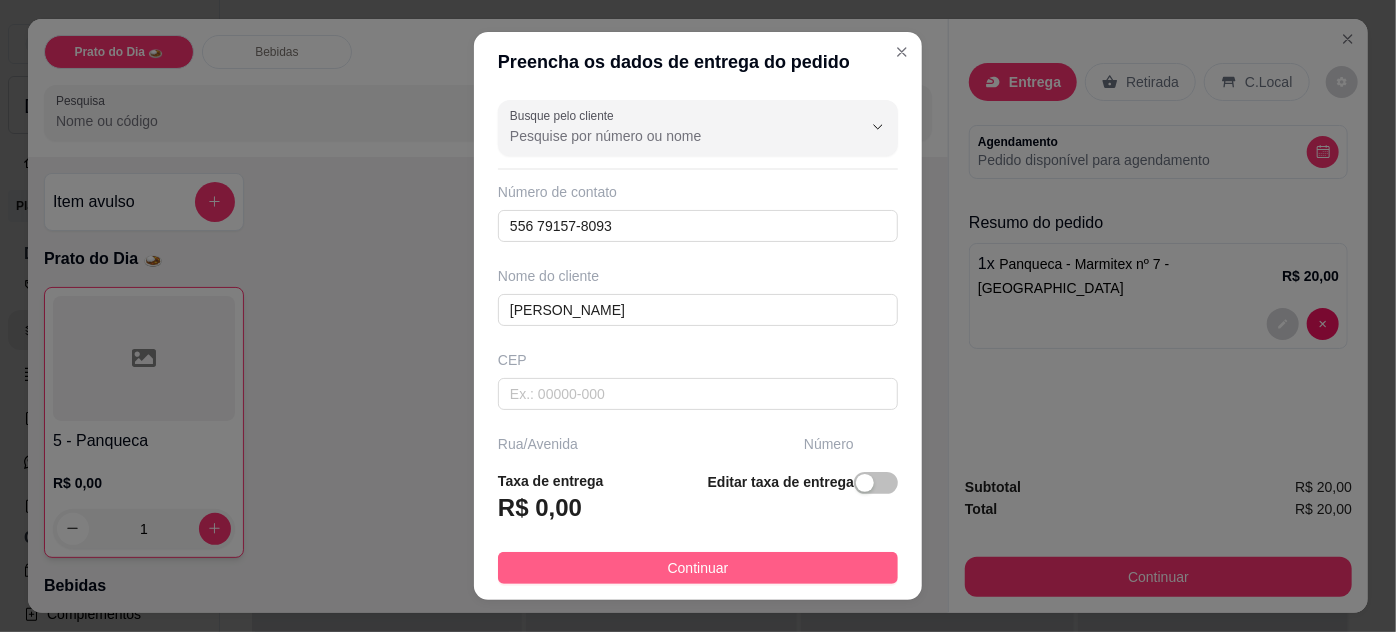 click on "Continuar" at bounding box center (698, 568) 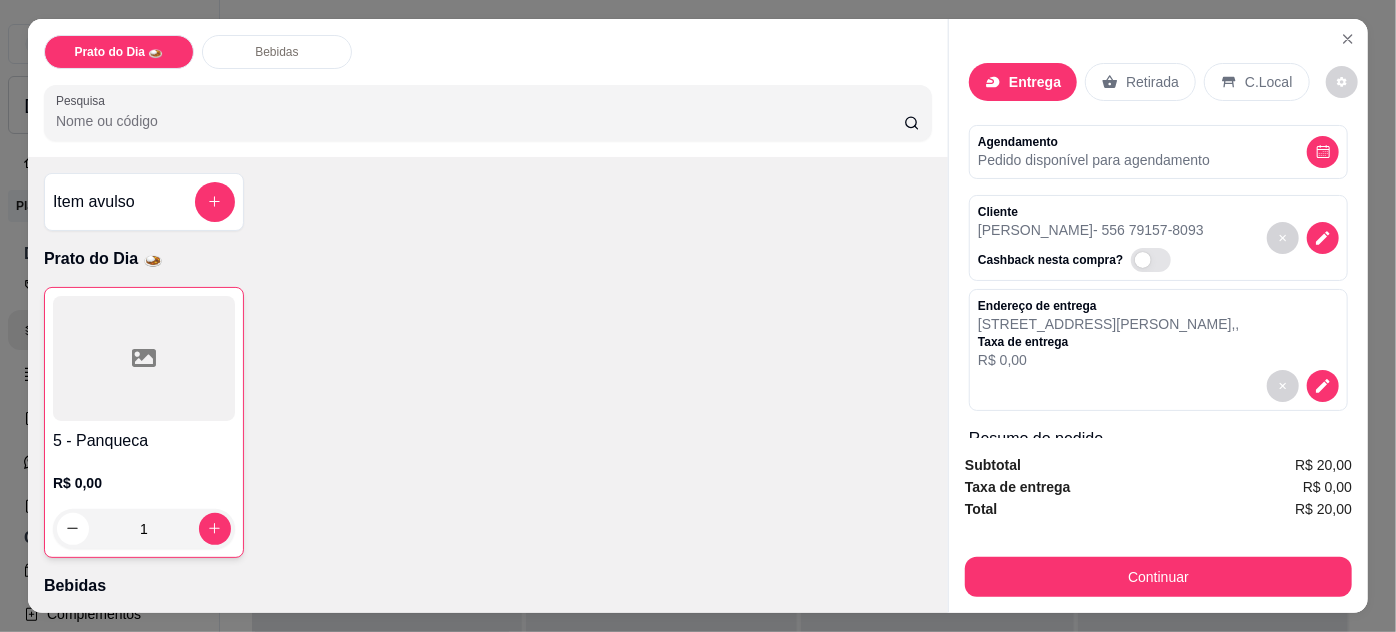drag, startPoint x: 1055, startPoint y: 607, endPoint x: 1093, endPoint y: 582, distance: 45.486263 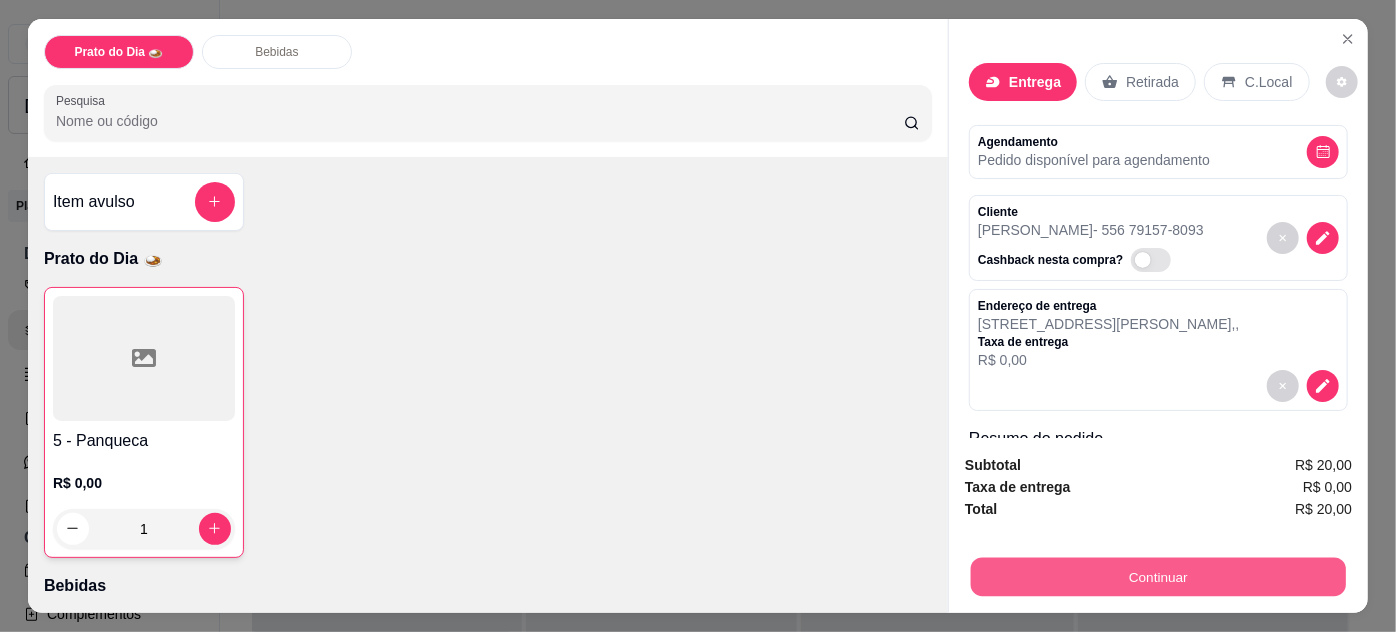click on "Continuar" at bounding box center [1158, 577] 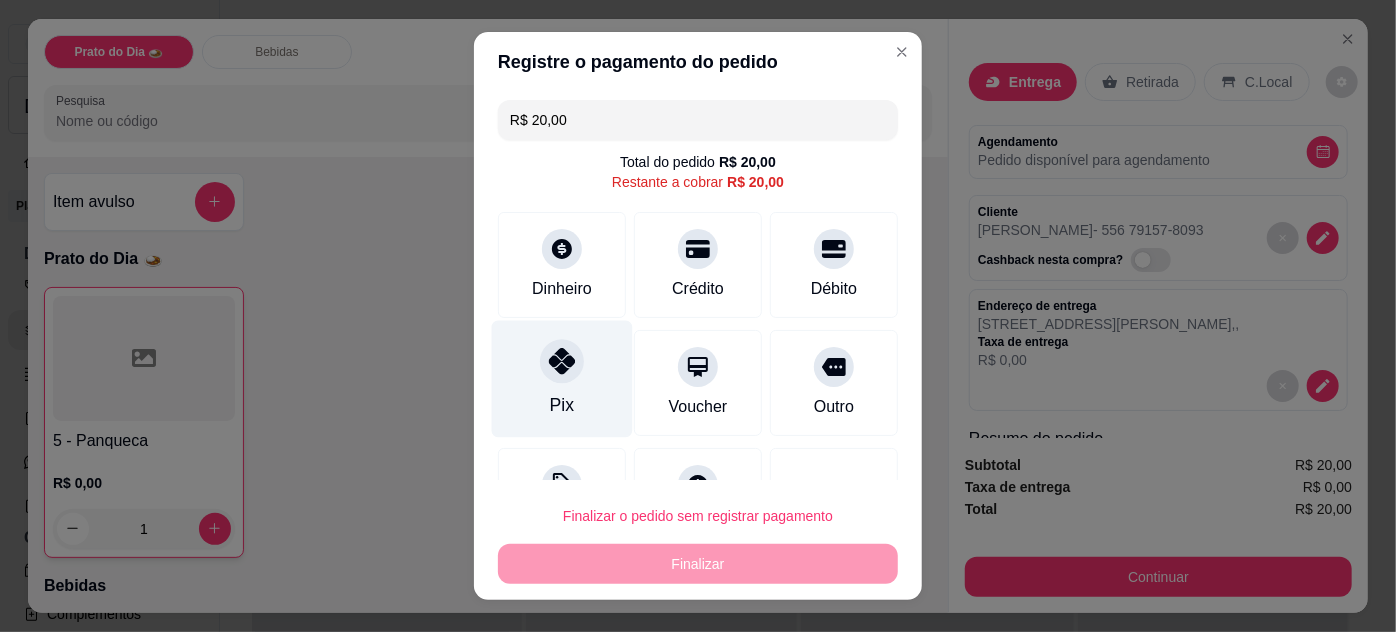 click at bounding box center [562, 361] 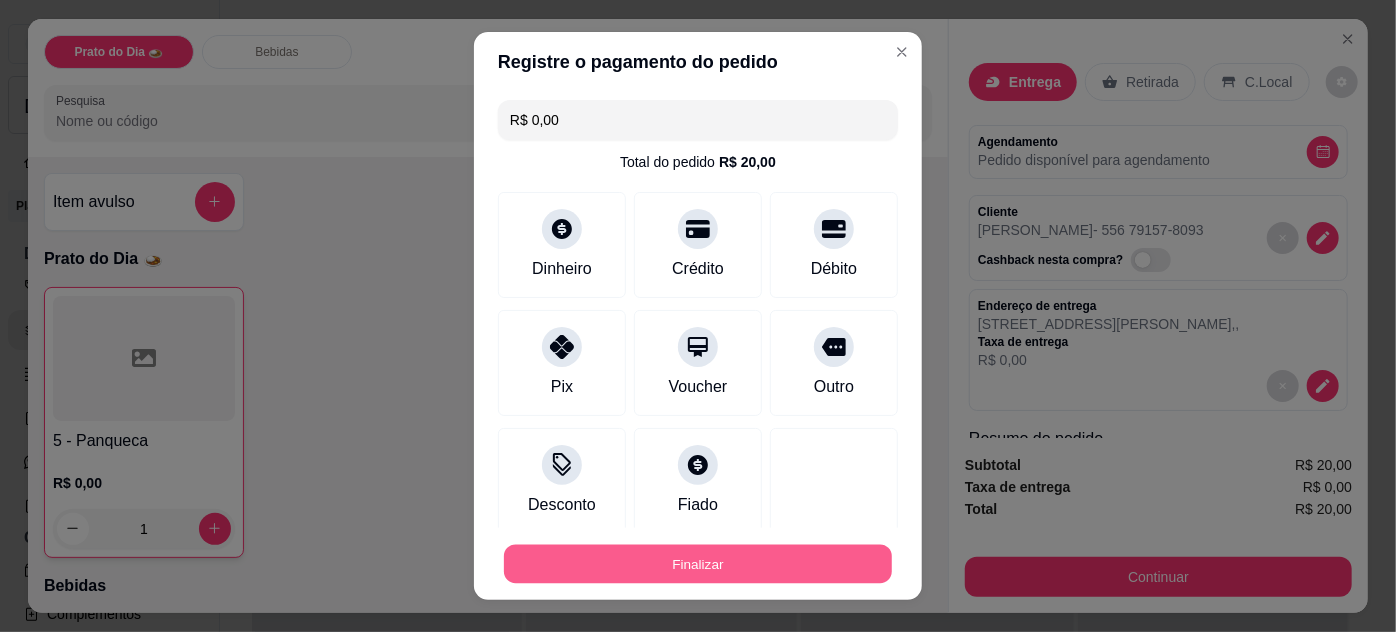 click on "Finalizar" at bounding box center (698, 564) 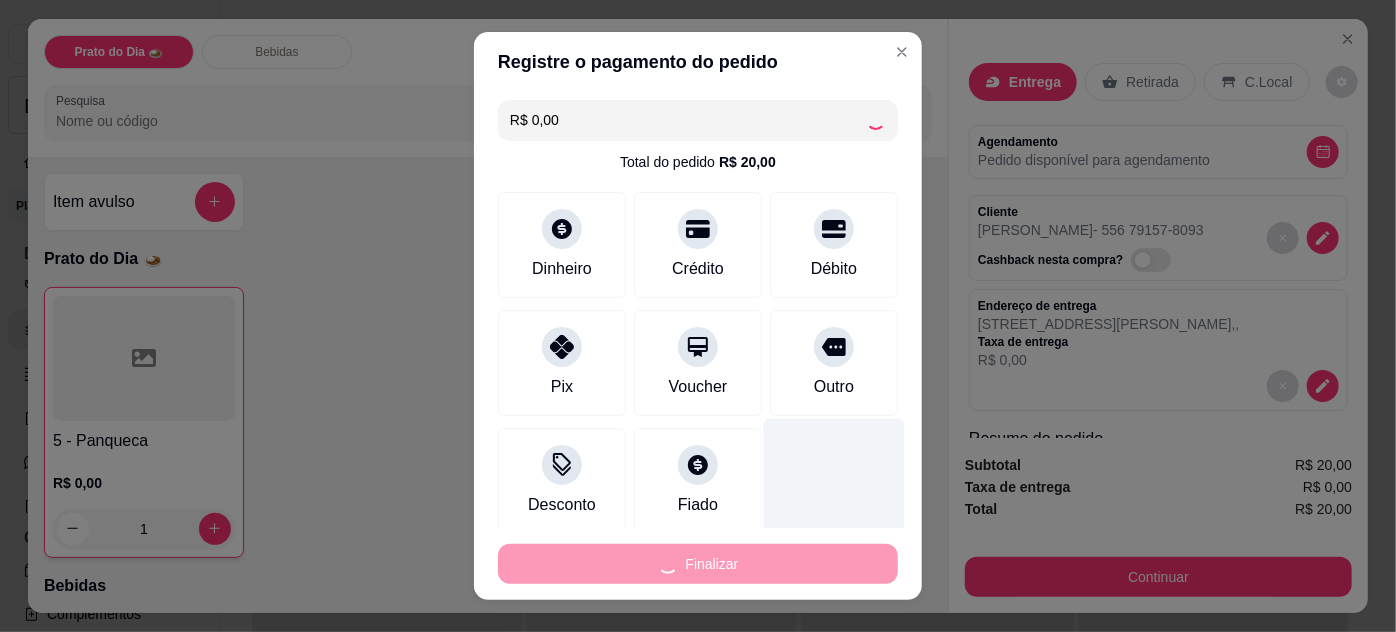 type on "0" 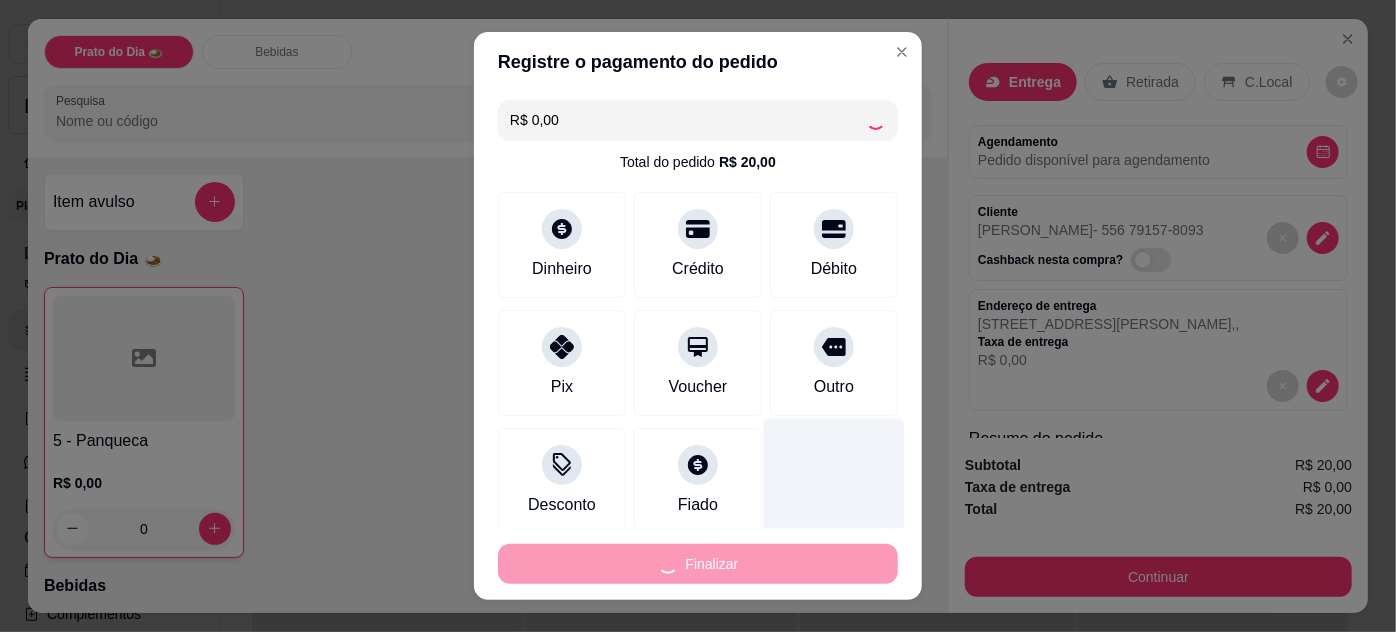 type on "-R$ 20,00" 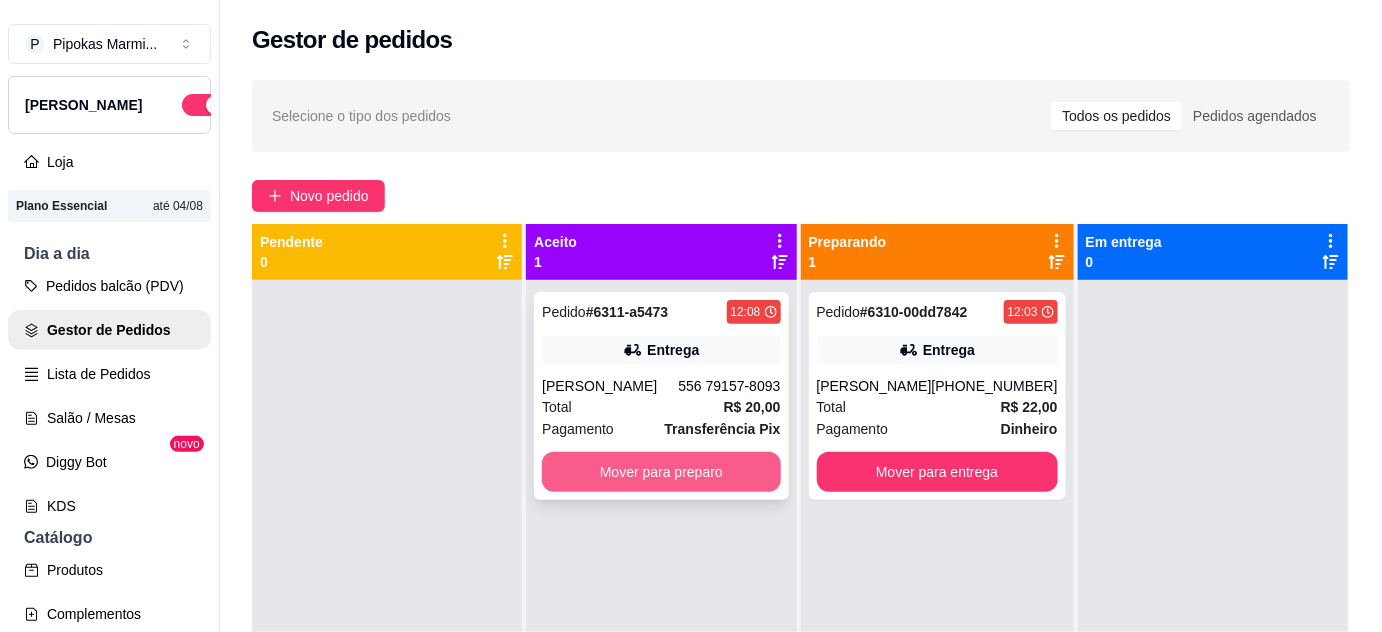 click on "Mover para preparo" at bounding box center [661, 472] 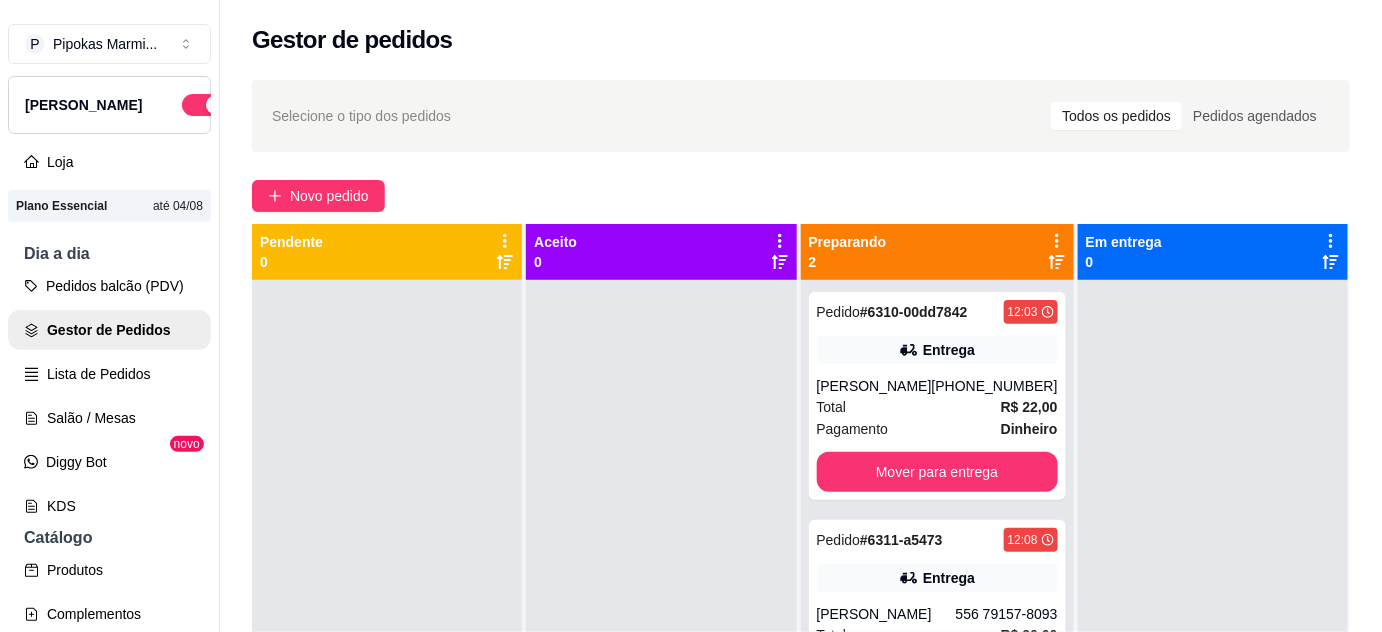 scroll, scrollTop: 56, scrollLeft: 0, axis: vertical 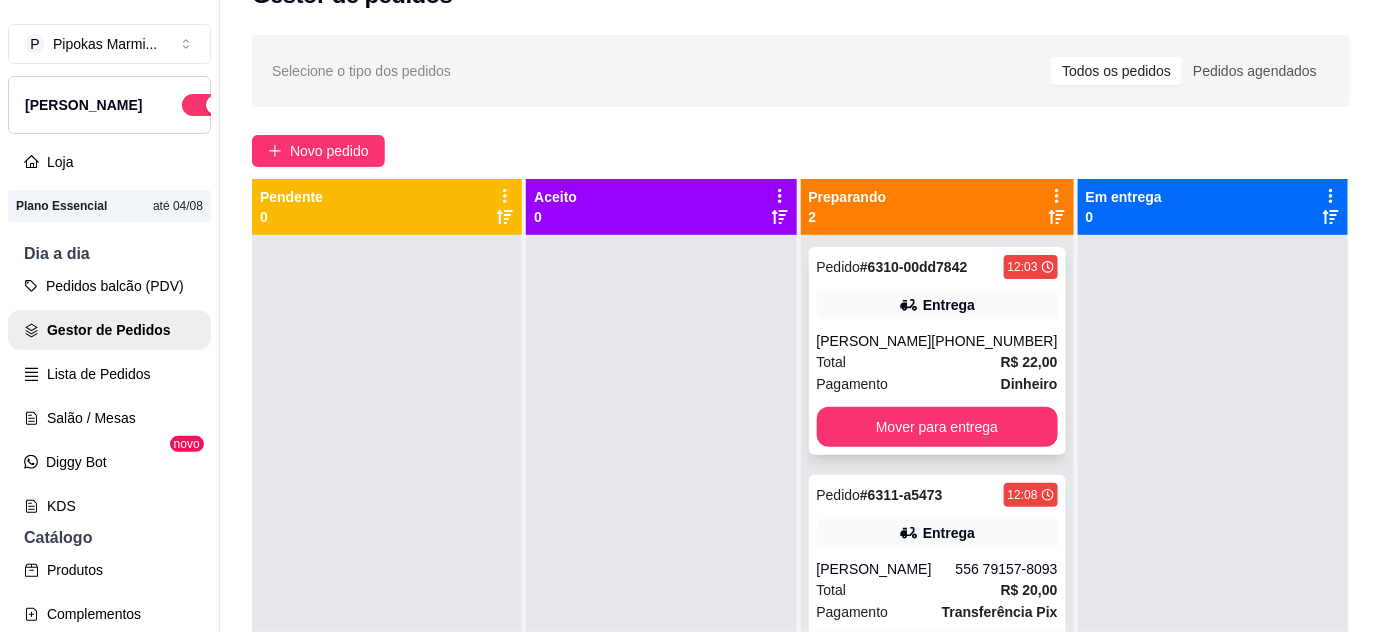 click on "Pedido  # 6310-00dd7842 12:03 Entrega [PERSON_NAME] [PHONE_NUMBER] Total R$ 22,00 Pagamento Dinheiro Mover para entrega" at bounding box center [937, 351] 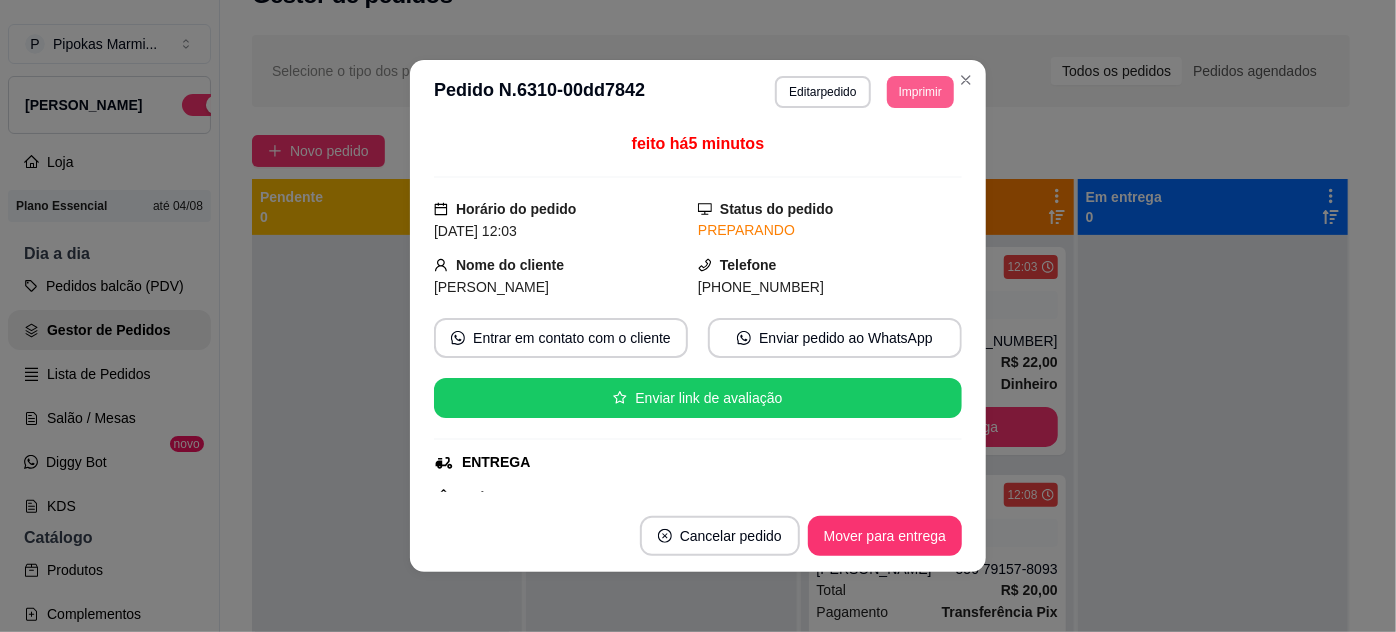 click on "Imprimir" at bounding box center (920, 92) 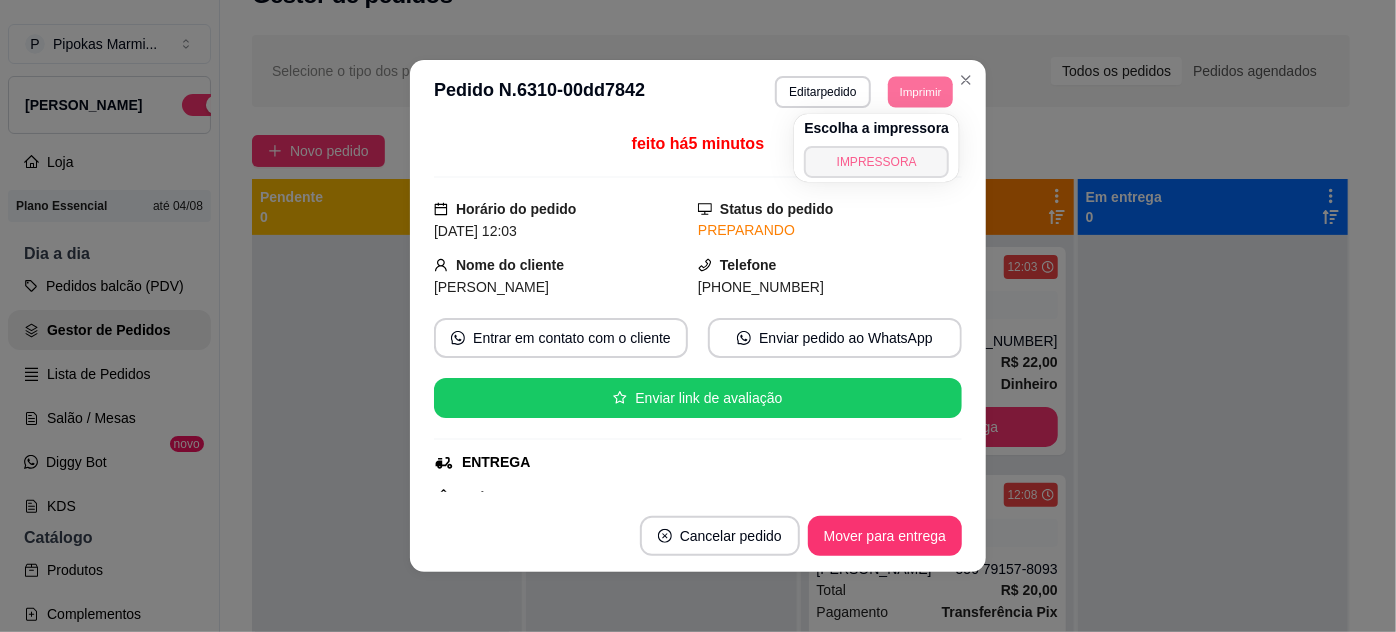 click on "IMPRESSORA" at bounding box center [876, 162] 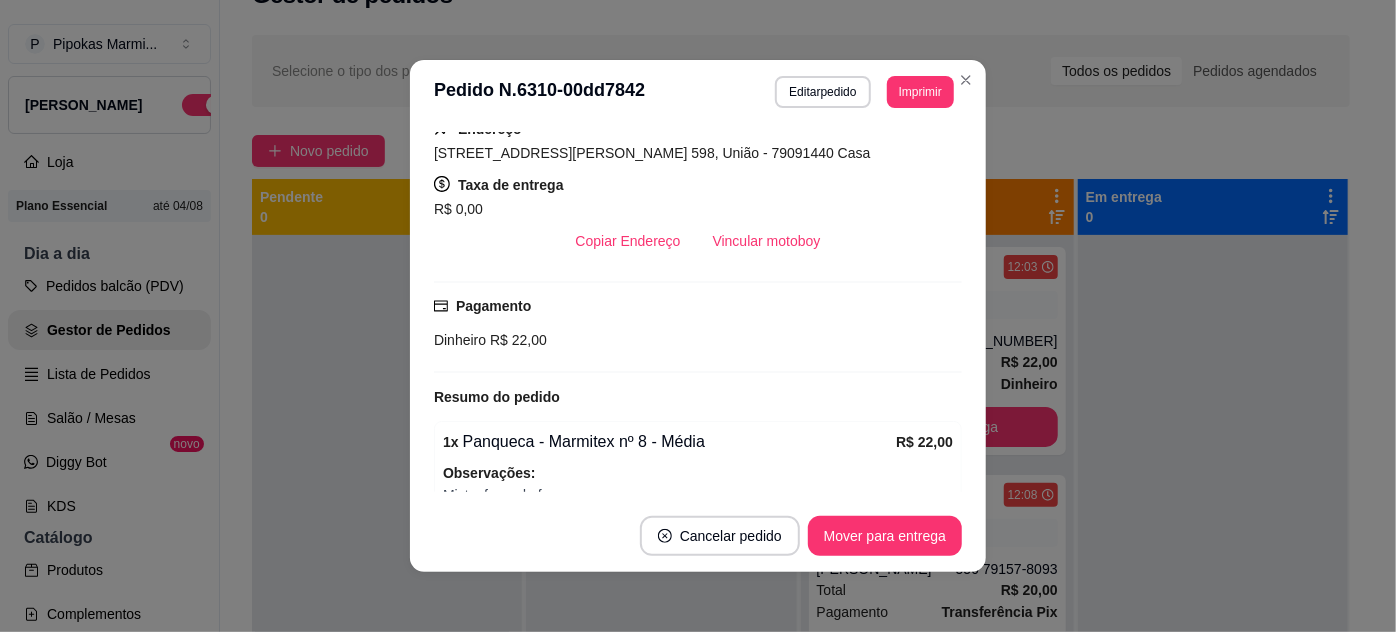 scroll, scrollTop: 272, scrollLeft: 0, axis: vertical 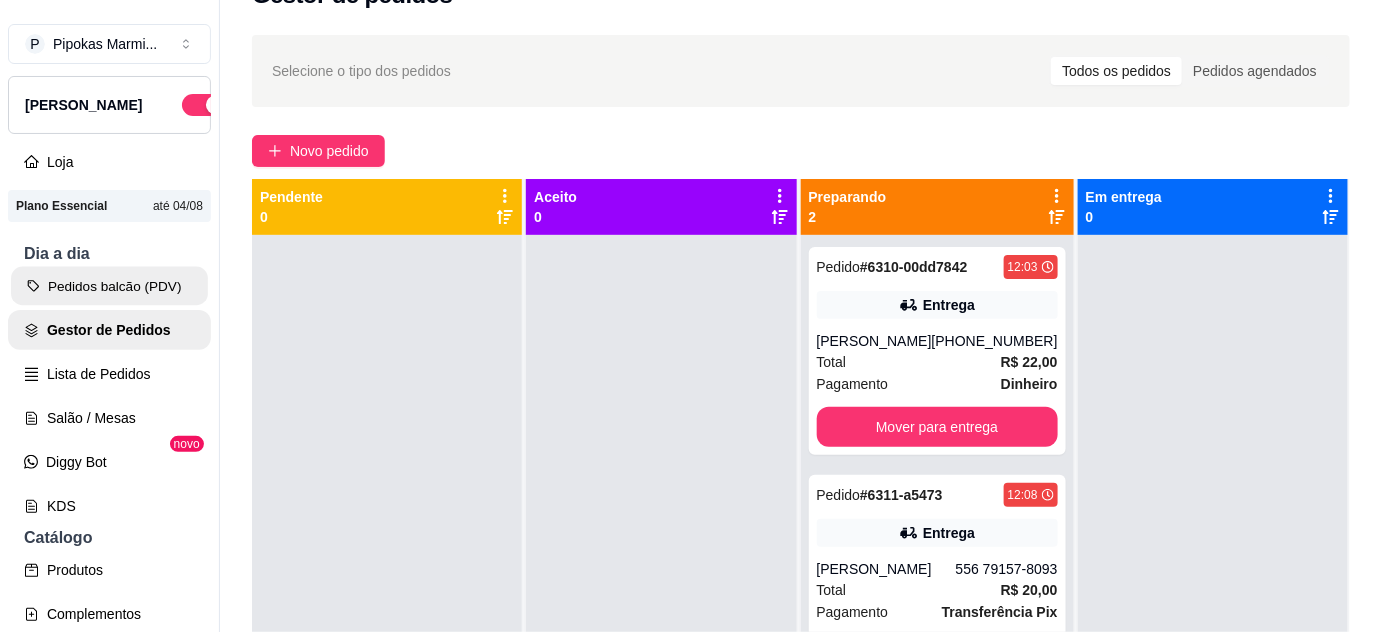 click on "Pedidos balcão (PDV)" at bounding box center (109, 286) 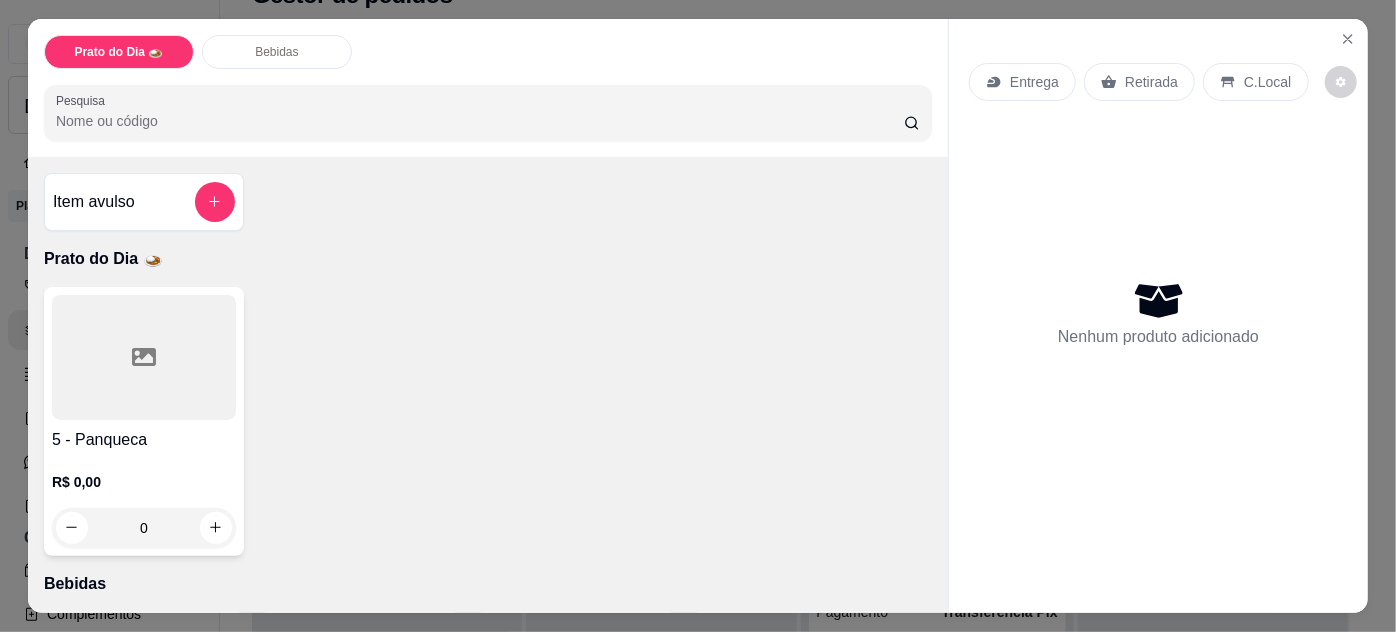 drag, startPoint x: 179, startPoint y: 205, endPoint x: 782, endPoint y: 306, distance: 611.4 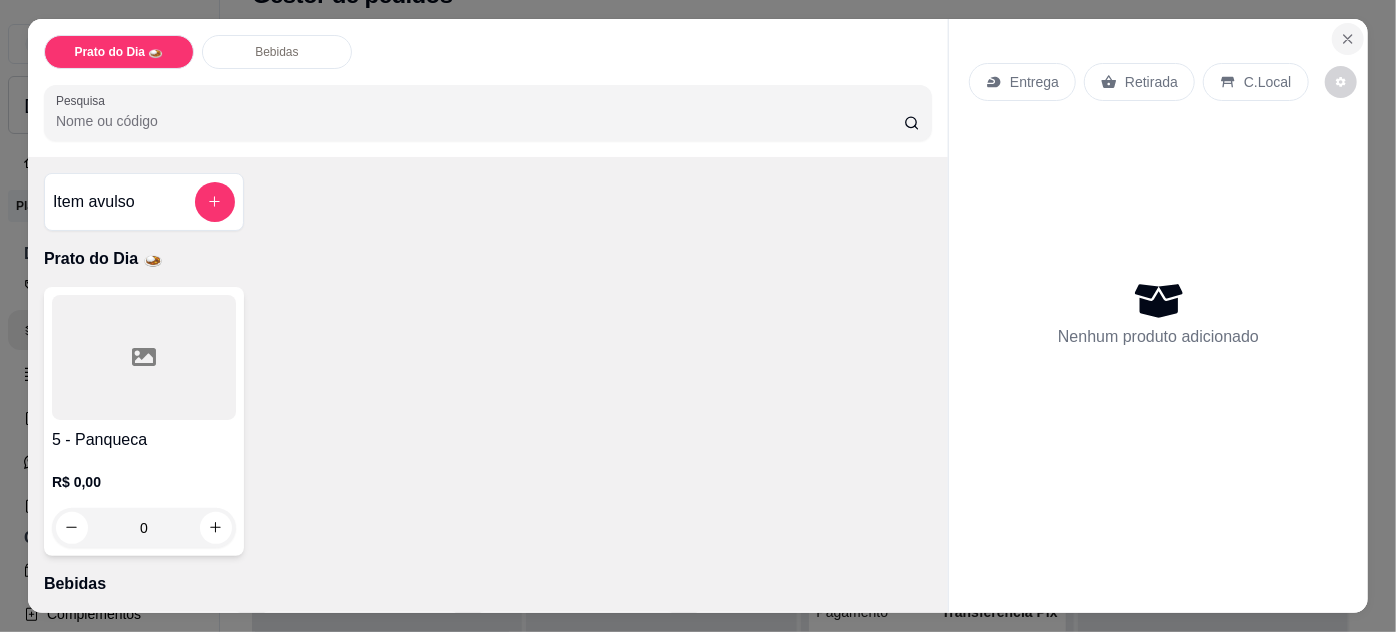 click 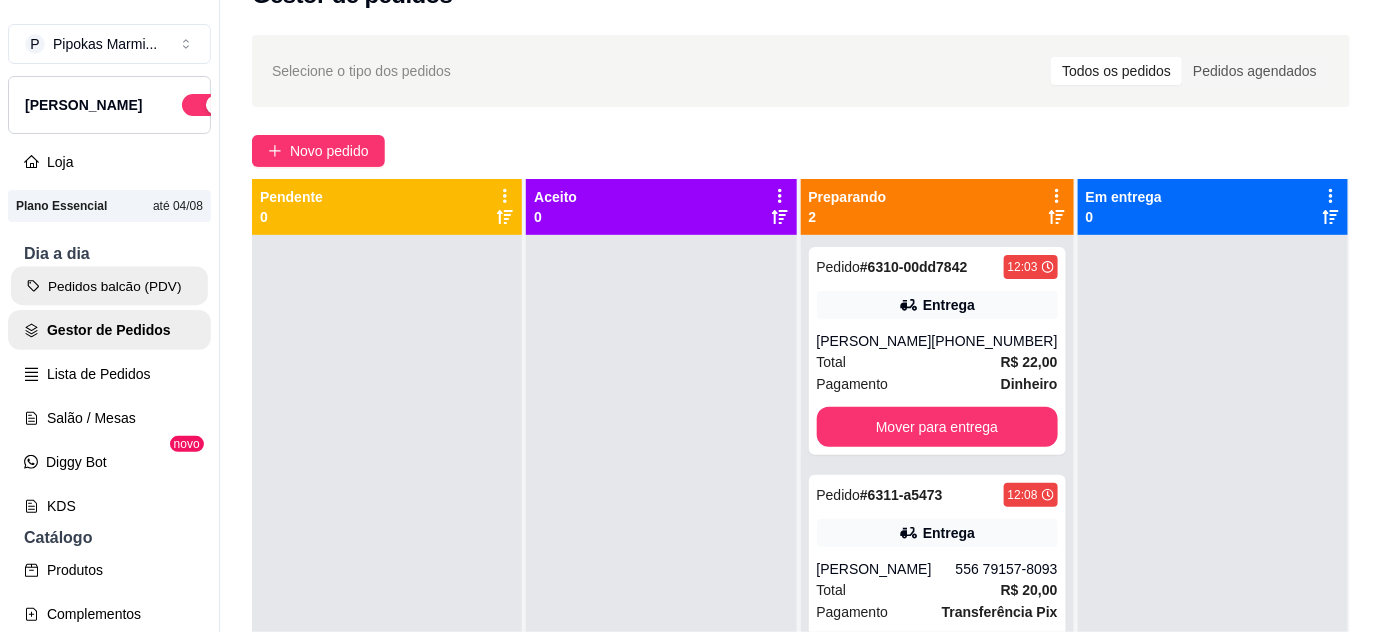 click on "Pedidos balcão (PDV)" at bounding box center [109, 286] 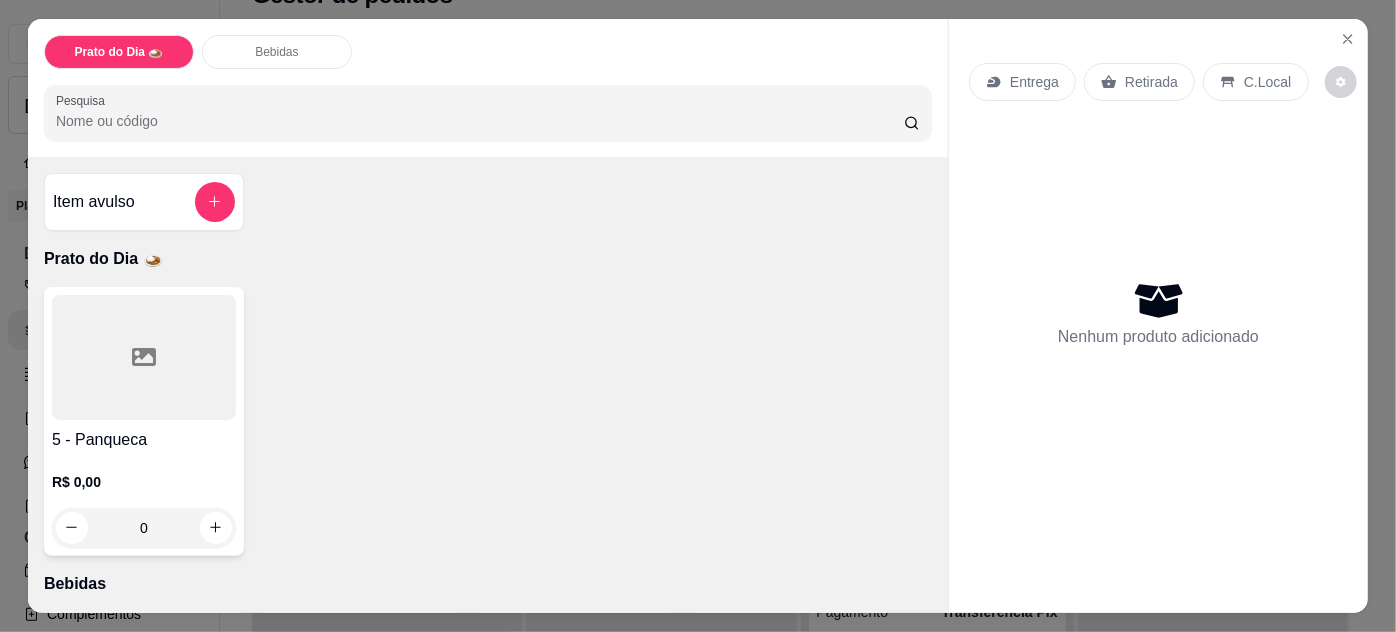 click on "5 - Panqueca   R$ 0,00 0" at bounding box center [144, 421] 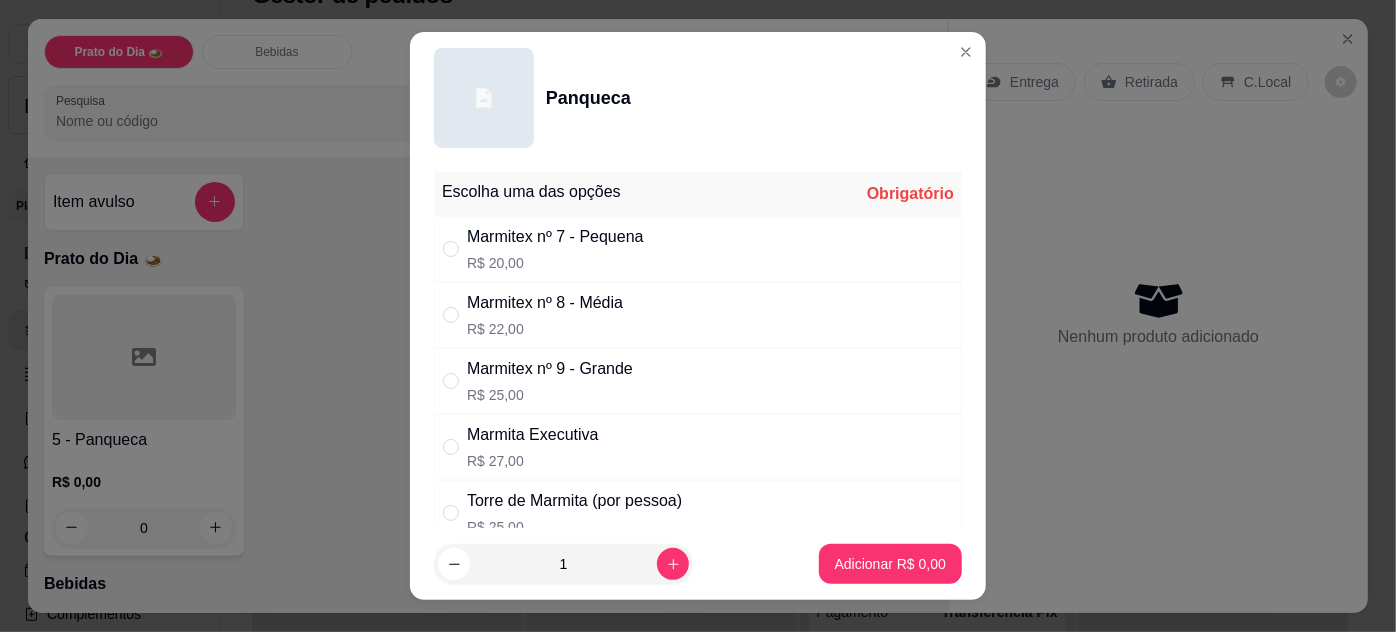 click on "Marmitex nº 8 - Média R$ 22,00" at bounding box center (698, 315) 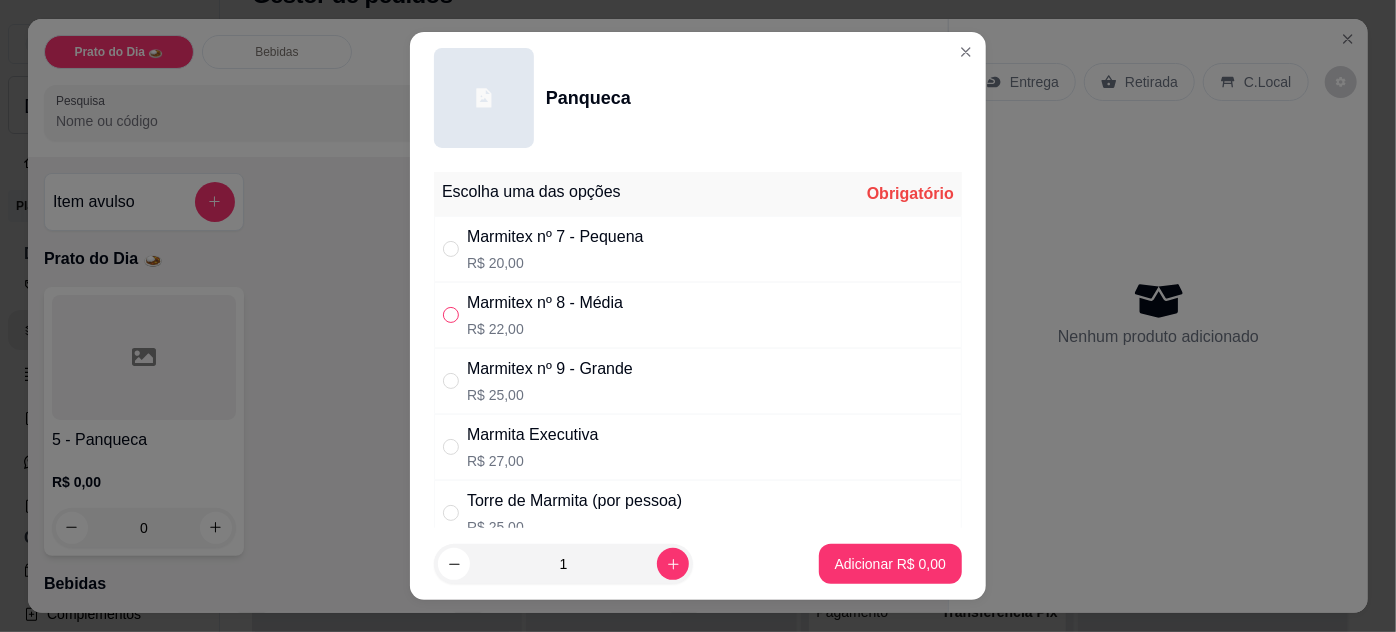 radio on "true" 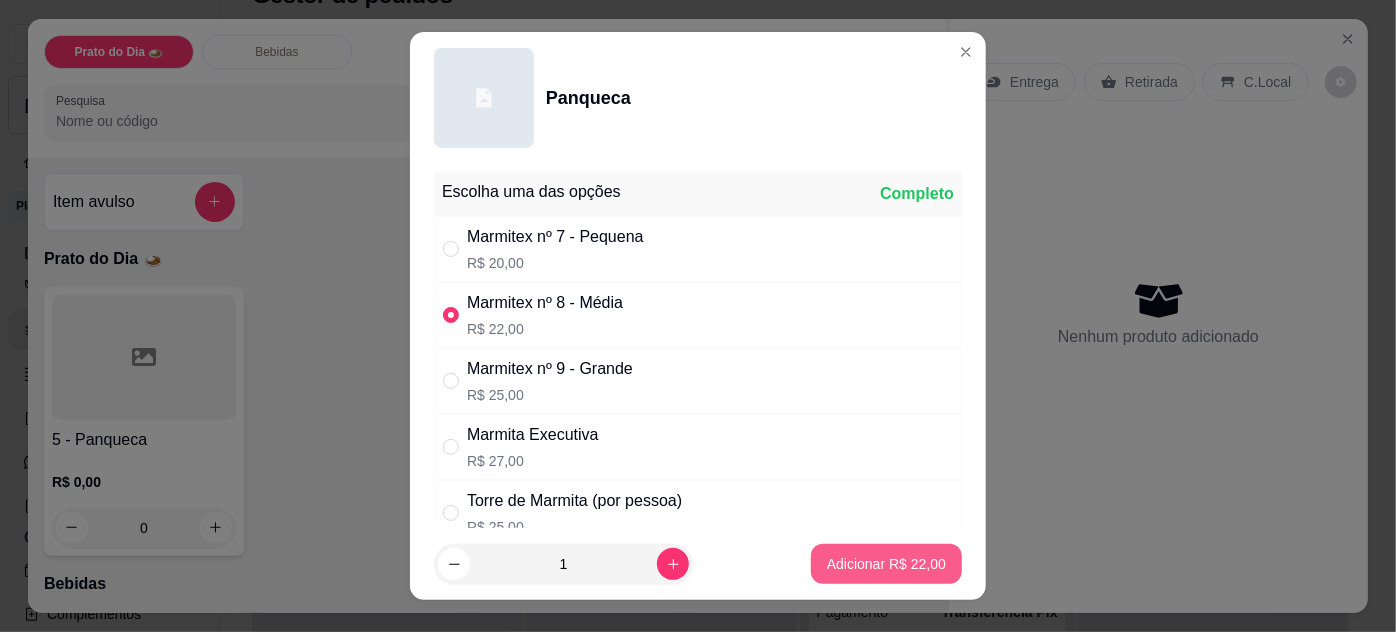 click on "Adicionar   R$ 22,00" at bounding box center [886, 564] 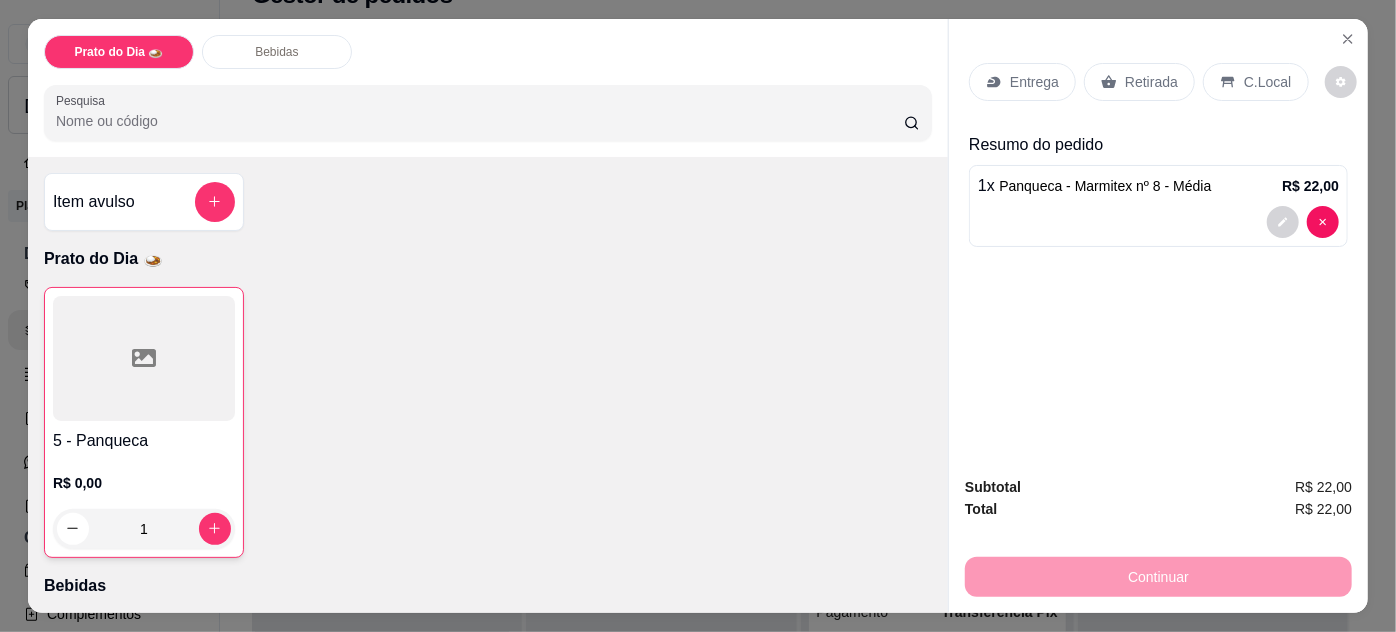 click at bounding box center [144, 358] 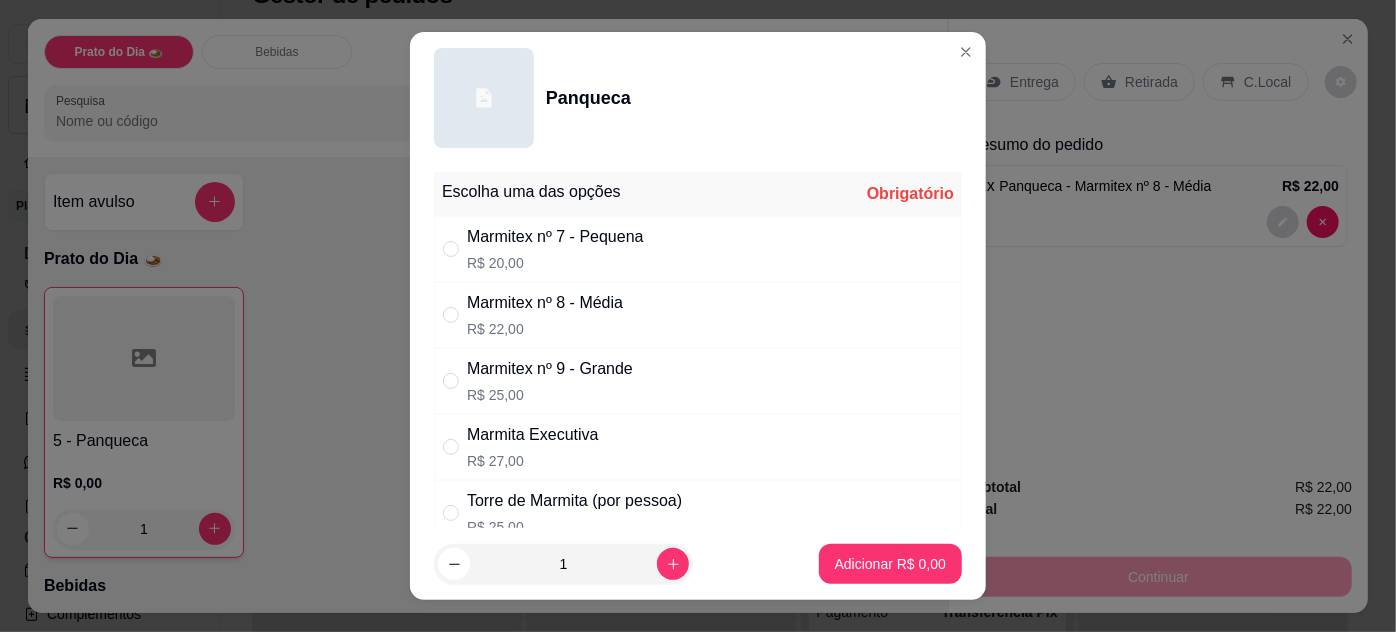 click on "Marmitex nº 7 - Pequena R$ 20,00" at bounding box center [698, 249] 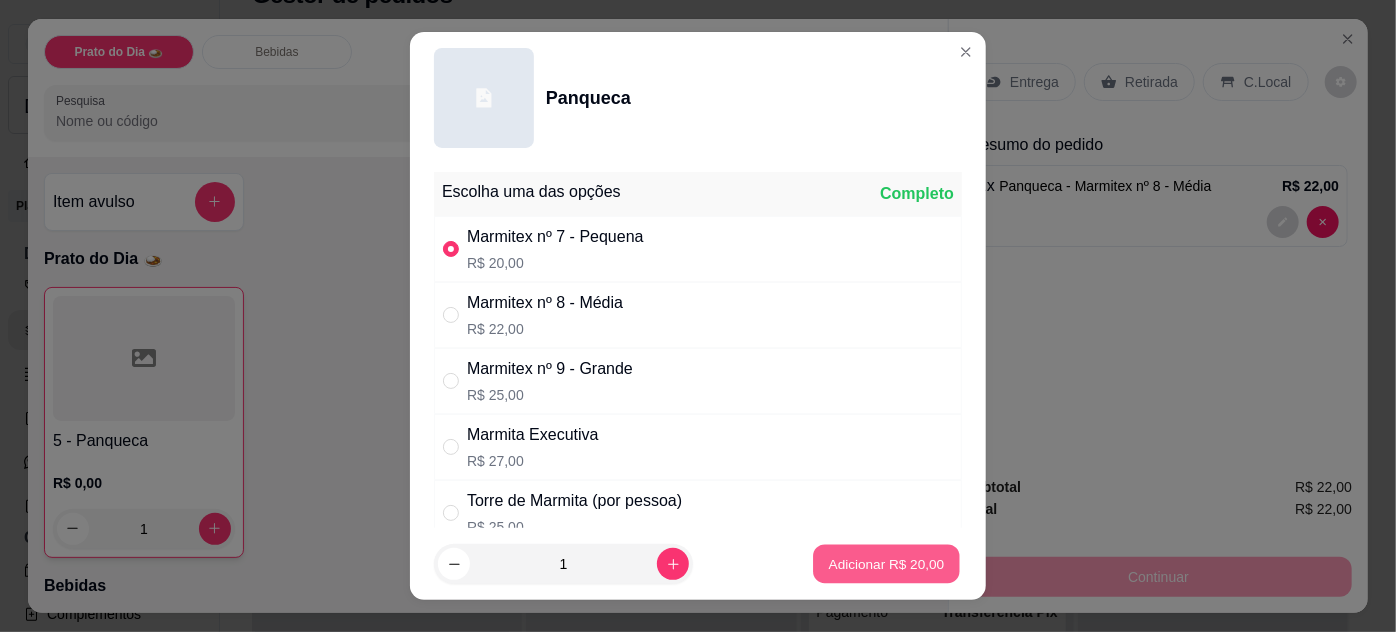 click on "Adicionar   R$ 20,00" at bounding box center [887, 564] 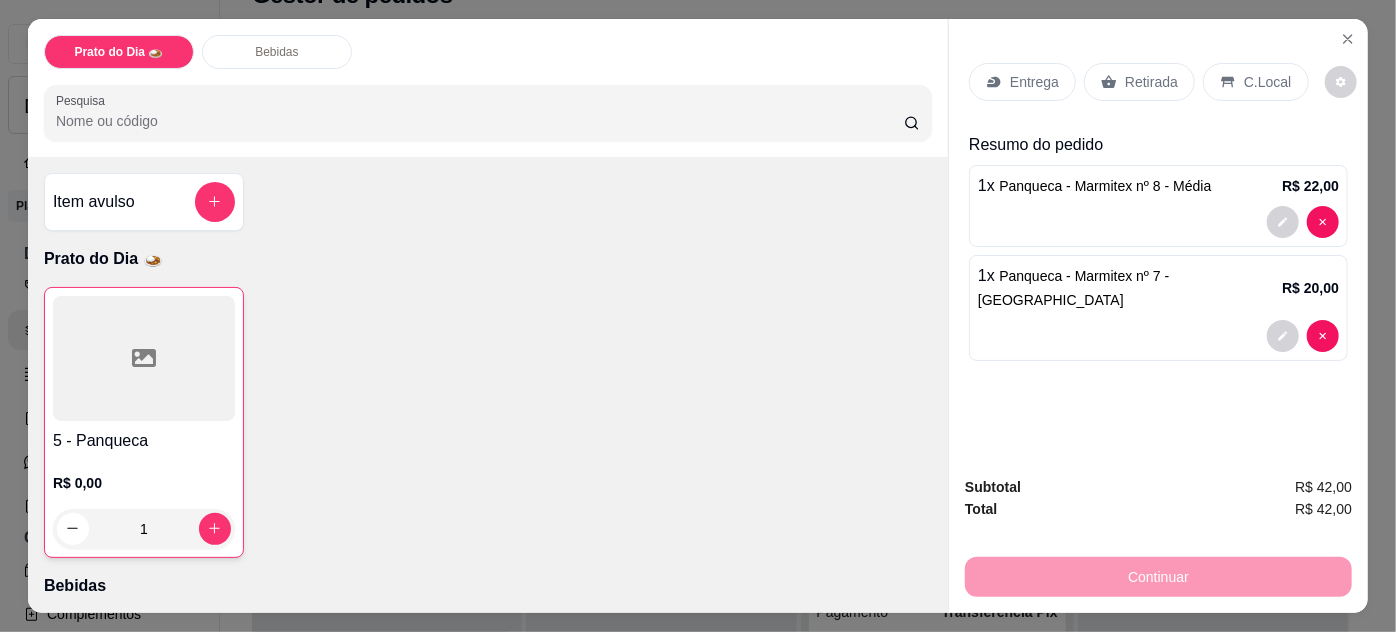 click at bounding box center [144, 358] 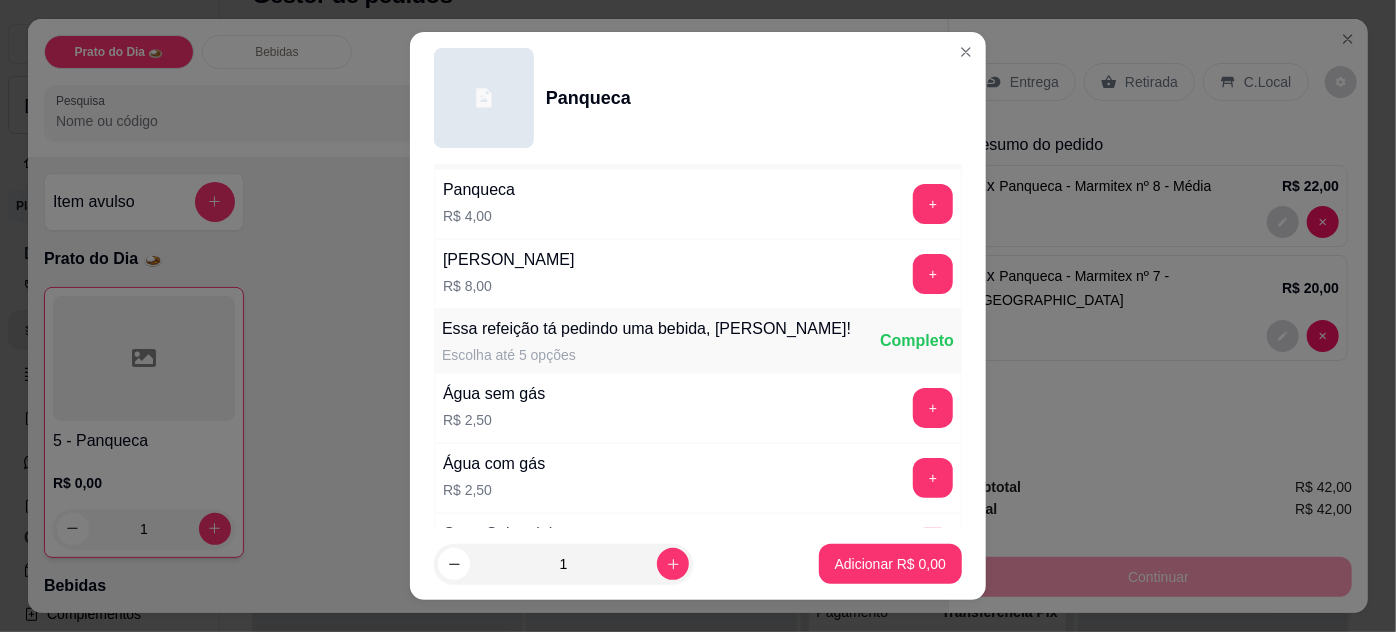scroll, scrollTop: 90, scrollLeft: 0, axis: vertical 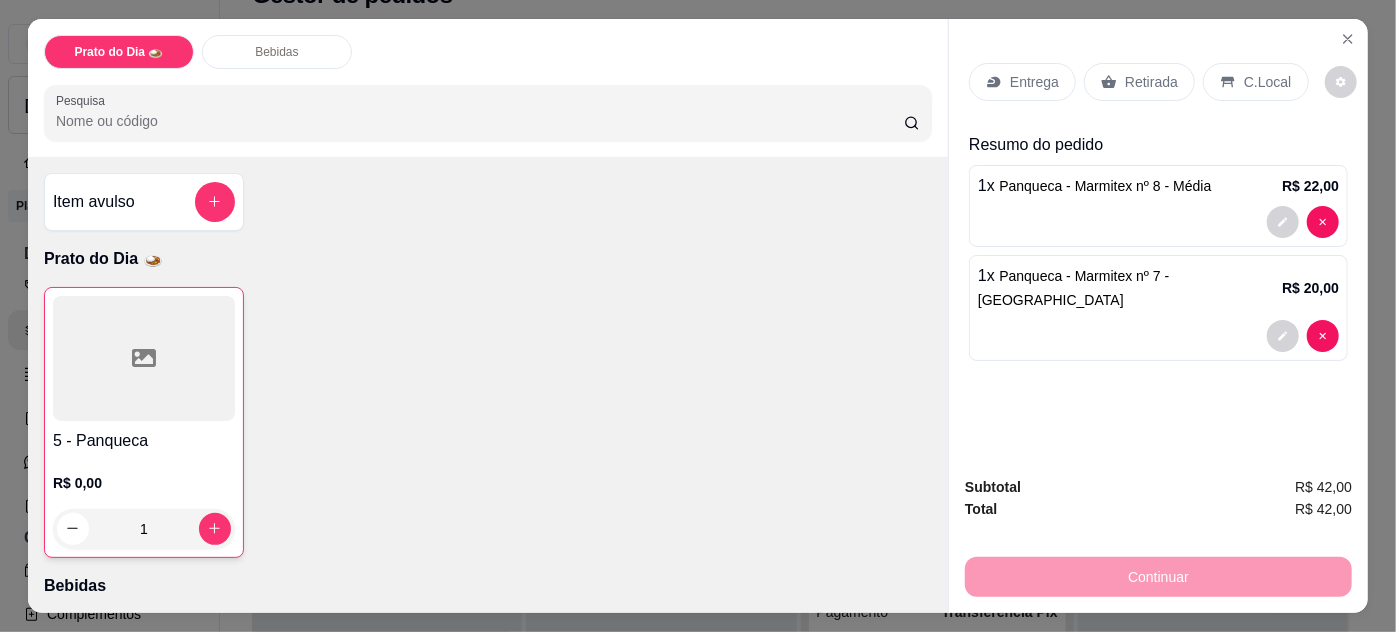 click on "1 x   Panqueca - Marmitex nº 7 - Pequena R$ 20,00" at bounding box center [1158, 308] 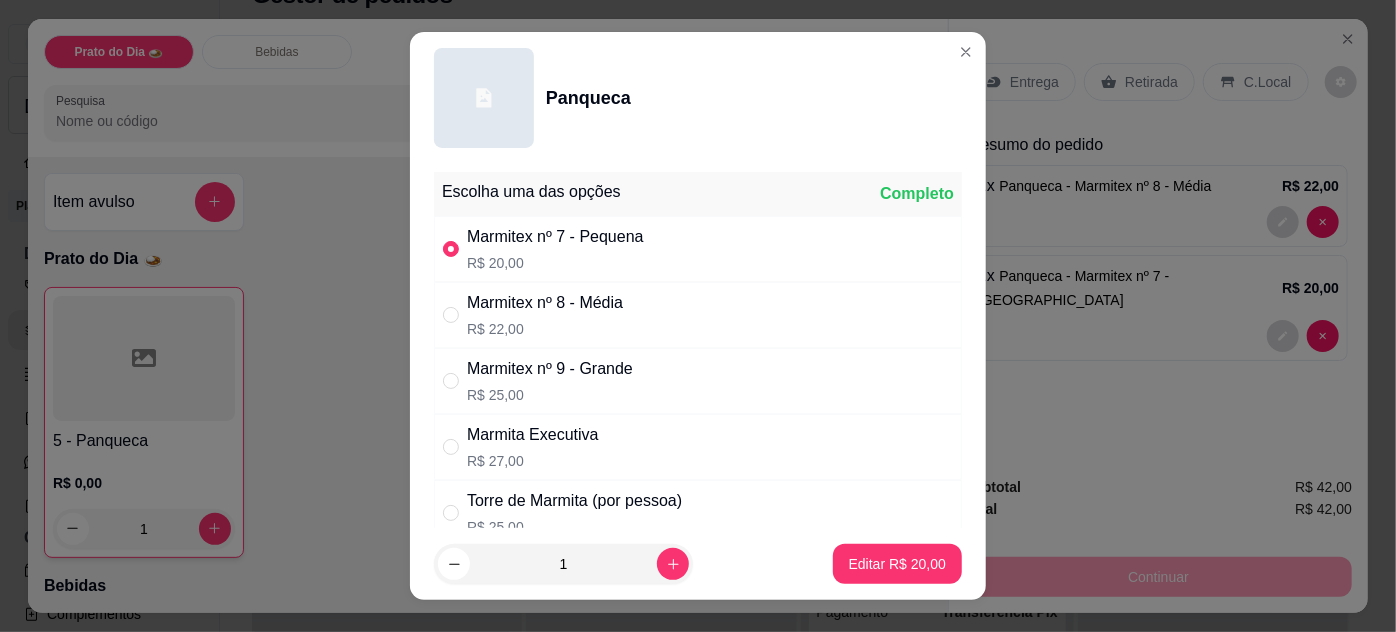 scroll, scrollTop: 32, scrollLeft: 0, axis: vertical 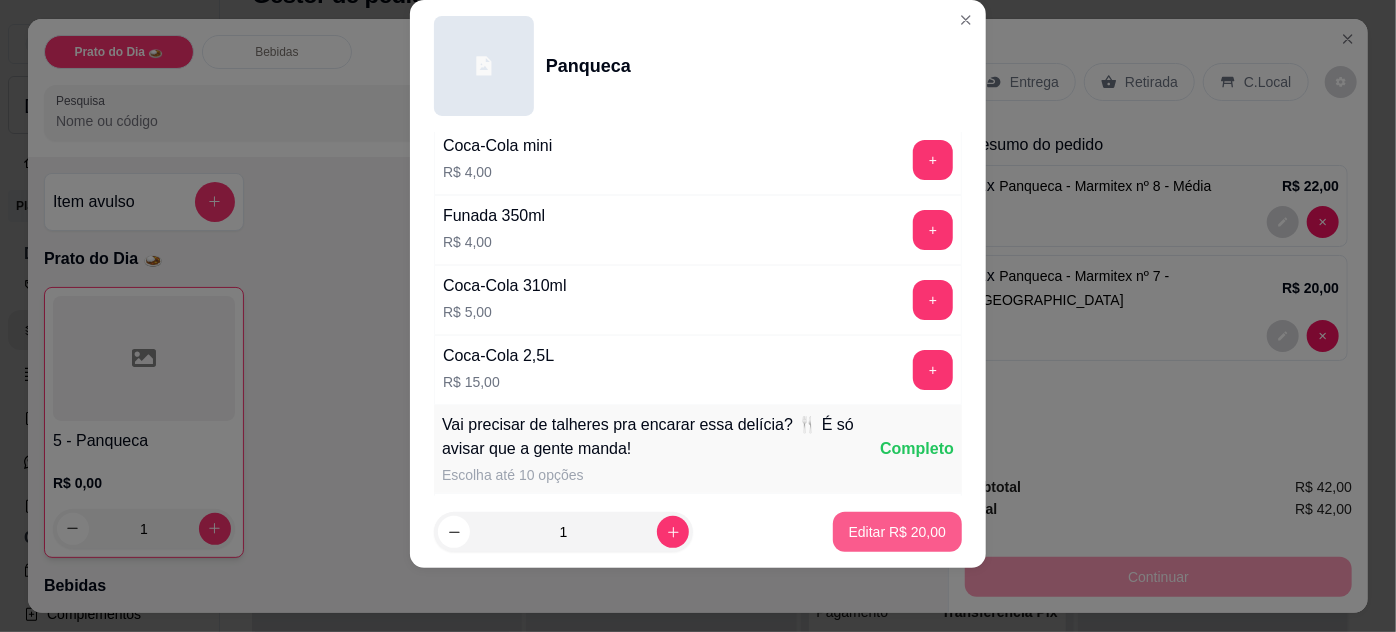click on "Editar   R$ 20,00" at bounding box center [897, 532] 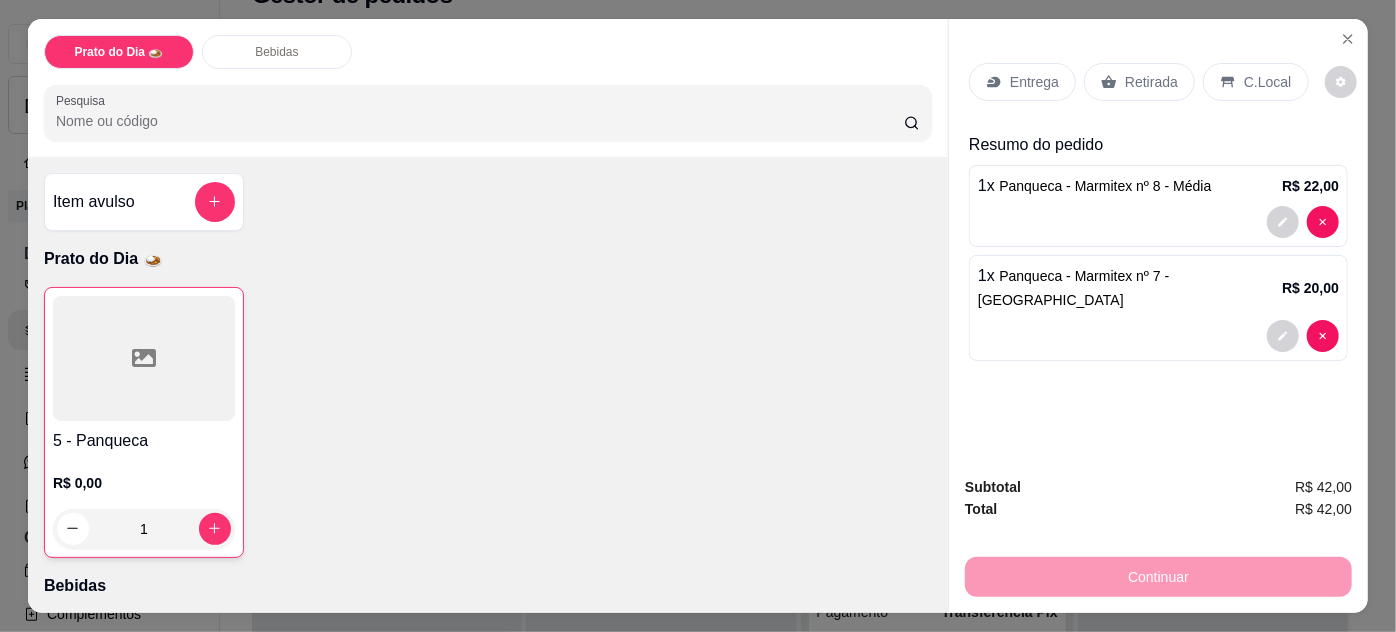 click on "Entrega" at bounding box center (1022, 82) 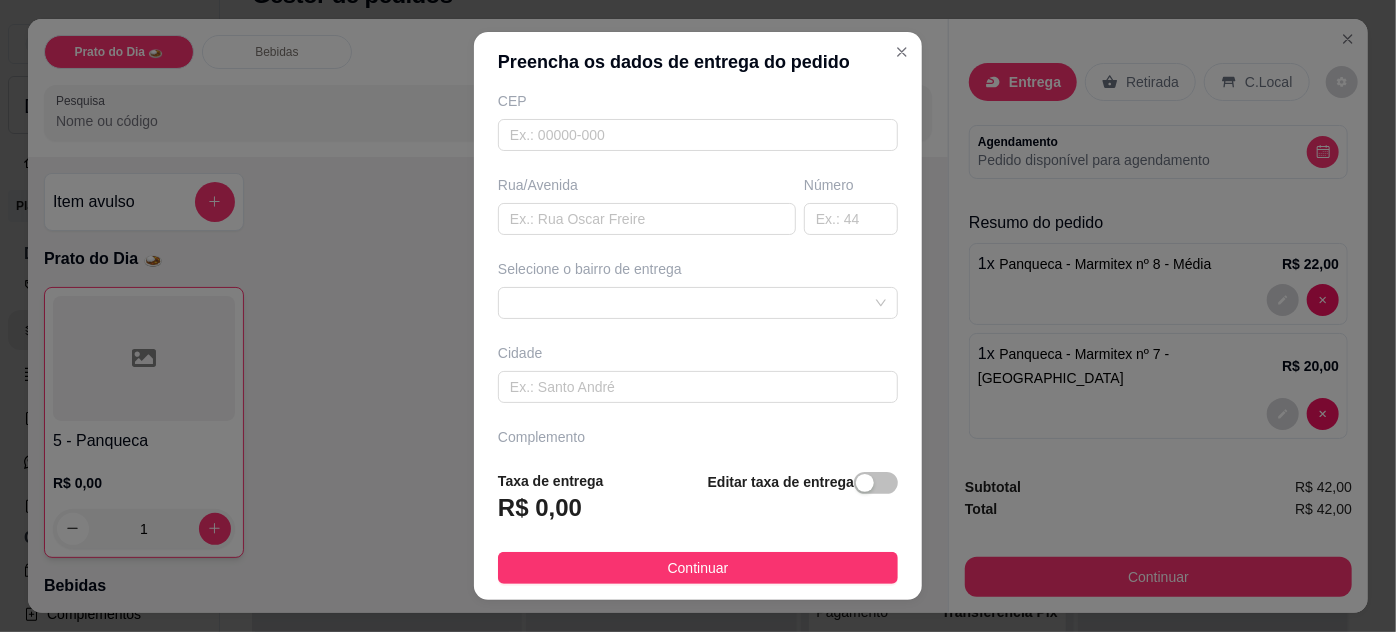 scroll, scrollTop: 216, scrollLeft: 0, axis: vertical 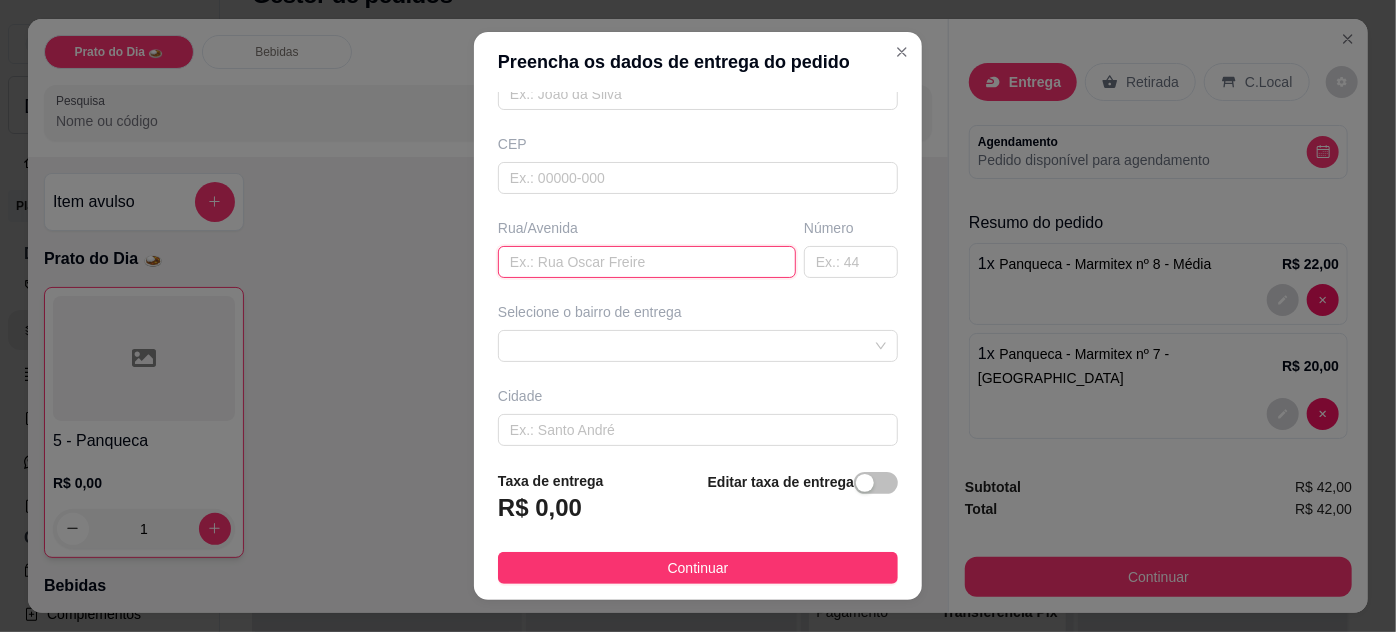 click at bounding box center [647, 262] 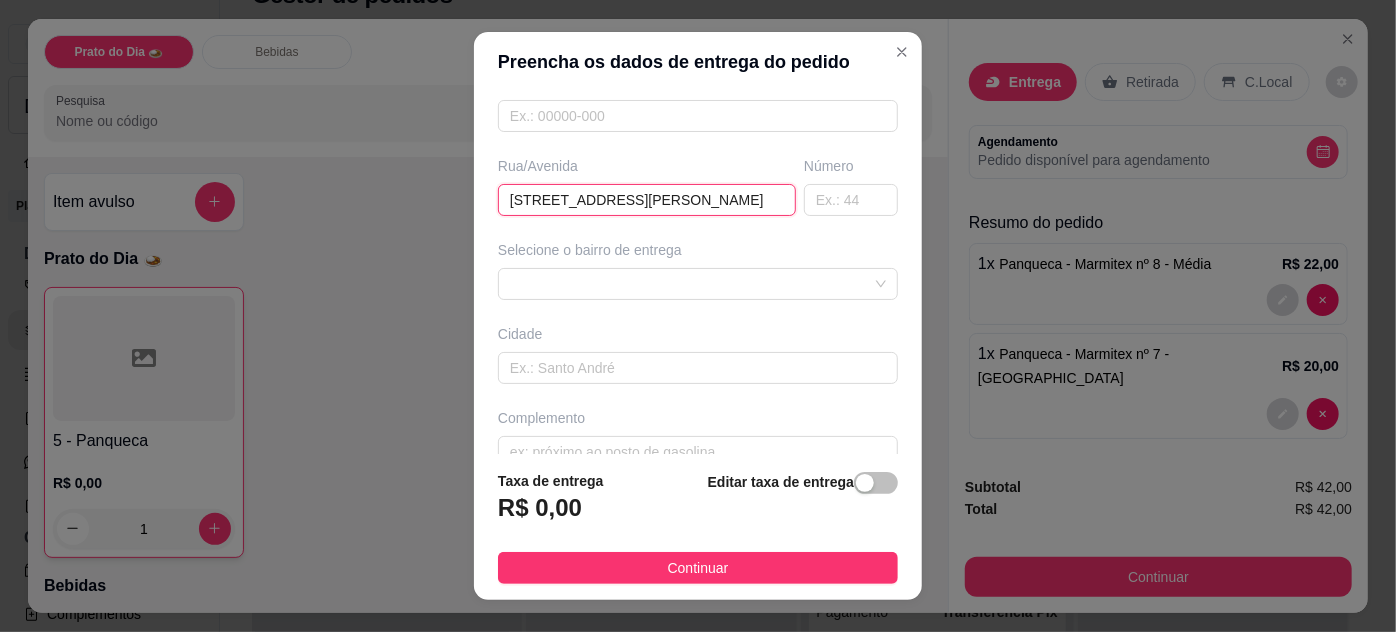 scroll, scrollTop: 306, scrollLeft: 0, axis: vertical 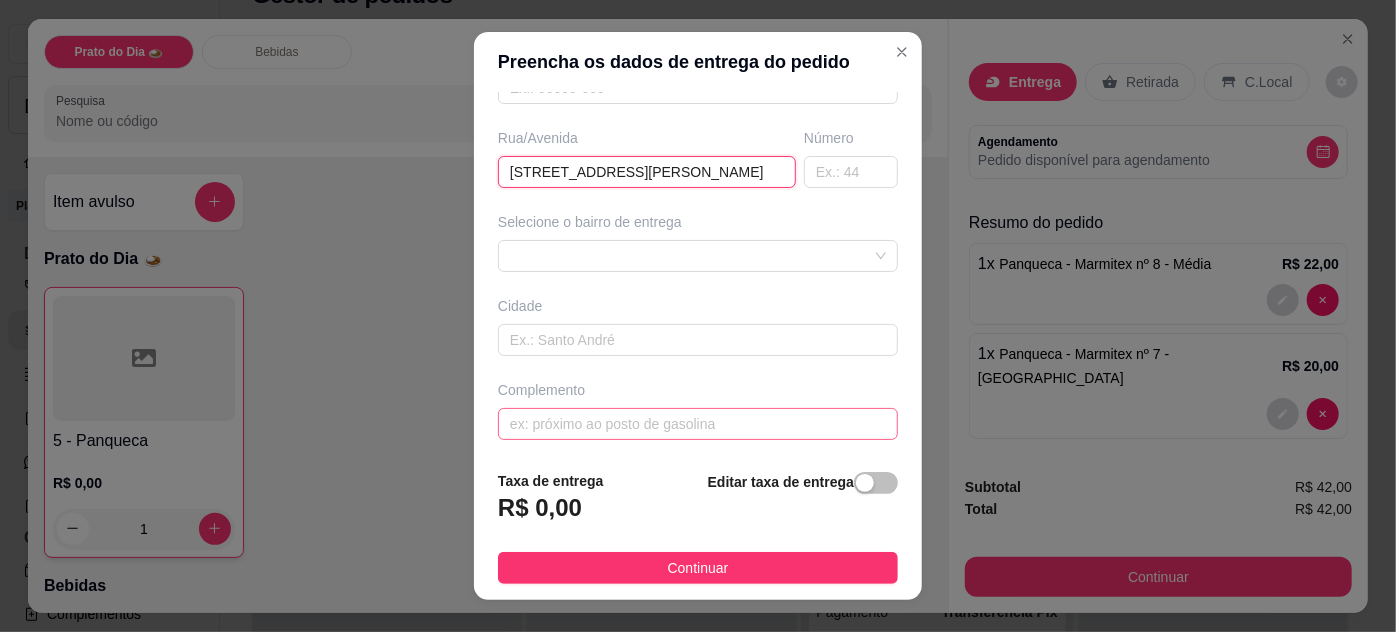 type on "[STREET_ADDRESS][PERSON_NAME]" 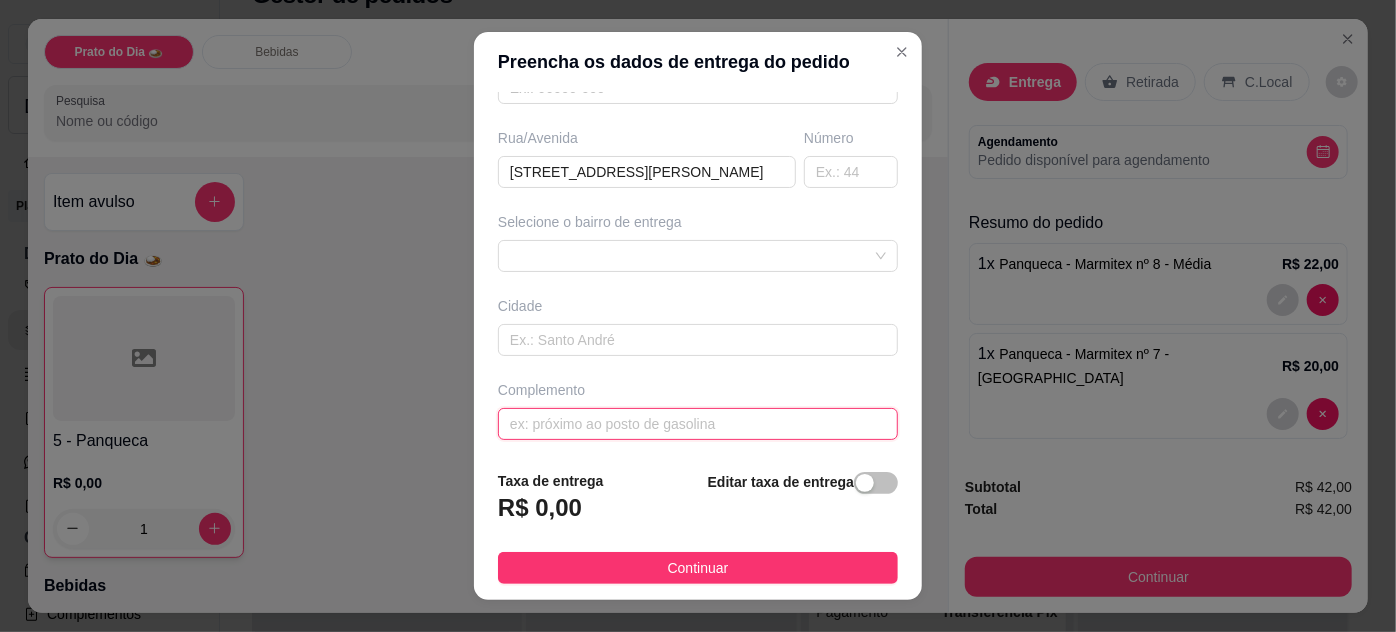 click at bounding box center (698, 424) 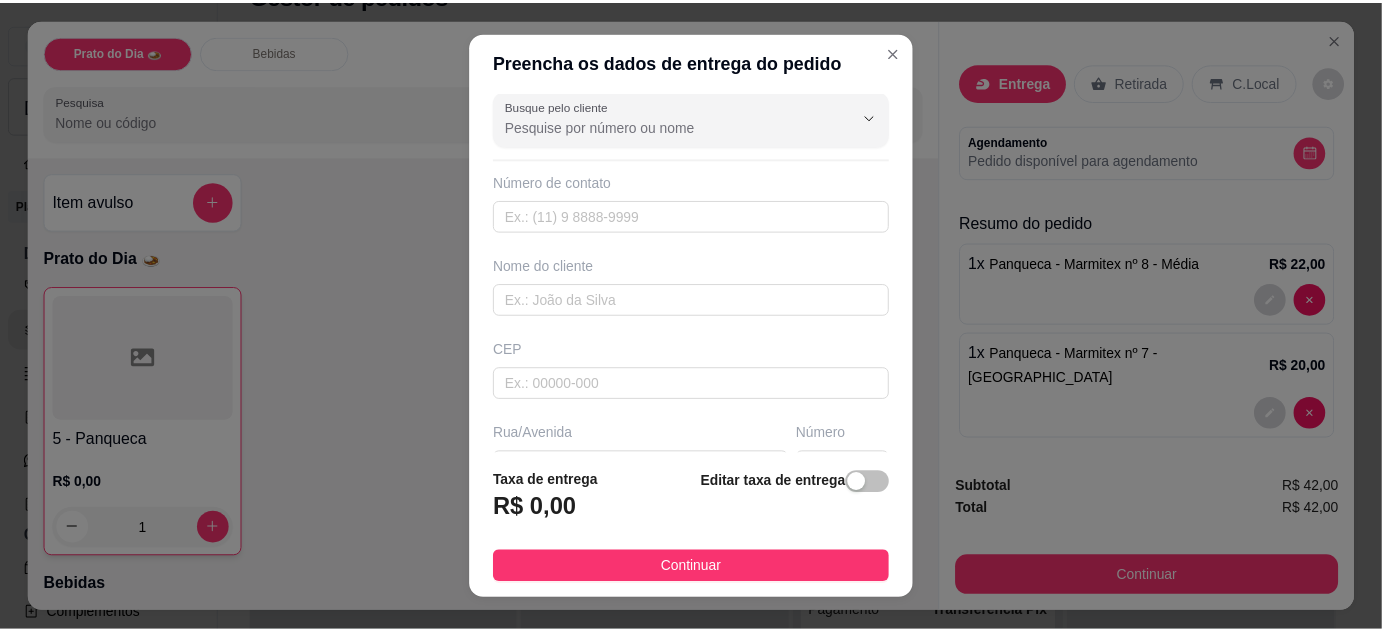 scroll, scrollTop: 0, scrollLeft: 0, axis: both 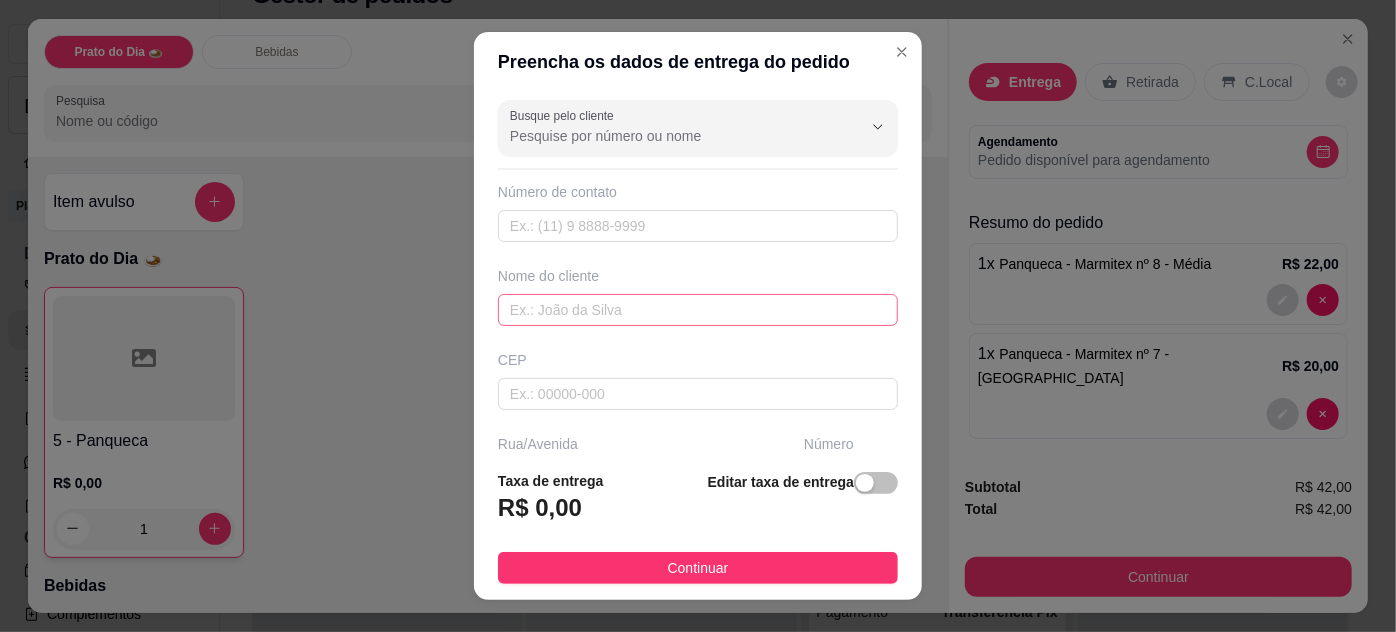 type on "refugio verde" 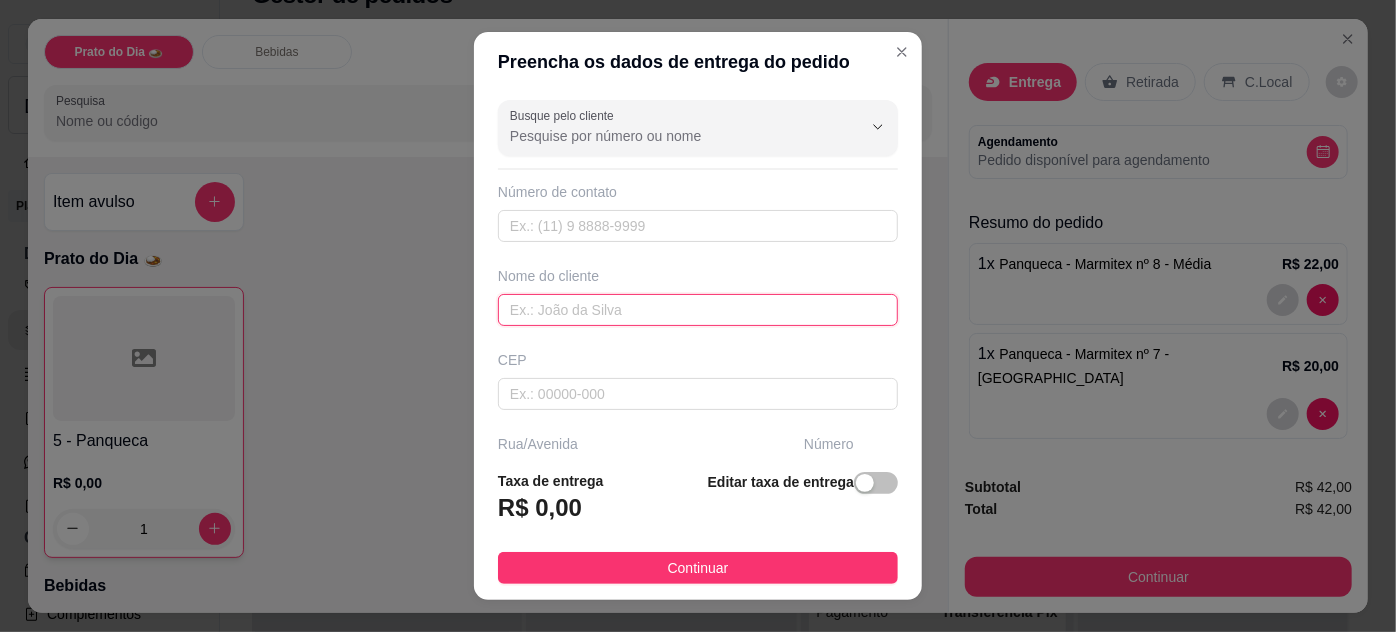 click at bounding box center [698, 310] 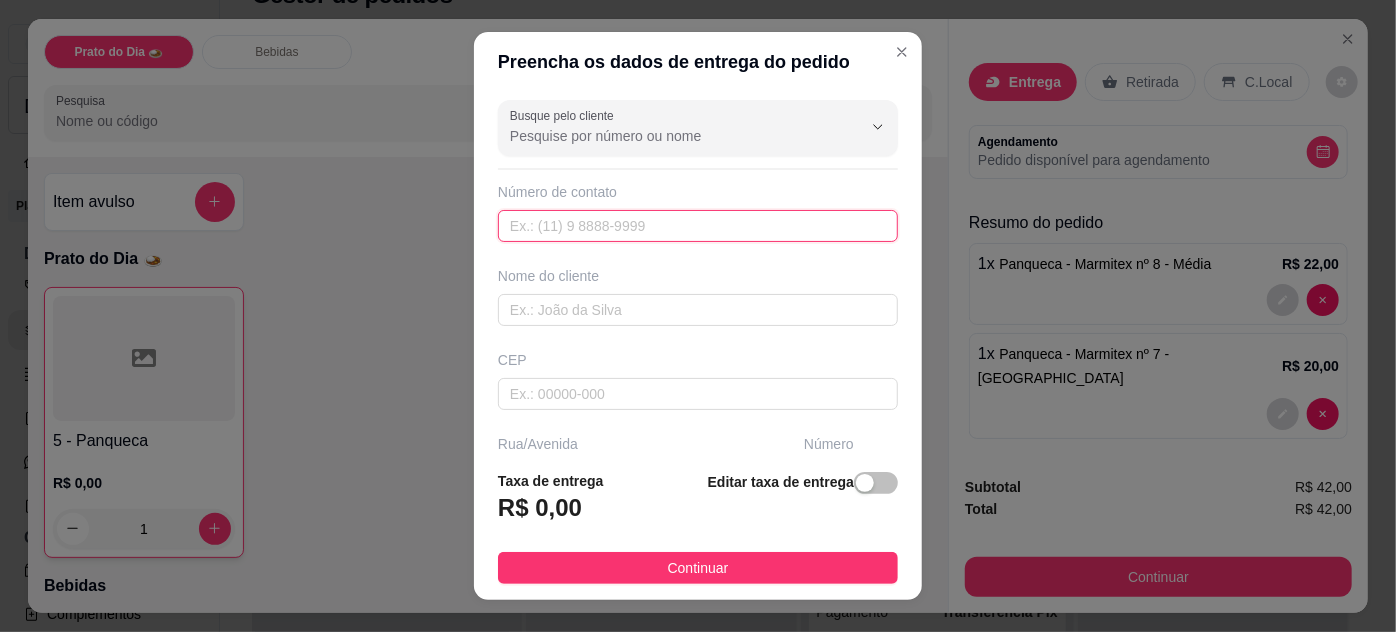 click at bounding box center (698, 226) 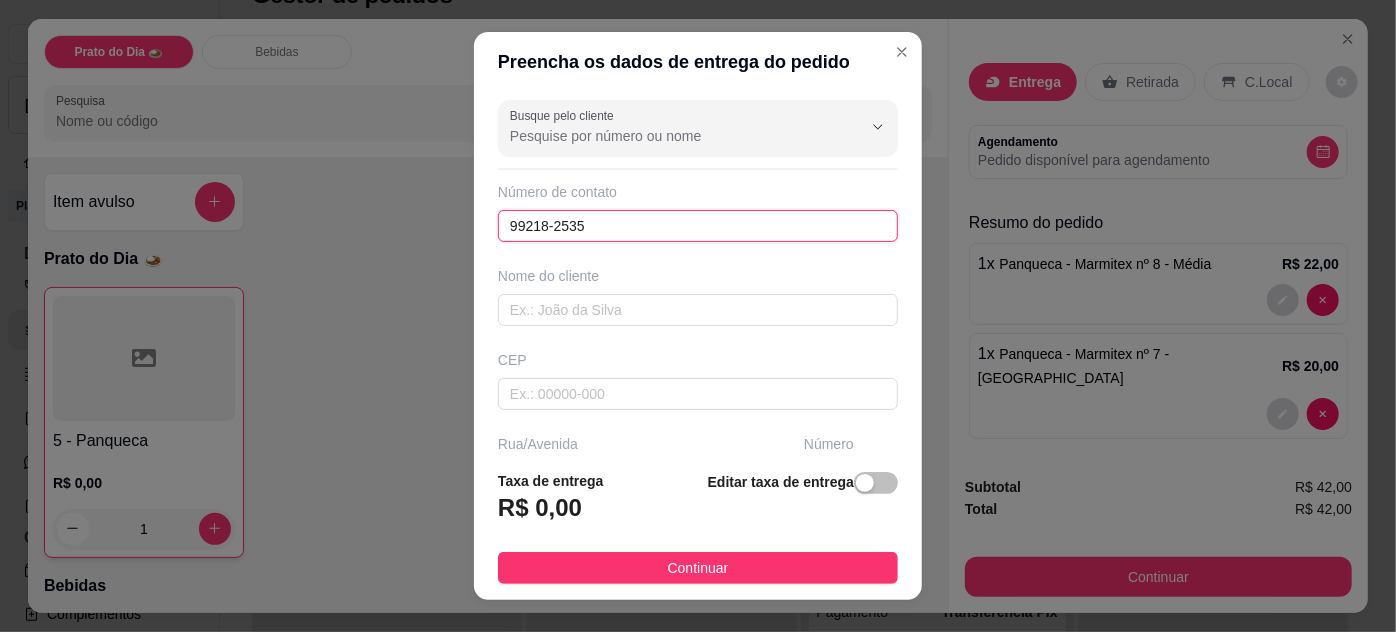 click on "99218-2535" at bounding box center [698, 226] 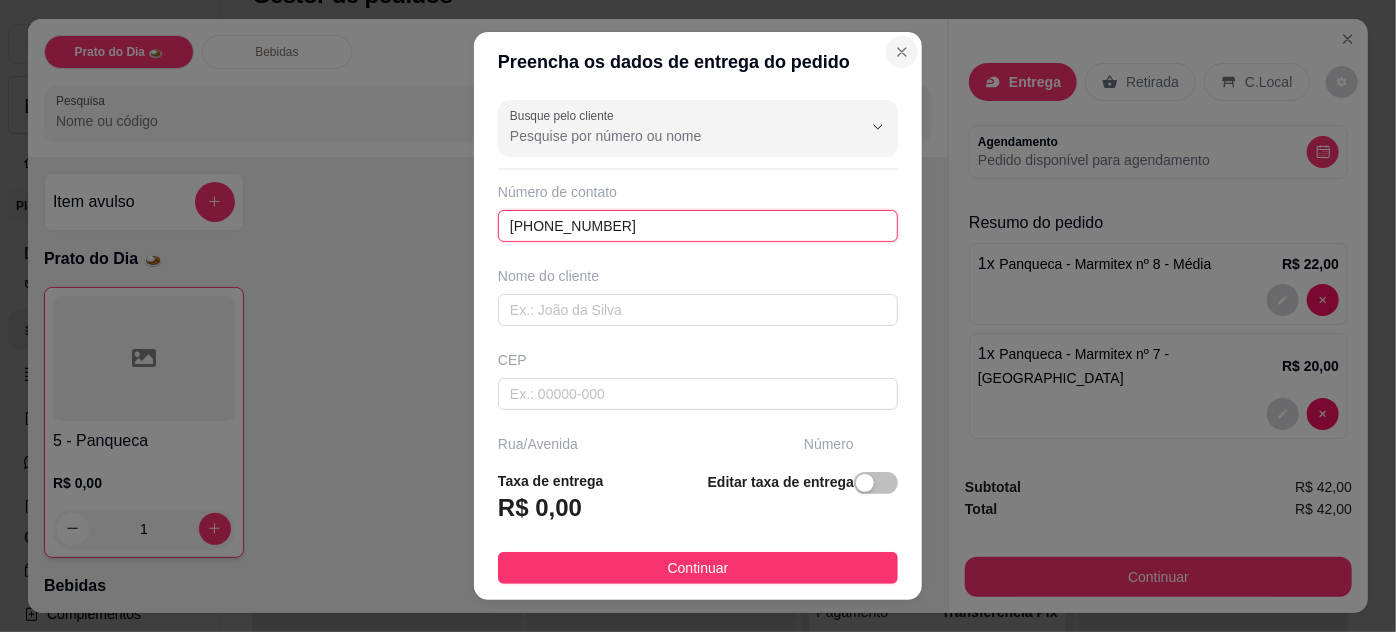type on "[PHONE_NUMBER]" 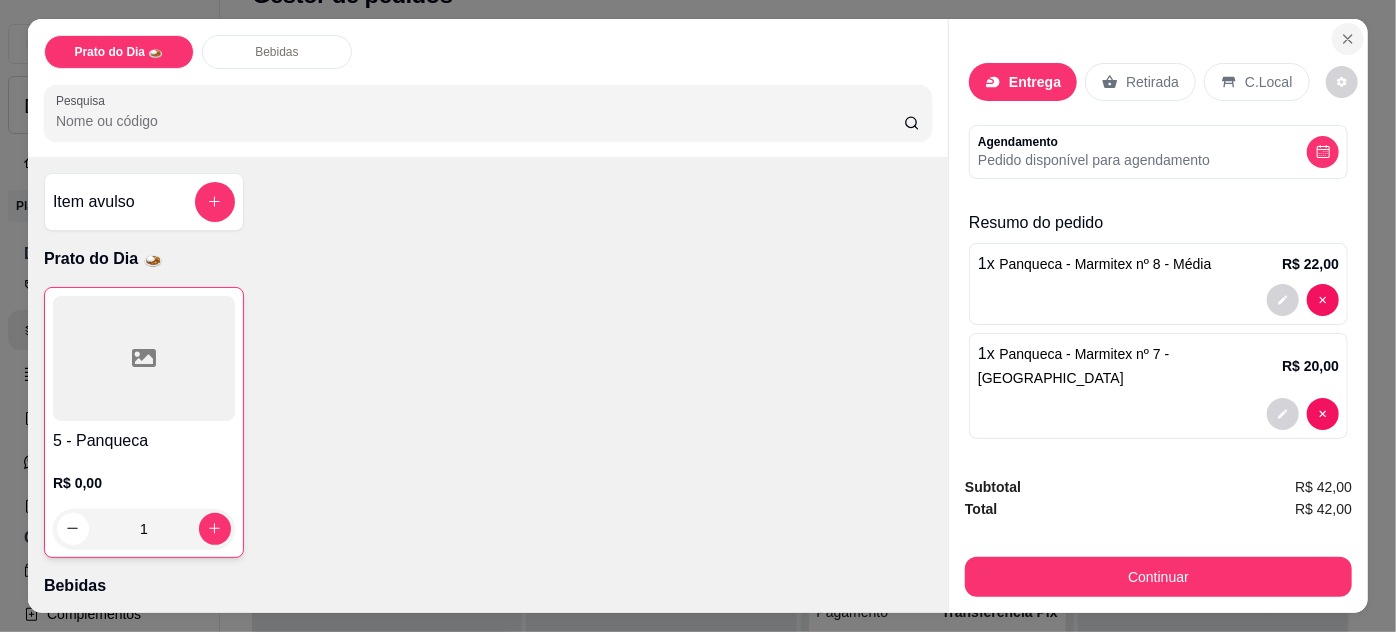 click at bounding box center [1348, 39] 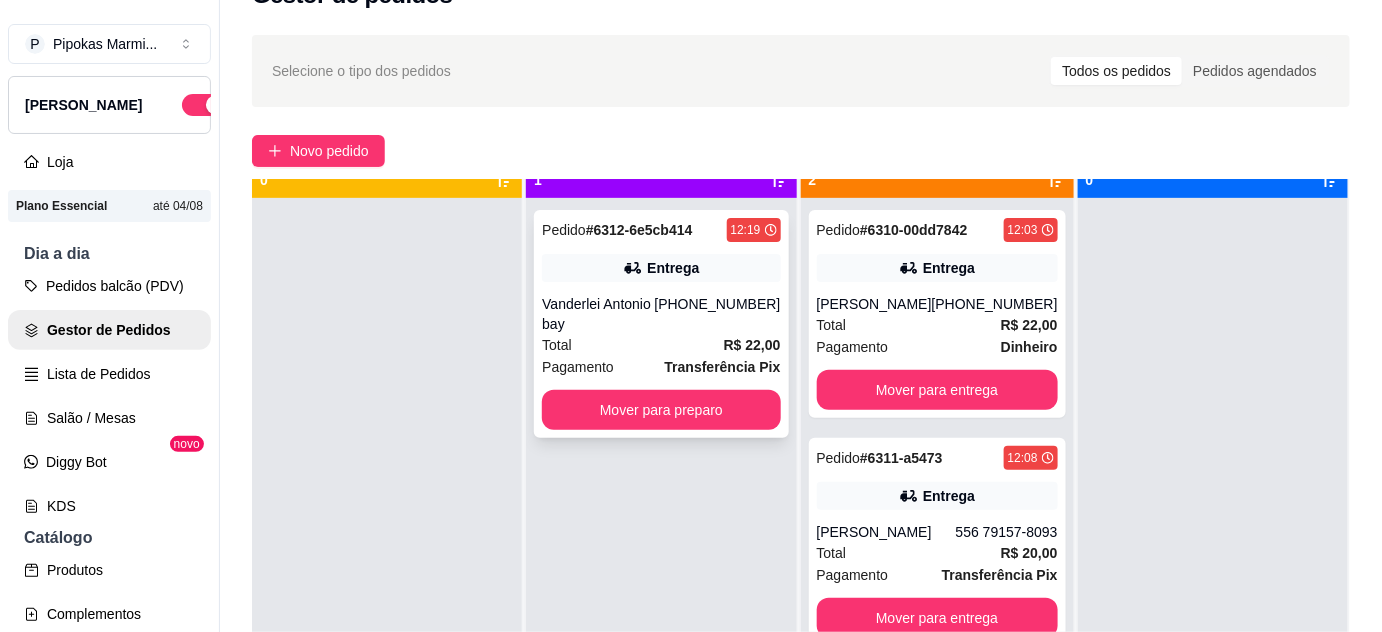 scroll, scrollTop: 56, scrollLeft: 0, axis: vertical 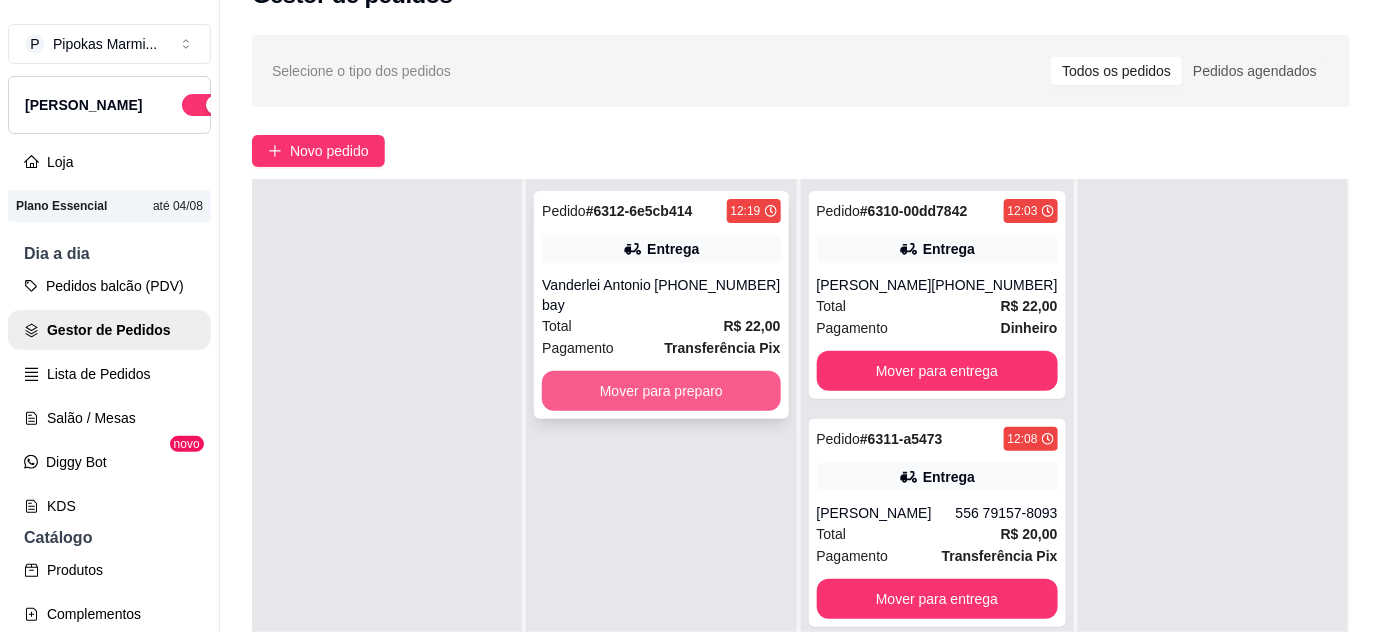 click on "Mover para preparo" at bounding box center (661, 391) 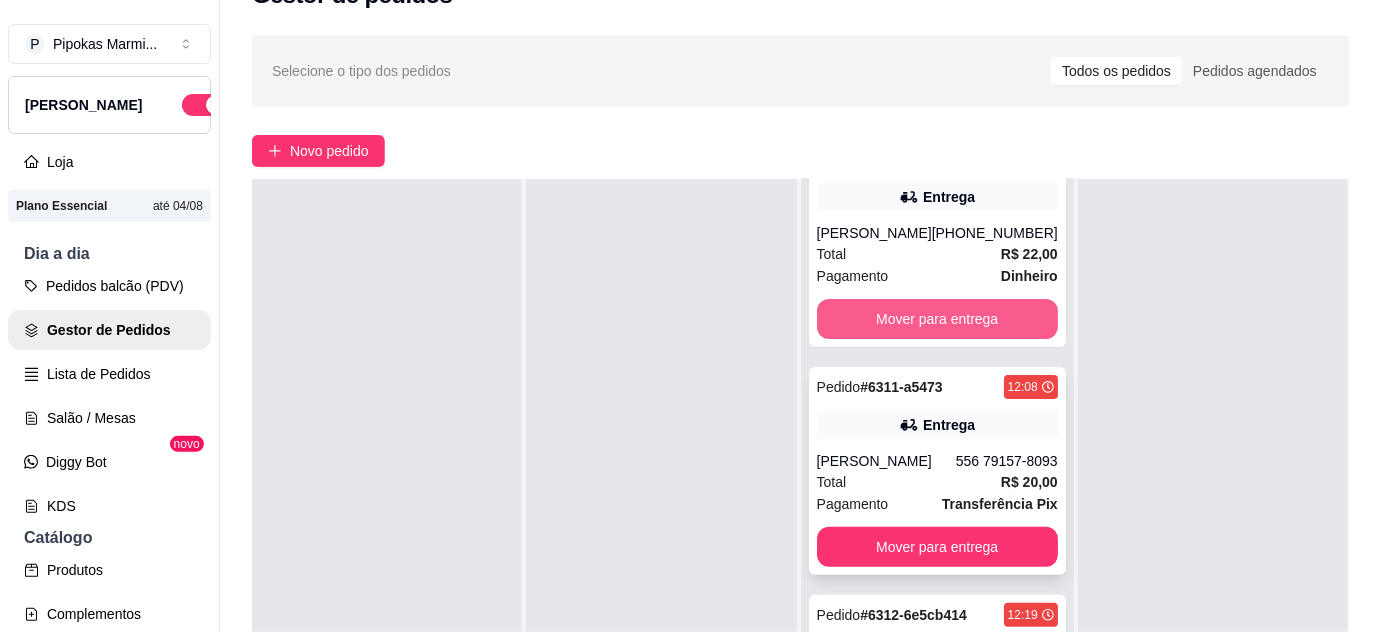 scroll, scrollTop: 92, scrollLeft: 0, axis: vertical 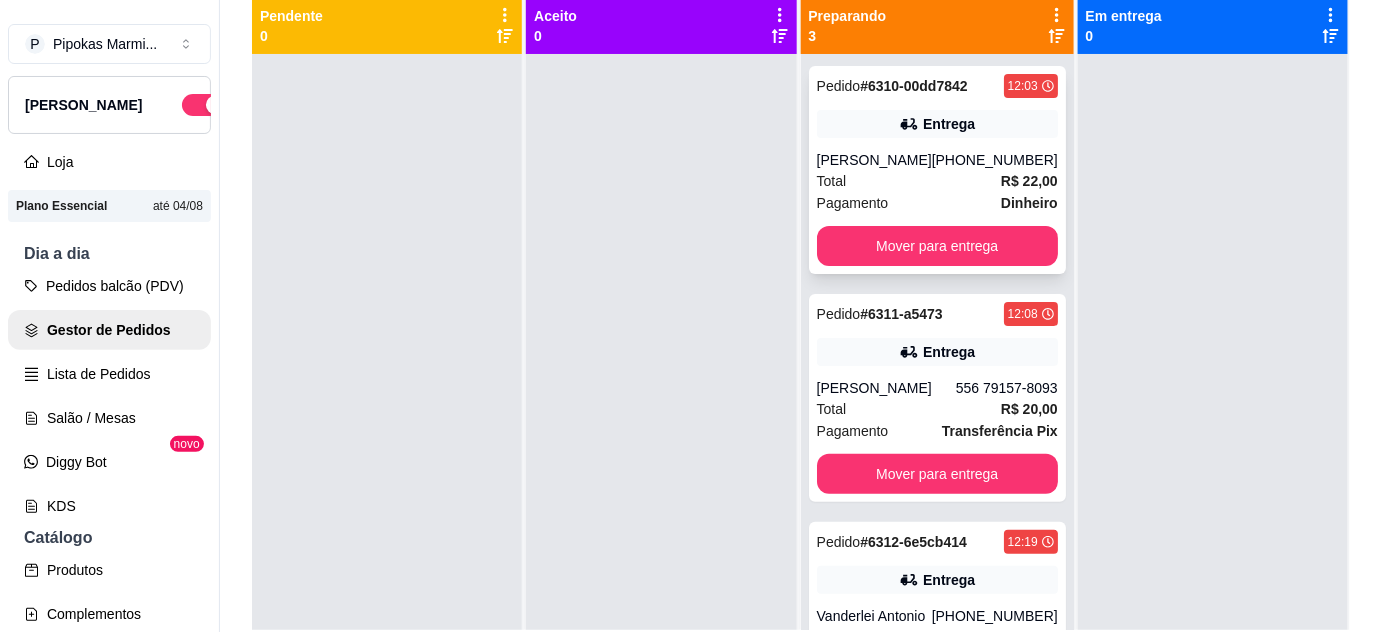 click on "[PERSON_NAME]" at bounding box center [874, 160] 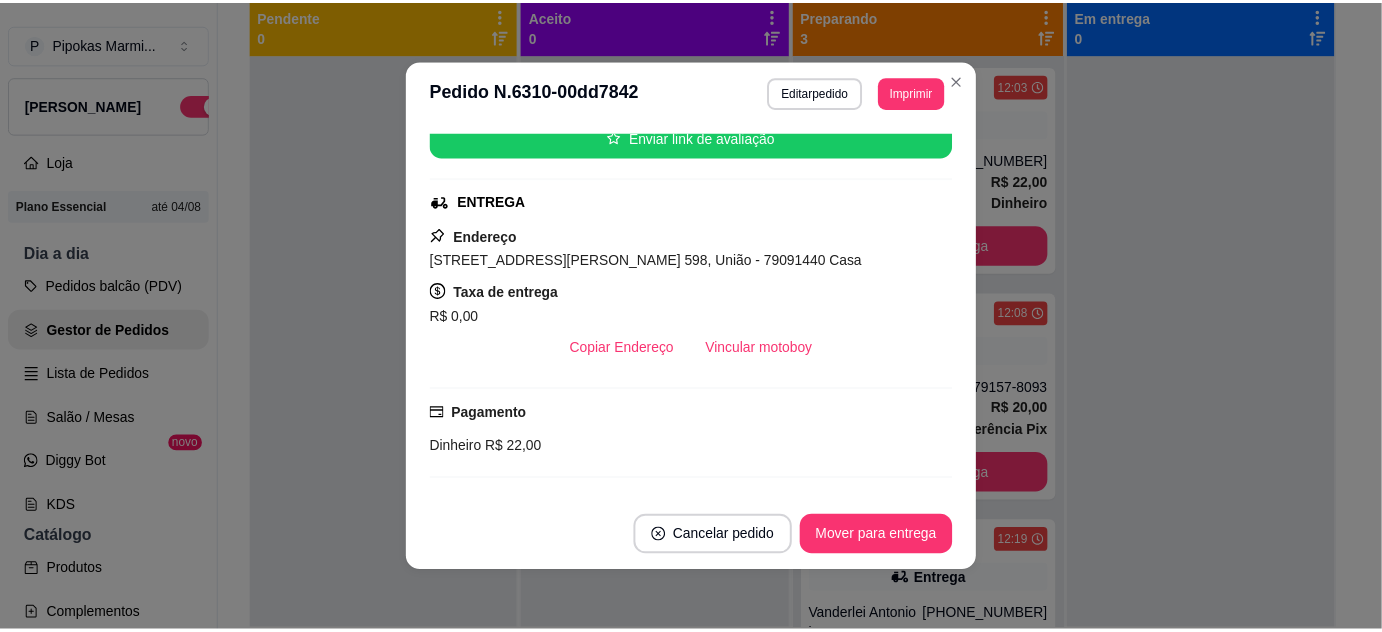 scroll, scrollTop: 363, scrollLeft: 0, axis: vertical 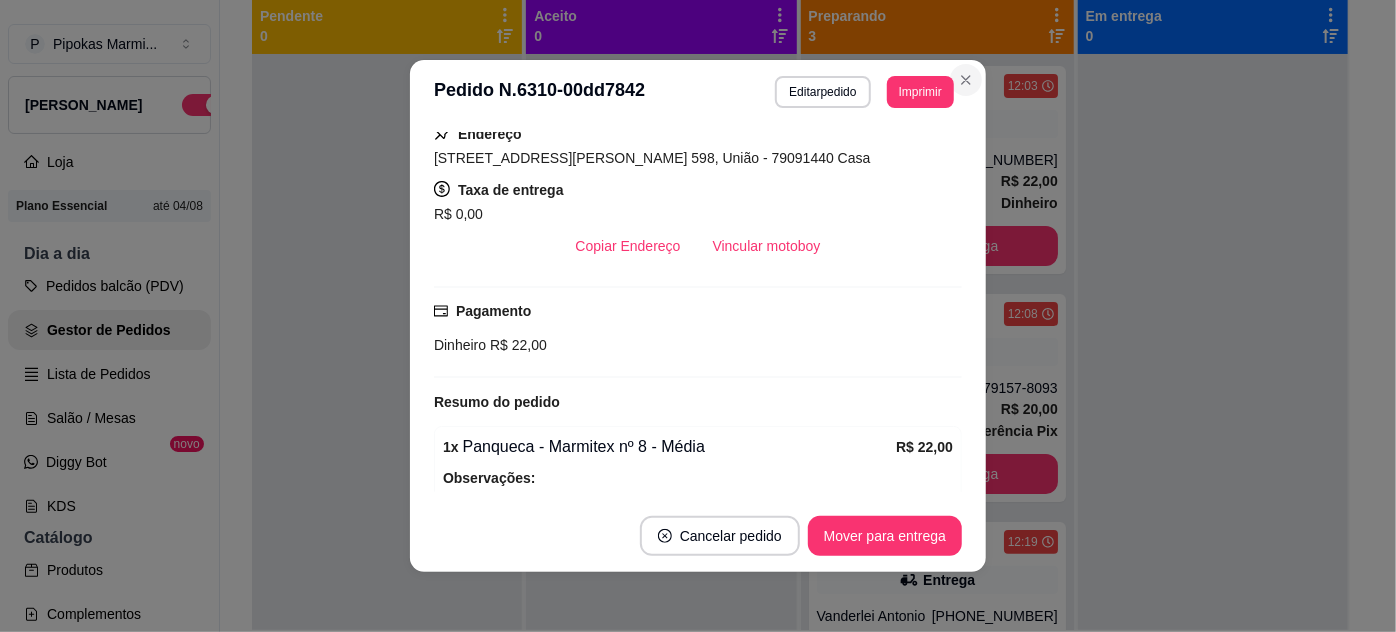 click on "**********" at bounding box center [698, 92] 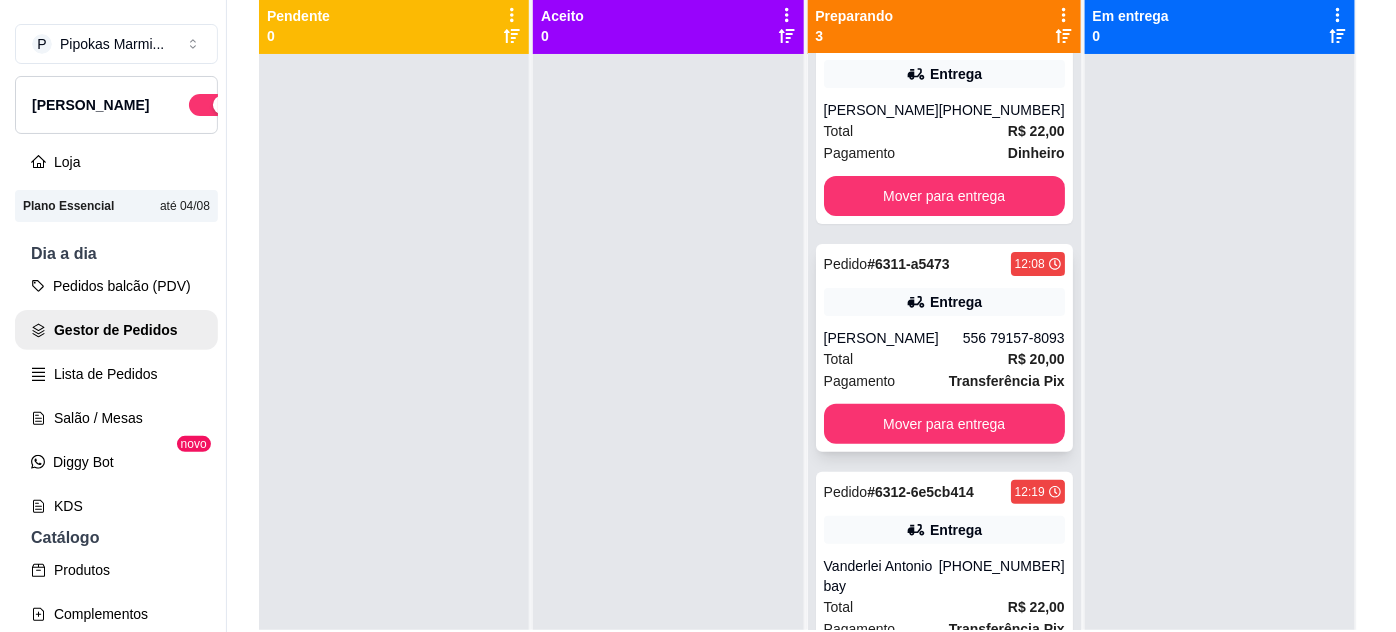 scroll, scrollTop: 92, scrollLeft: 0, axis: vertical 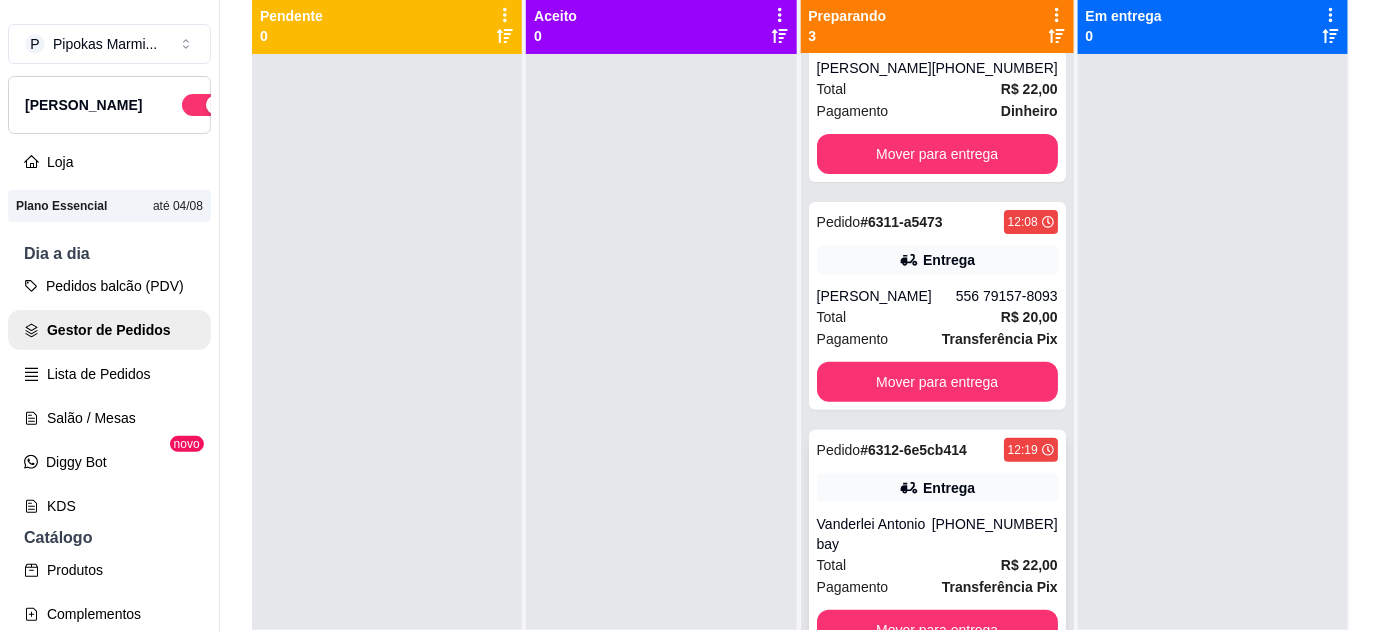 click 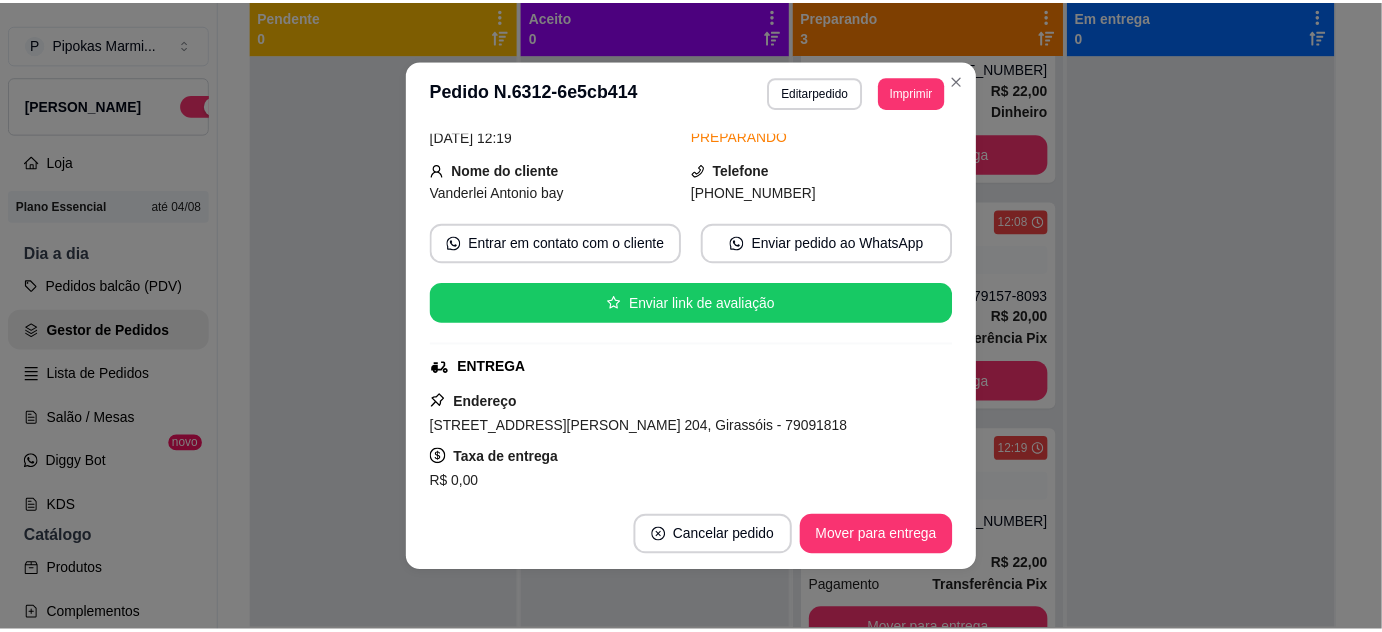 scroll, scrollTop: 181, scrollLeft: 0, axis: vertical 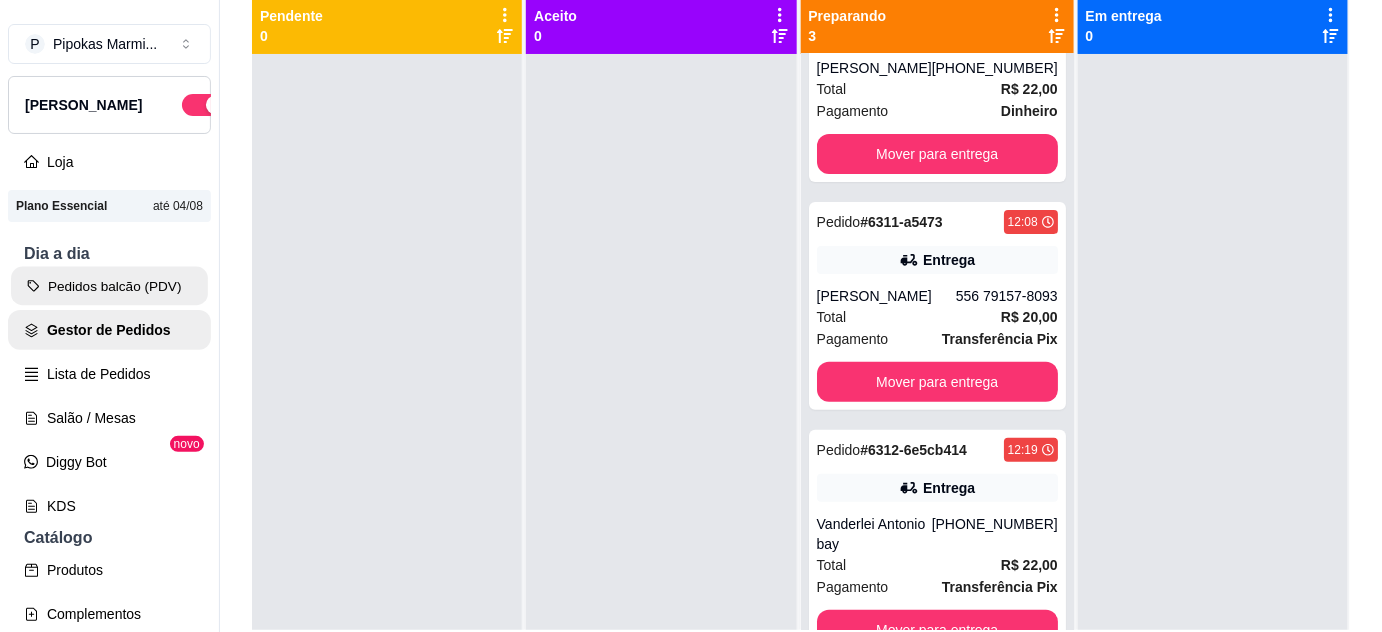 click on "Pedidos balcão (PDV)" at bounding box center (109, 286) 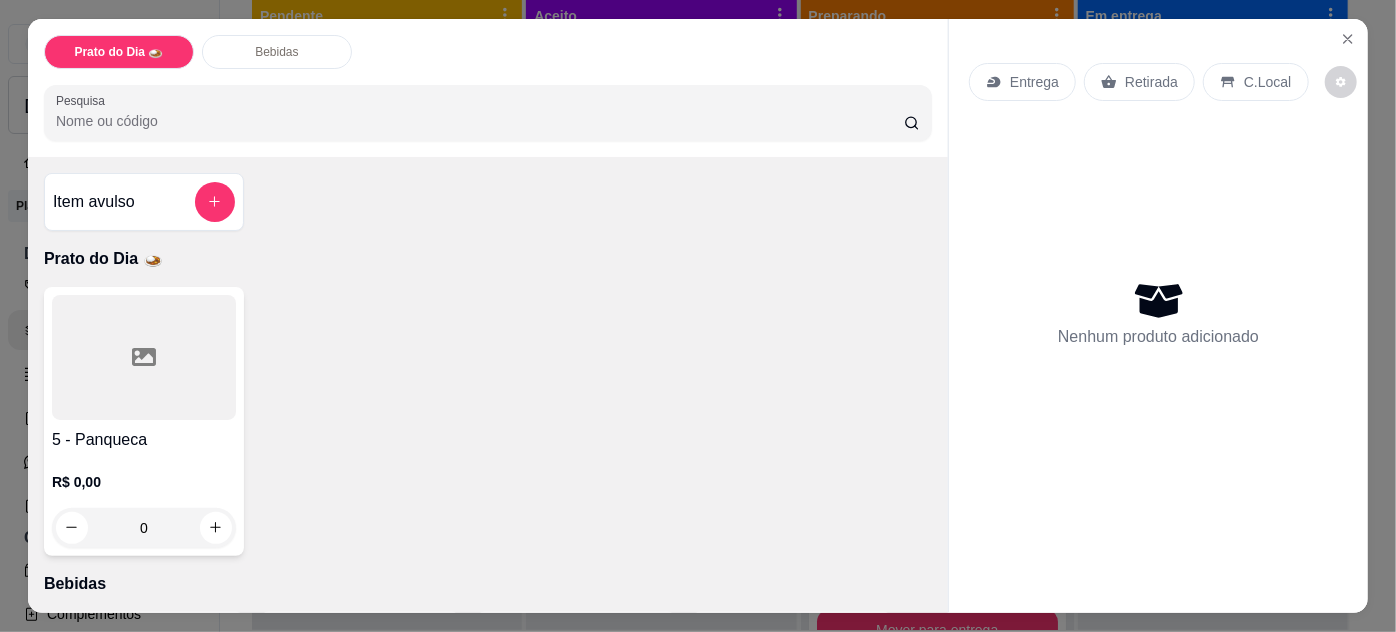 click 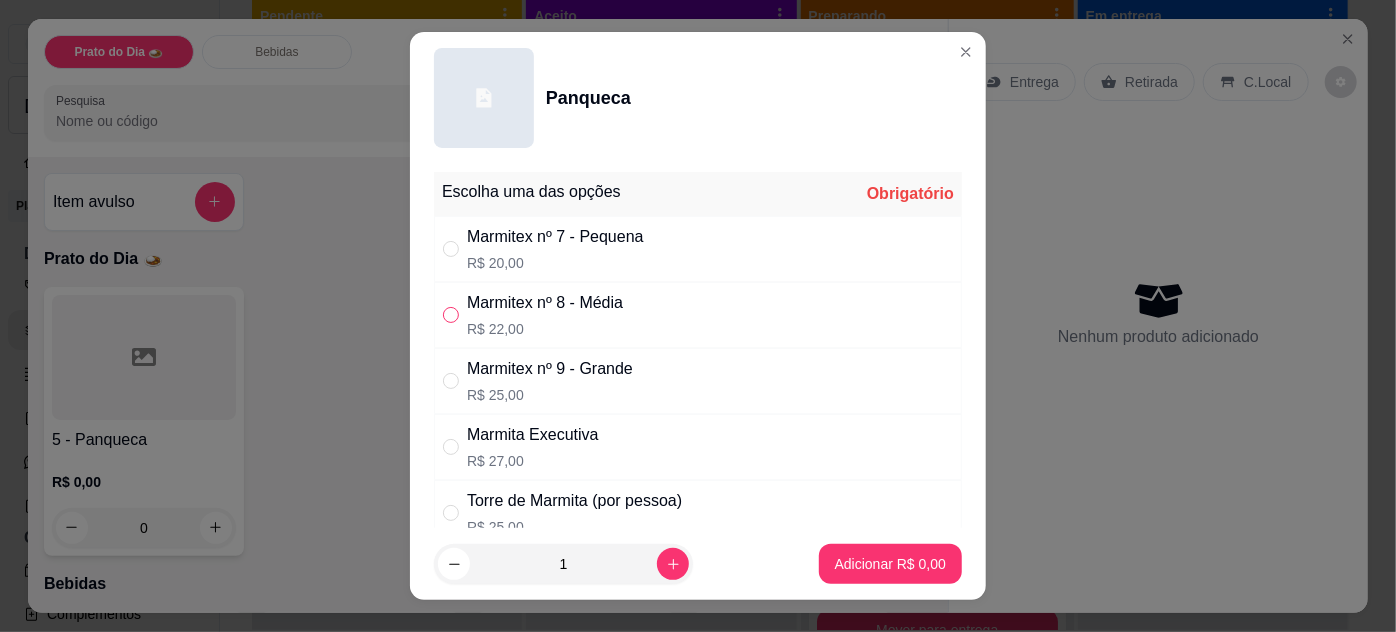 click at bounding box center (451, 315) 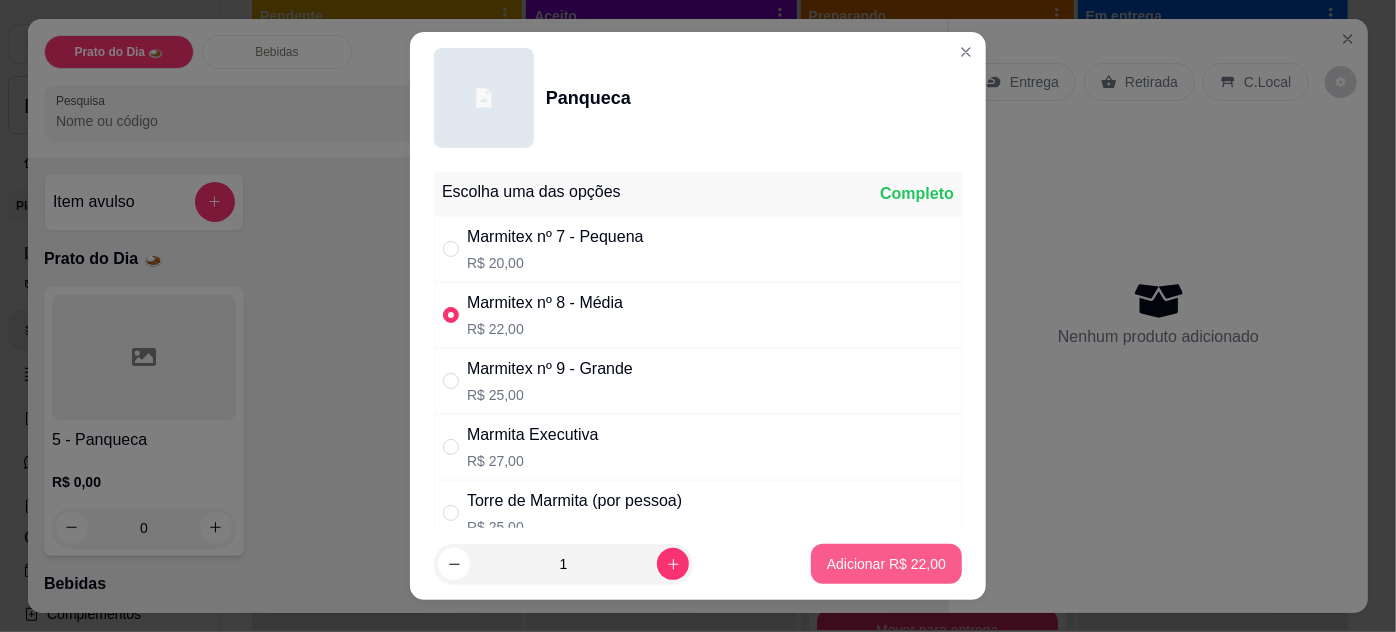 click on "Adicionar   R$ 22,00" at bounding box center (886, 564) 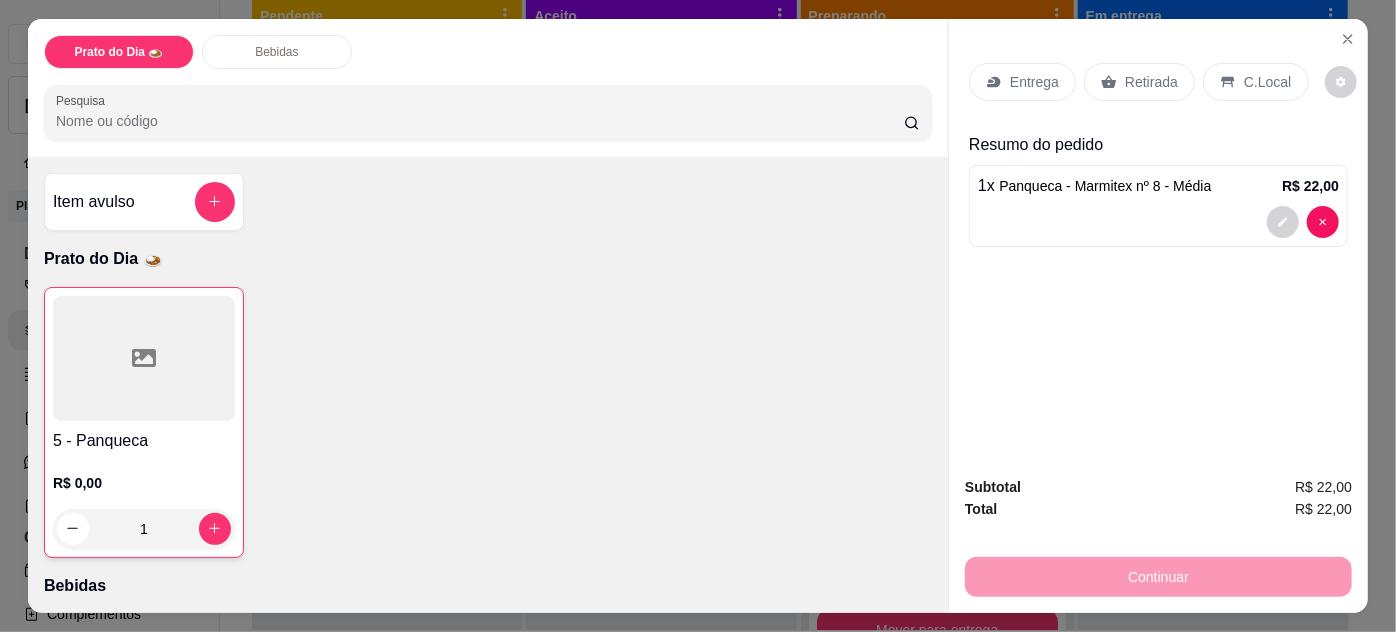 click on "5 - Panqueca   R$ 0,00 1" at bounding box center (488, 422) 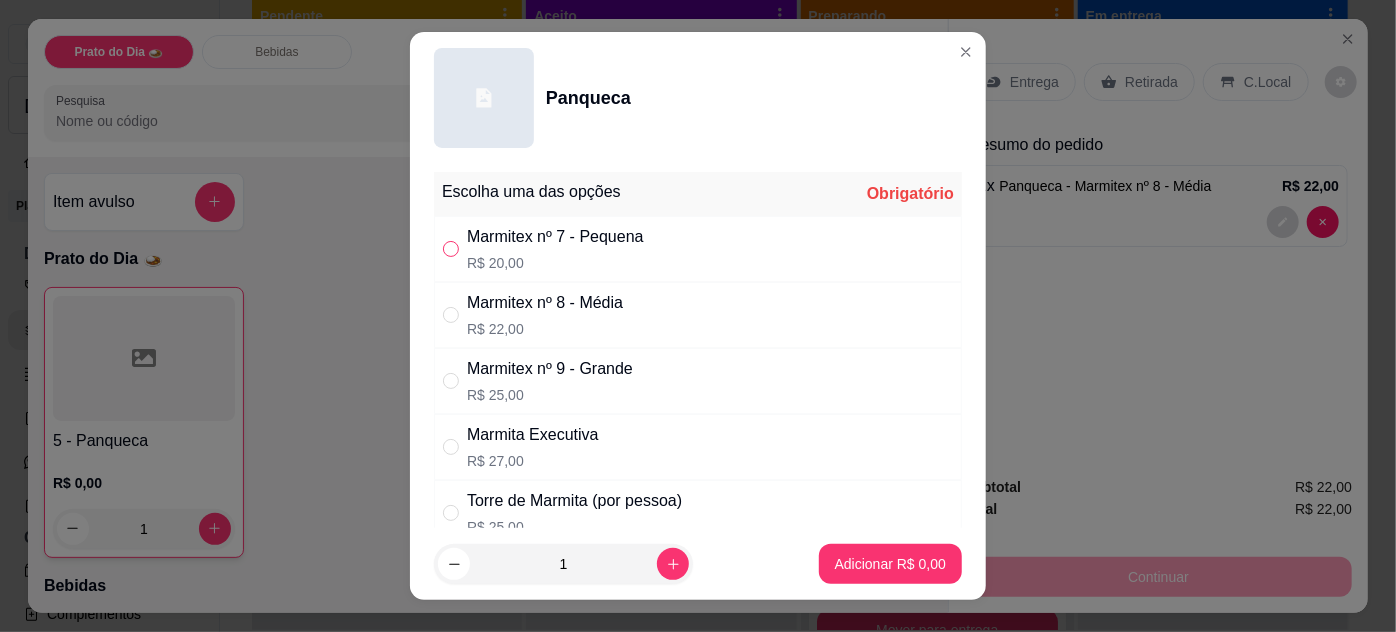 click at bounding box center (451, 249) 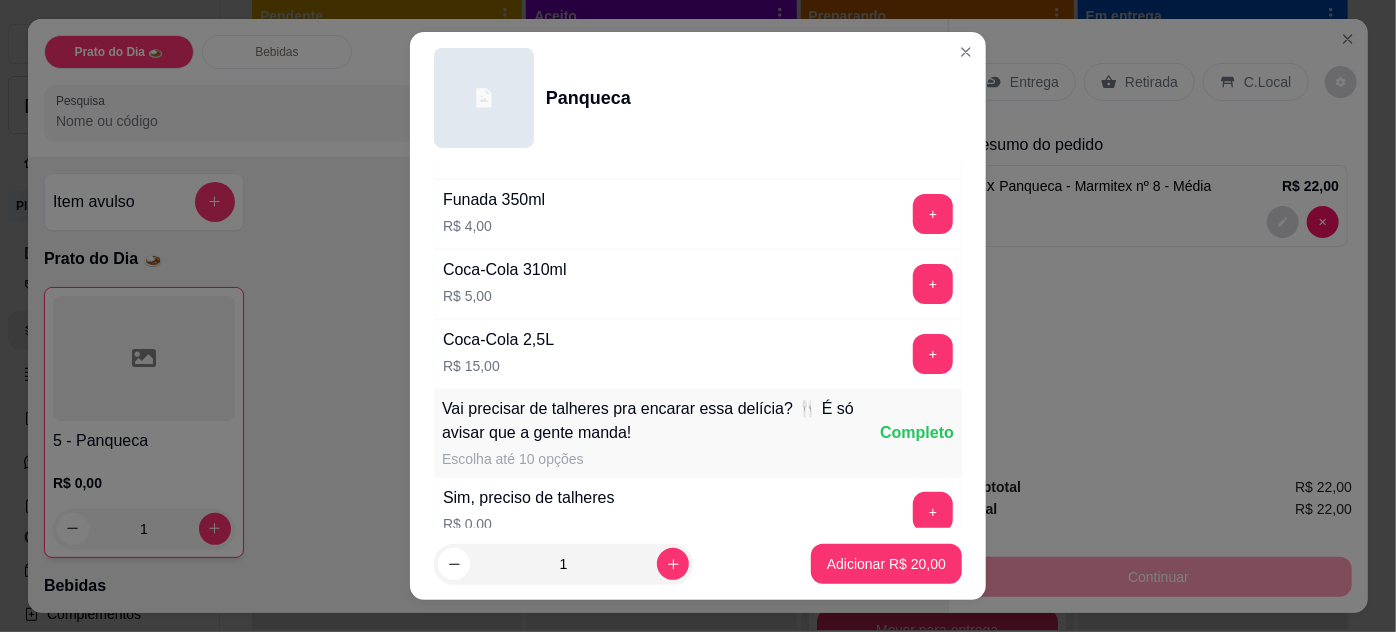 scroll, scrollTop: 909, scrollLeft: 0, axis: vertical 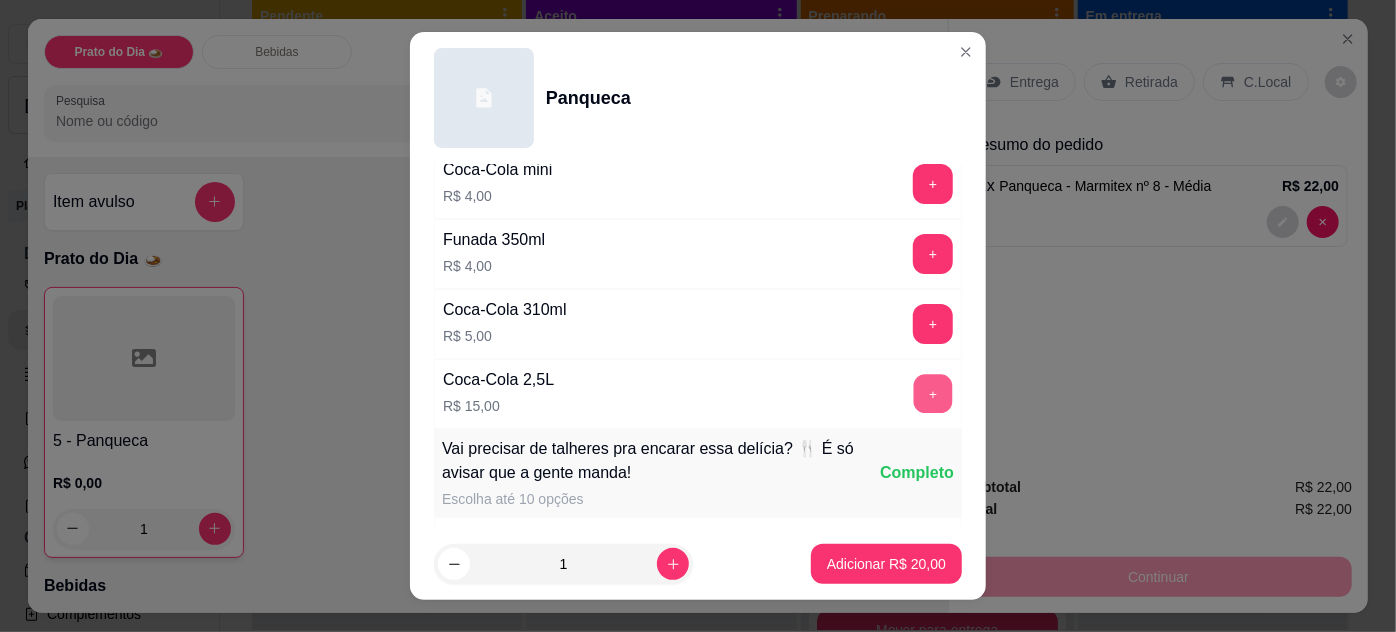 click on "+" at bounding box center (933, 393) 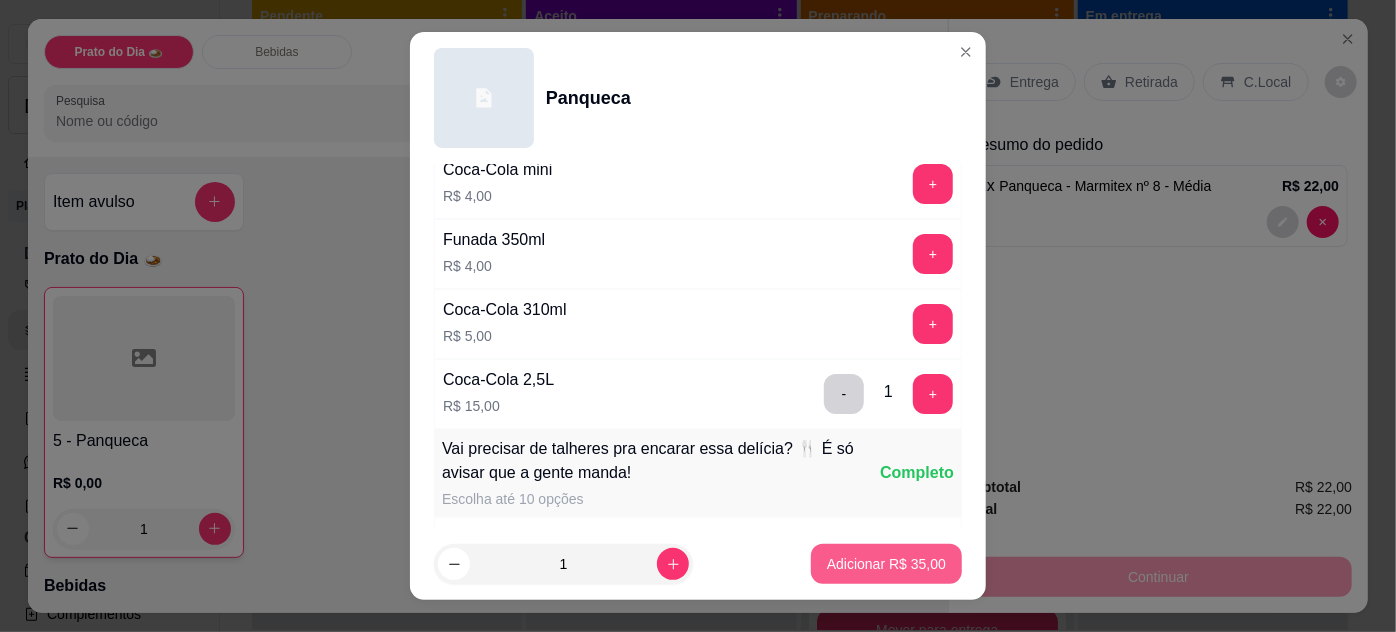 click on "Adicionar   R$ 35,00" at bounding box center (886, 564) 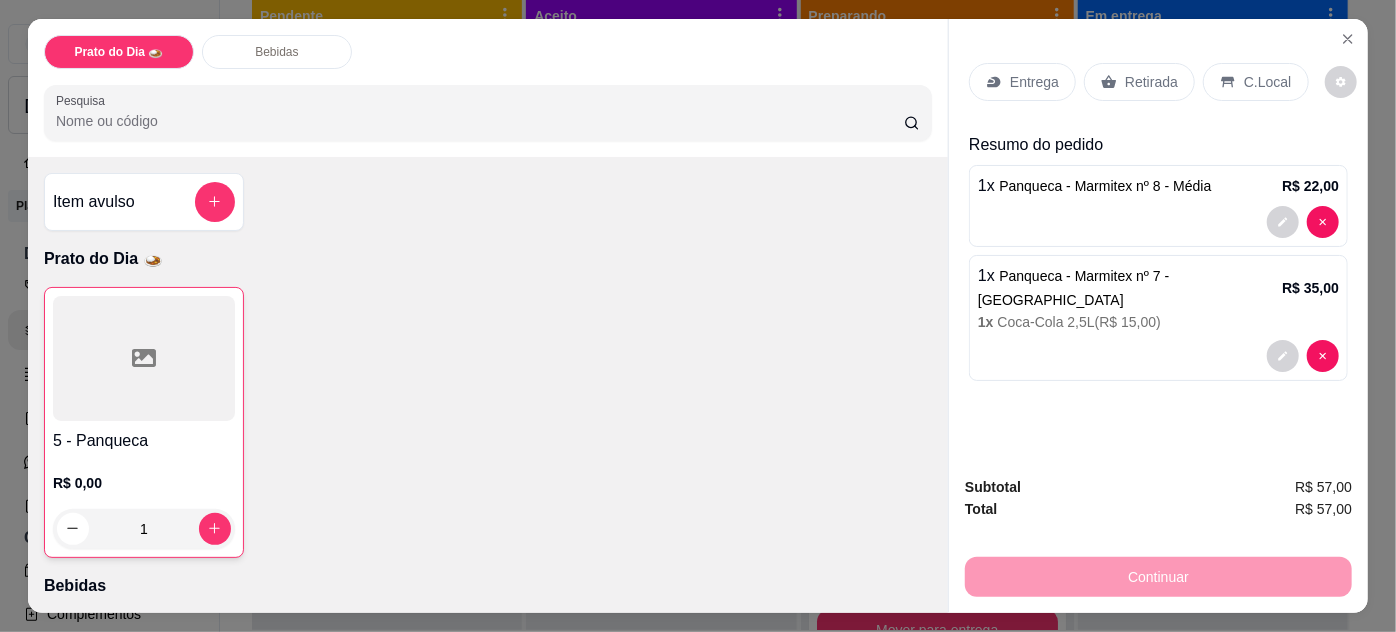 click on "Entrega" at bounding box center (1034, 82) 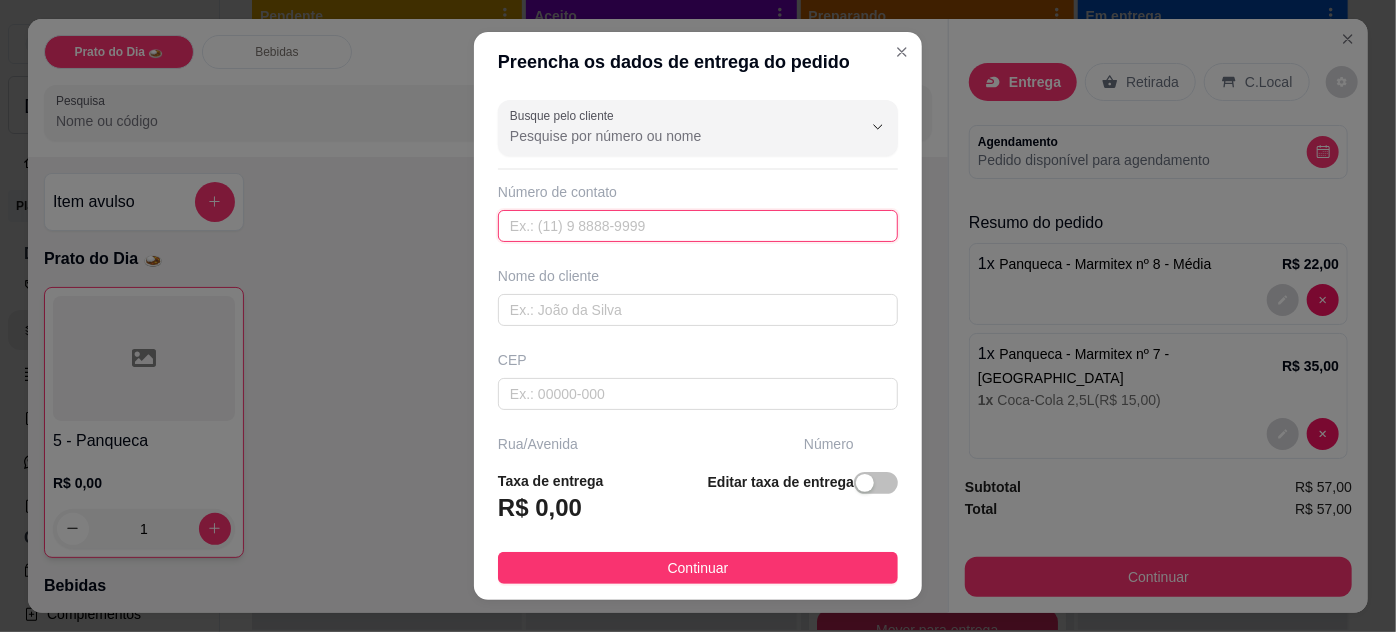 click at bounding box center (698, 226) 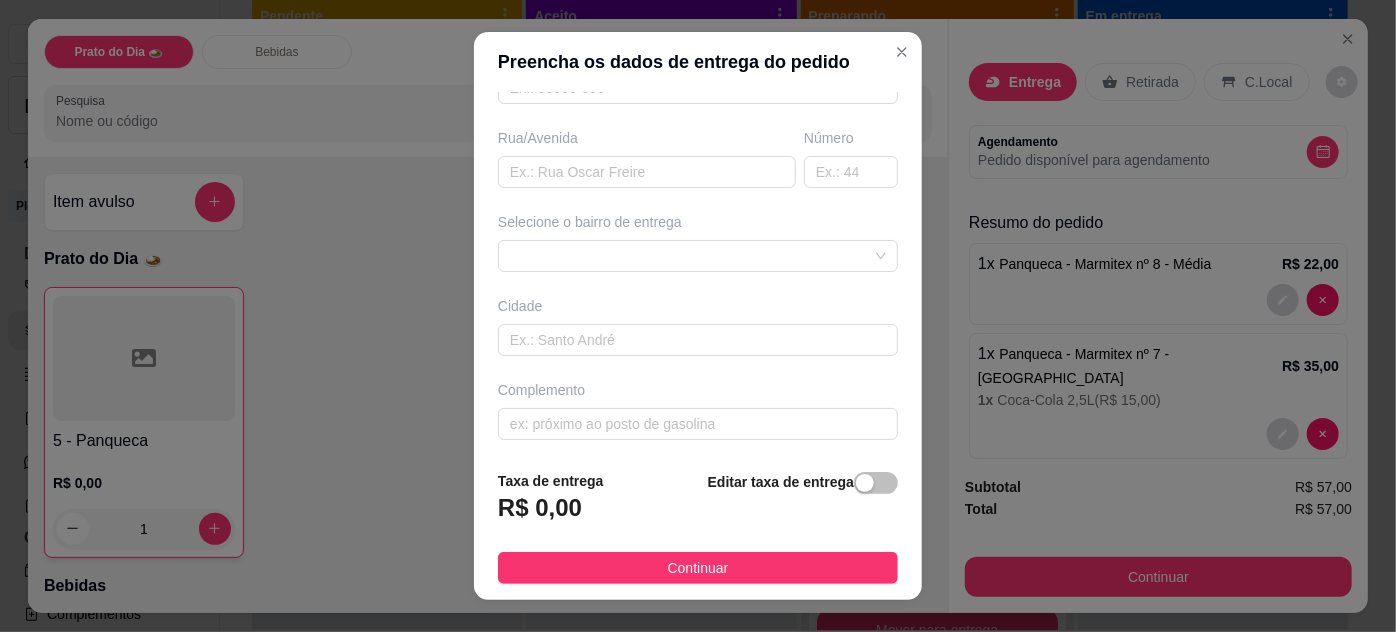 scroll, scrollTop: 216, scrollLeft: 0, axis: vertical 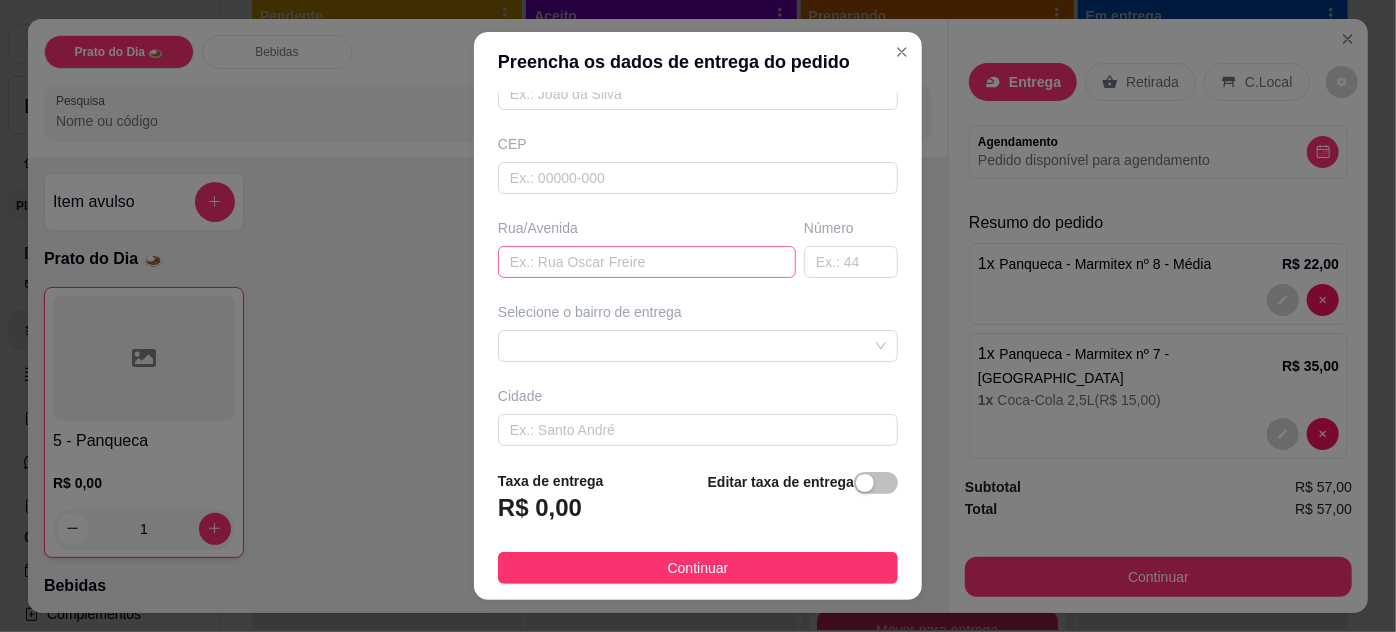 type on "556 79218-2536" 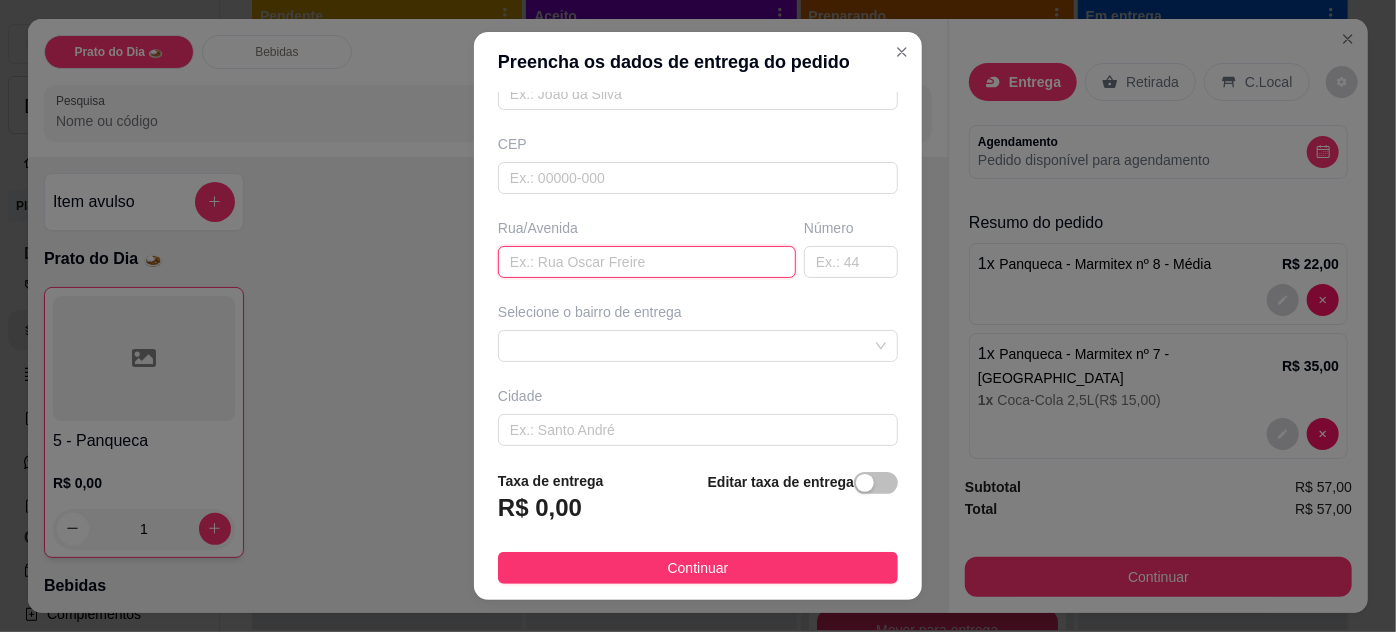 click at bounding box center [647, 262] 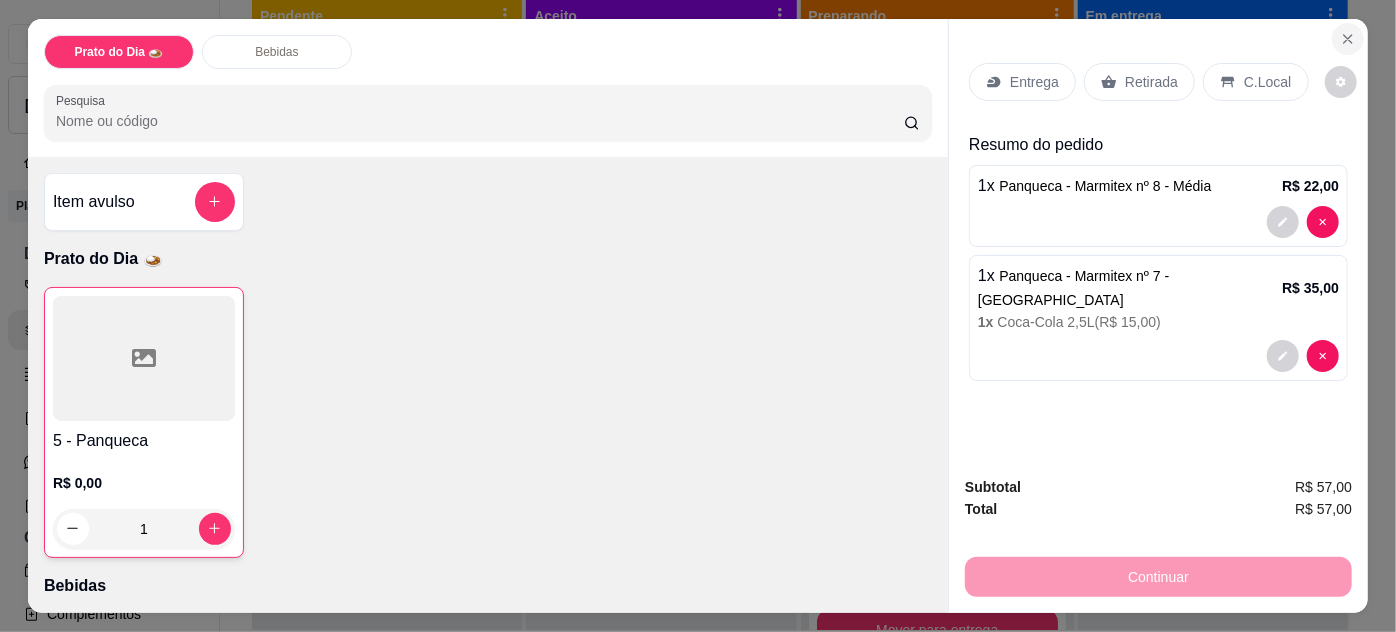 click 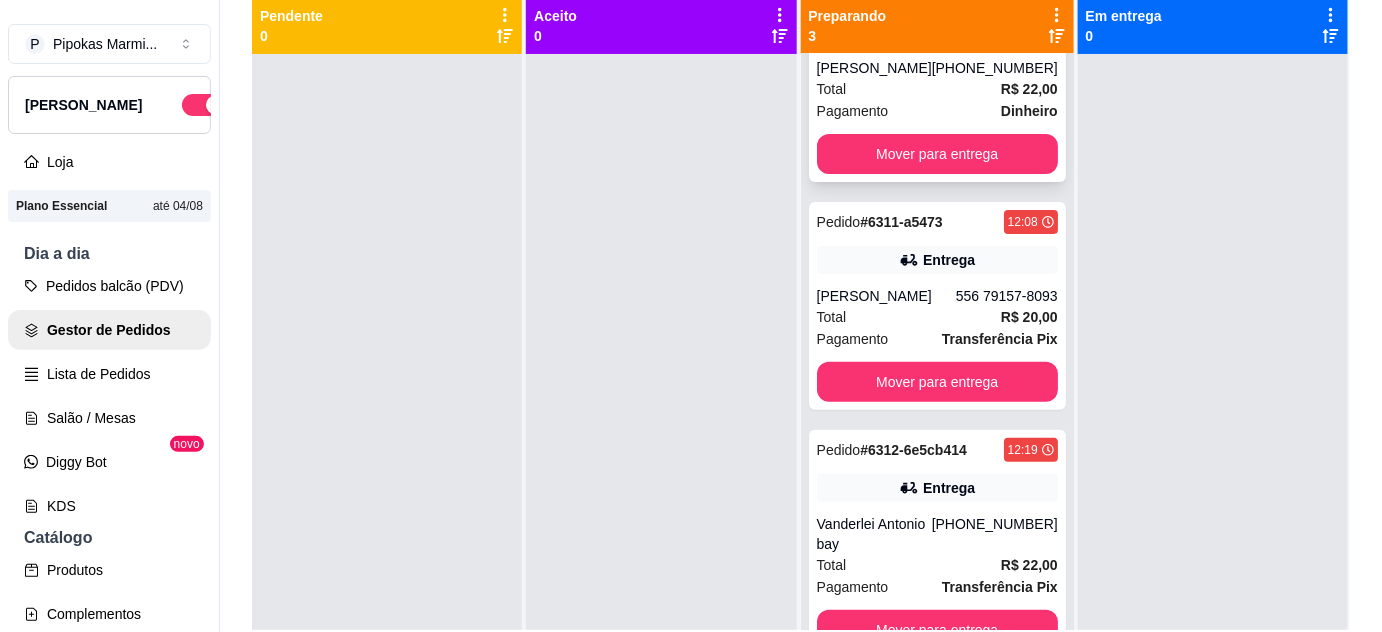 click on "Pagamento" at bounding box center [853, 111] 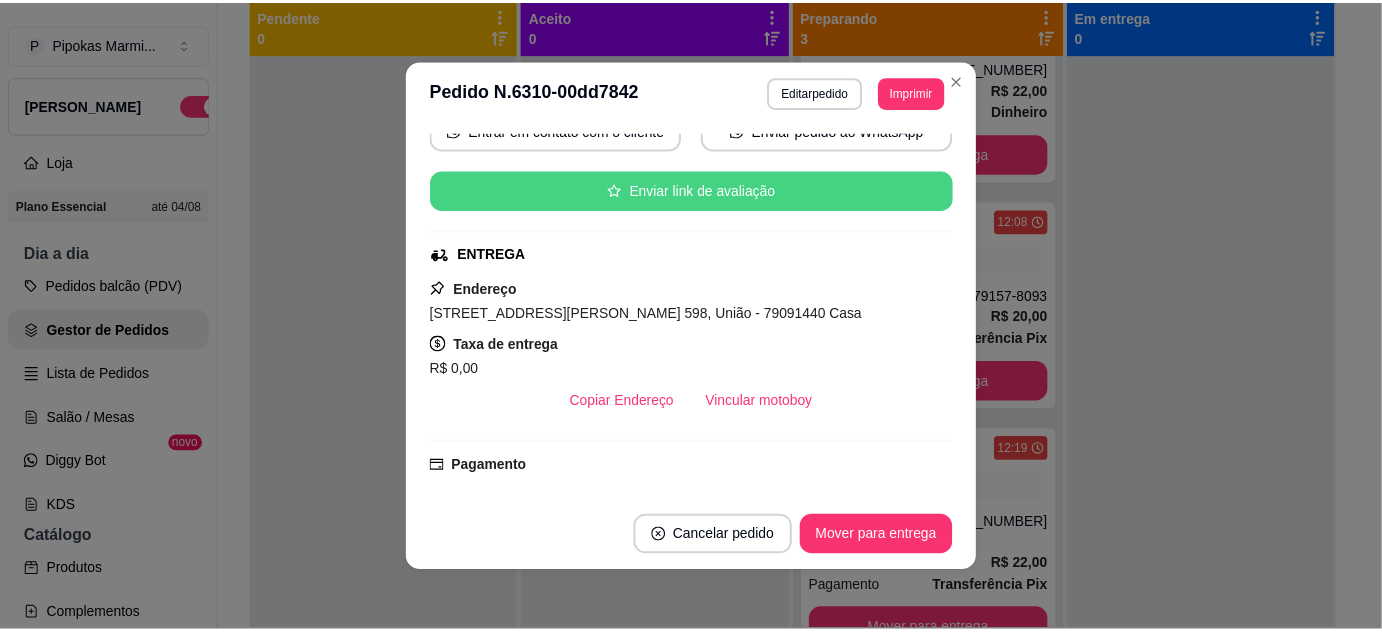 scroll, scrollTop: 363, scrollLeft: 0, axis: vertical 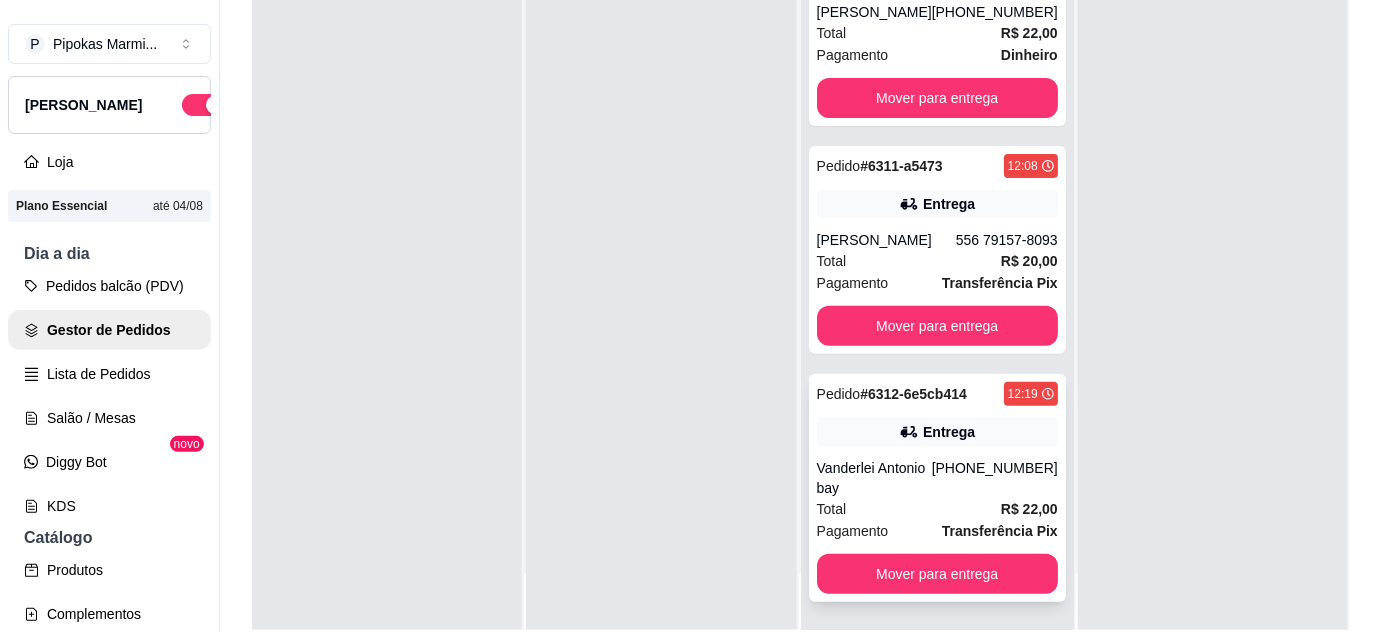 click on "Pedido  # 6312-6e5cb414 12:19 Entrega Vanderlei Antonio bay  [PHONE_NUMBER] Total R$ 22,00 Pagamento Transferência Pix Mover para entrega" at bounding box center (937, 488) 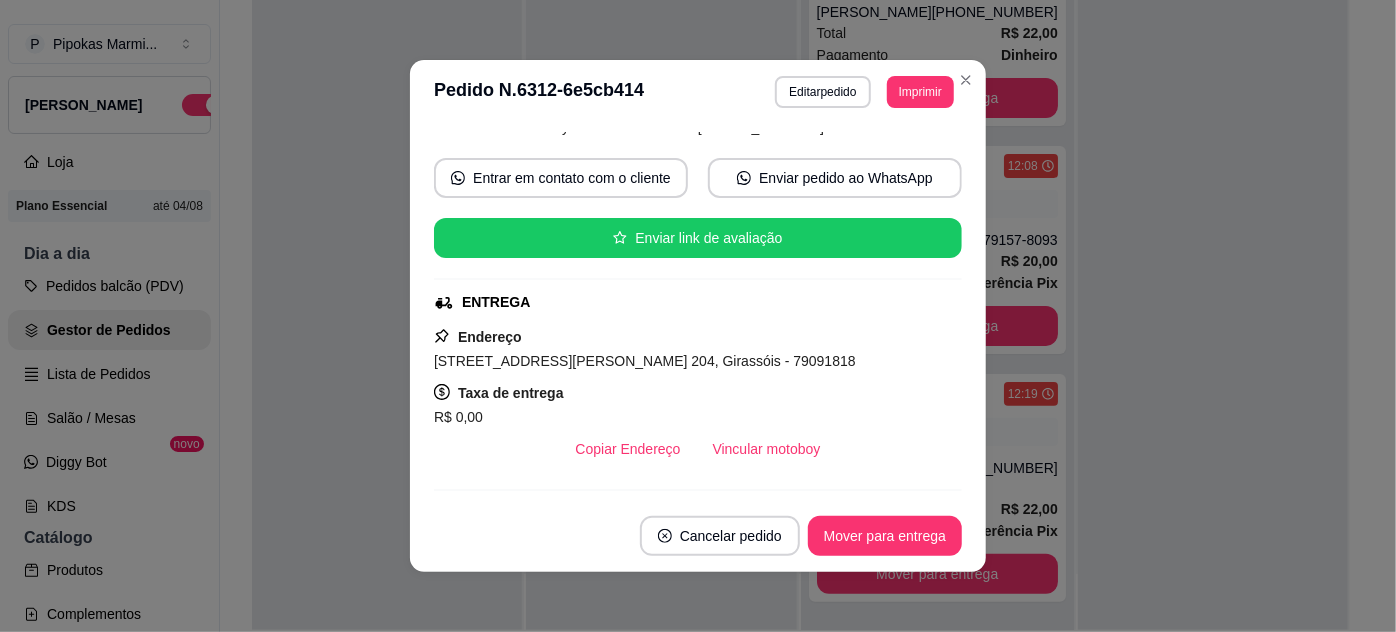 scroll, scrollTop: 272, scrollLeft: 0, axis: vertical 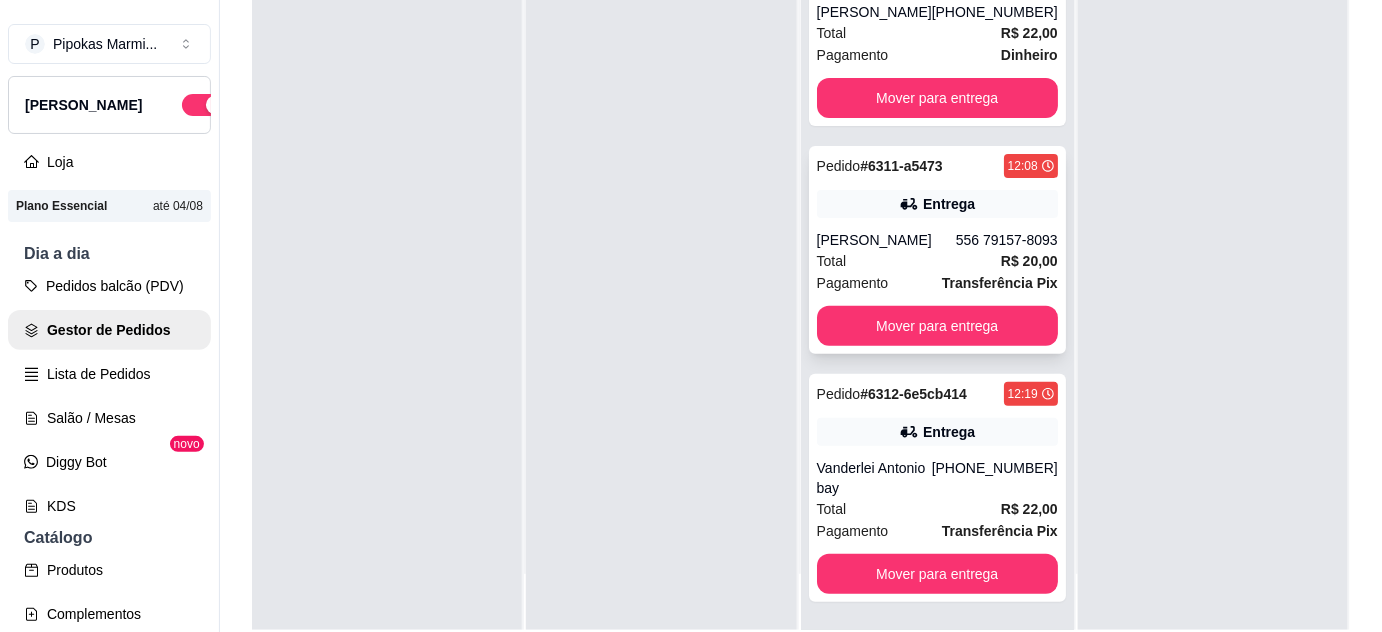 click on "556 79157-8093" at bounding box center (1007, 240) 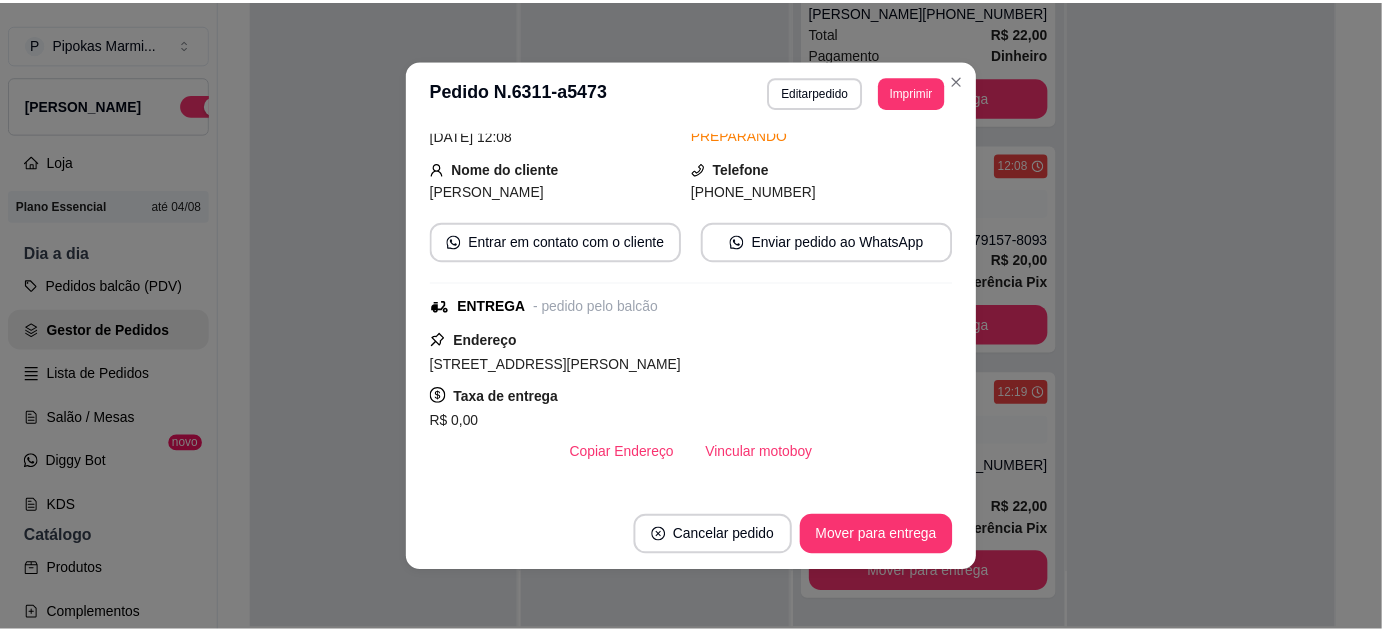 scroll, scrollTop: 181, scrollLeft: 0, axis: vertical 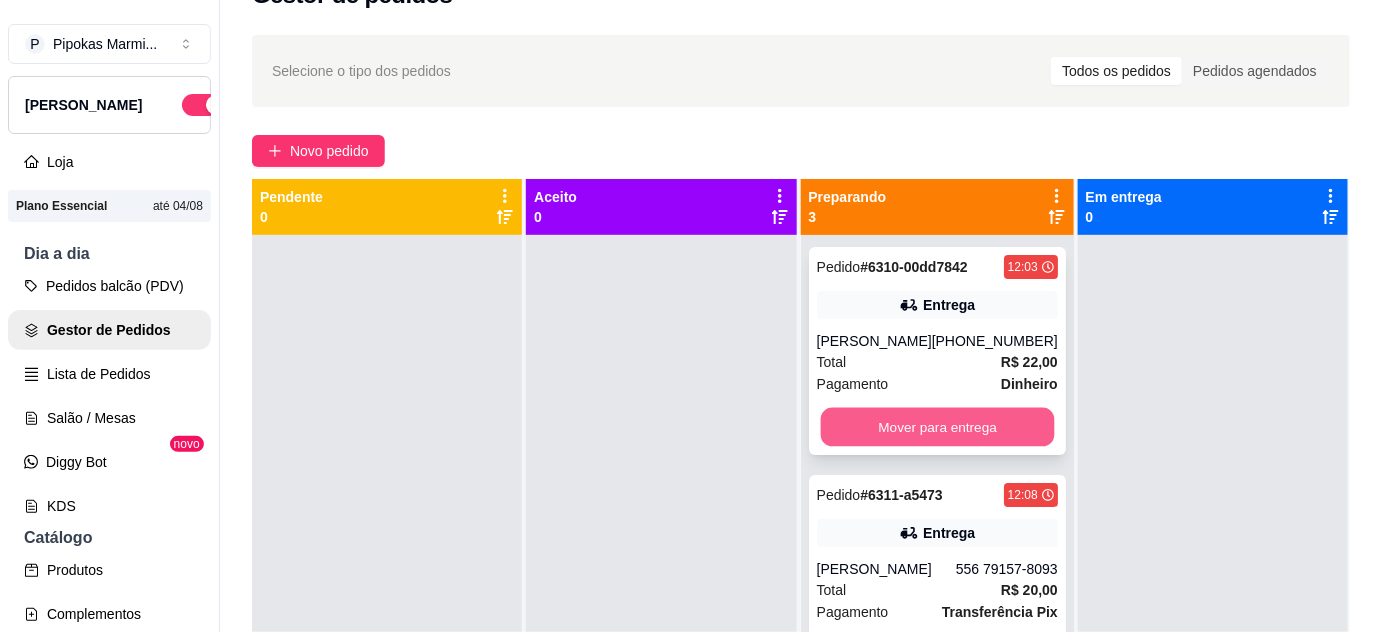 click on "Mover para entrega" at bounding box center (937, 427) 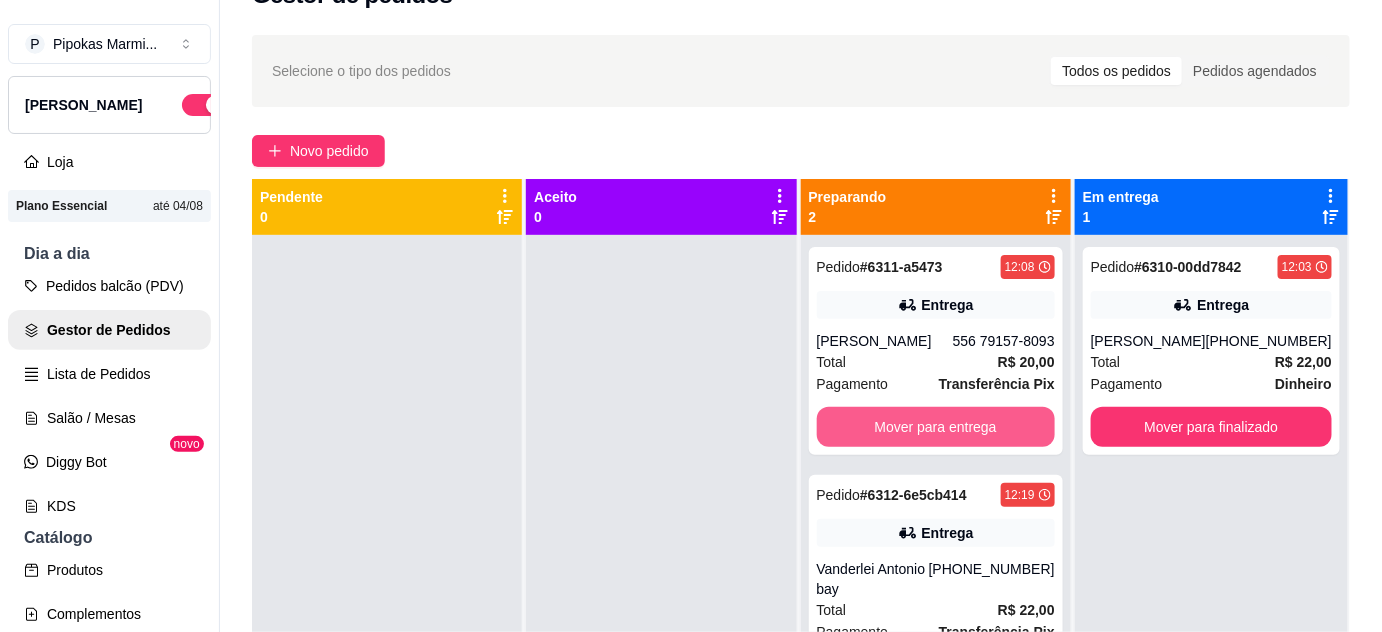 click on "Mover para entrega" at bounding box center (936, 427) 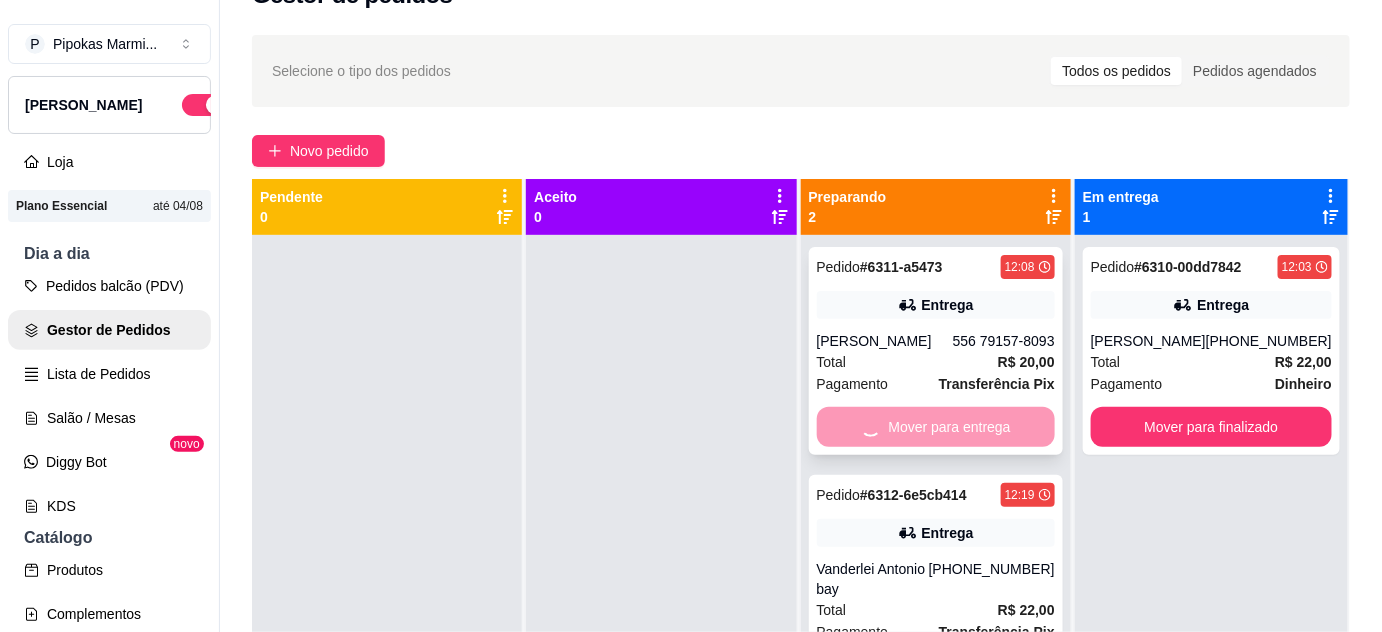 click on "Mover para entrega" at bounding box center (936, 675) 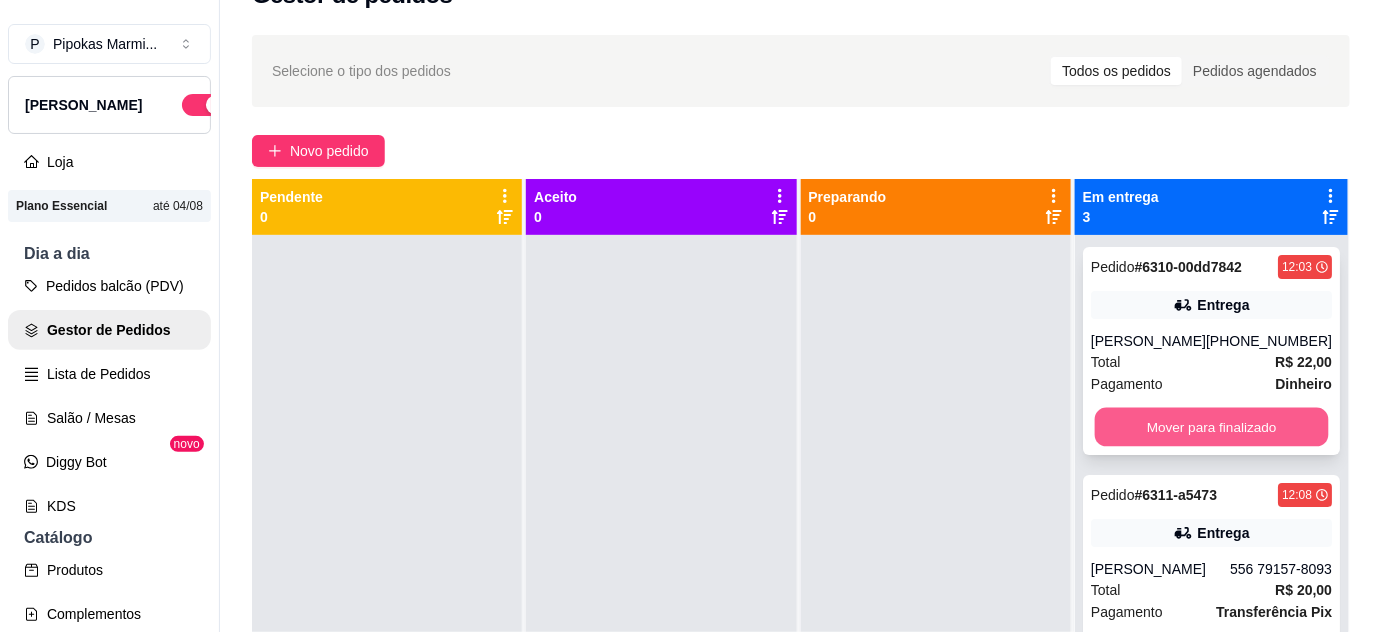 click on "Mover para finalizado" at bounding box center [1211, 427] 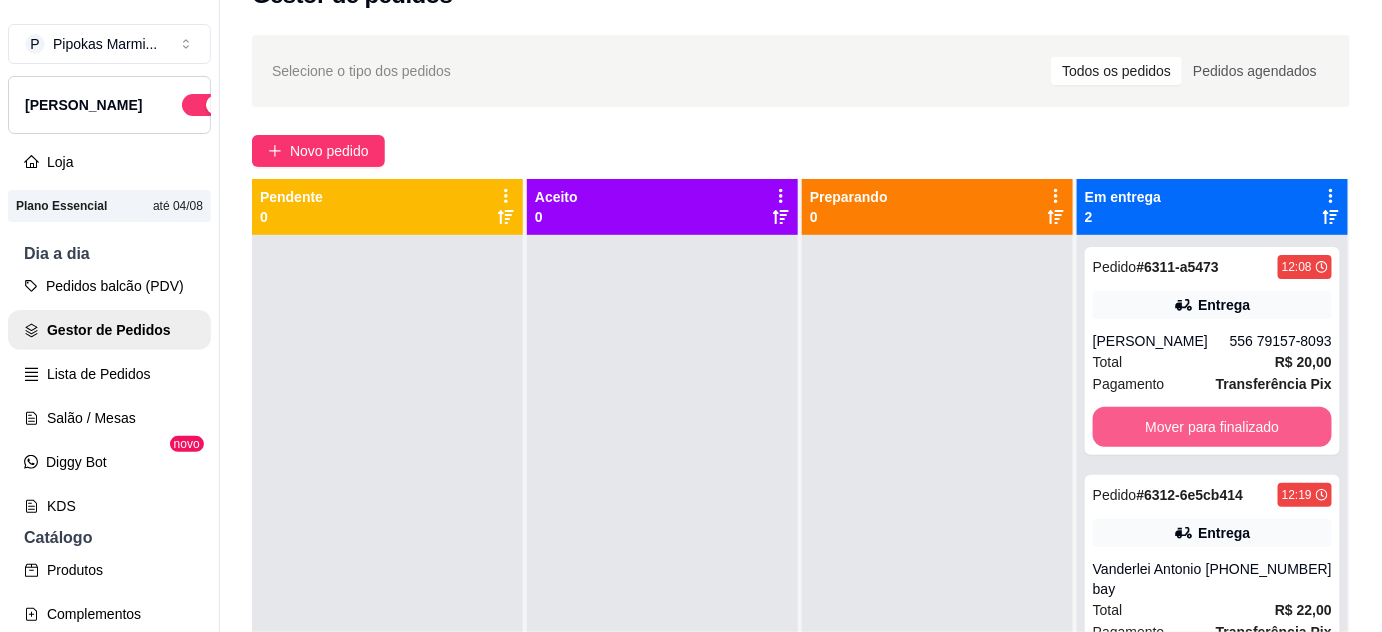 click on "Mover para finalizado" at bounding box center (1212, 427) 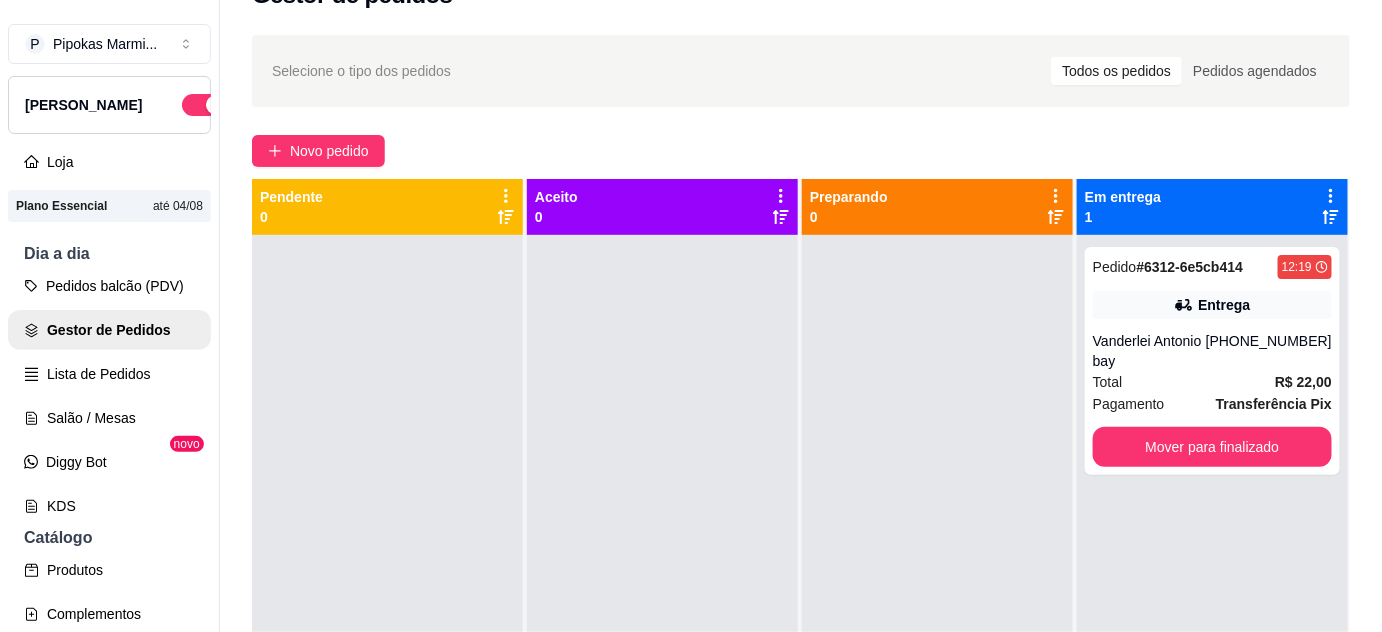 click on "Pedido  # 6312-6e5cb414 12:19 Entrega Vanderlei Antonio bay  [PHONE_NUMBER] Total R$ 22,00 Pagamento Transferência Pix Mover para finalizado" at bounding box center [1212, 361] 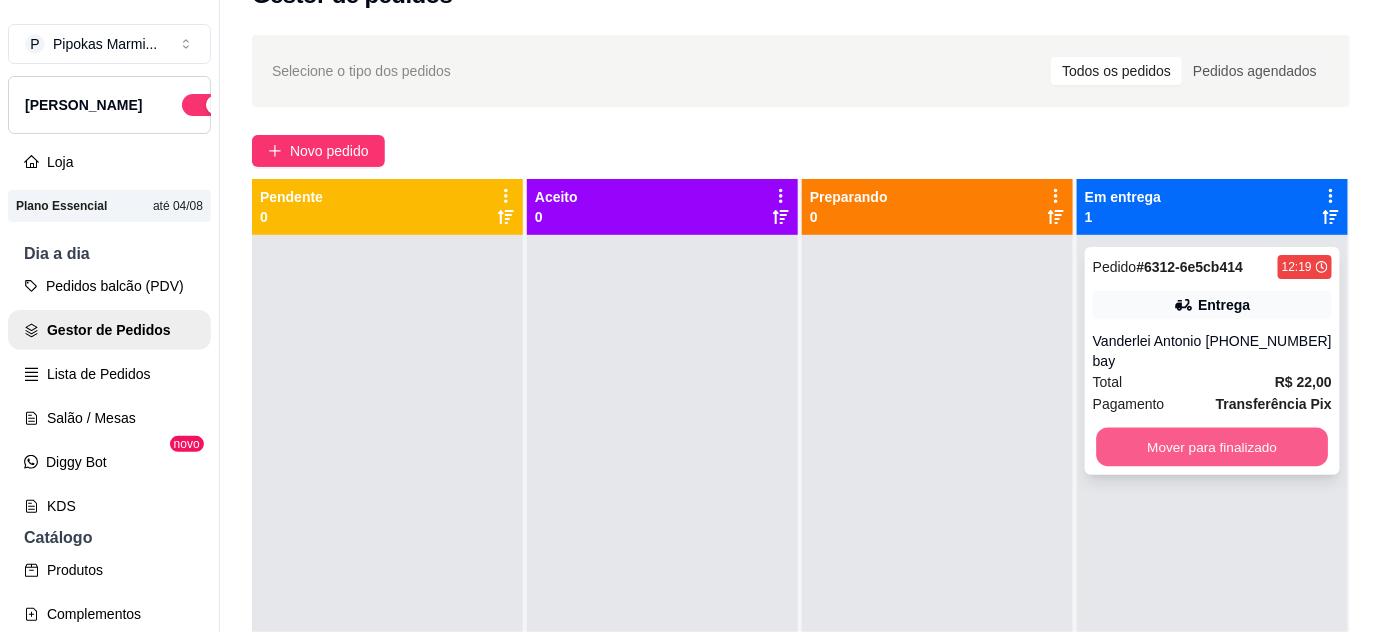click on "Mover para finalizado" at bounding box center (1213, 447) 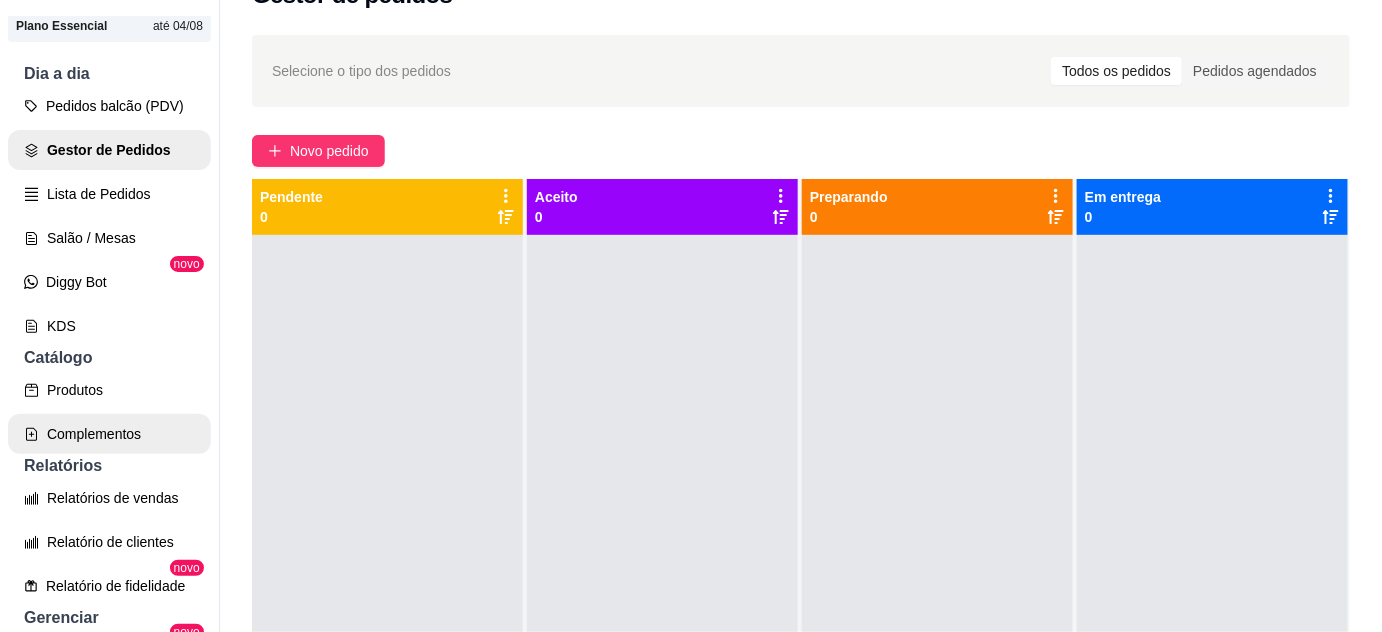 scroll, scrollTop: 181, scrollLeft: 0, axis: vertical 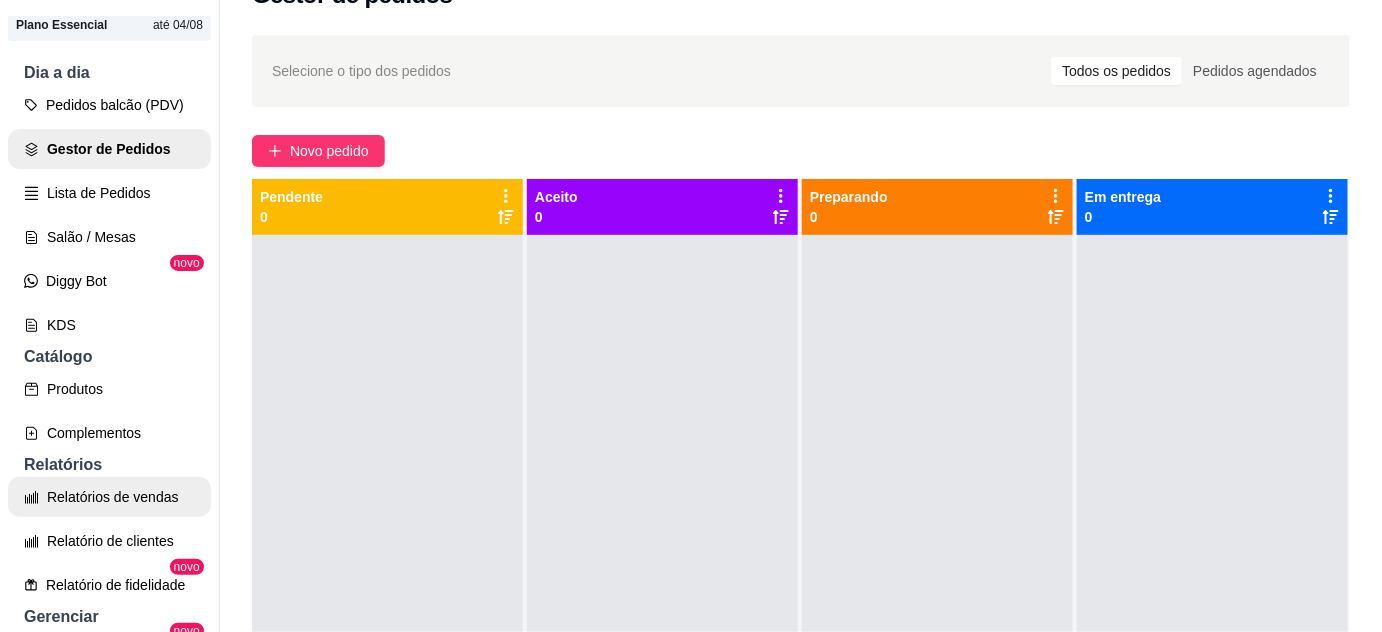 click on "Relatórios de vendas" at bounding box center (109, 497) 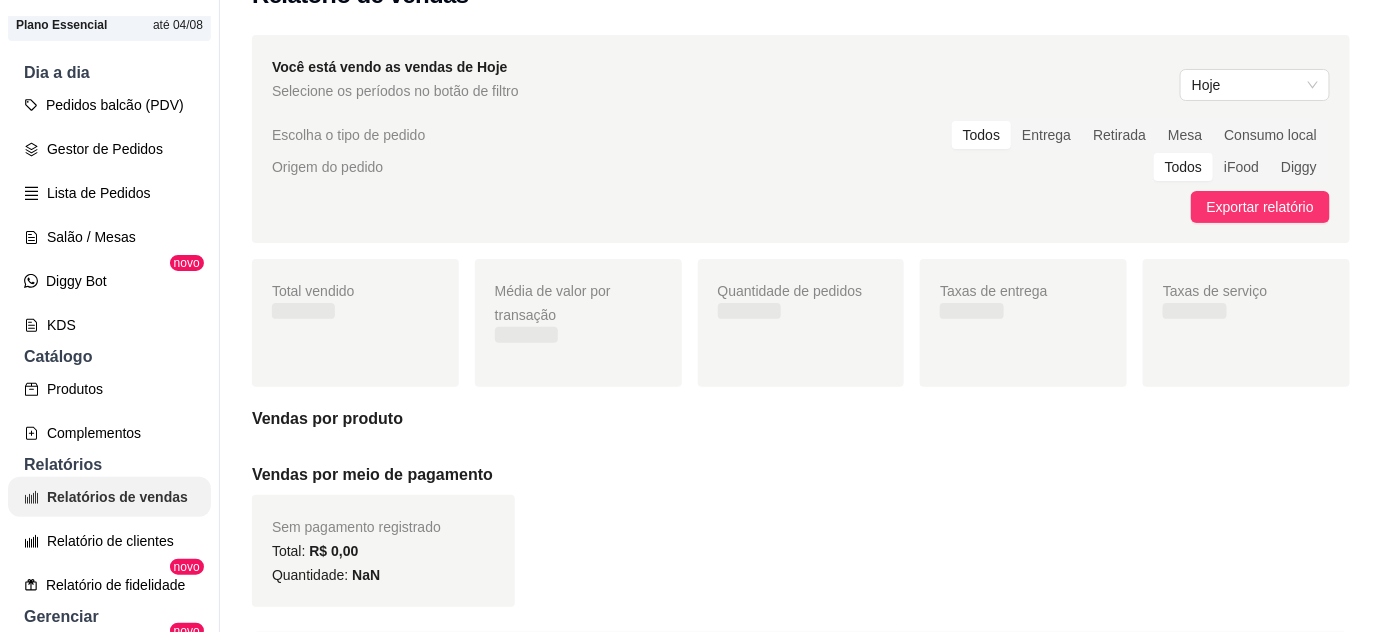 scroll, scrollTop: 0, scrollLeft: 0, axis: both 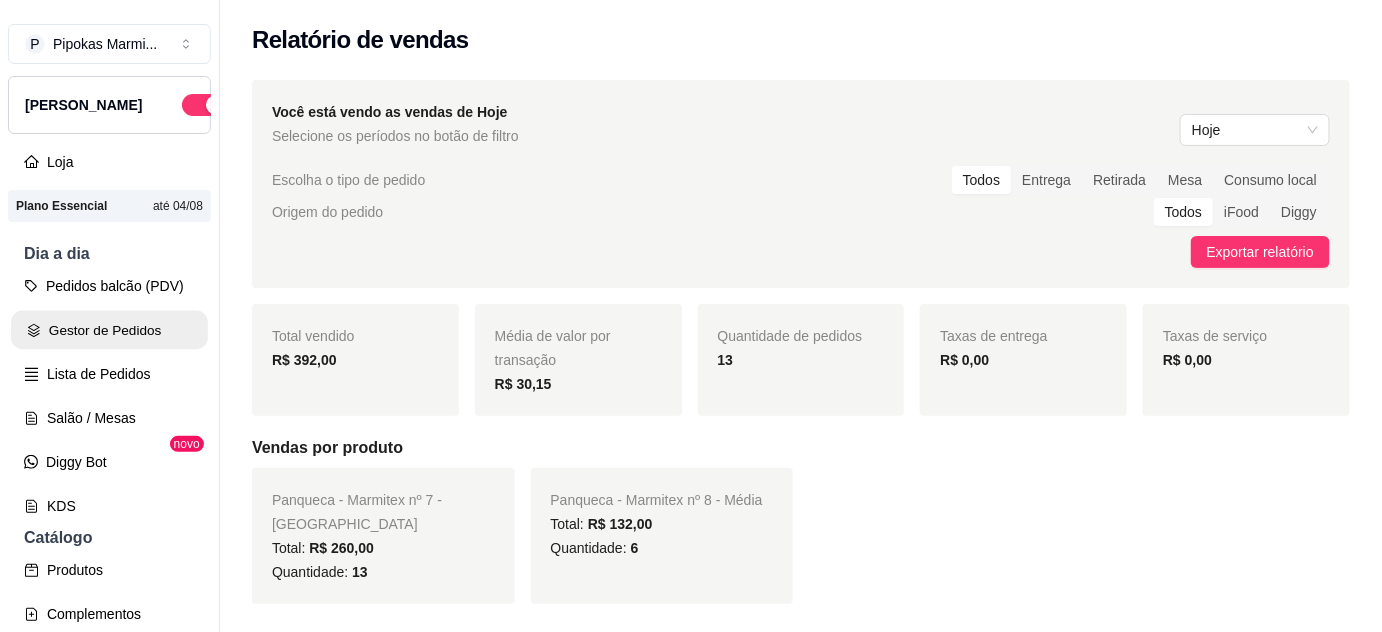 click on "Gestor de Pedidos" at bounding box center [109, 330] 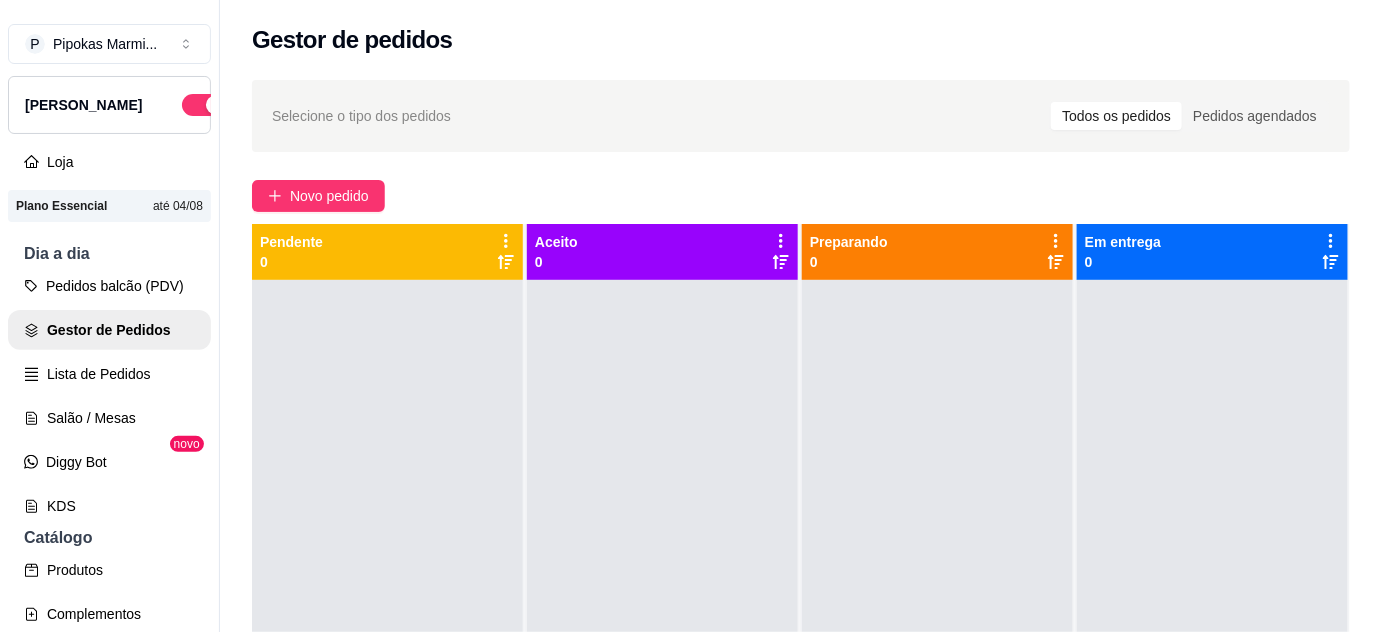 click on "Pedidos balcão (PDV)" at bounding box center [109, 286] 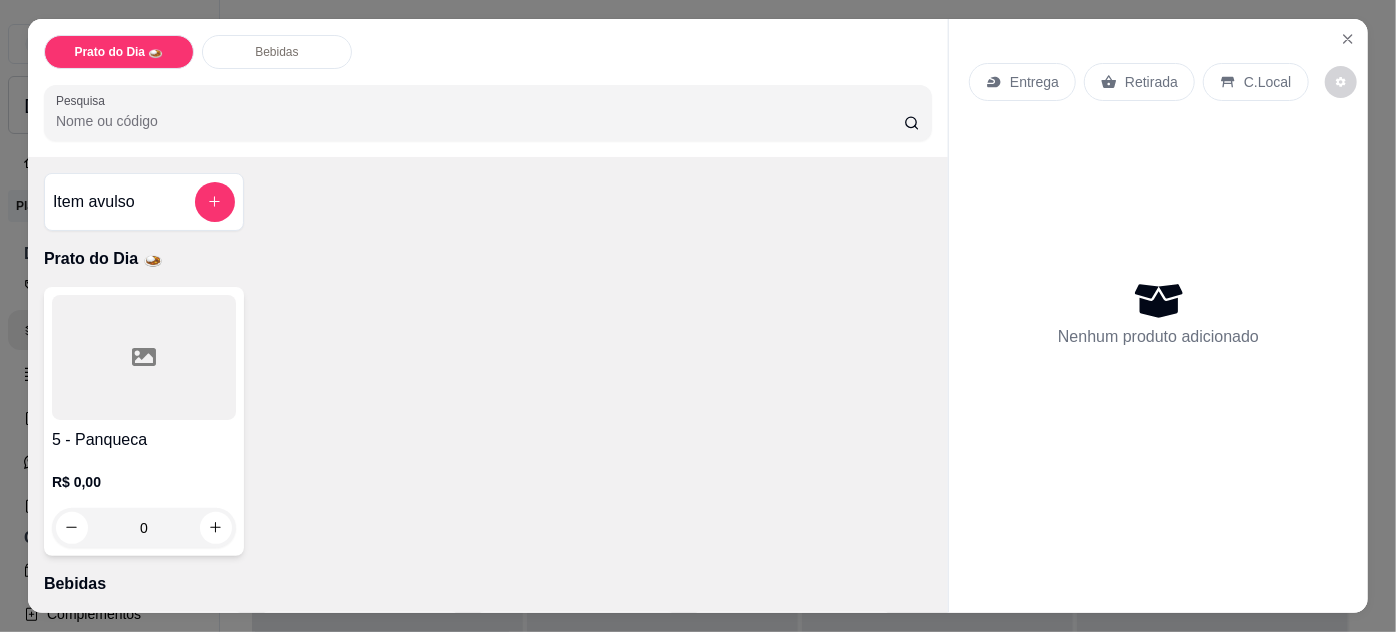 click at bounding box center [144, 357] 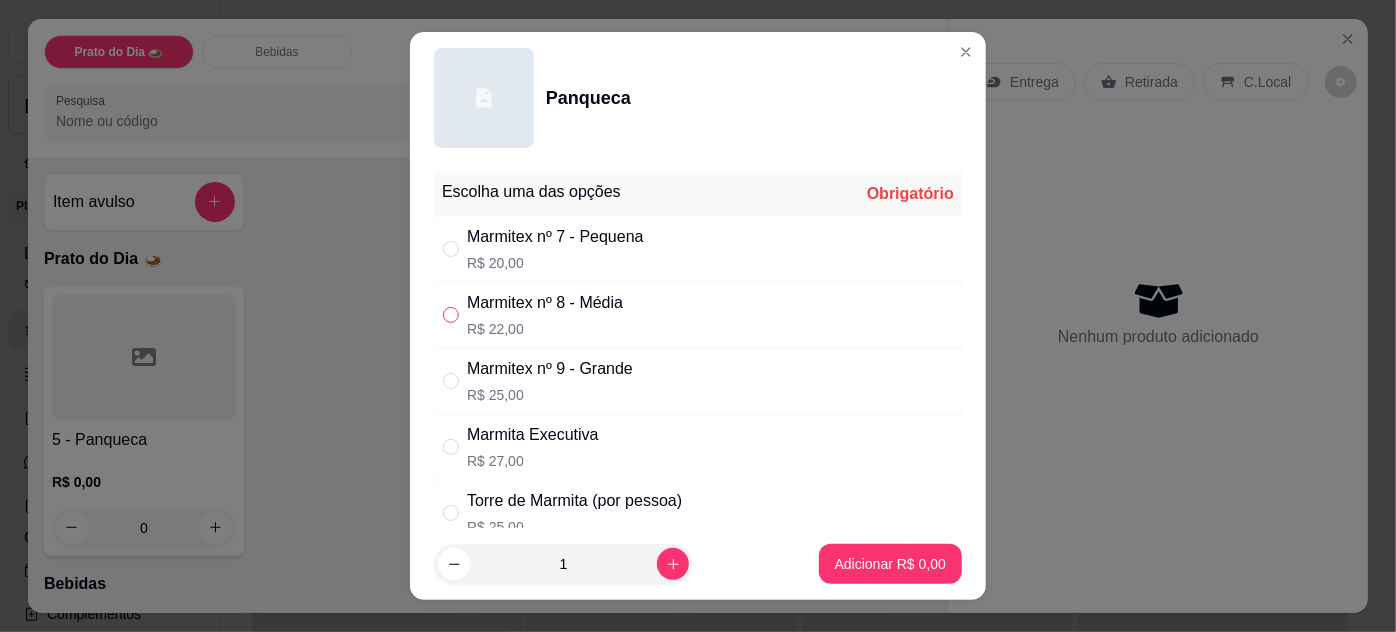 click at bounding box center [451, 315] 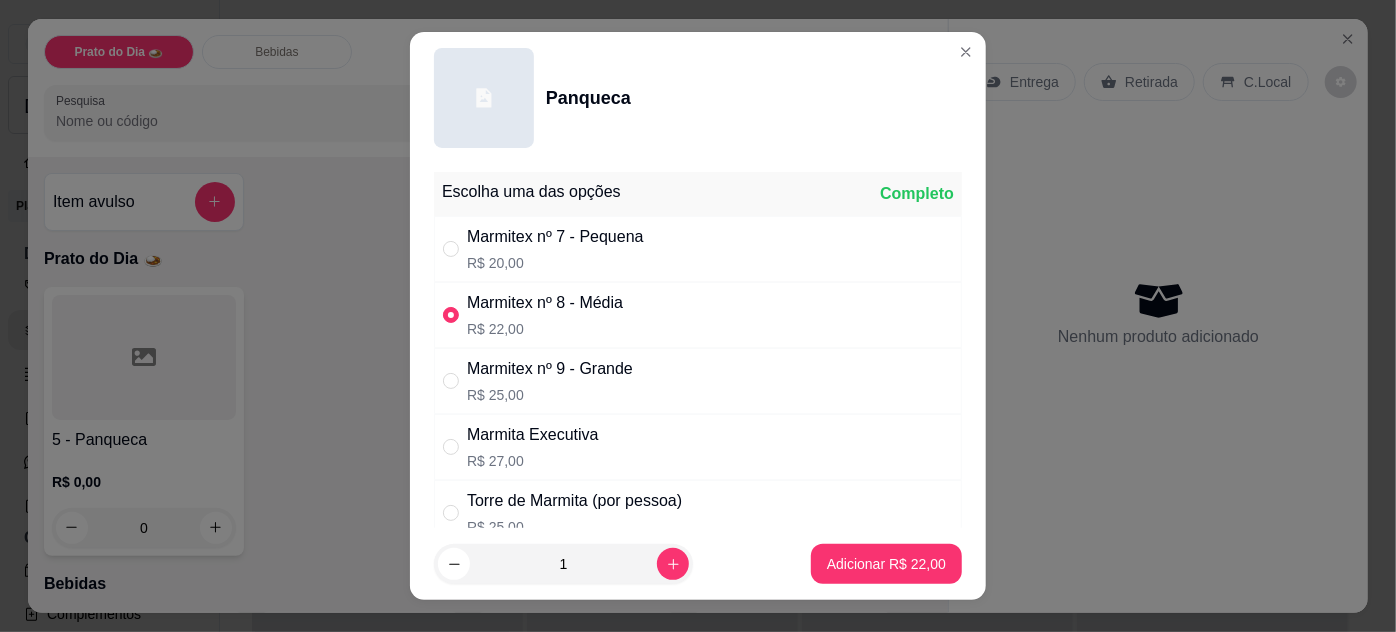 click on "Marmitex nº 7 - Pequena R$ 20,00" at bounding box center [698, 249] 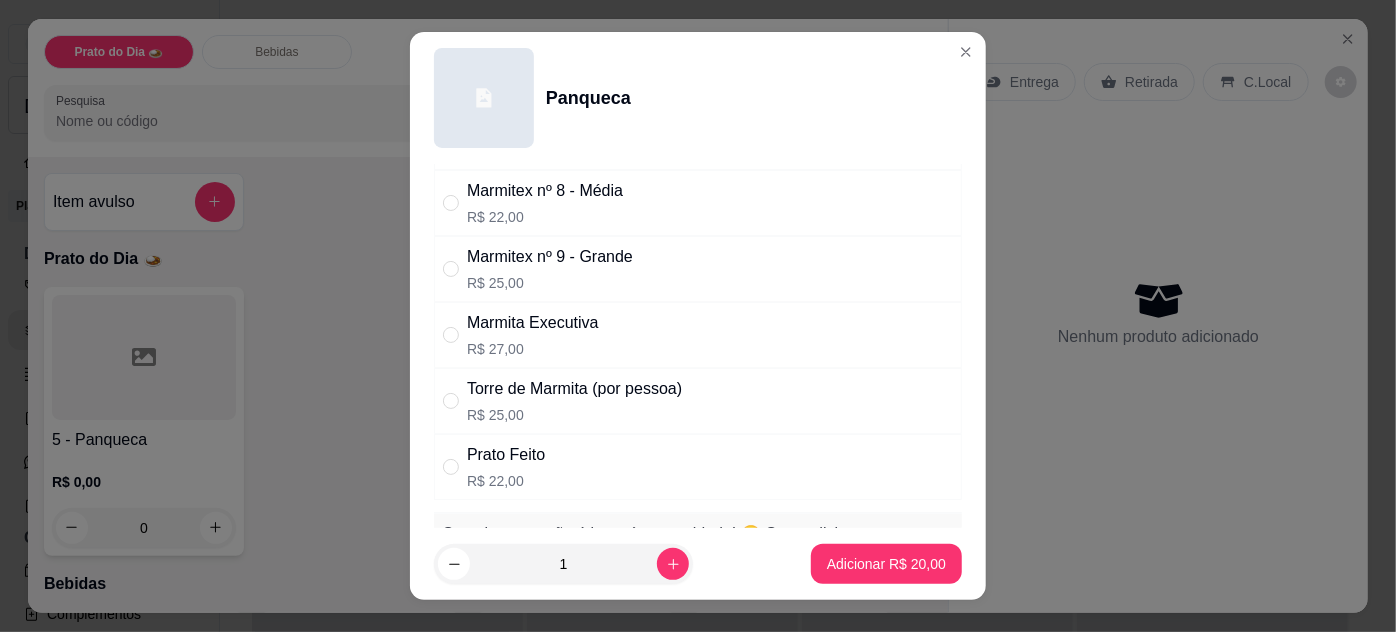 scroll, scrollTop: 0, scrollLeft: 0, axis: both 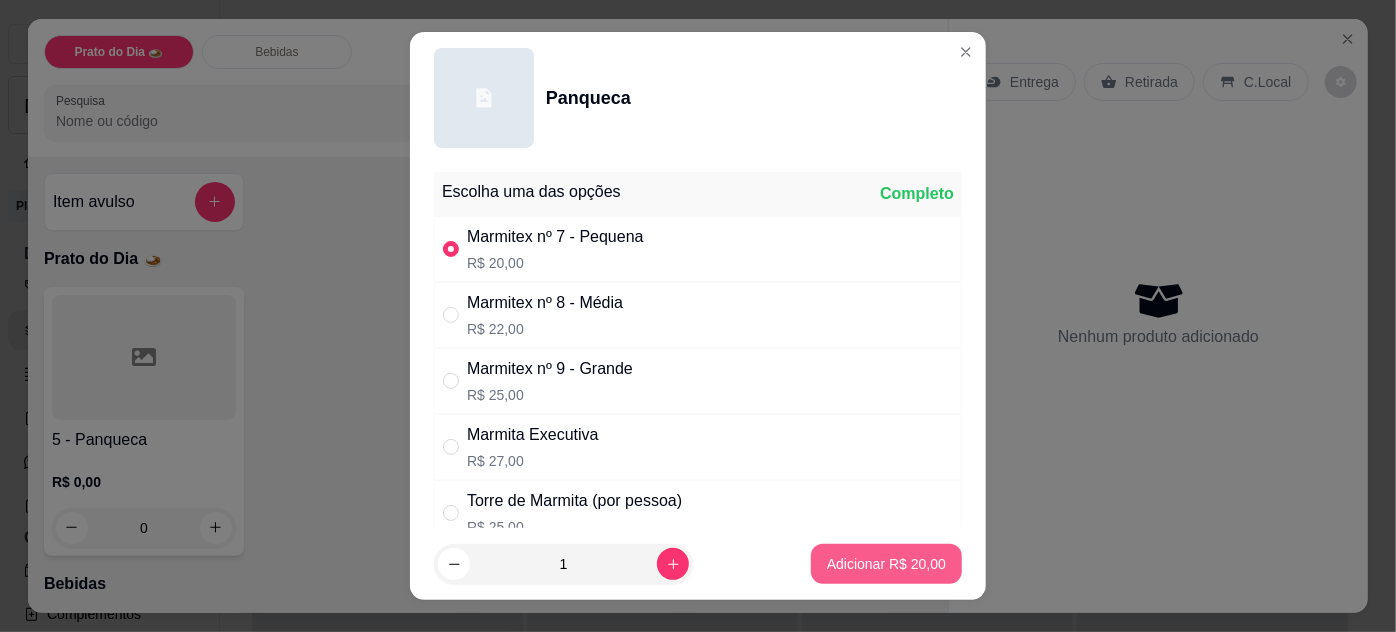 click on "Adicionar   R$ 20,00" at bounding box center (886, 564) 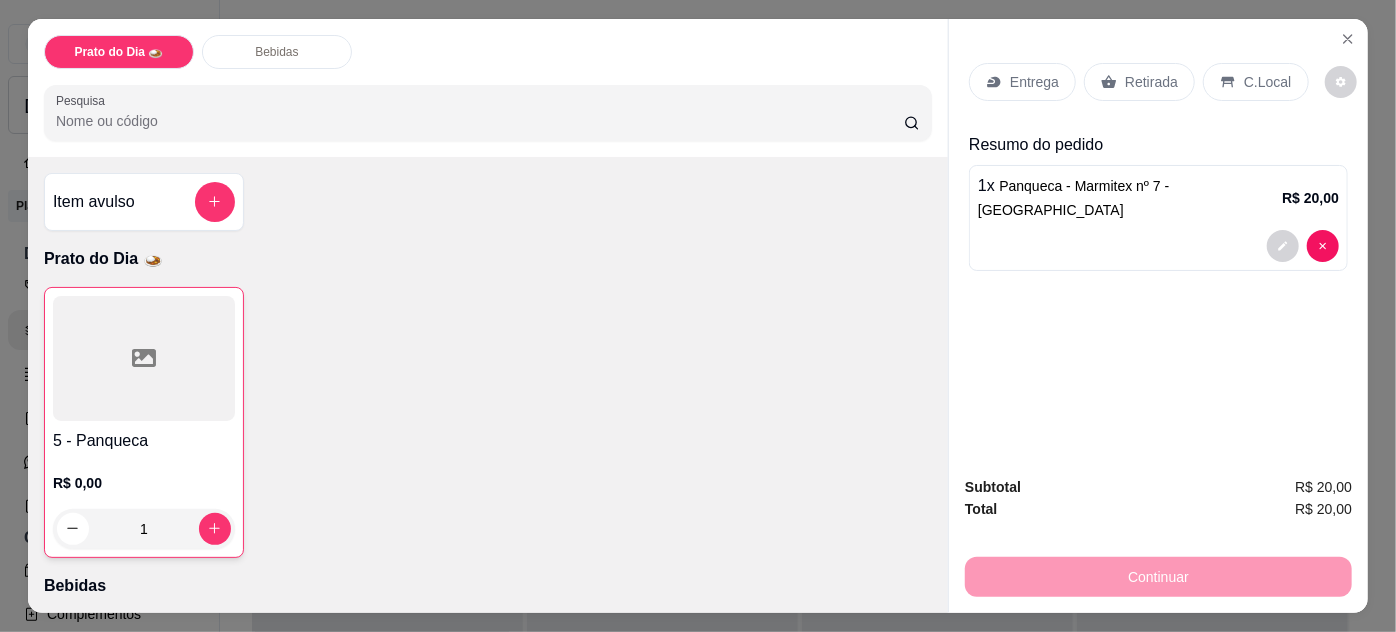 click at bounding box center [144, 358] 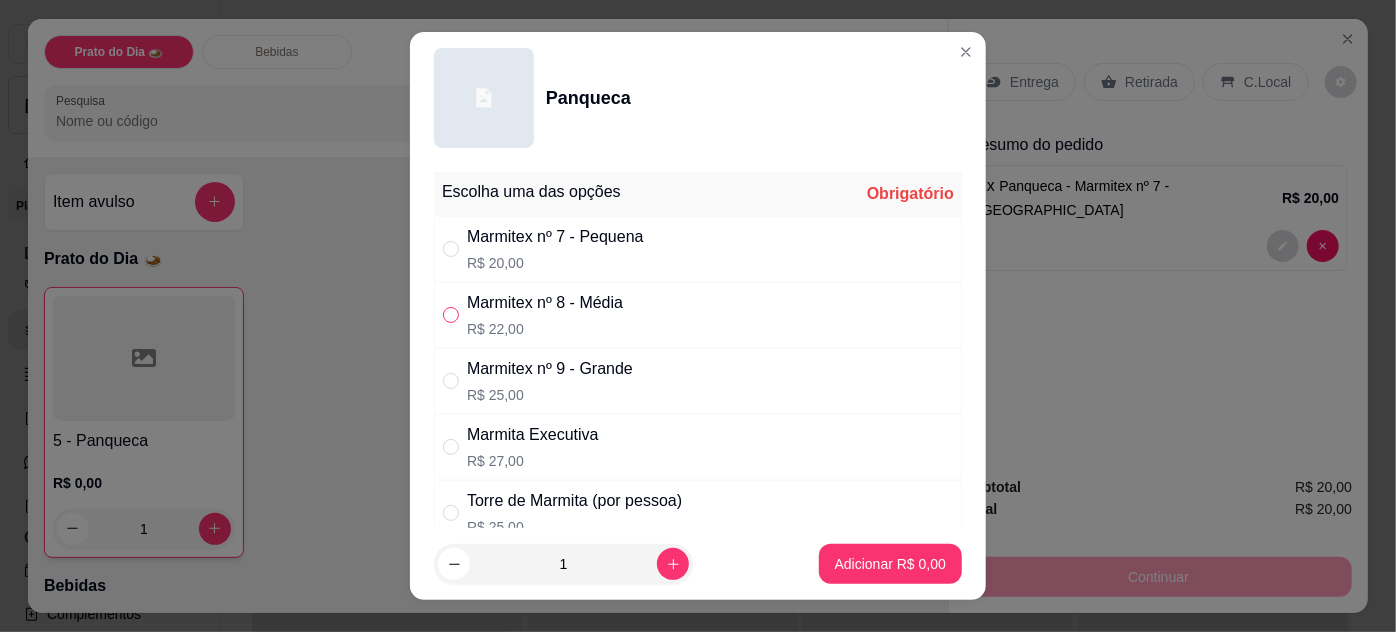 click at bounding box center [451, 315] 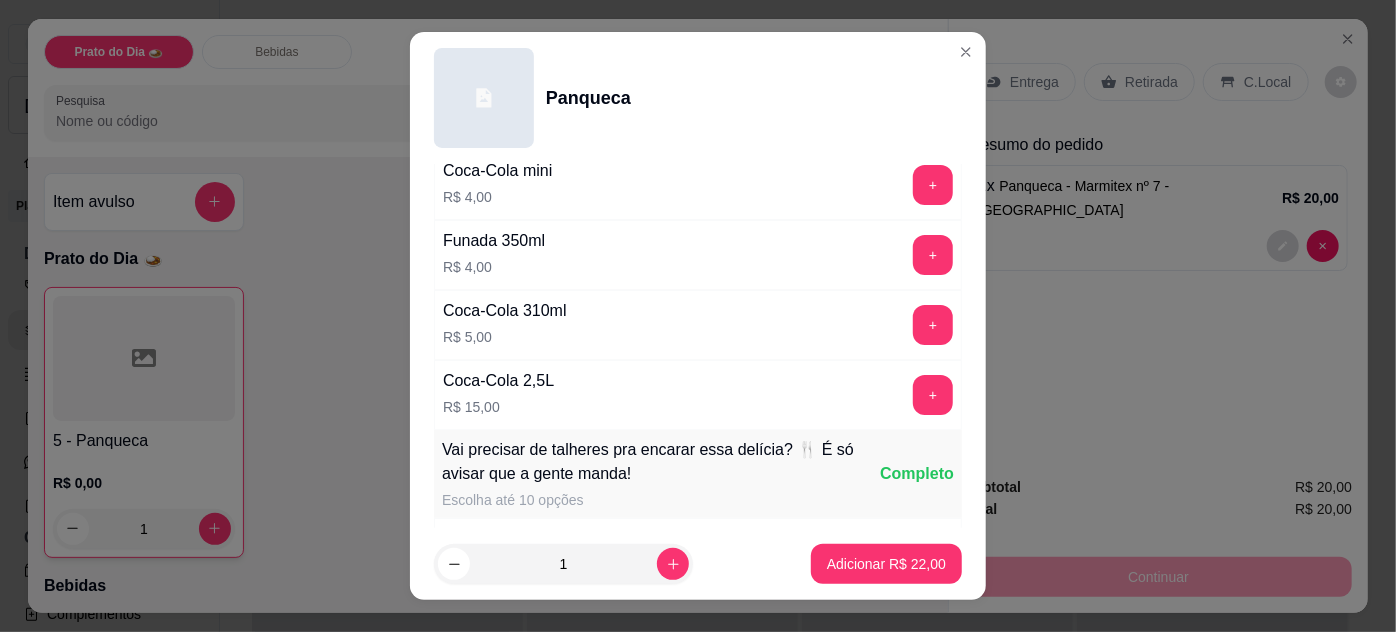 scroll, scrollTop: 1000, scrollLeft: 0, axis: vertical 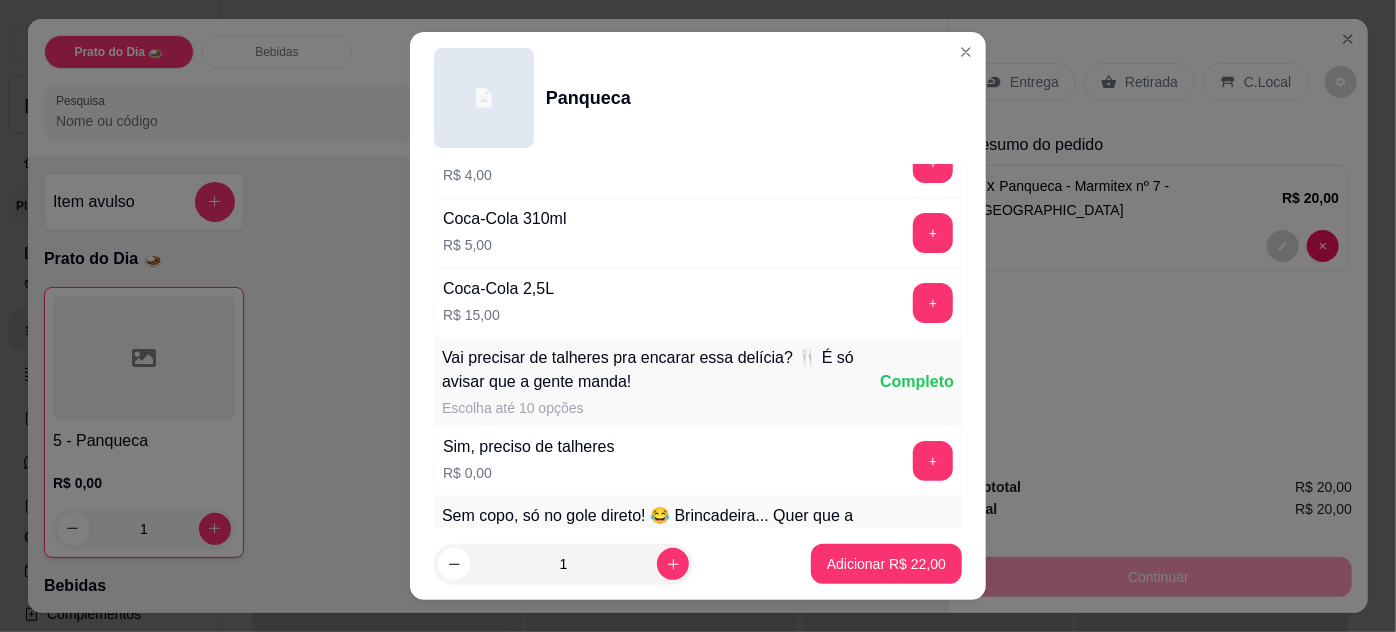 click on "+" at bounding box center [933, 303] 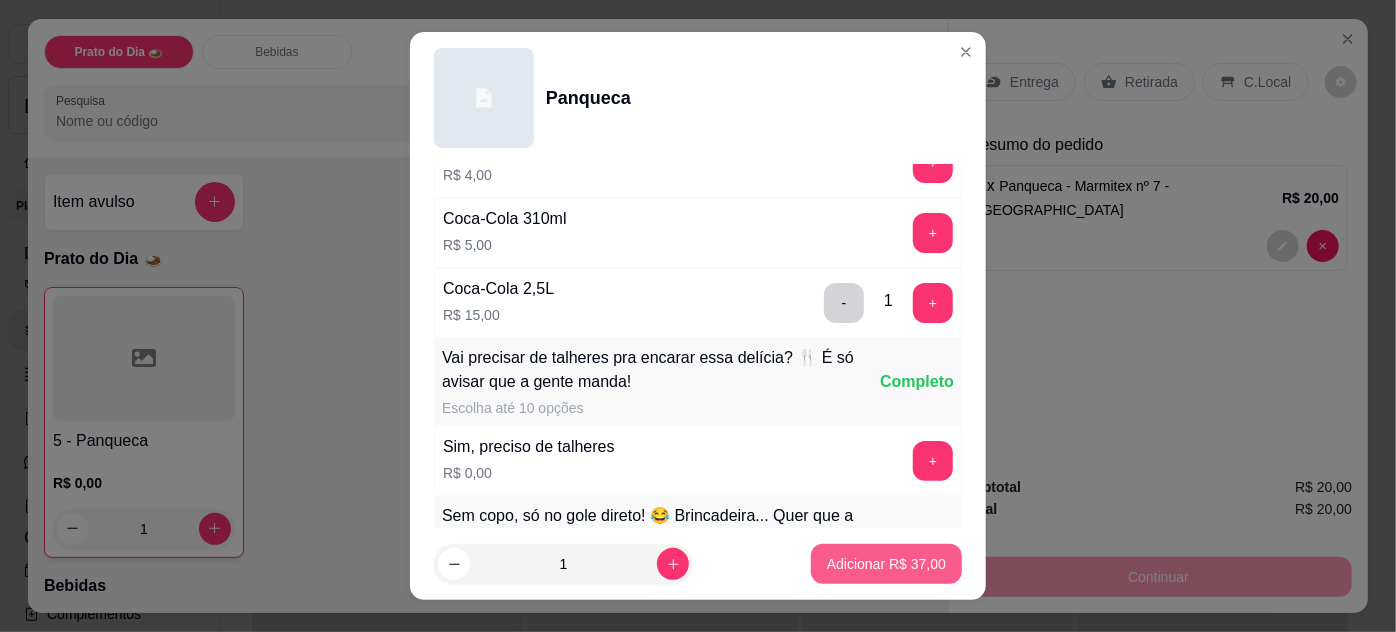 click on "Adicionar   R$ 37,00" at bounding box center [886, 564] 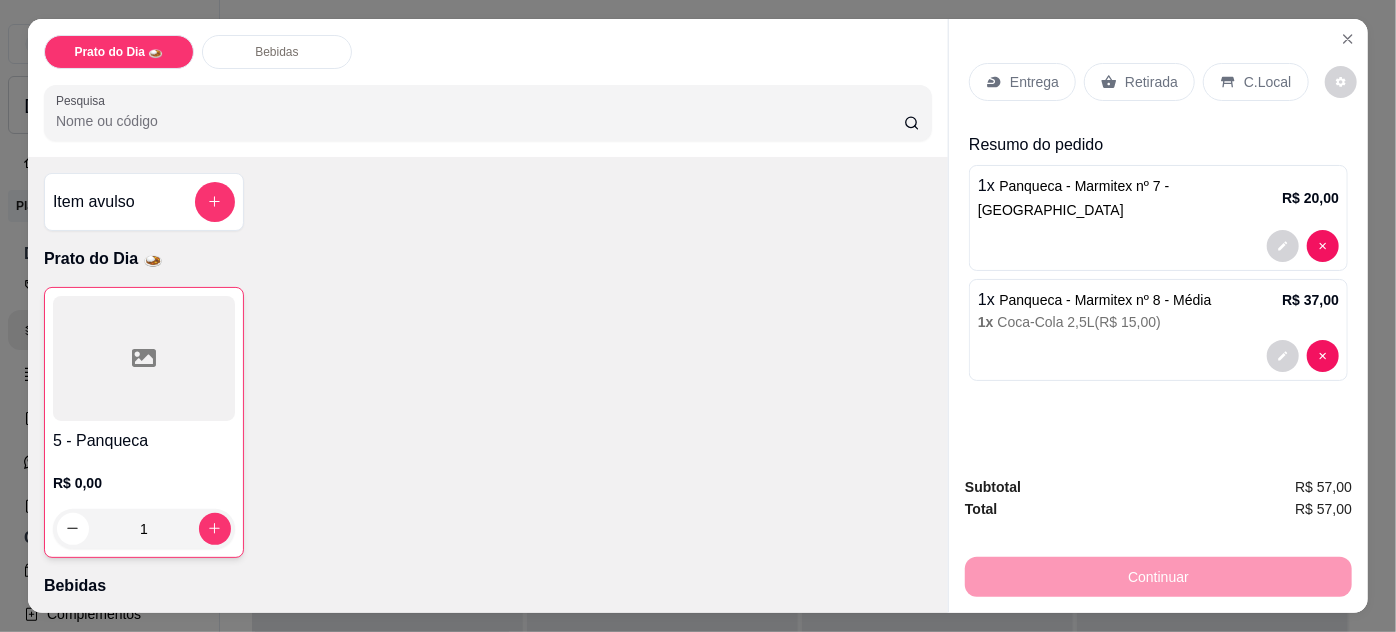 click on "Entrega" at bounding box center (1022, 82) 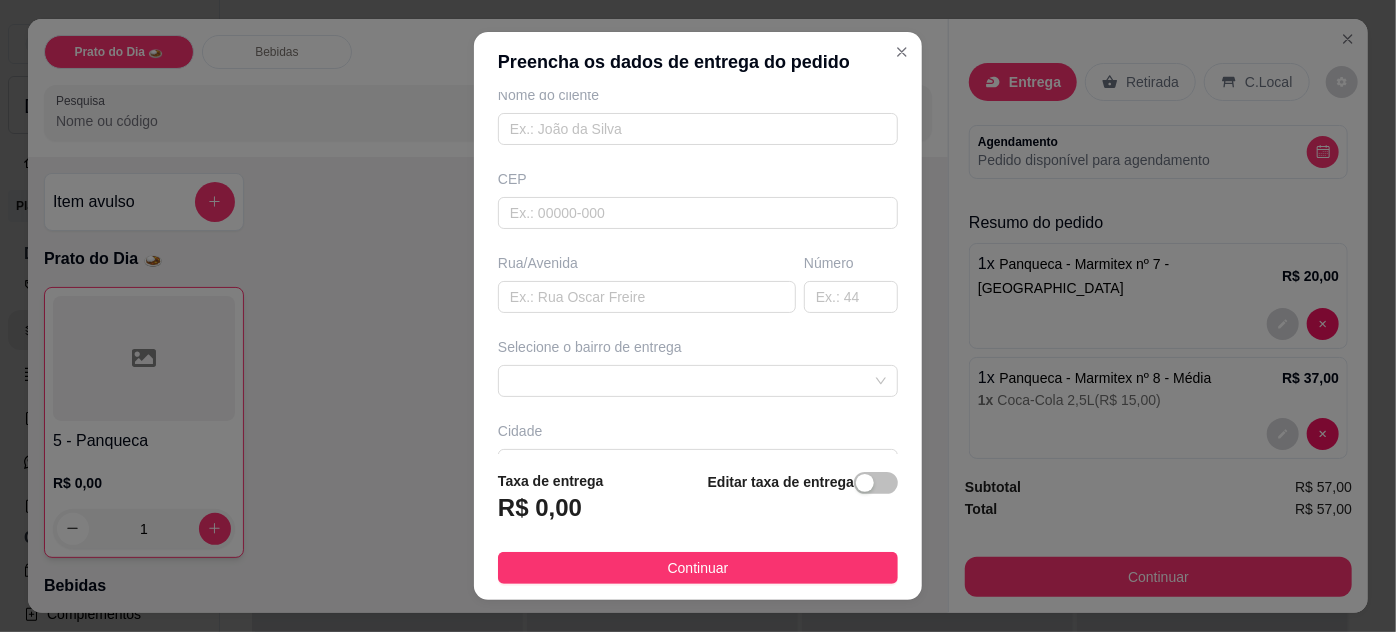 scroll, scrollTop: 181, scrollLeft: 0, axis: vertical 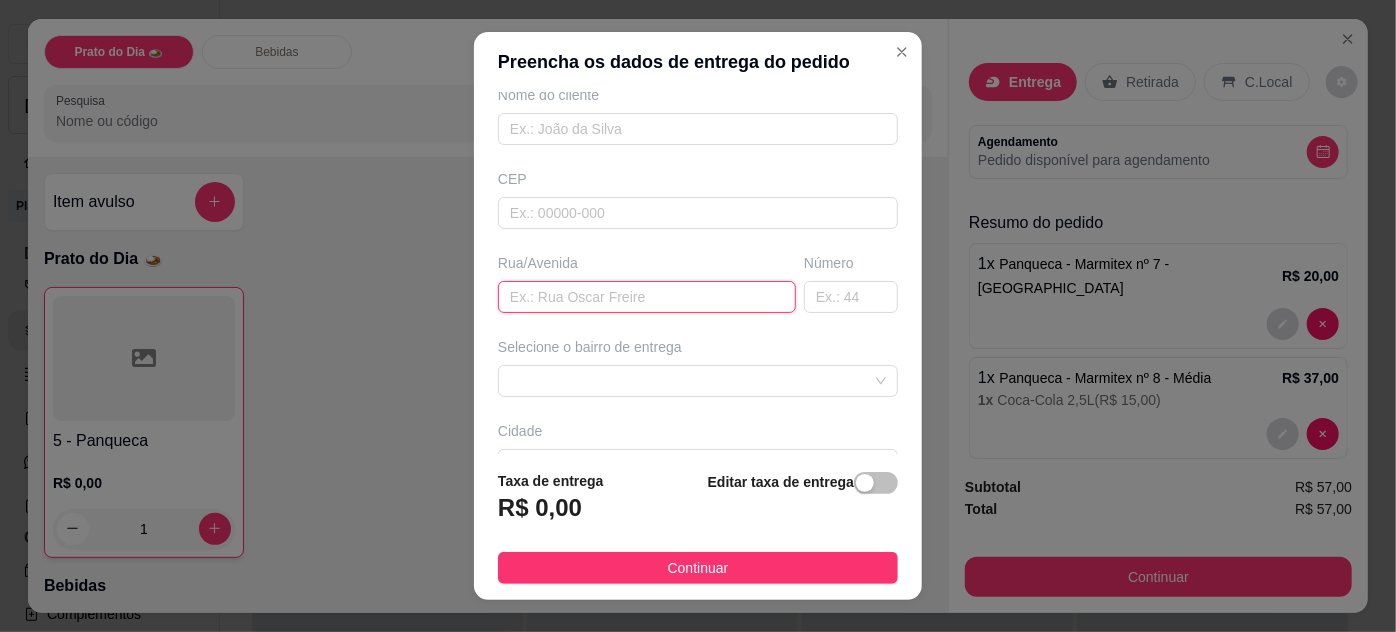 click at bounding box center (647, 297) 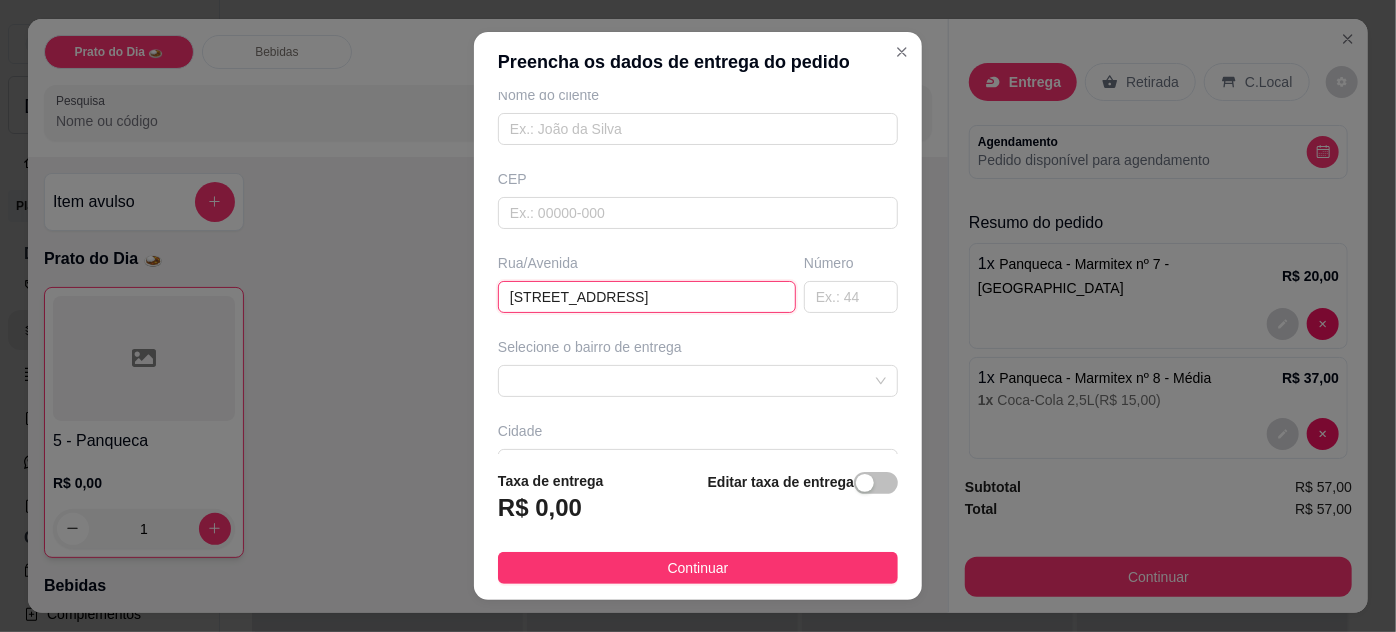 type on "[STREET_ADDRESS]" 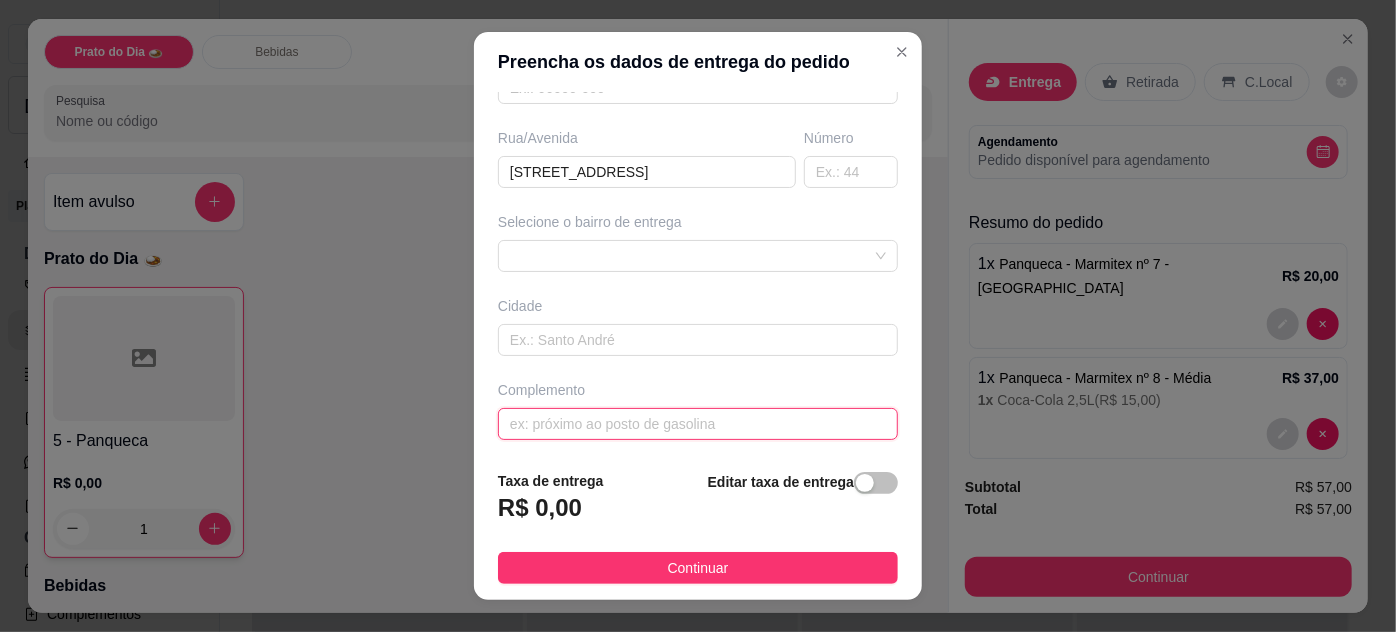 click at bounding box center [698, 424] 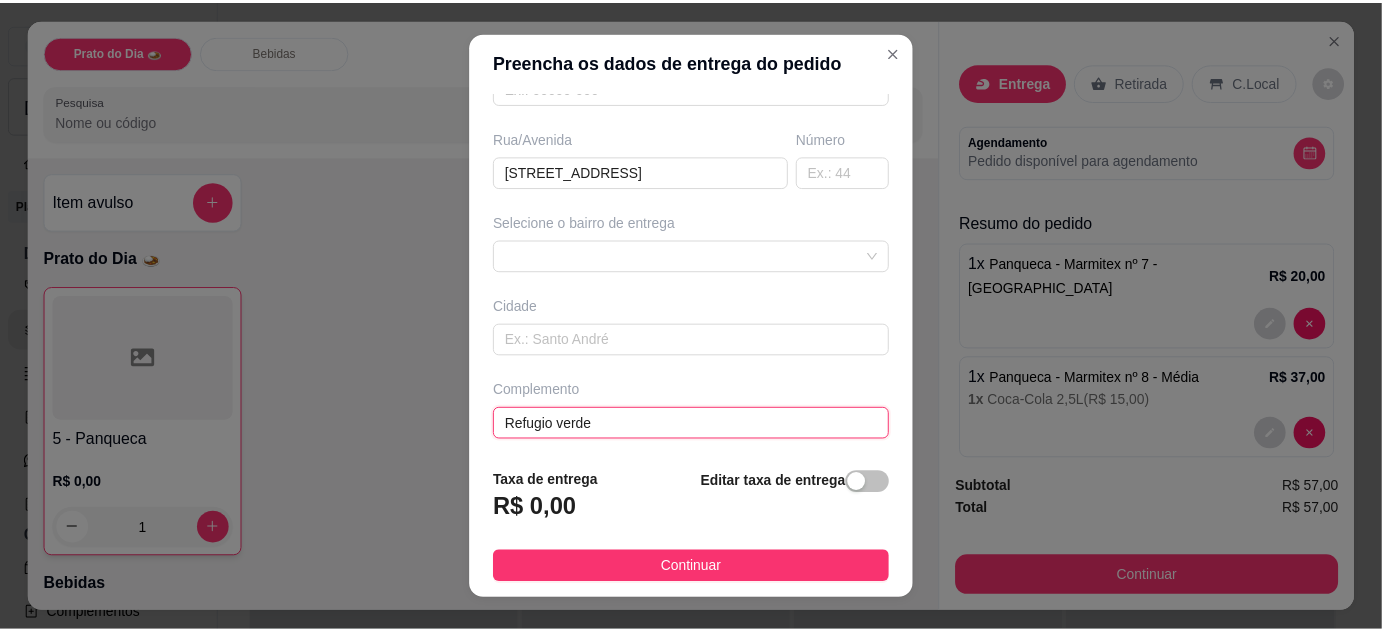 scroll, scrollTop: 0, scrollLeft: 0, axis: both 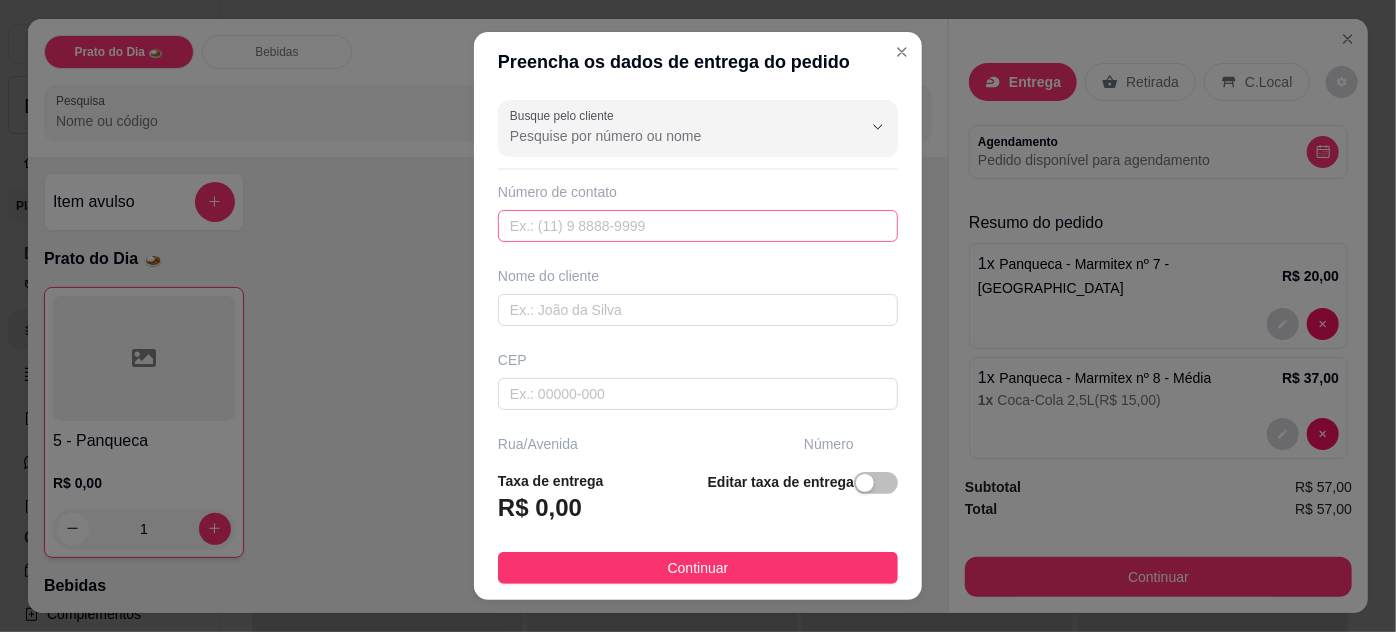type on "Refugio verde" 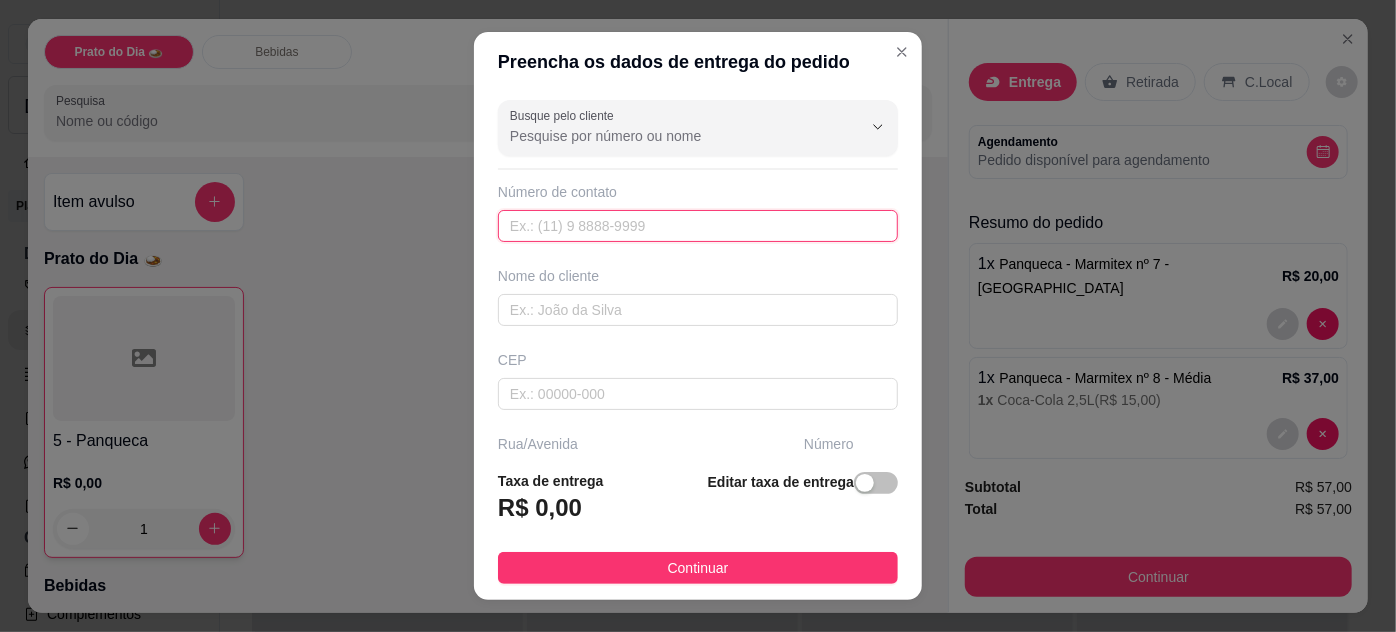 drag, startPoint x: 580, startPoint y: 231, endPoint x: 343, endPoint y: 4, distance: 328.17374 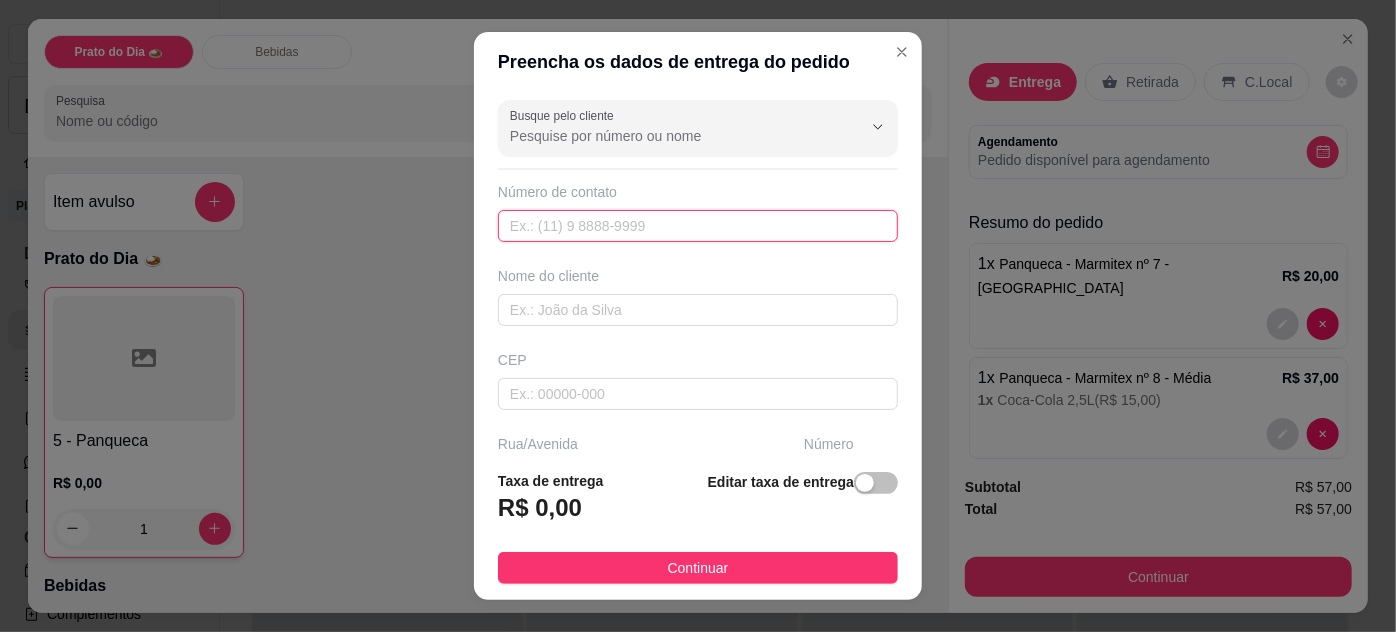 click at bounding box center [698, 226] 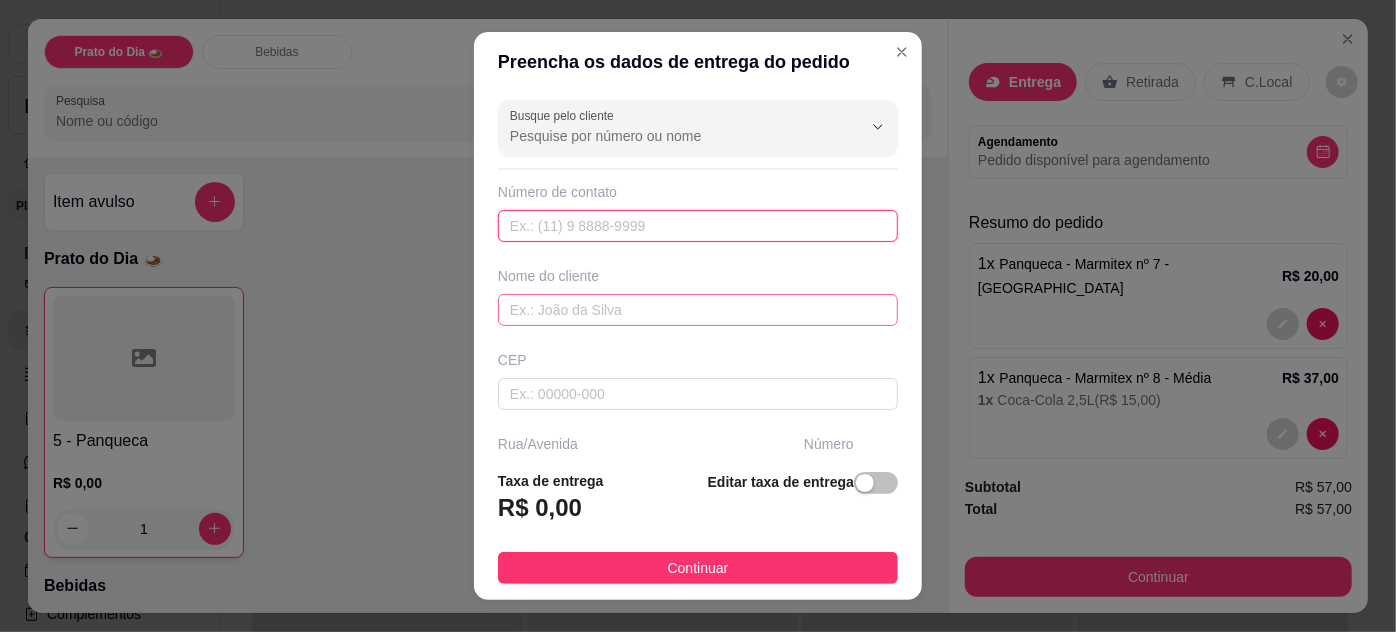paste on "556 79218-2536" 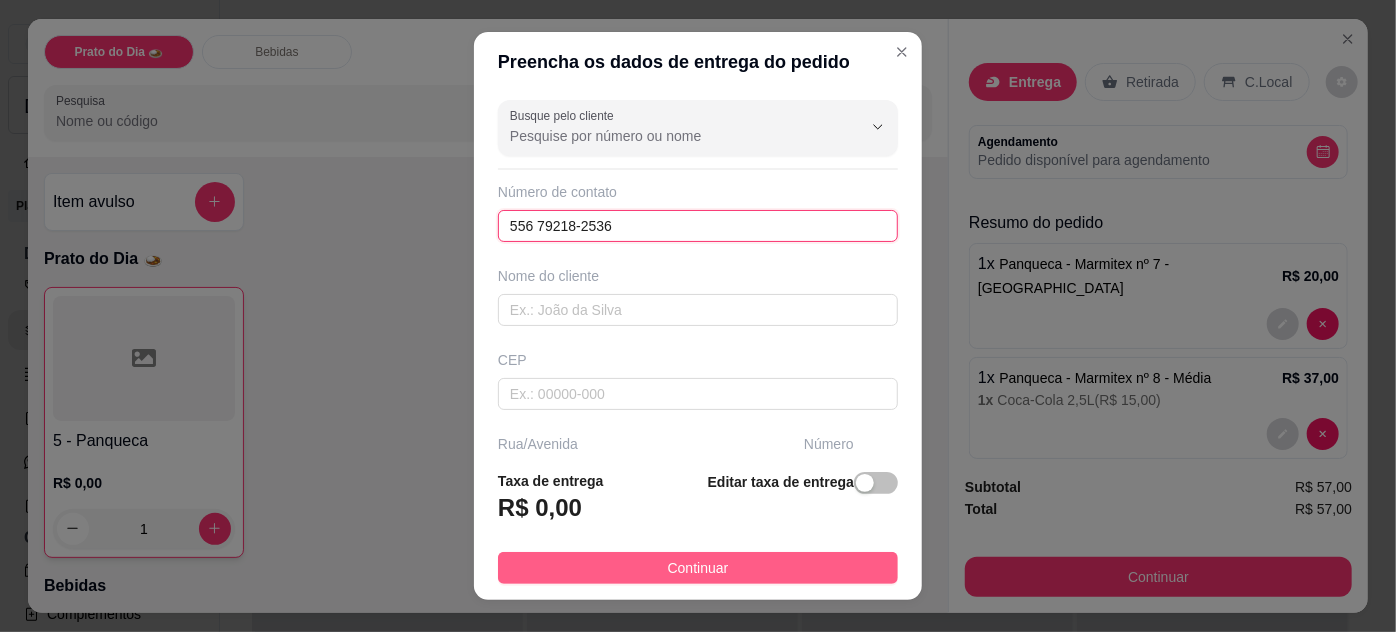 type on "556 79218-2536" 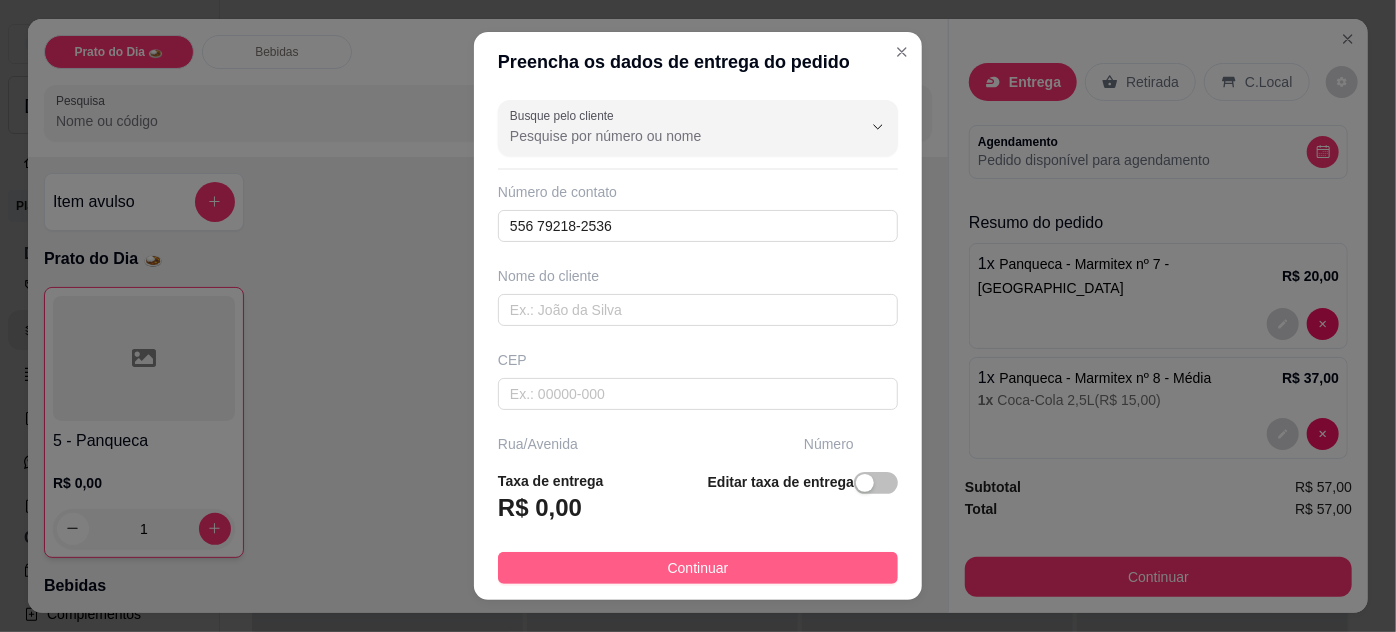 click on "Continuar" at bounding box center (698, 568) 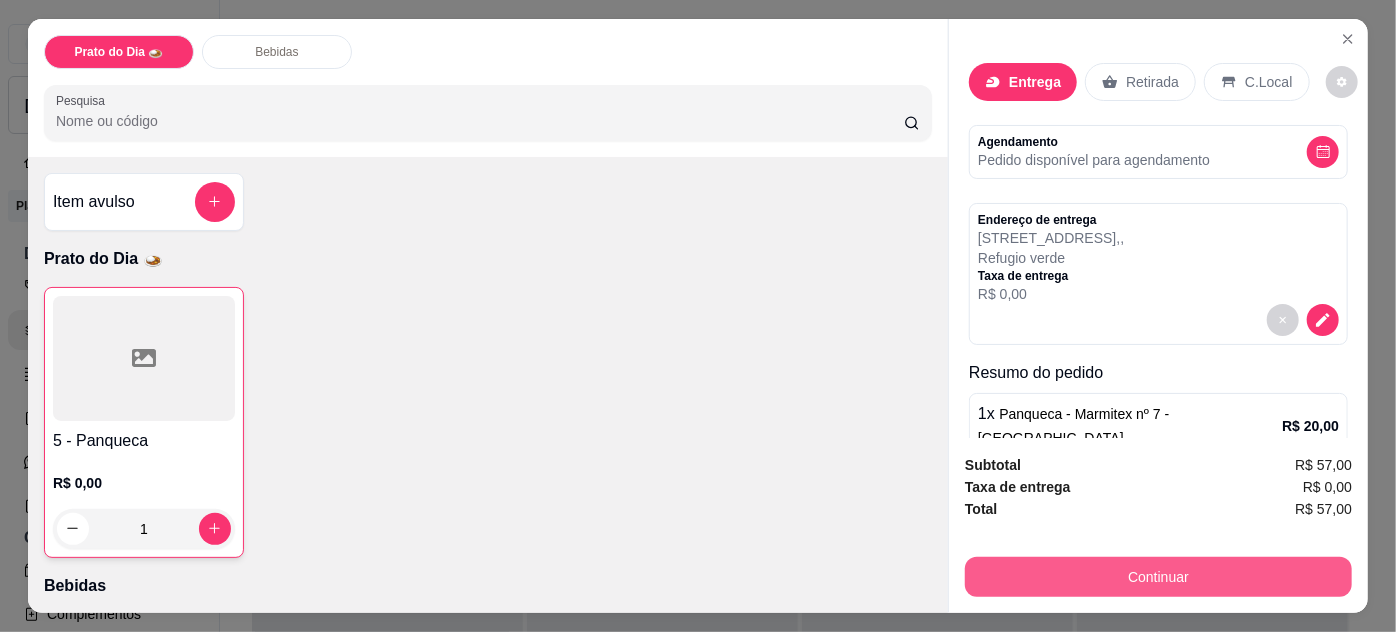 click on "Continuar" at bounding box center [1158, 577] 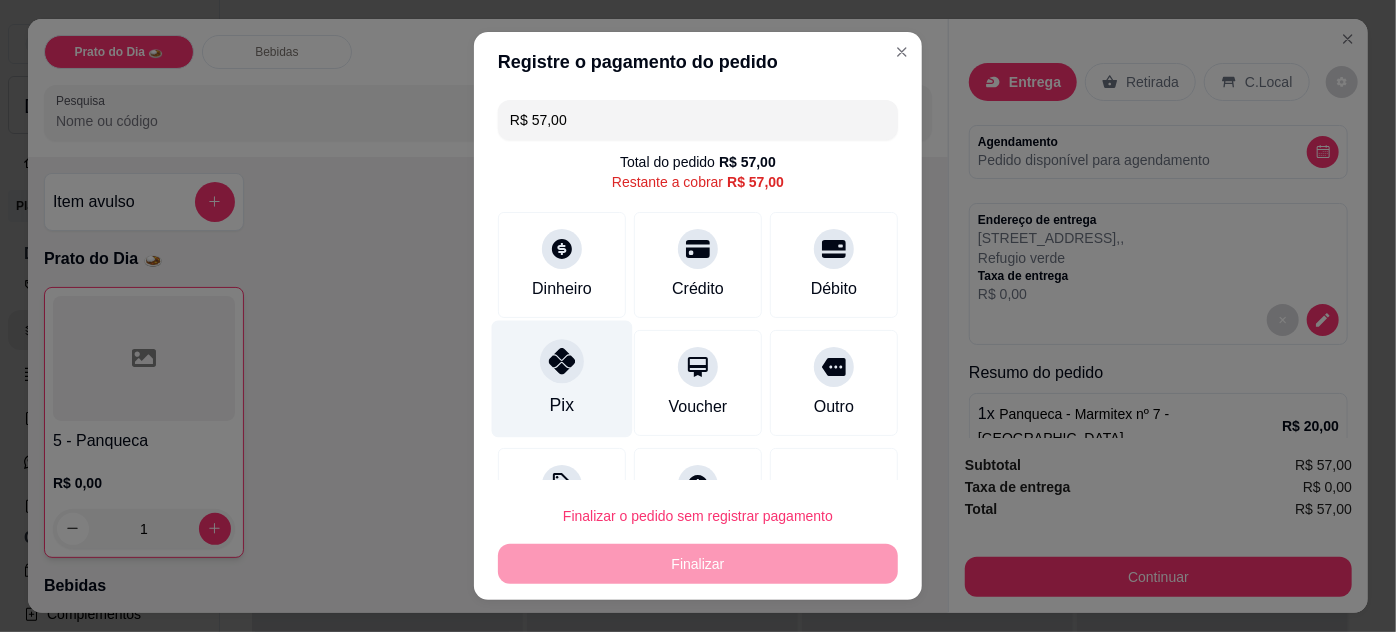 click on "Pix" at bounding box center [562, 378] 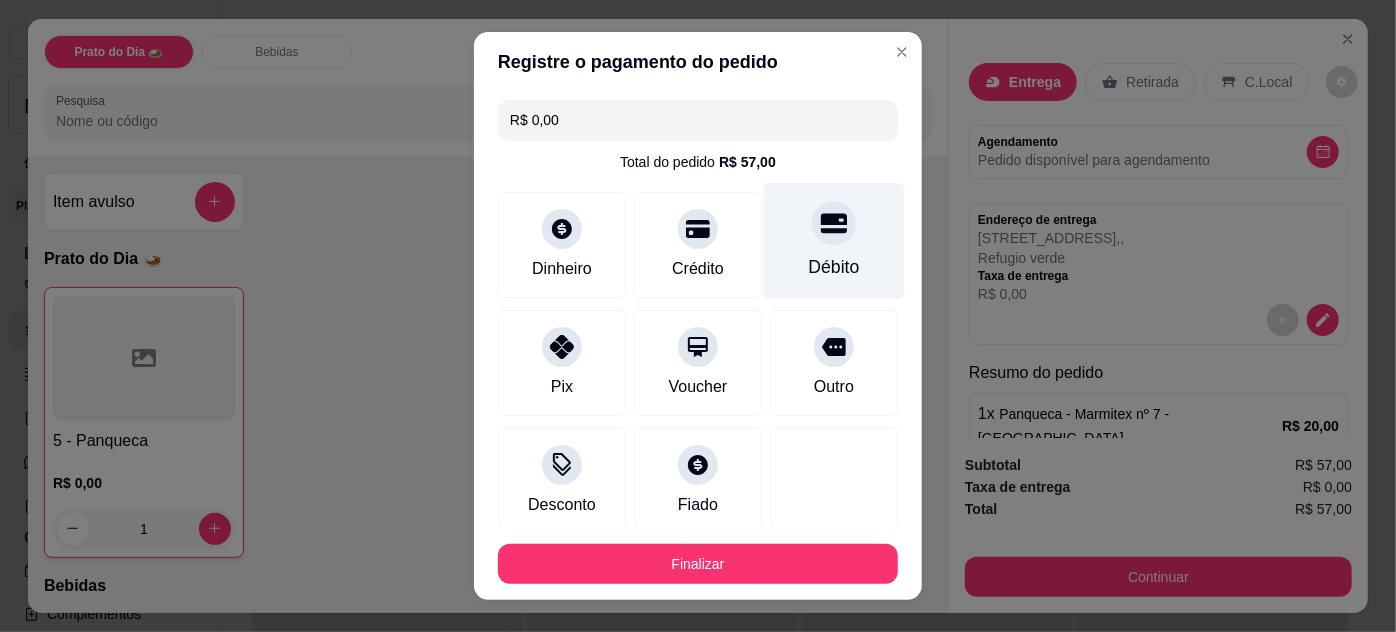 click on "Débito" at bounding box center (834, 240) 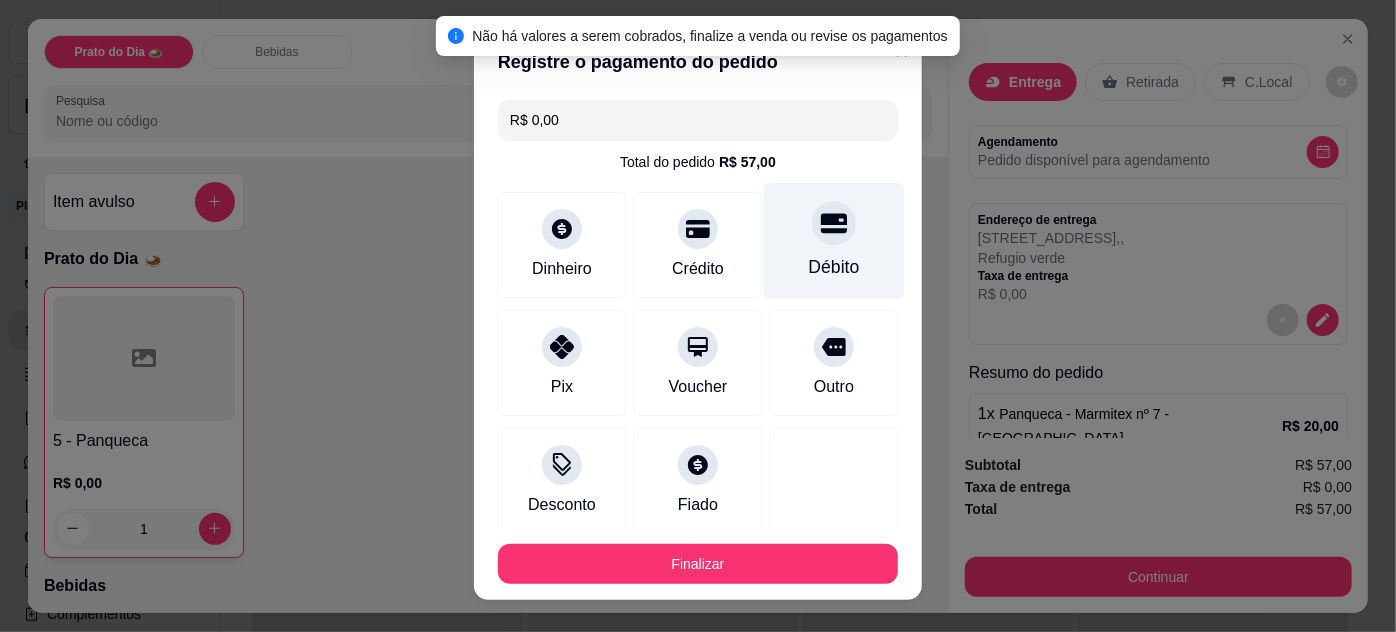 click on "Débito" at bounding box center (834, 267) 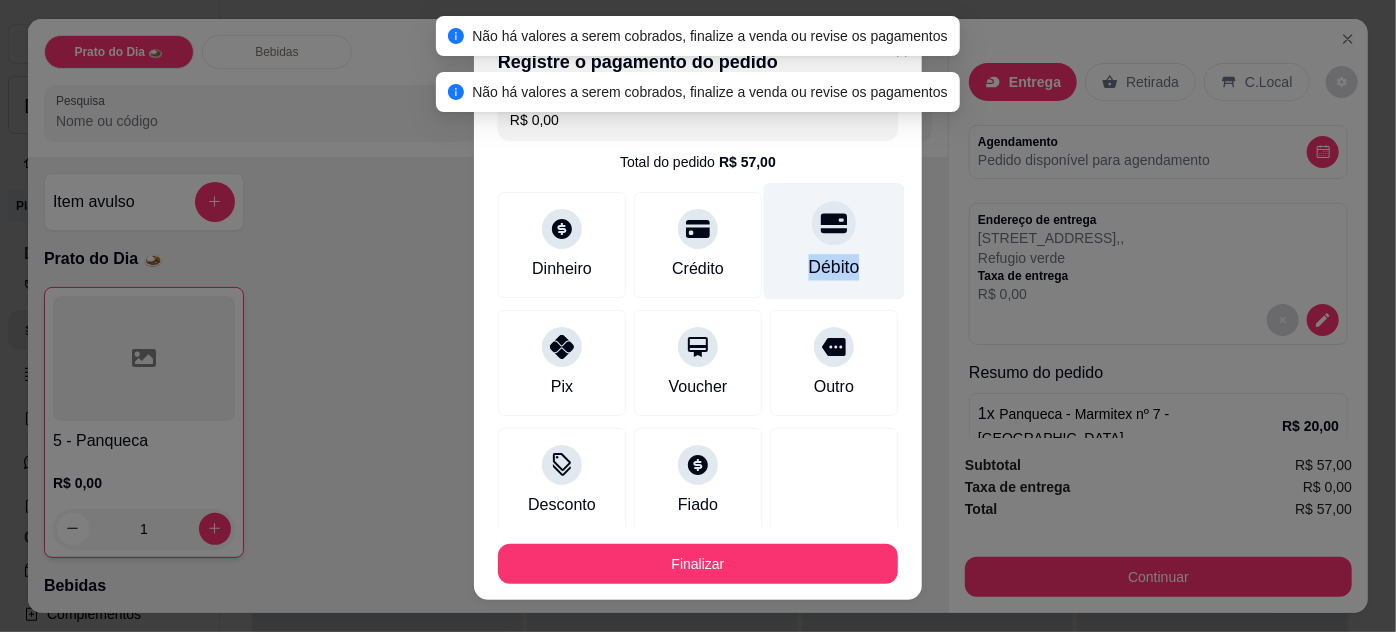 click on "Débito" at bounding box center [834, 267] 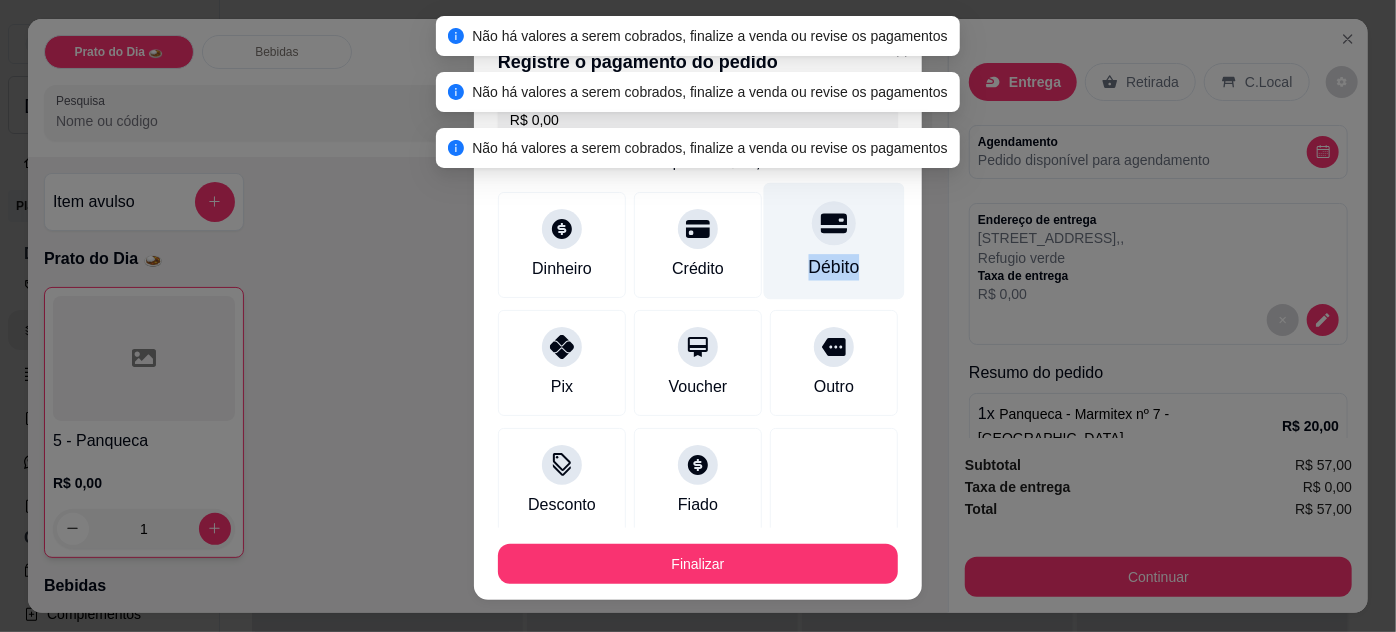 click on "Débito" at bounding box center [834, 267] 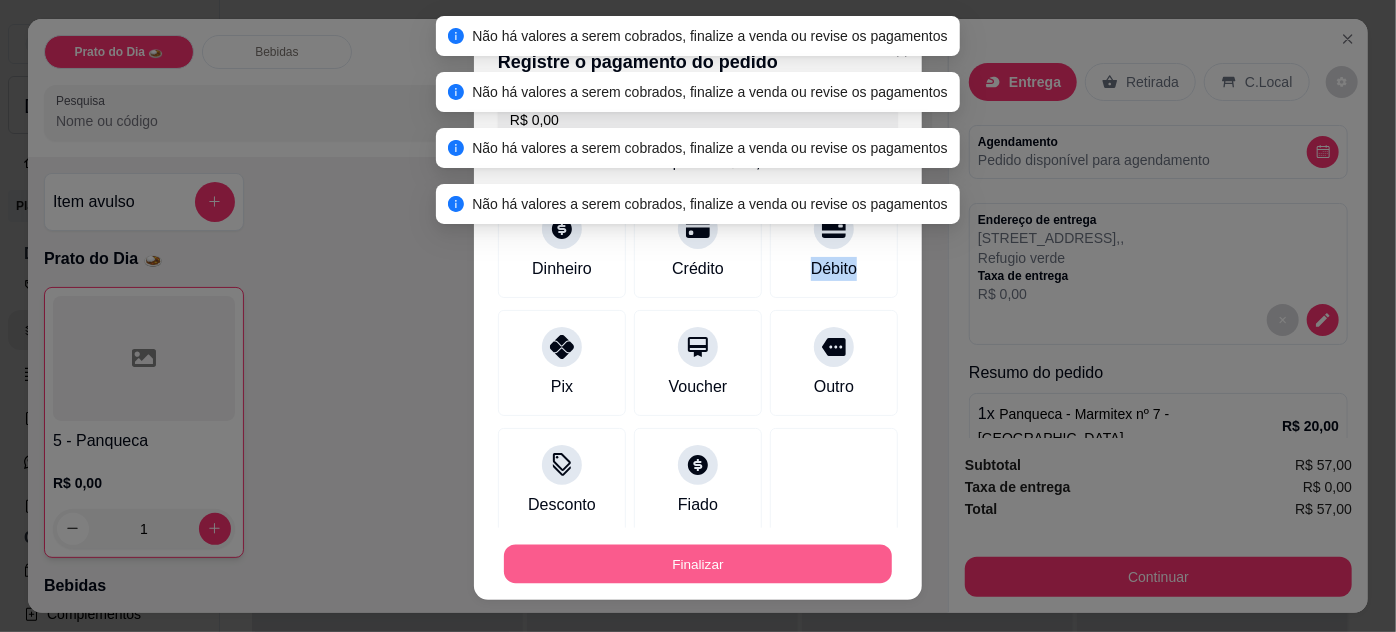 click on "Finalizar" at bounding box center (698, 564) 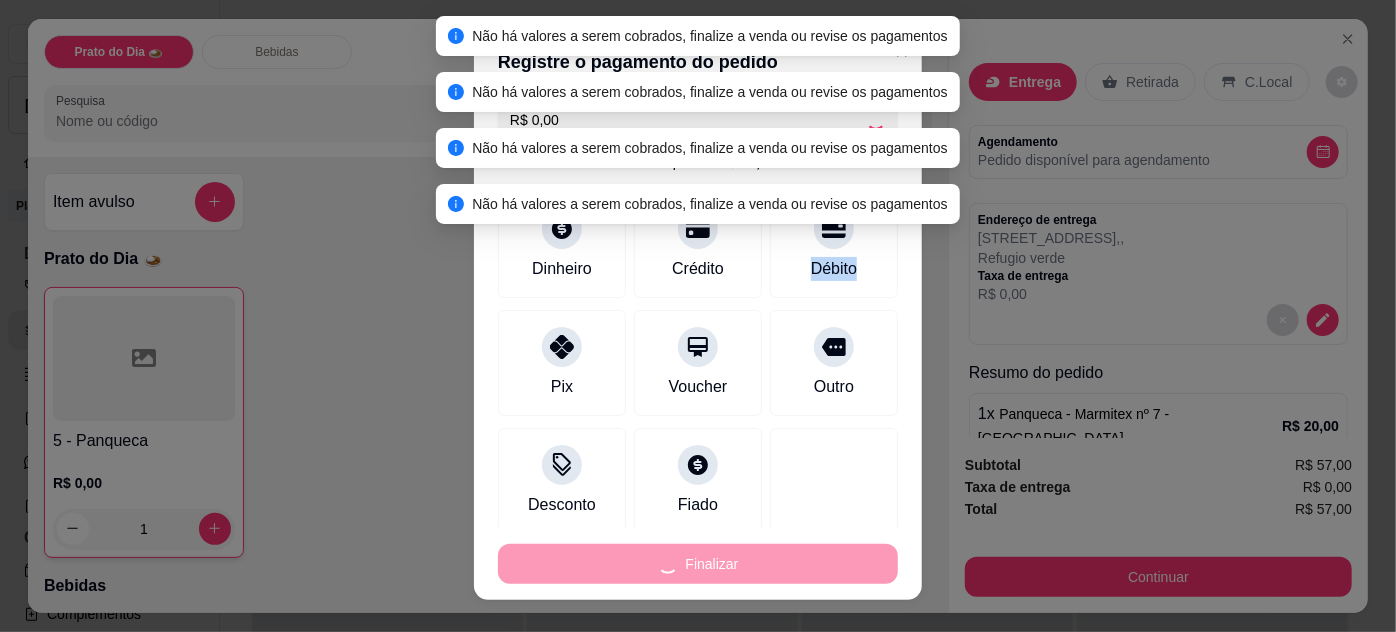 type on "0" 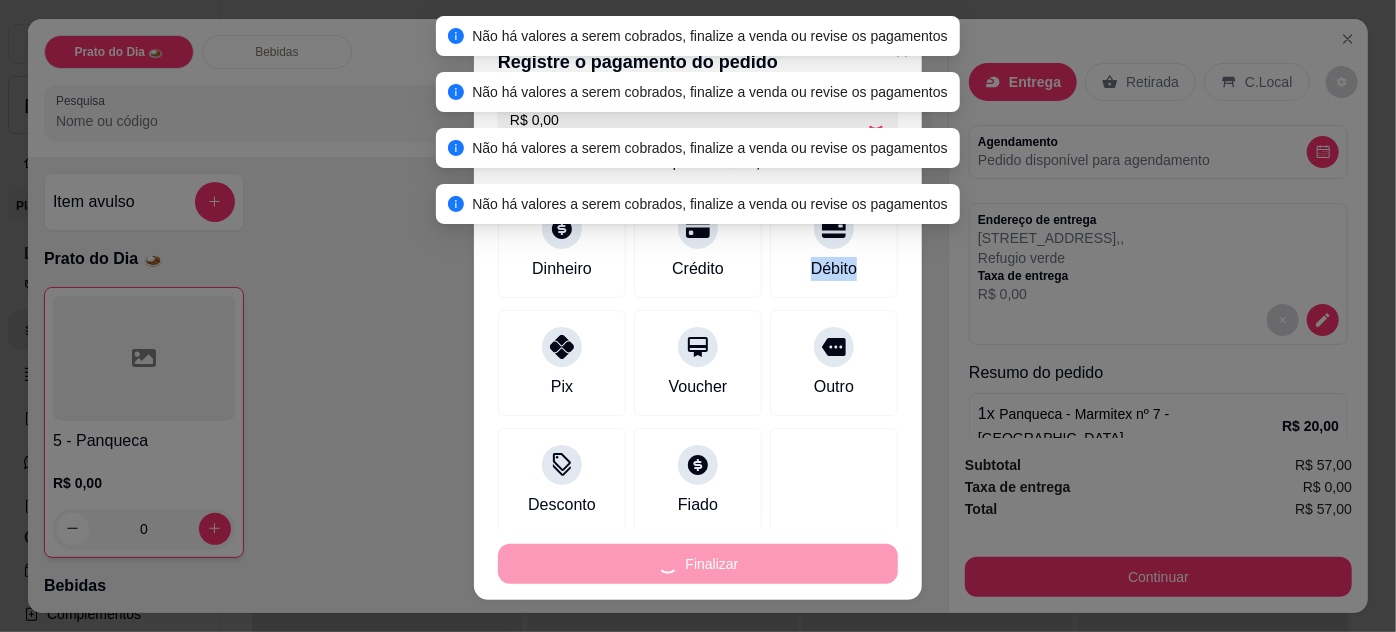 type on "-R$ 57,00" 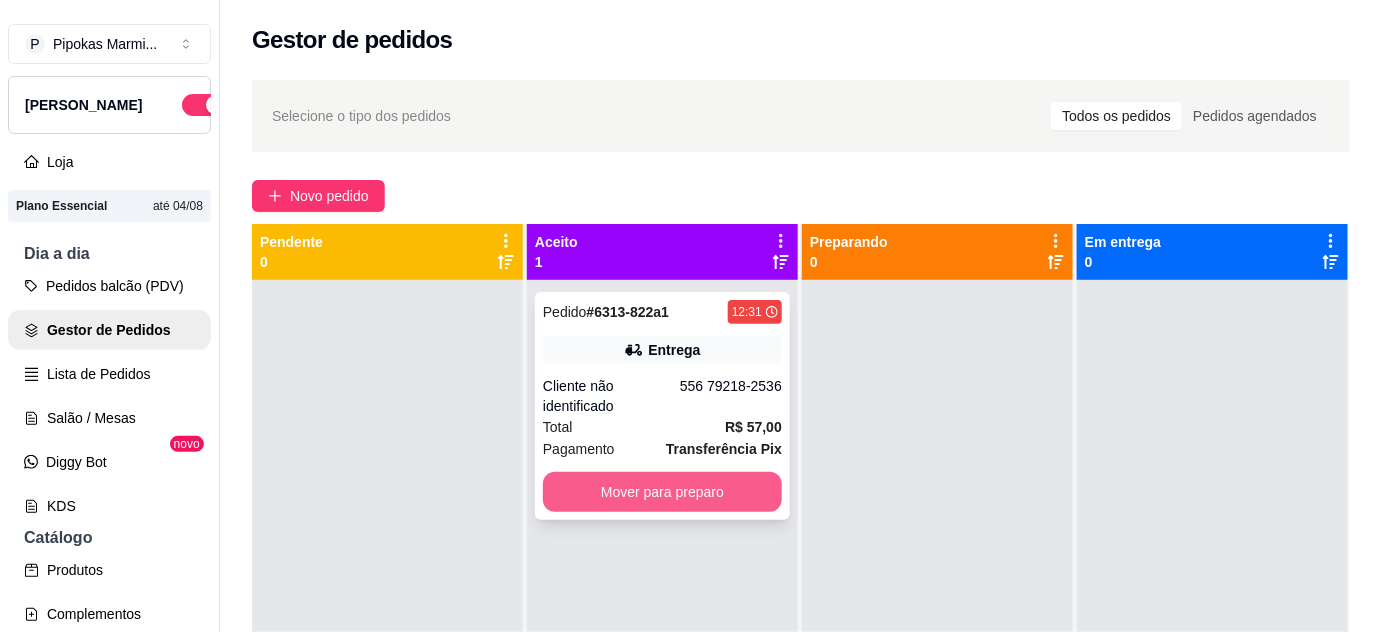 click on "Mover para preparo" at bounding box center (662, 492) 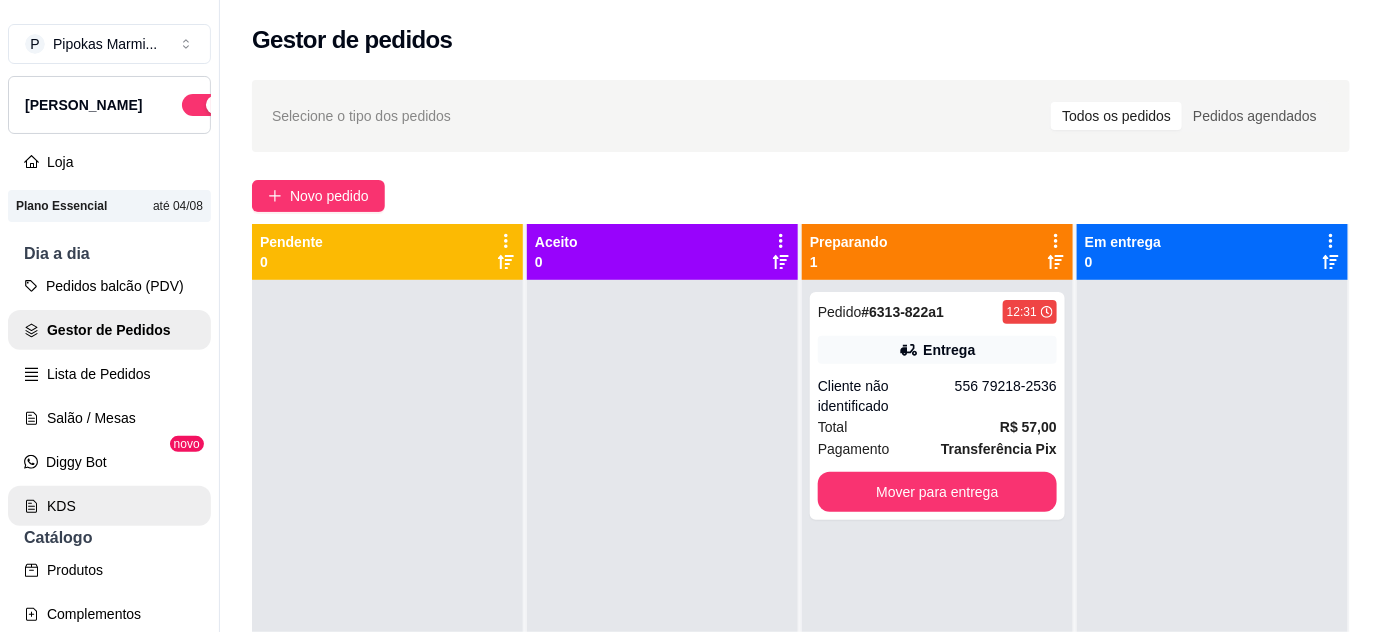 scroll, scrollTop: 272, scrollLeft: 0, axis: vertical 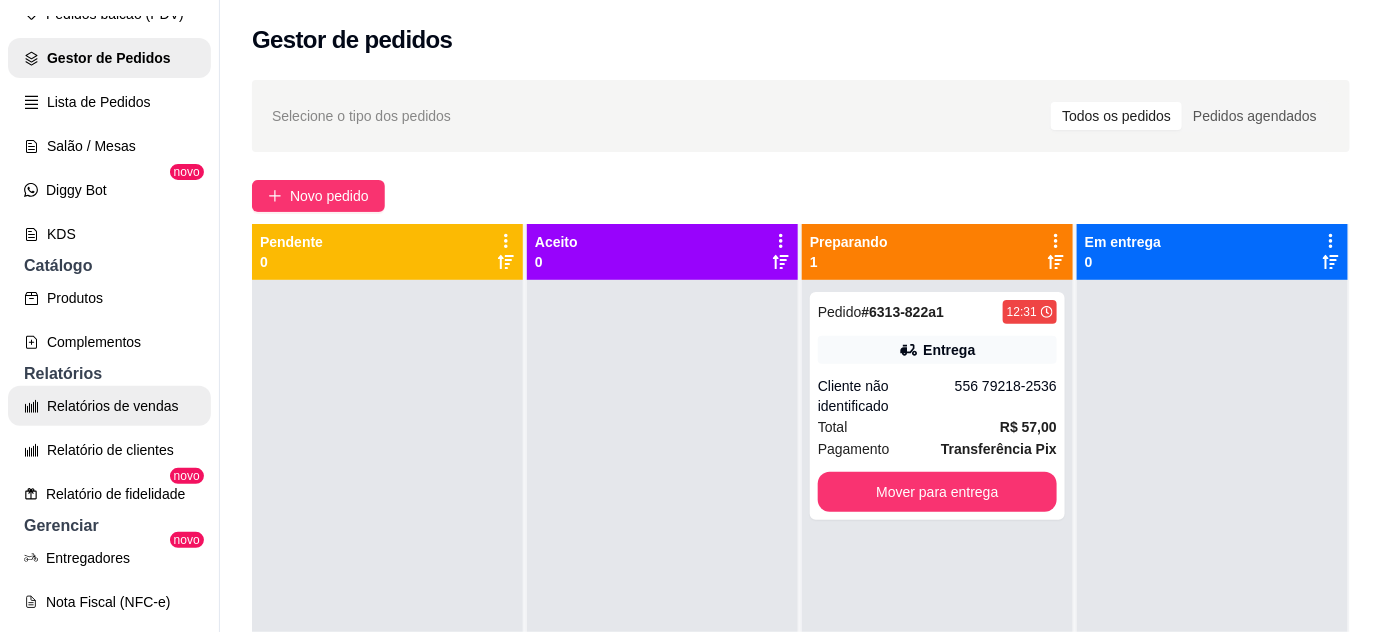 click on "Relatórios de vendas" at bounding box center [109, 406] 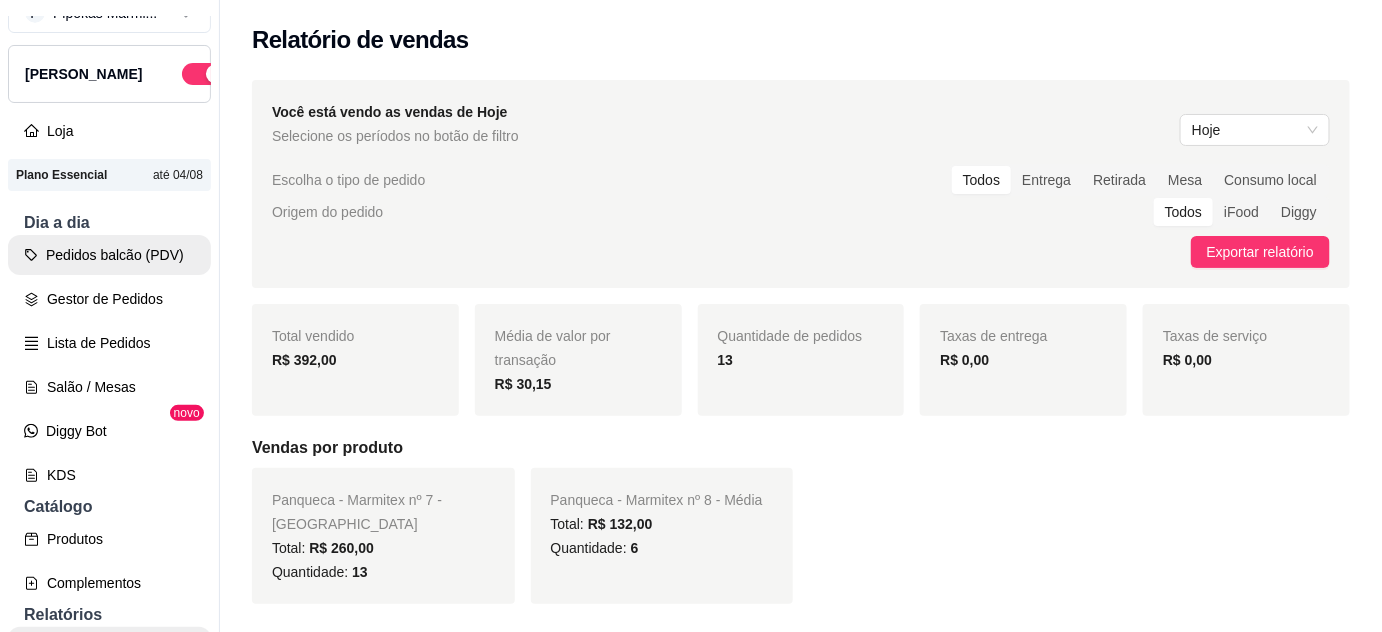 scroll, scrollTop: 0, scrollLeft: 0, axis: both 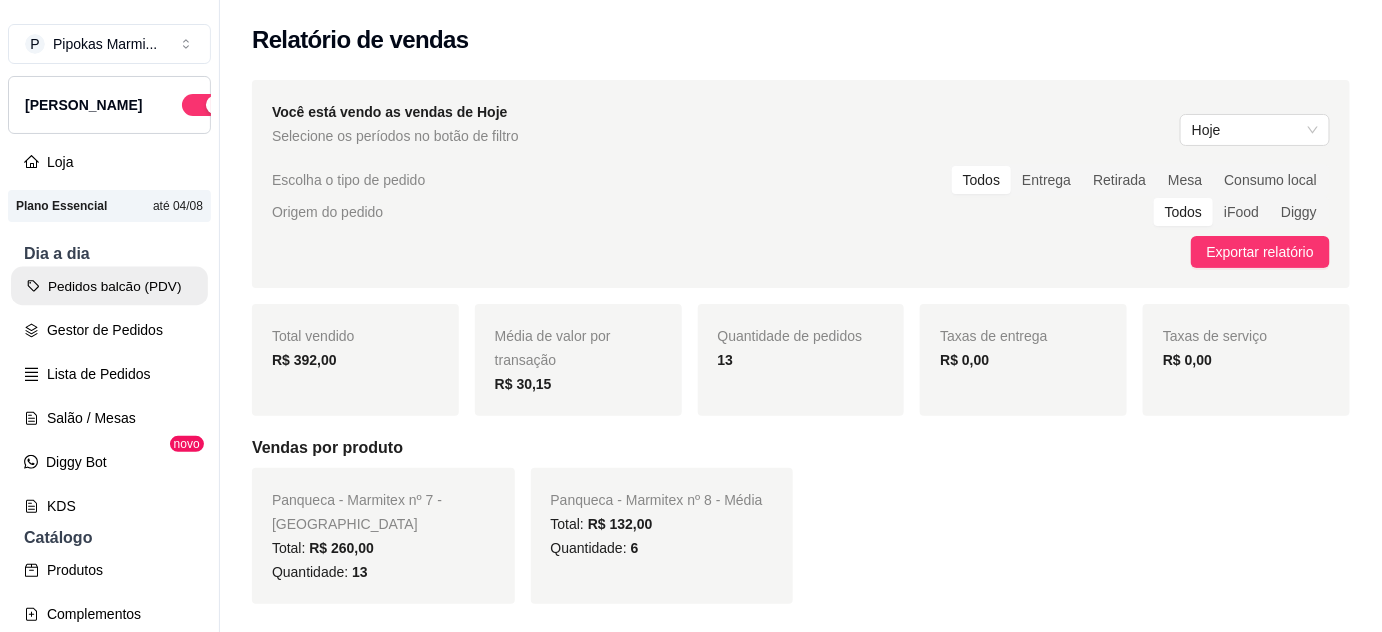 click on "Pedidos balcão (PDV)" at bounding box center [109, 286] 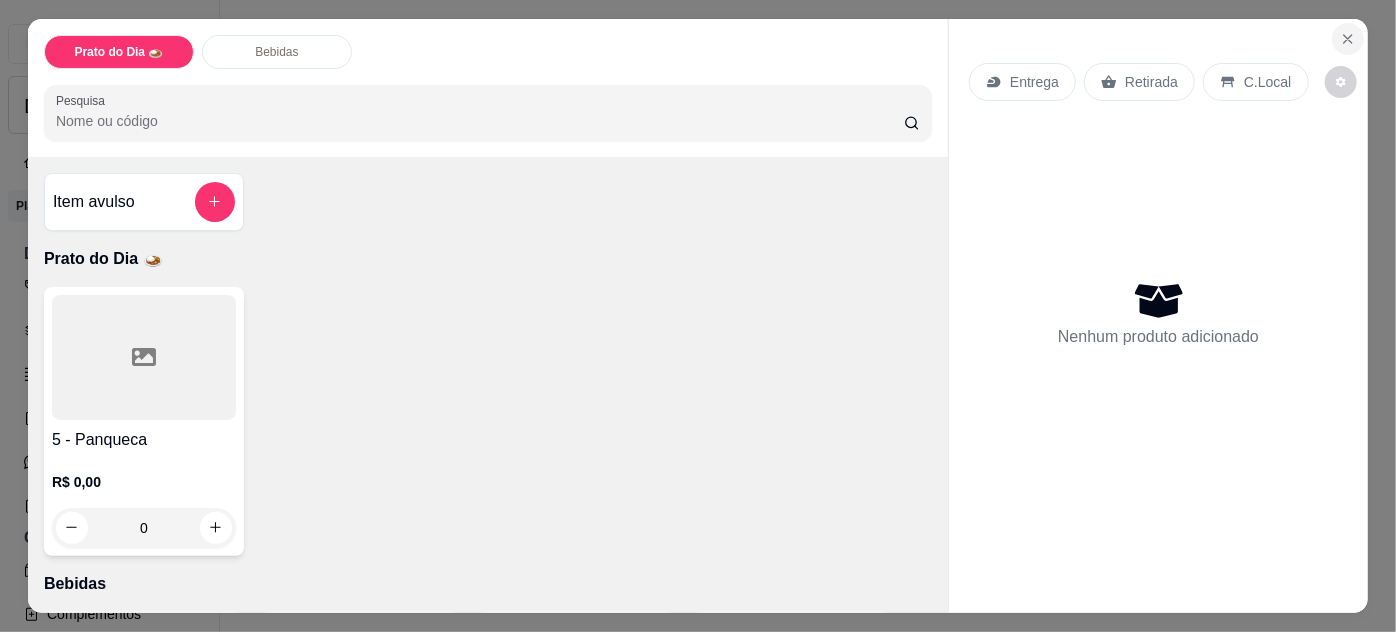 click 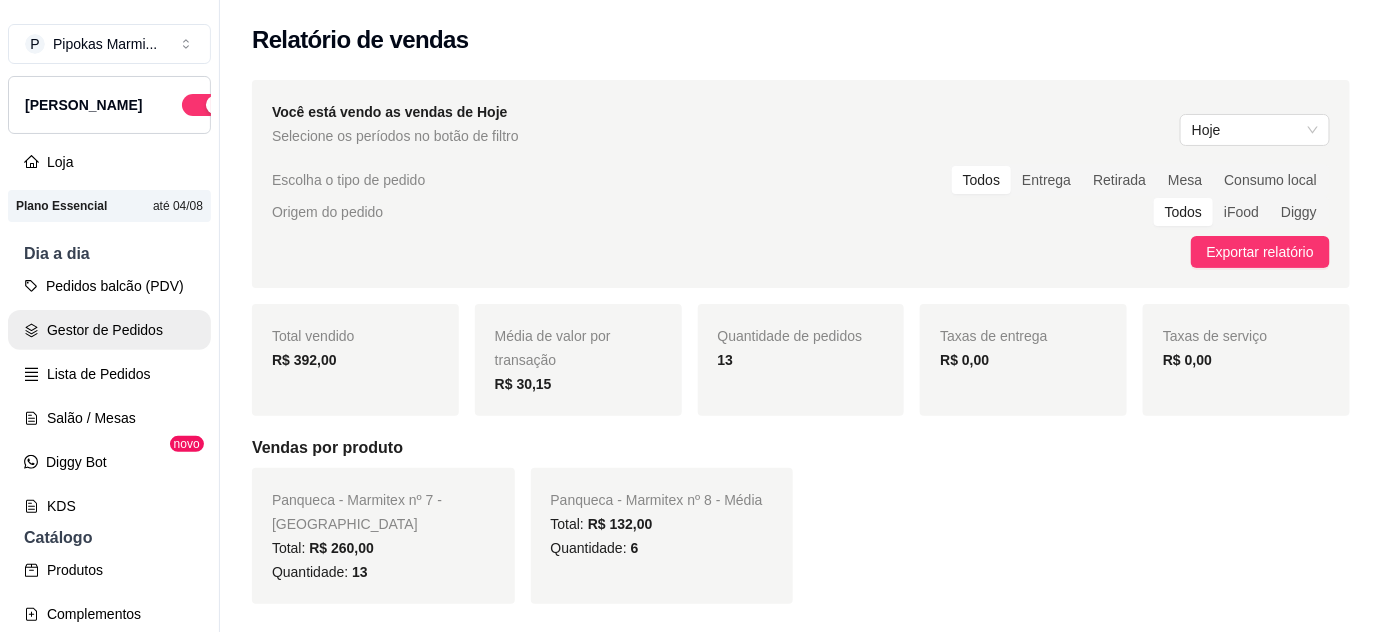 click on "Gestor de Pedidos" at bounding box center [109, 330] 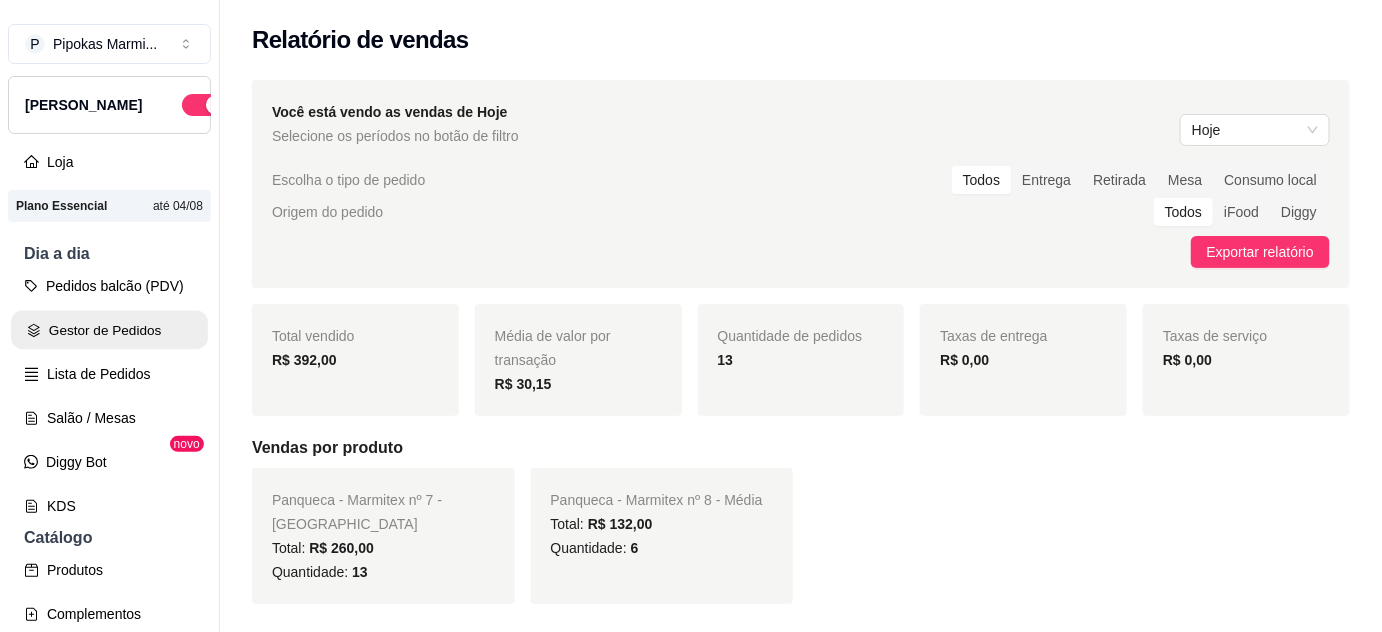 click on "Gestor de Pedidos" at bounding box center [109, 330] 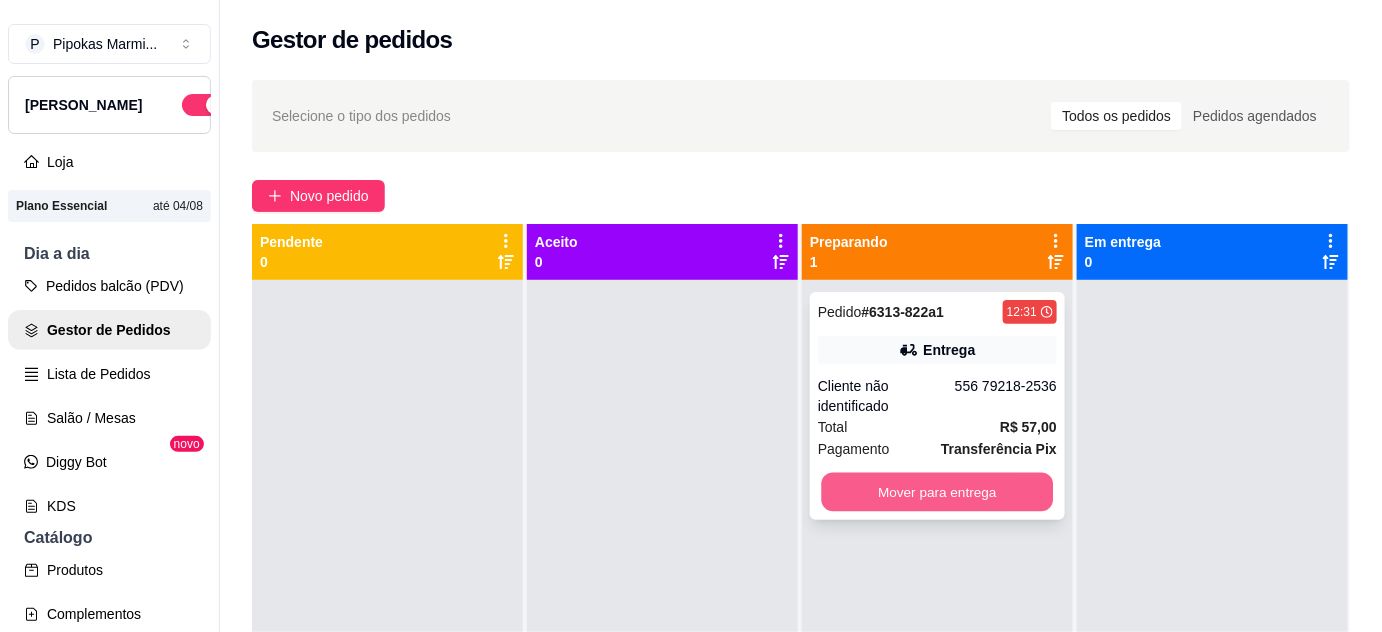 click on "Mover para entrega" at bounding box center [938, 492] 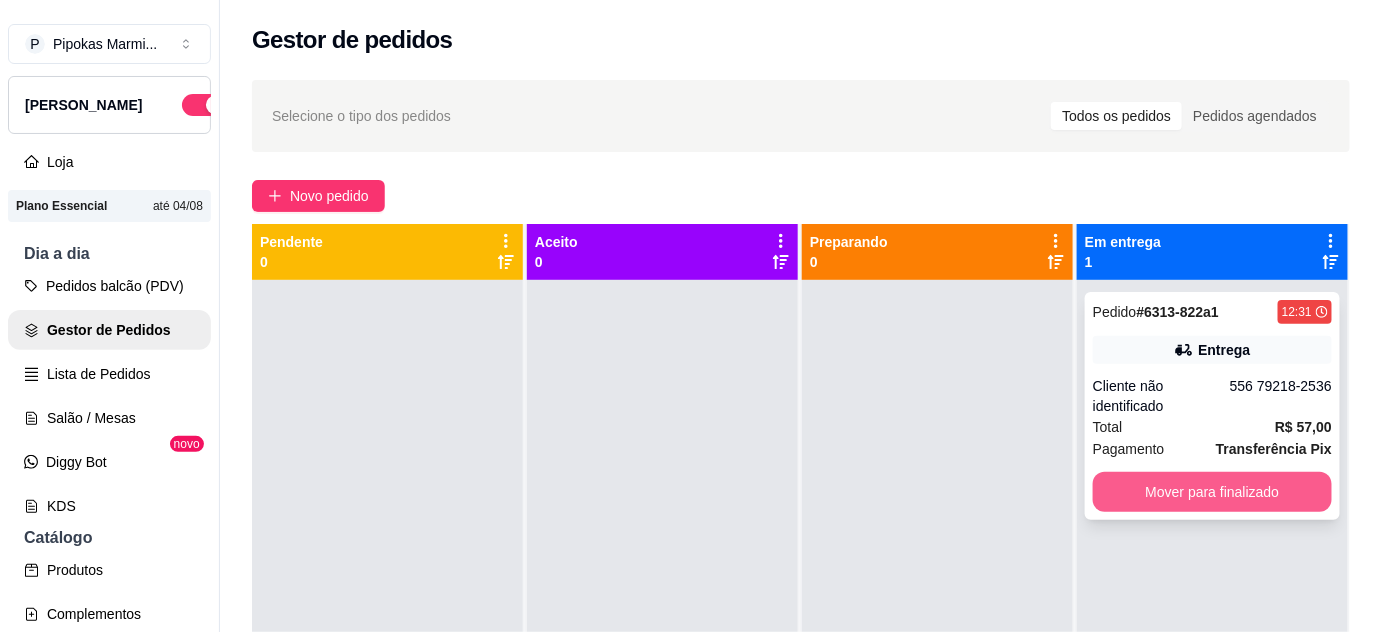 click on "Mover para finalizado" at bounding box center [1212, 492] 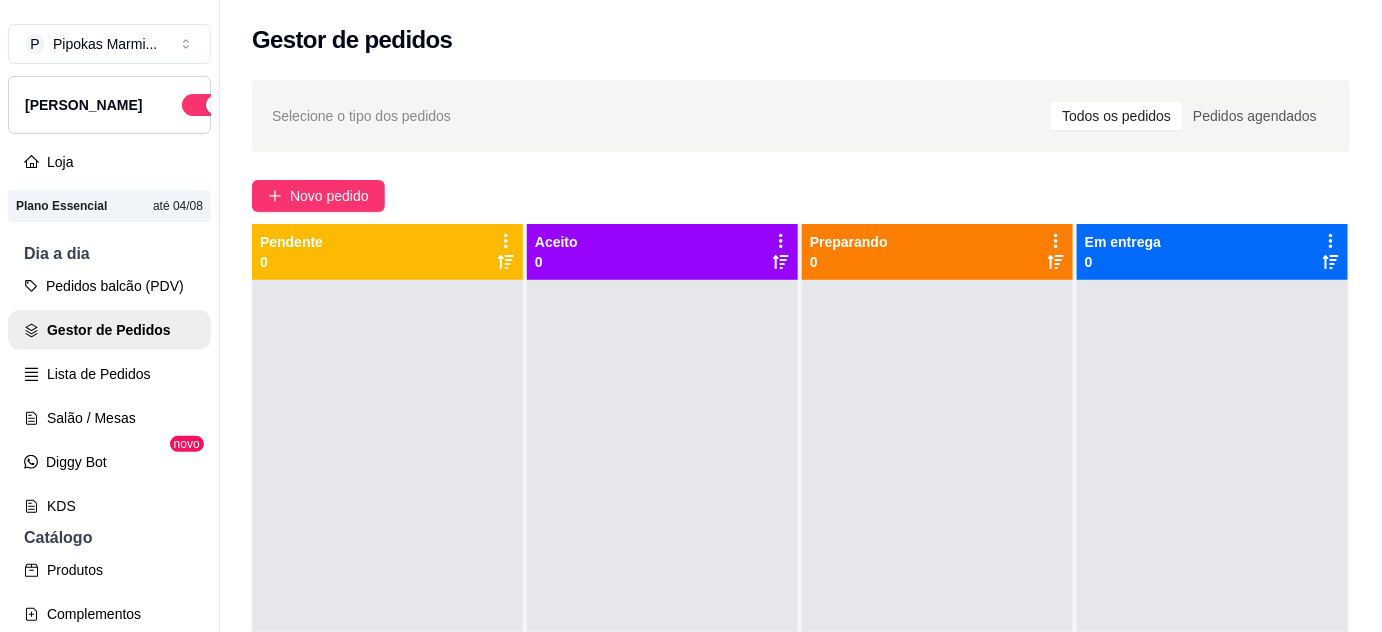 scroll, scrollTop: 272, scrollLeft: 0, axis: vertical 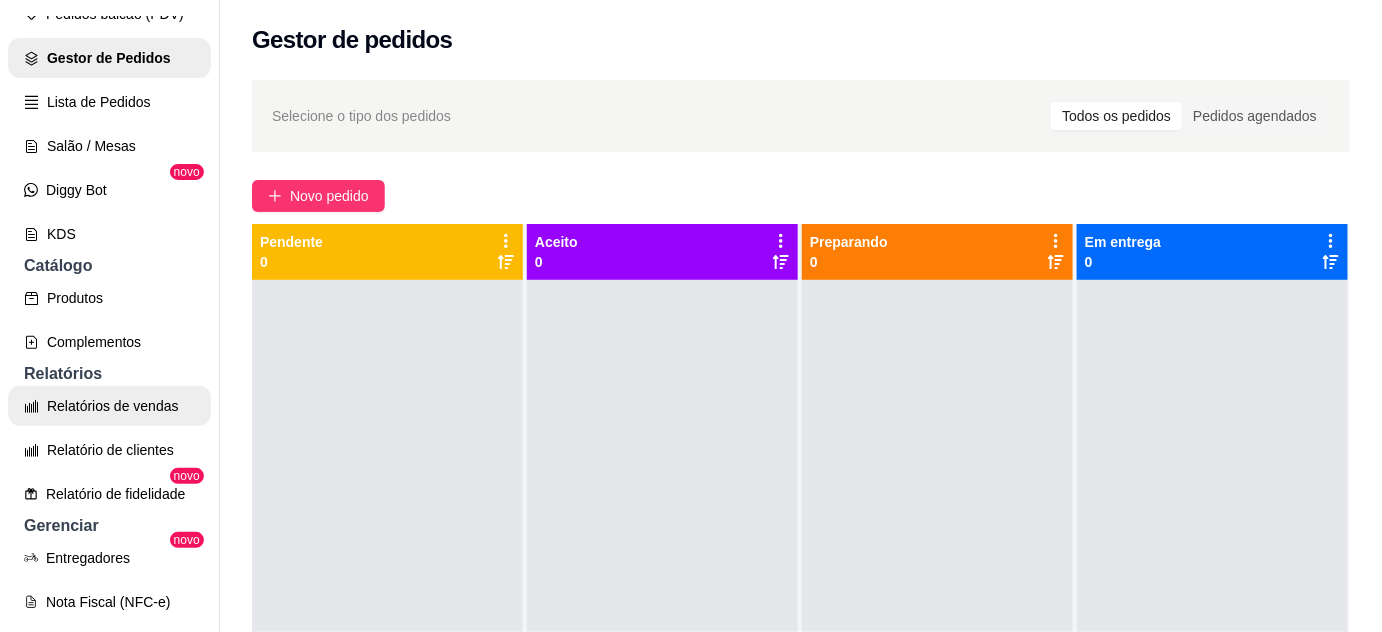 click on "Relatórios de vendas" at bounding box center (109, 406) 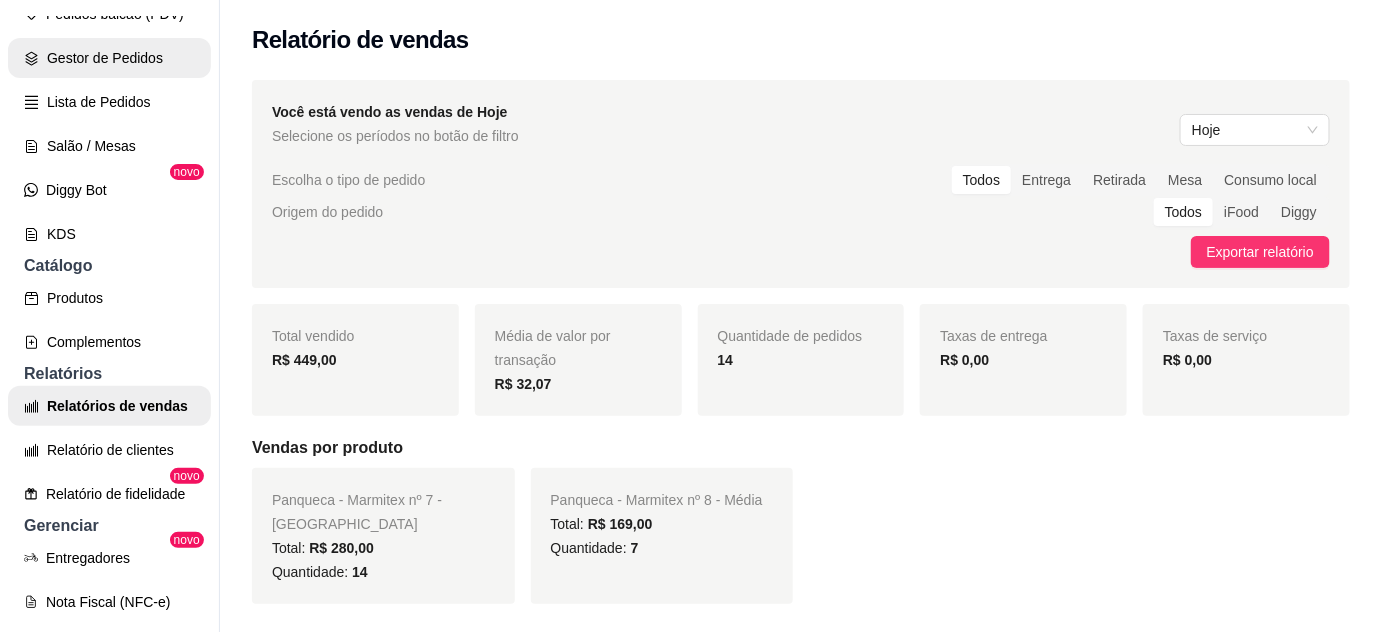 click on "Gestor de Pedidos" at bounding box center (109, 58) 